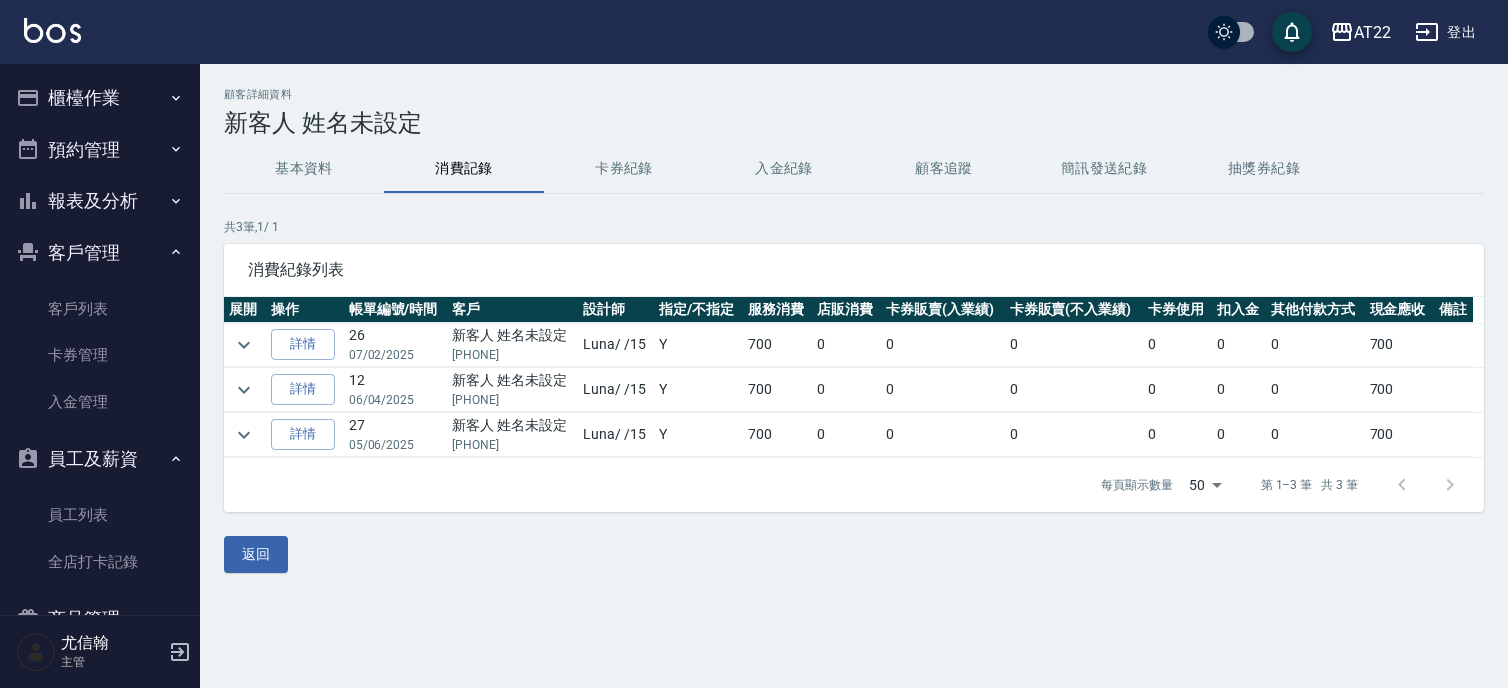 scroll, scrollTop: 0, scrollLeft: 0, axis: both 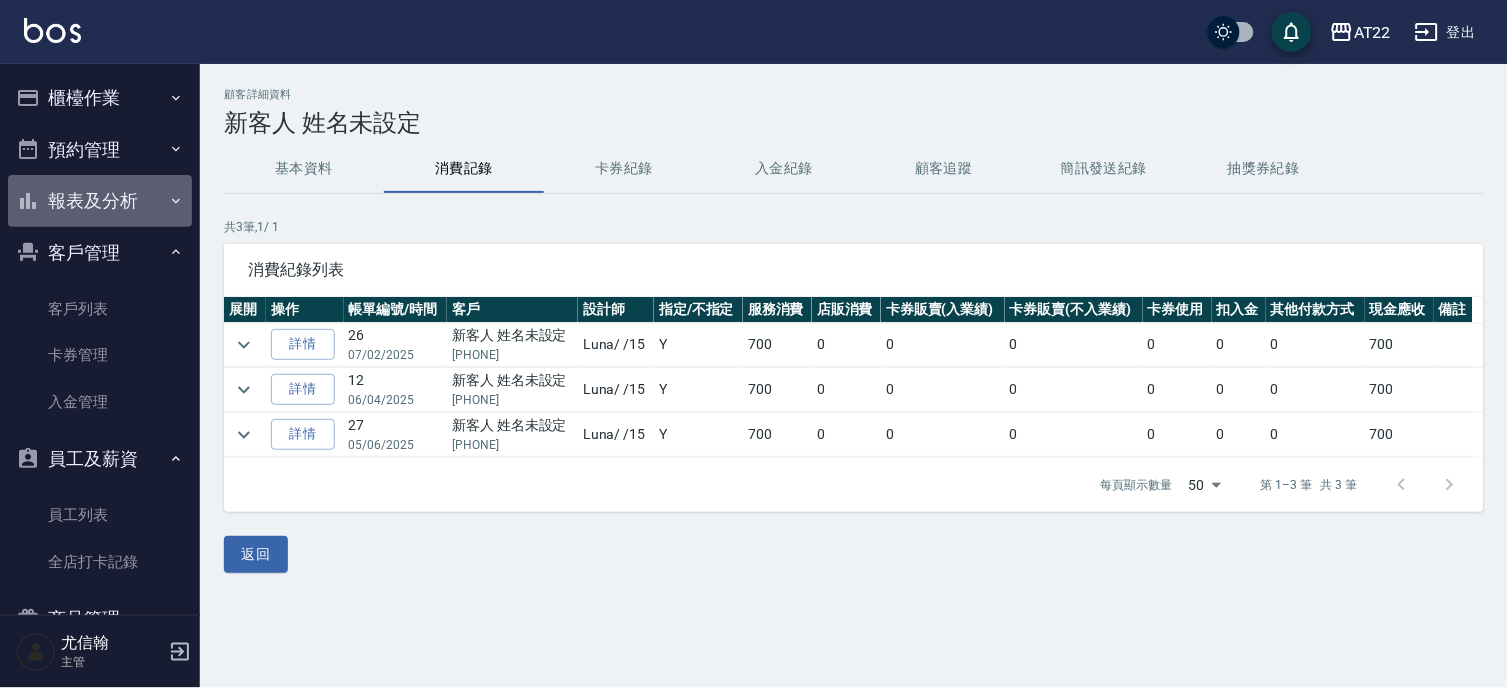 click on "報表及分析" at bounding box center (100, 201) 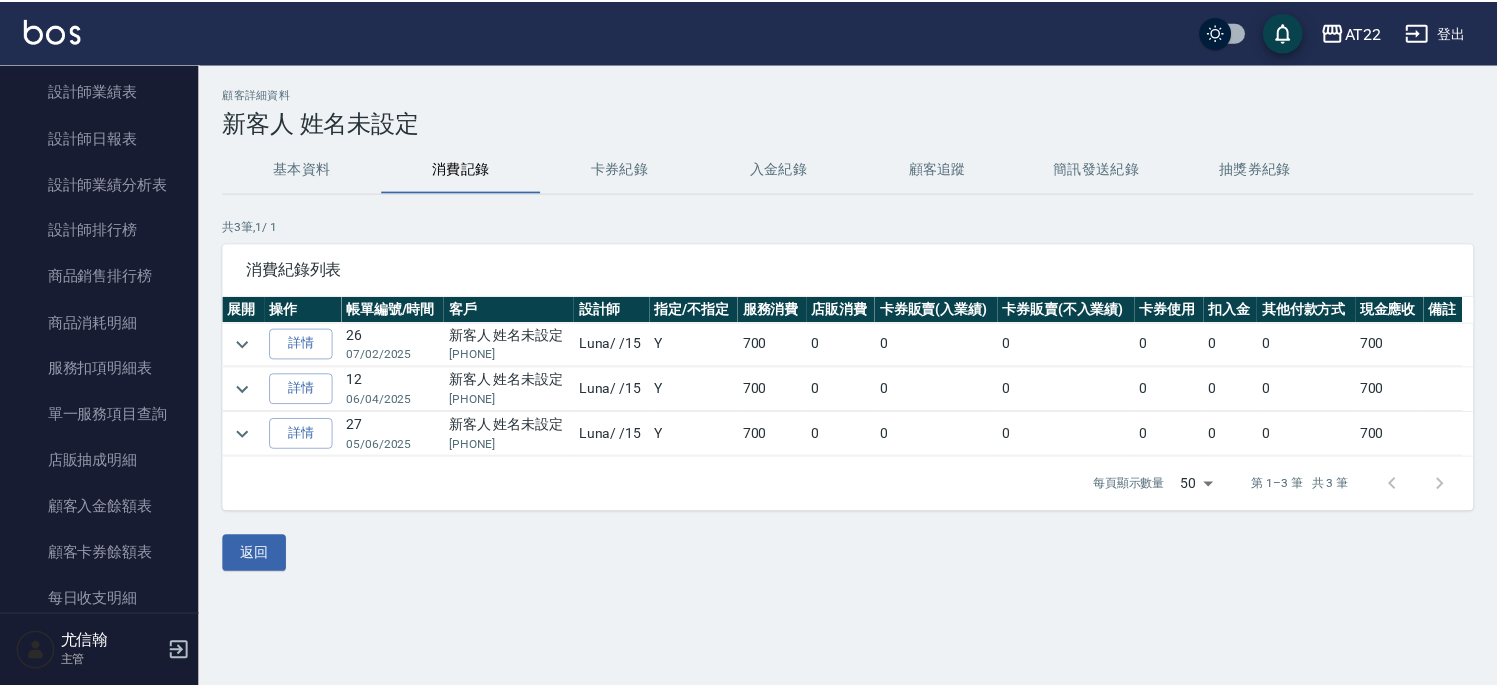 scroll, scrollTop: 405, scrollLeft: 0, axis: vertical 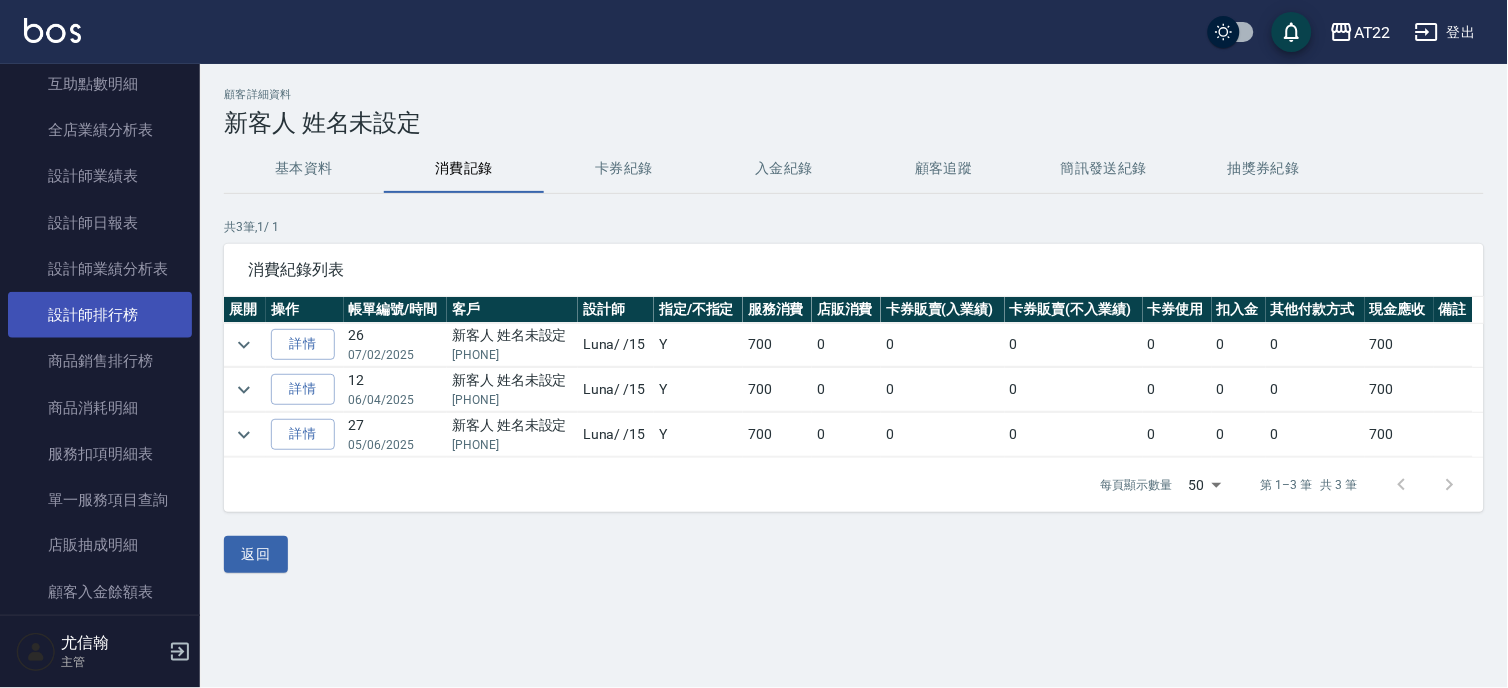 click on "設計師排行榜" at bounding box center [100, 315] 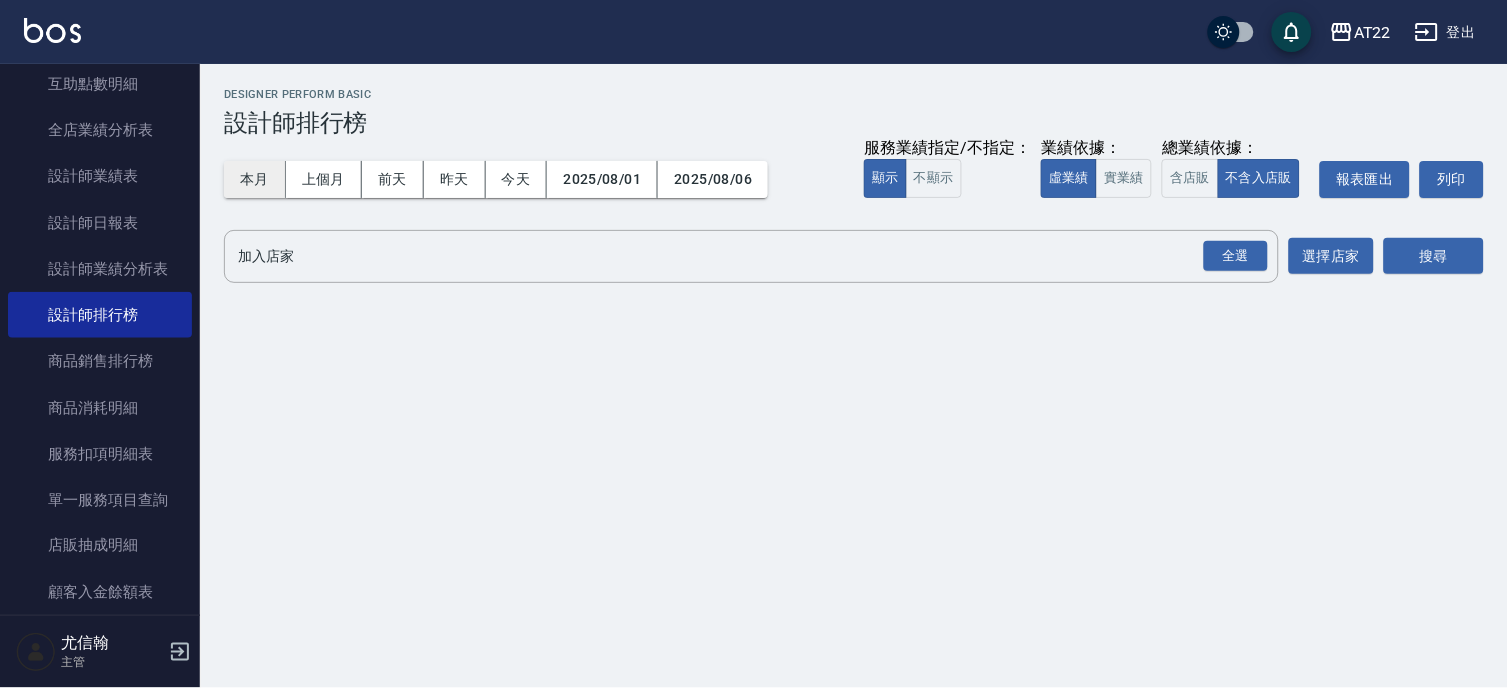 click on "本月" at bounding box center (255, 179) 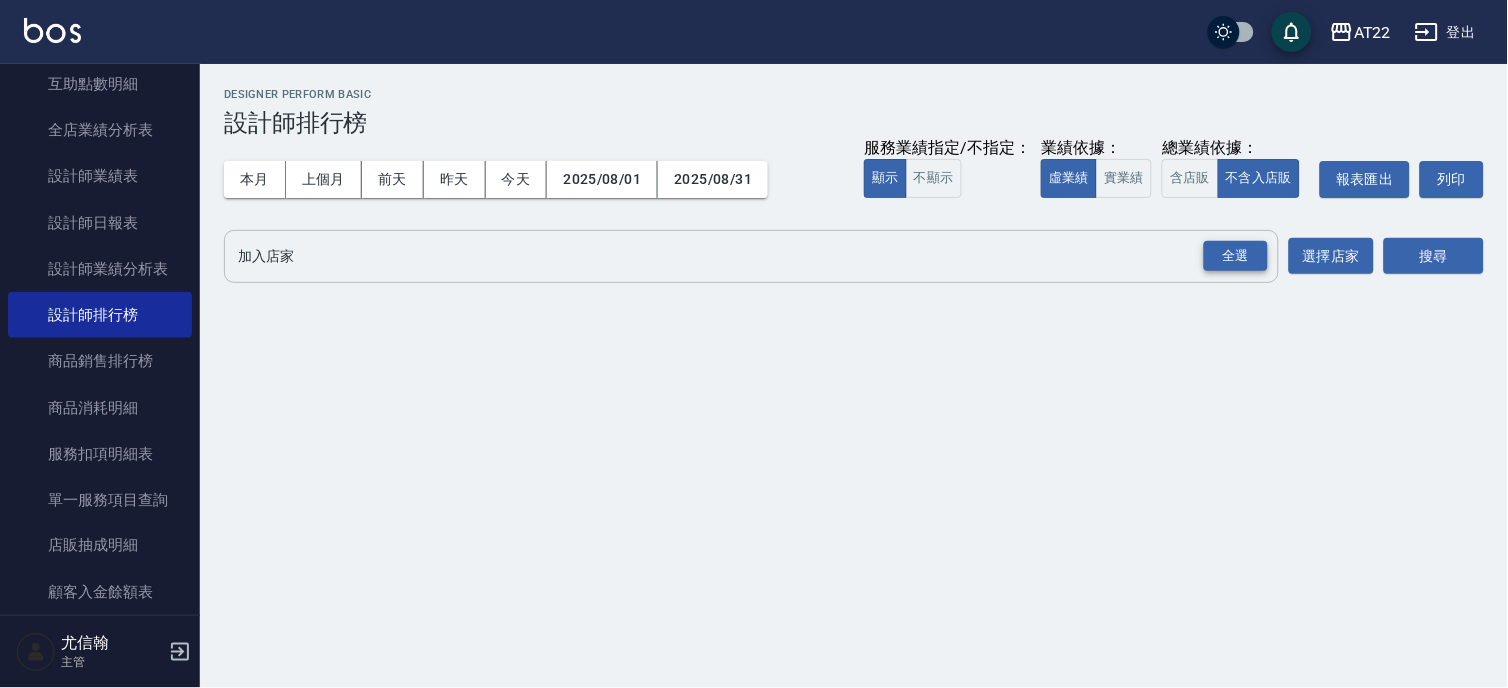 click on "全選" at bounding box center [1236, 256] 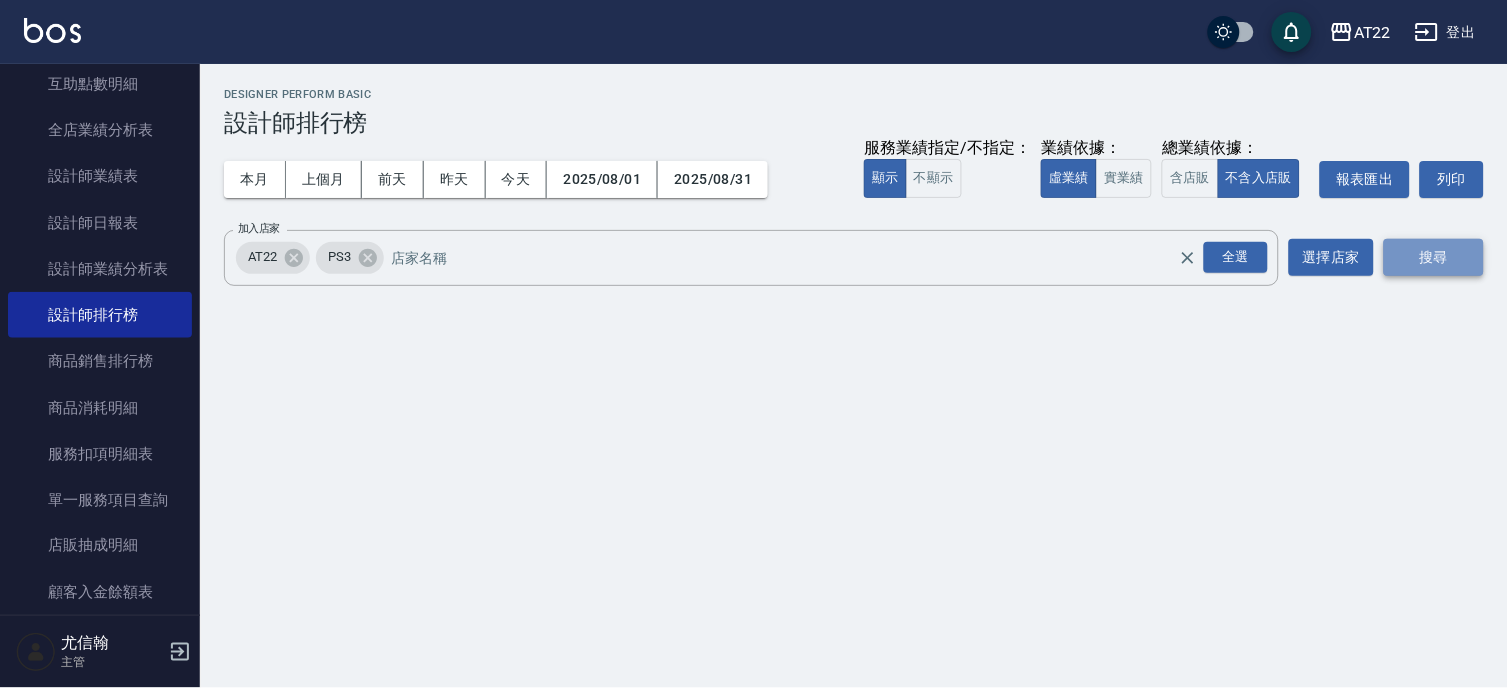 click on "搜尋" at bounding box center [1434, 257] 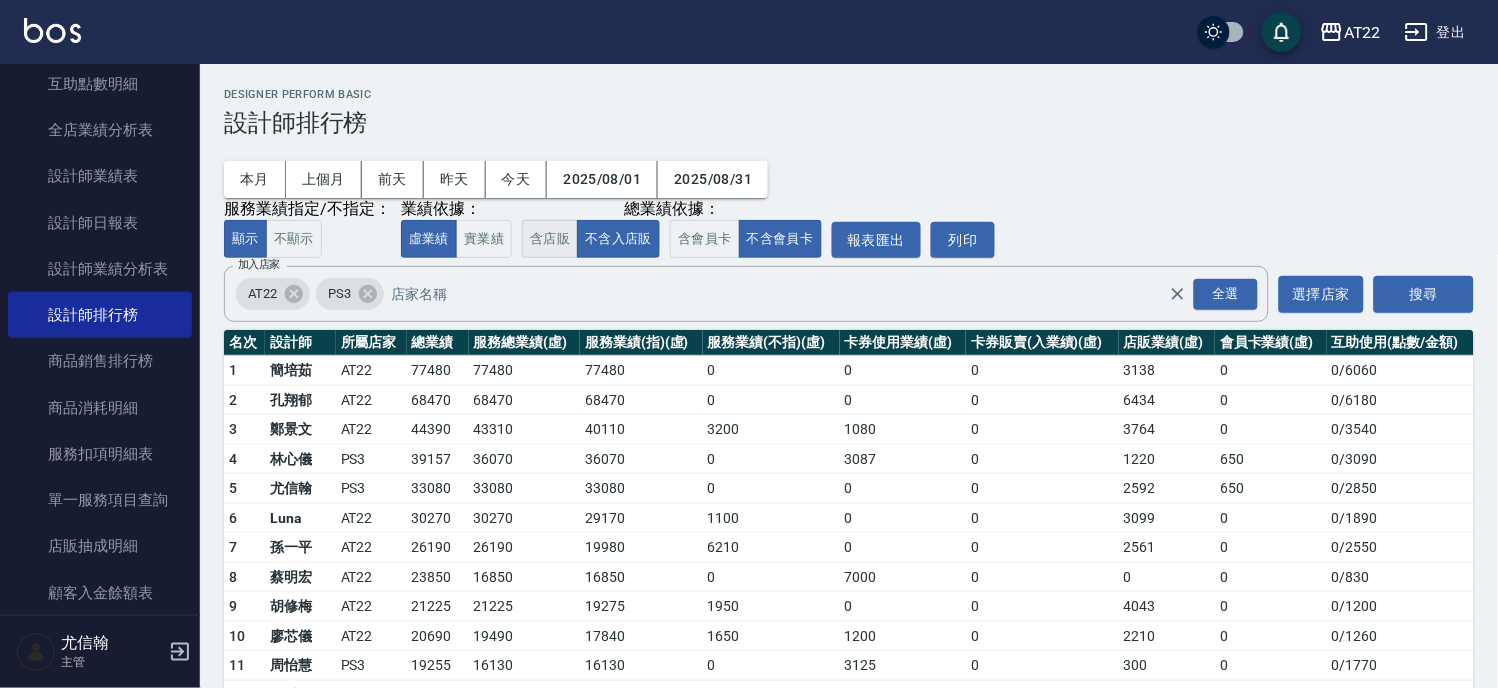 click on "含店販" at bounding box center (550, 239) 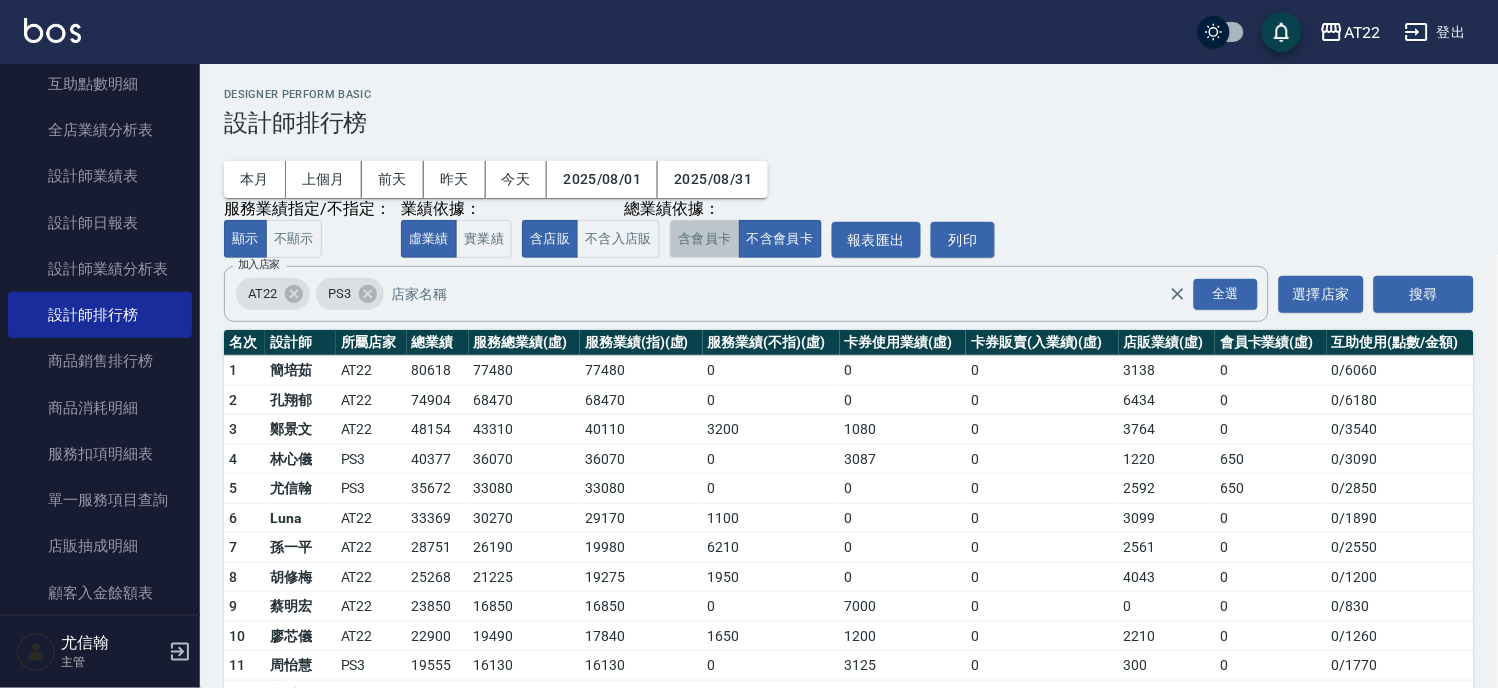 click on "含會員卡" at bounding box center [705, 239] 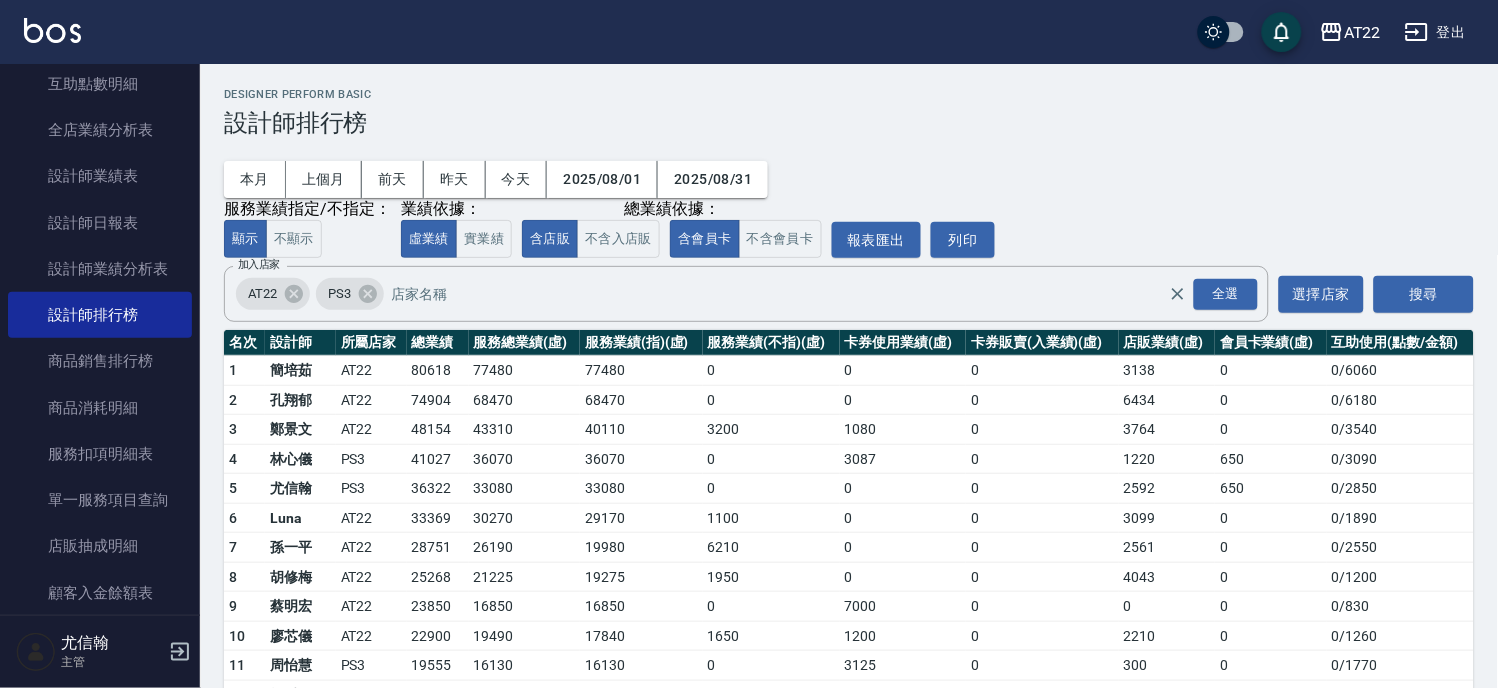 scroll, scrollTop: 223, scrollLeft: 0, axis: vertical 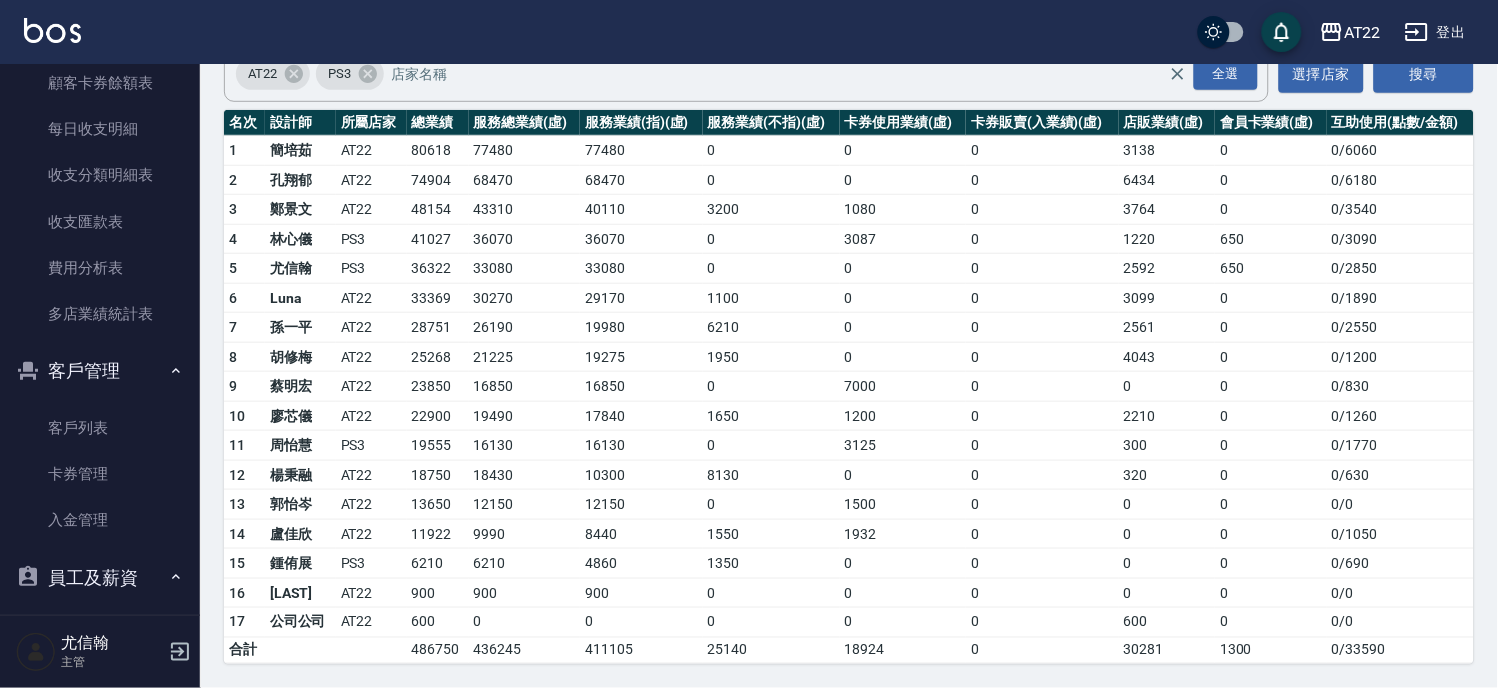 drag, startPoint x: 62, startPoint y: 434, endPoint x: 186, endPoint y: 341, distance: 155 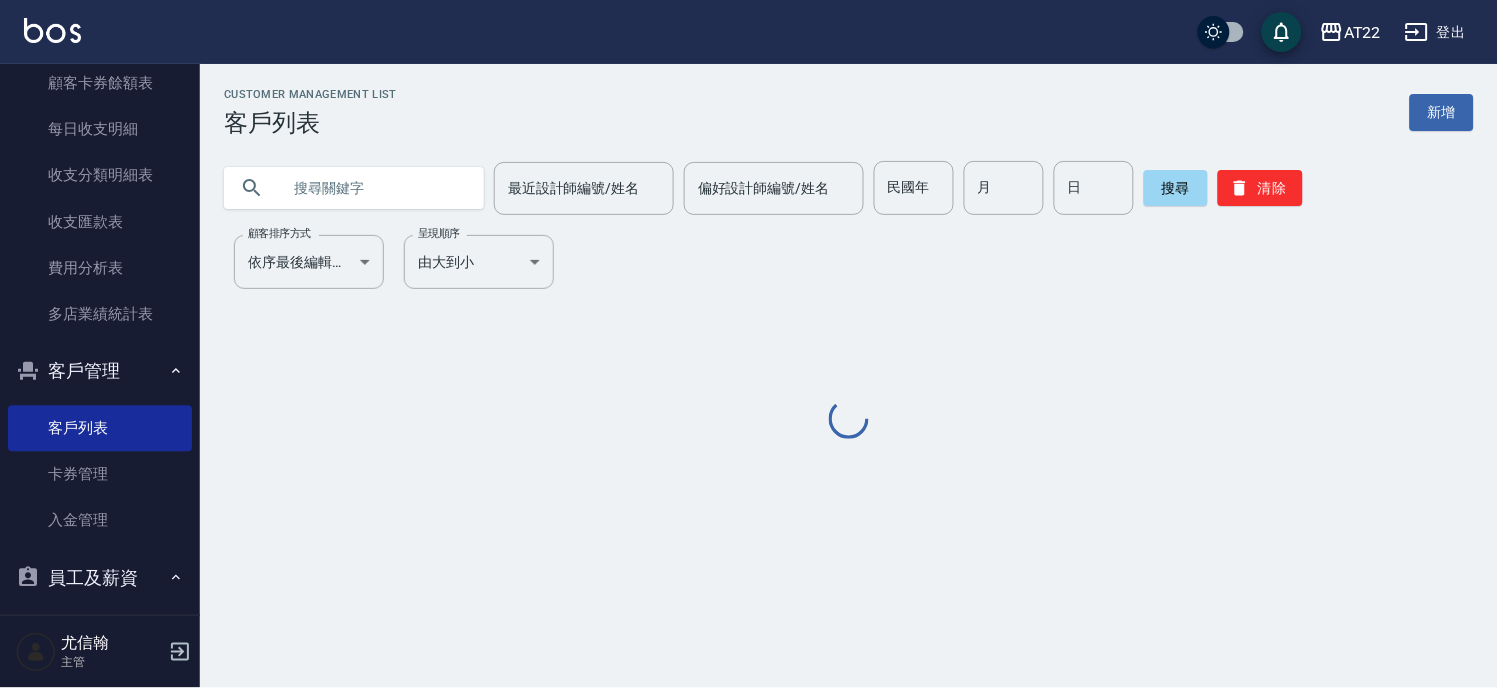 scroll, scrollTop: 0, scrollLeft: 0, axis: both 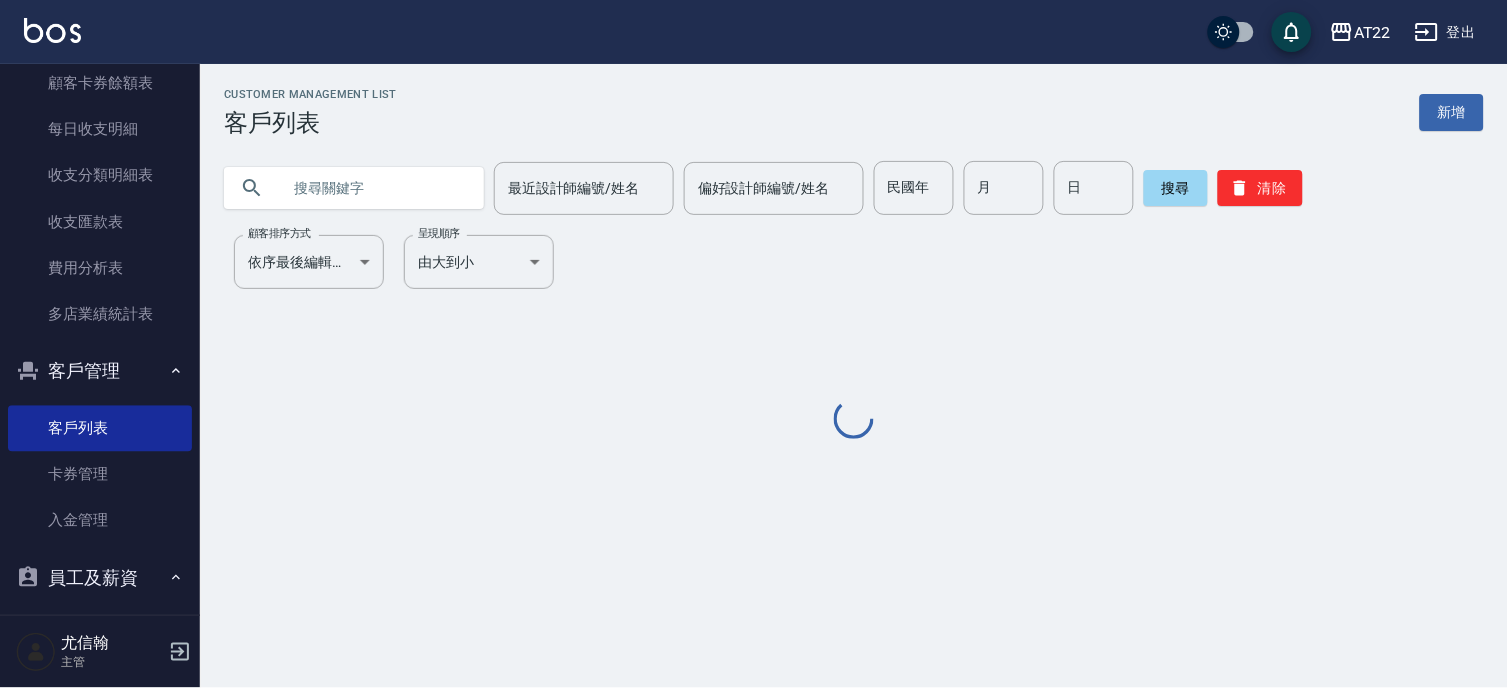 click at bounding box center [374, 188] 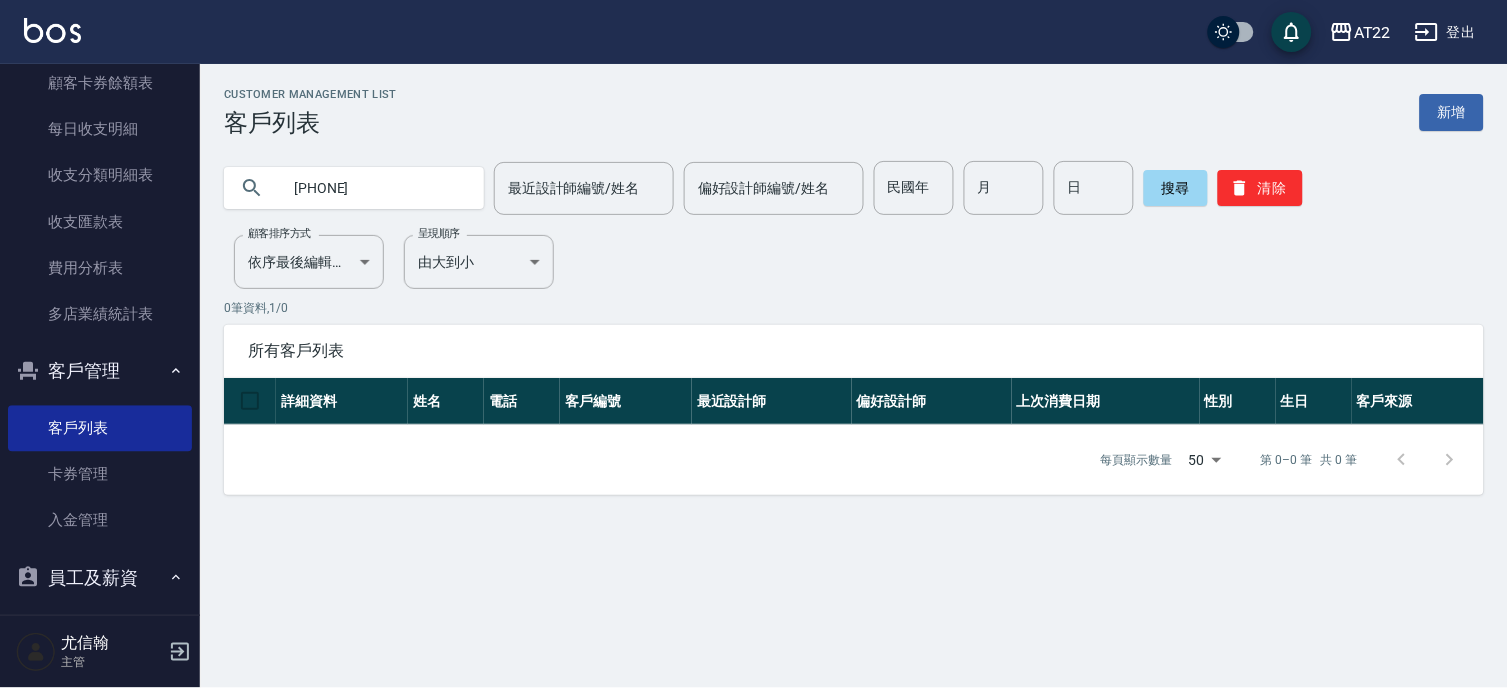 click on "[PHONE]" at bounding box center (374, 188) 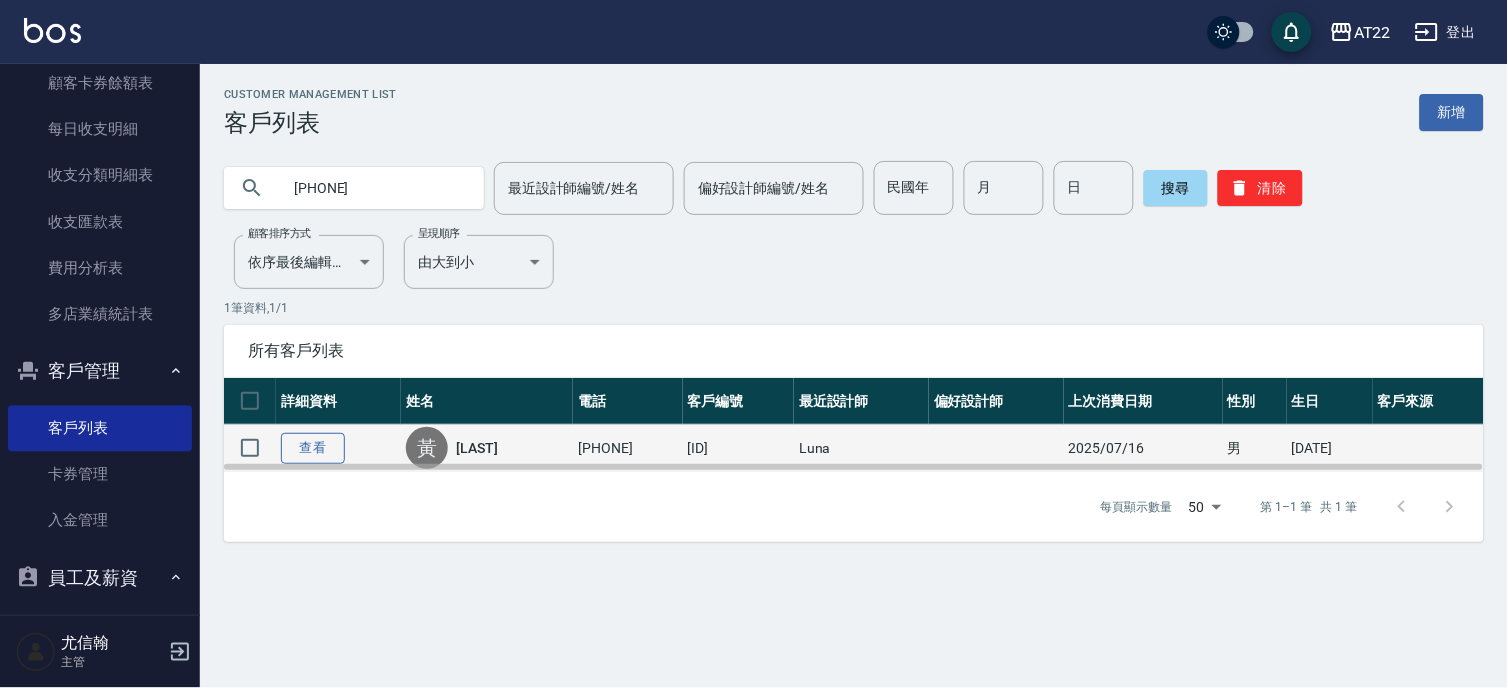 click on "查看" at bounding box center (313, 448) 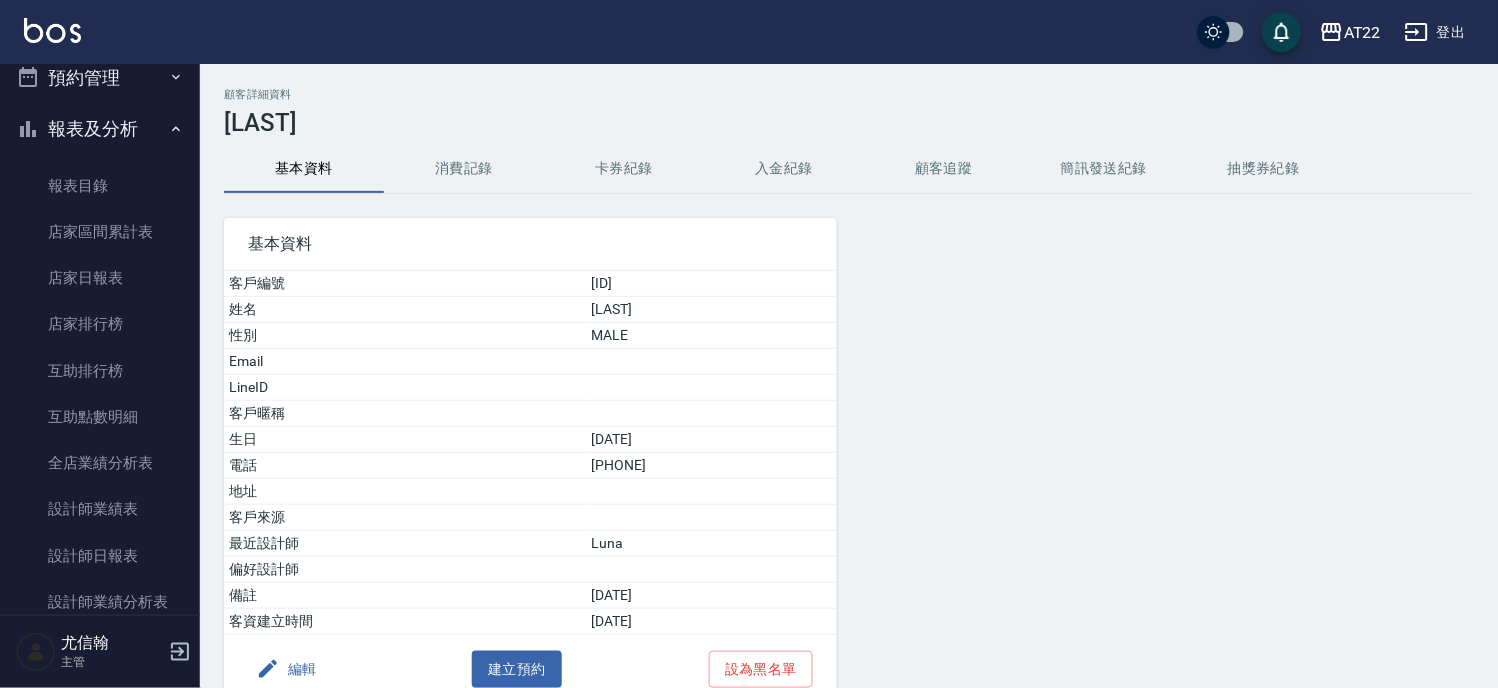 scroll, scrollTop: 0, scrollLeft: 0, axis: both 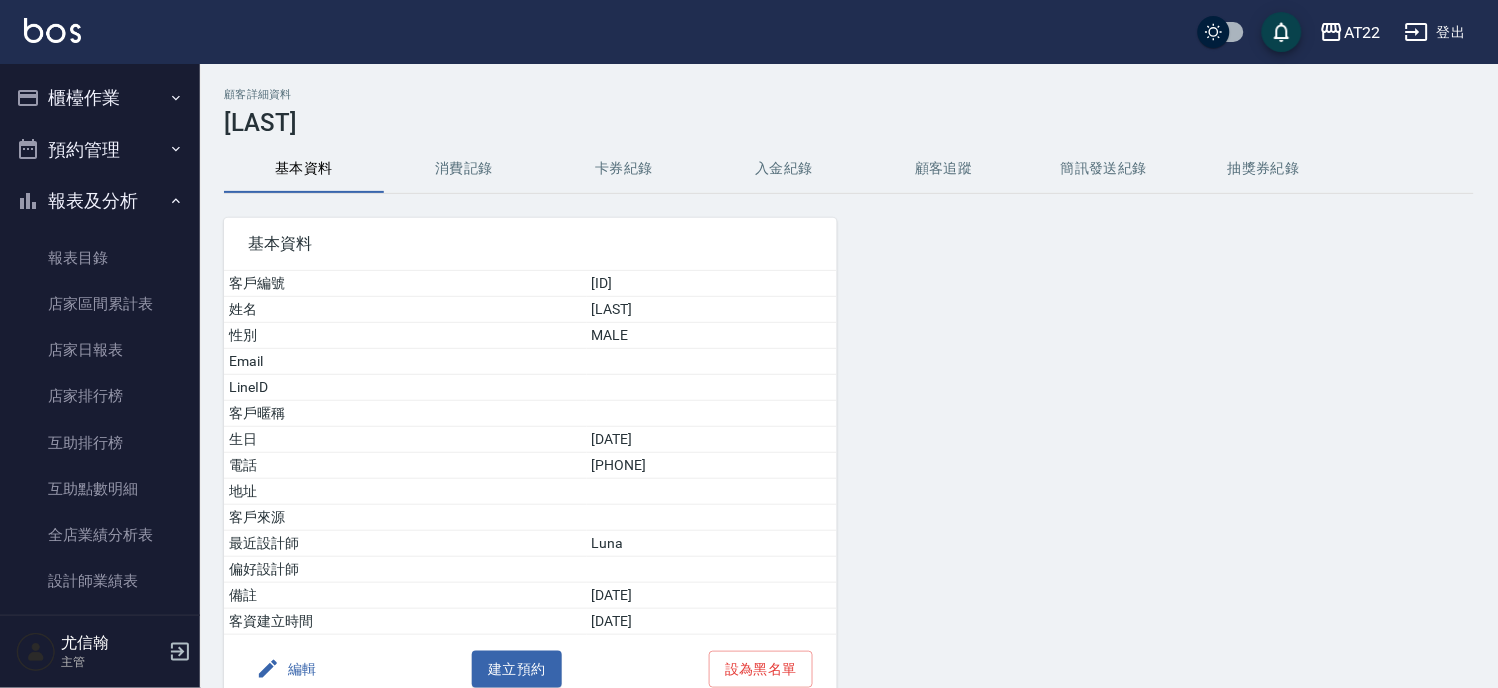click on "櫃檯作業" at bounding box center [100, 98] 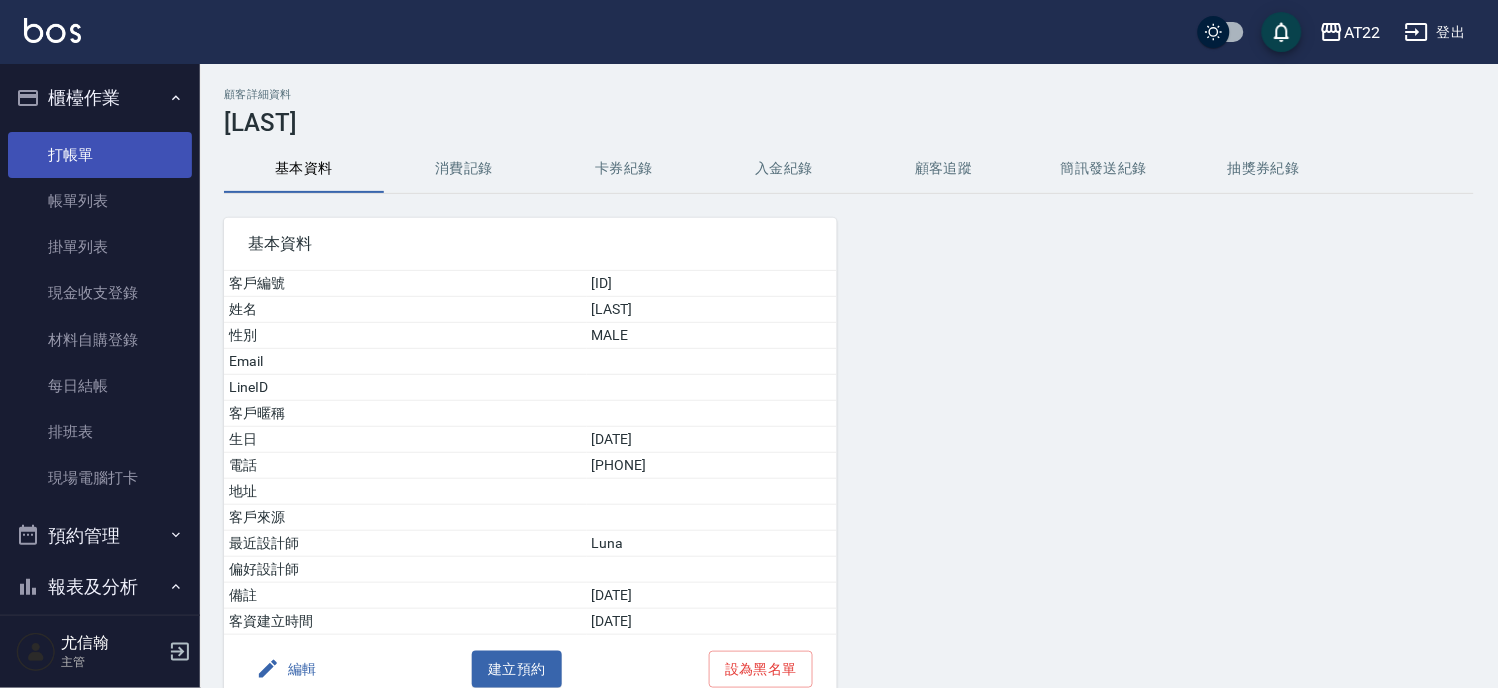 click on "打帳單" at bounding box center [100, 155] 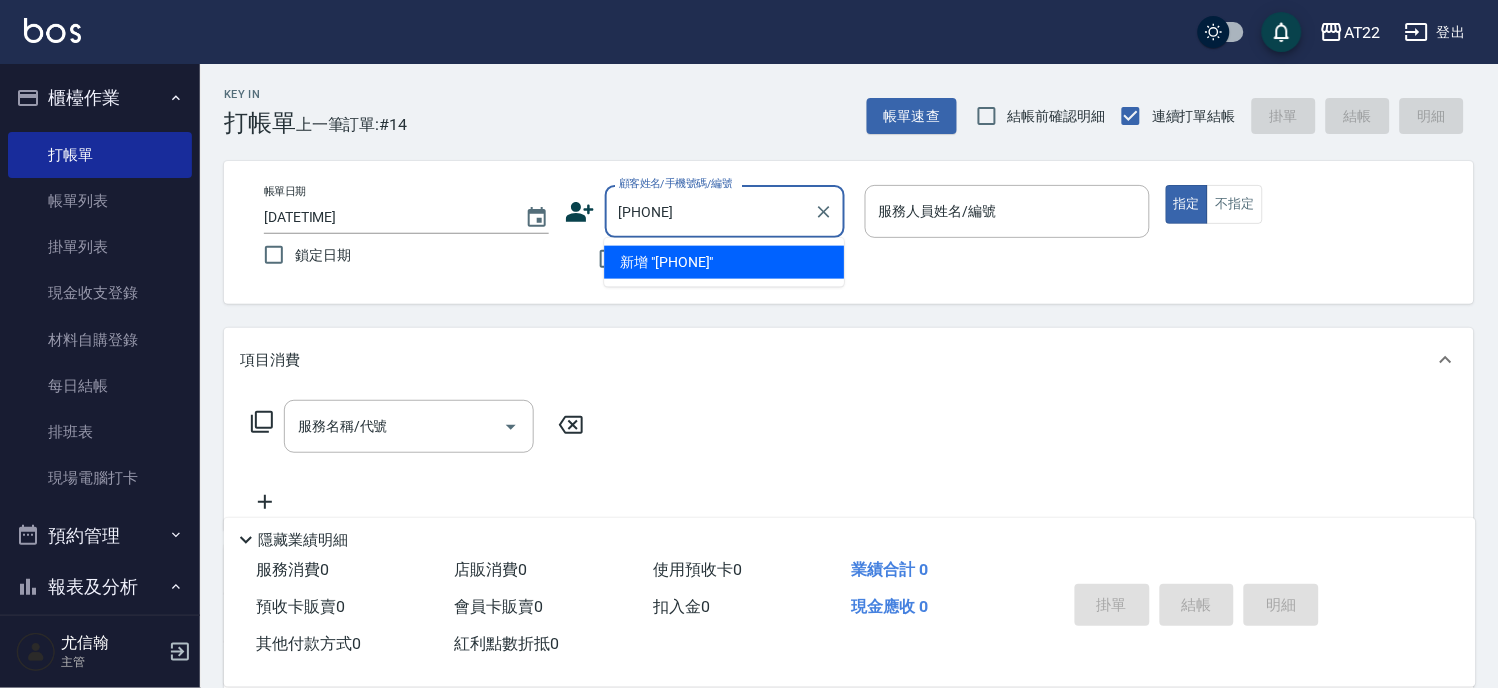 click on "新增 "[PHONE]"" at bounding box center (724, 262) 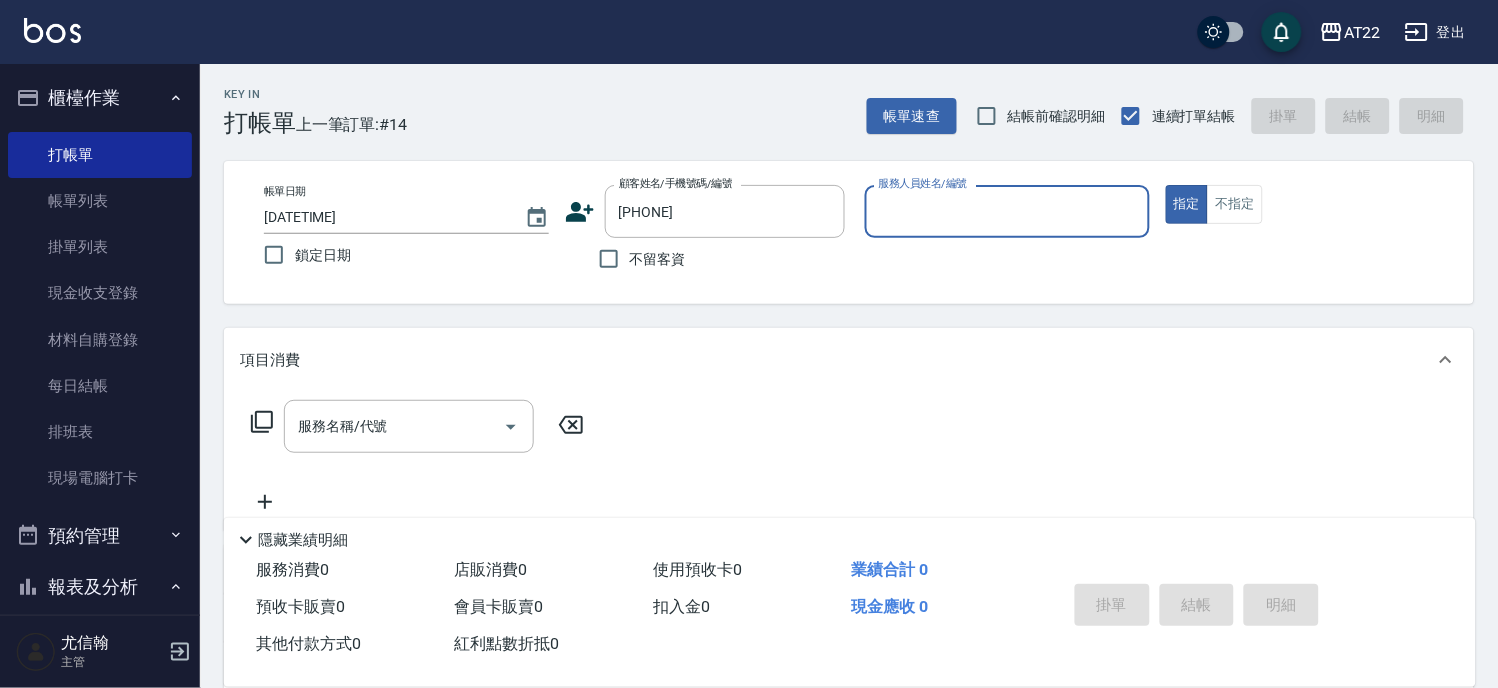click 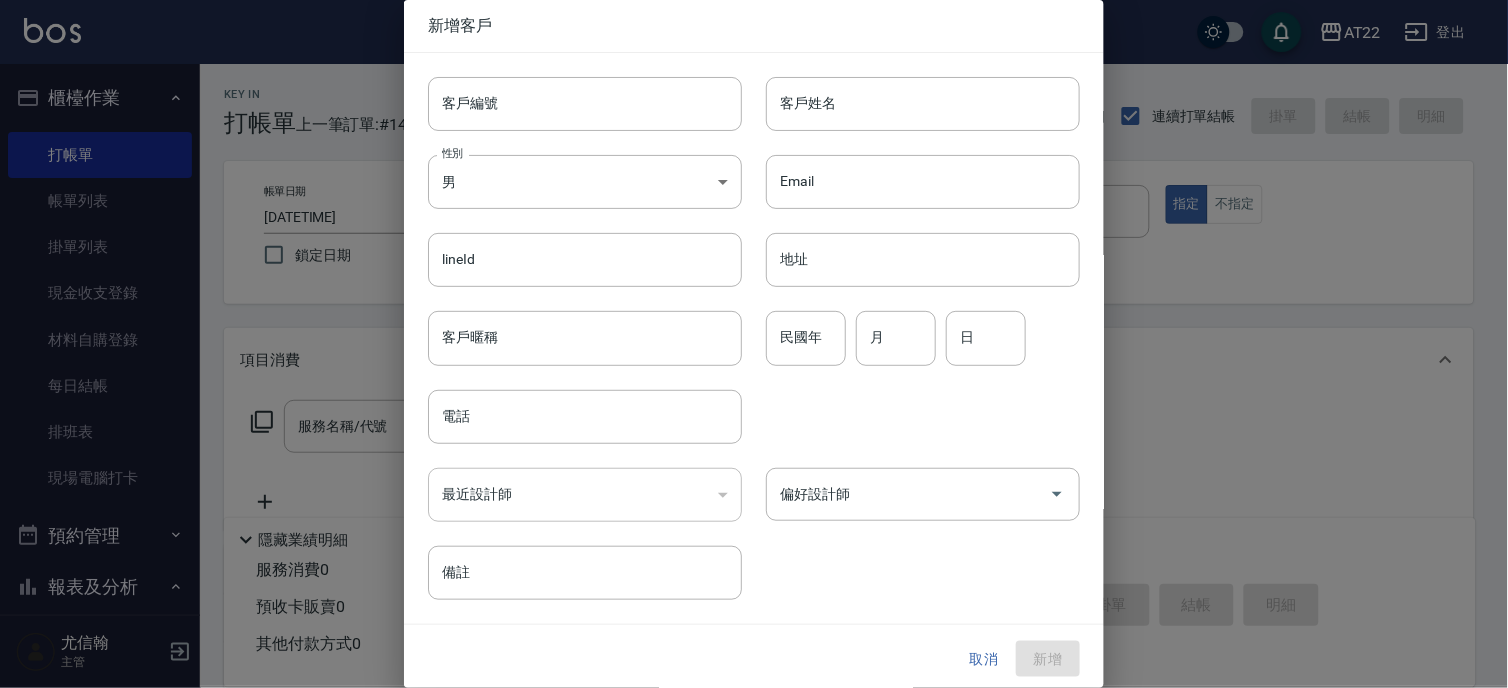 type on "[PHONE]" 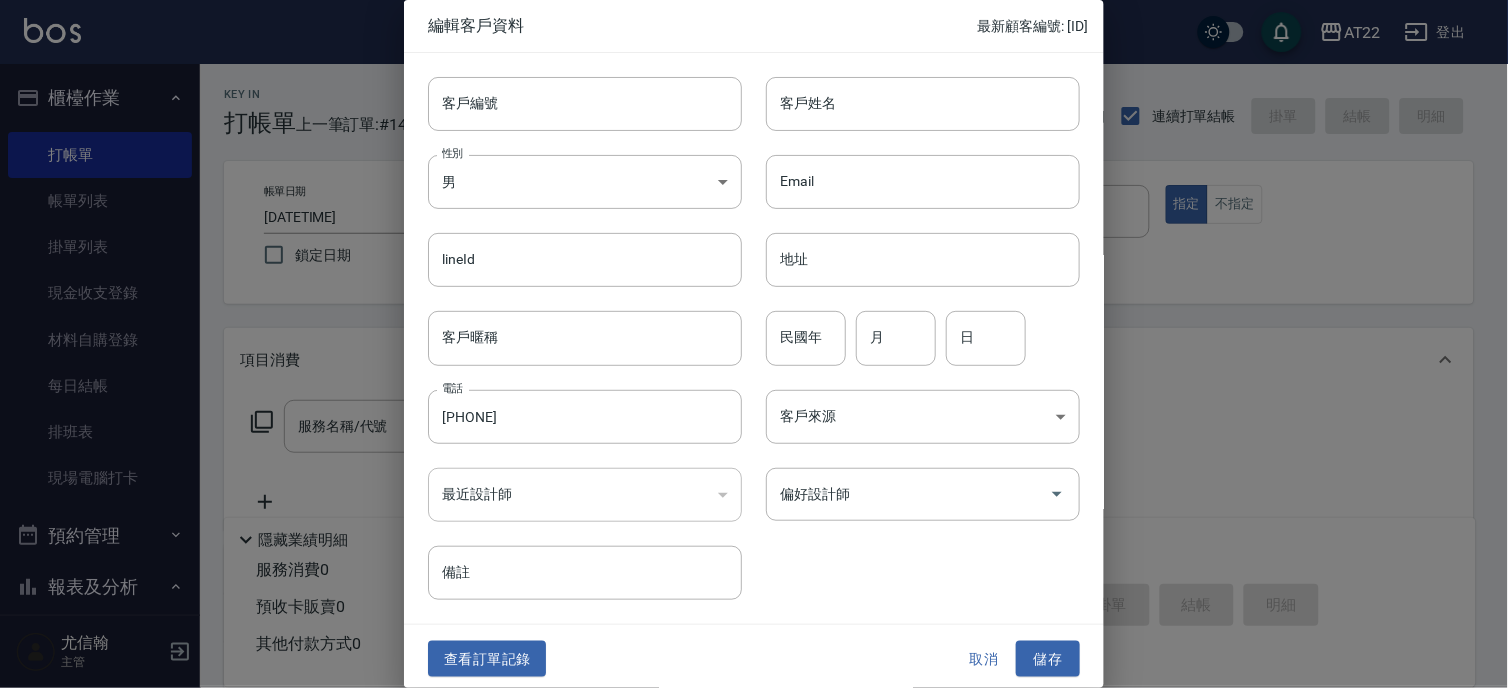 click on "編輯客戶資料 最新顧客編號: [ID]" at bounding box center [754, 26] 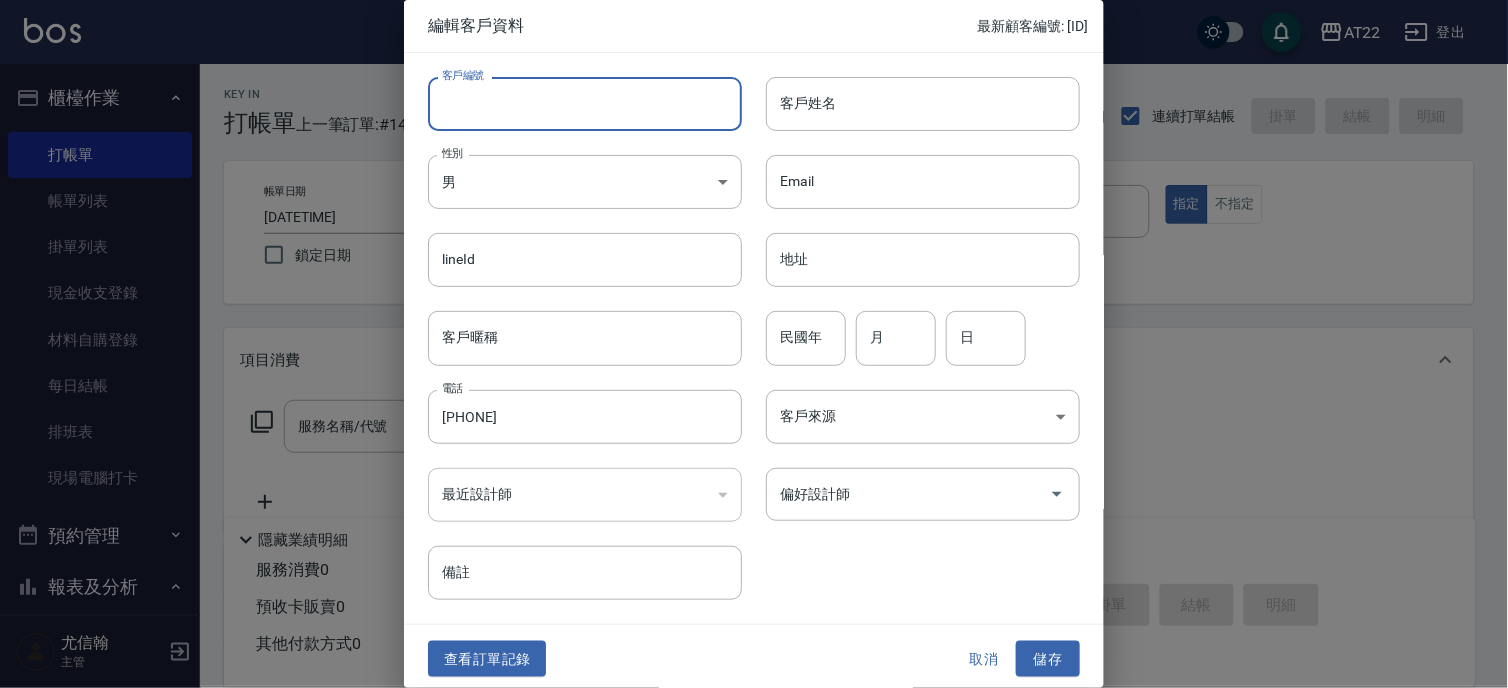 click on "客戶編號" at bounding box center (585, 104) 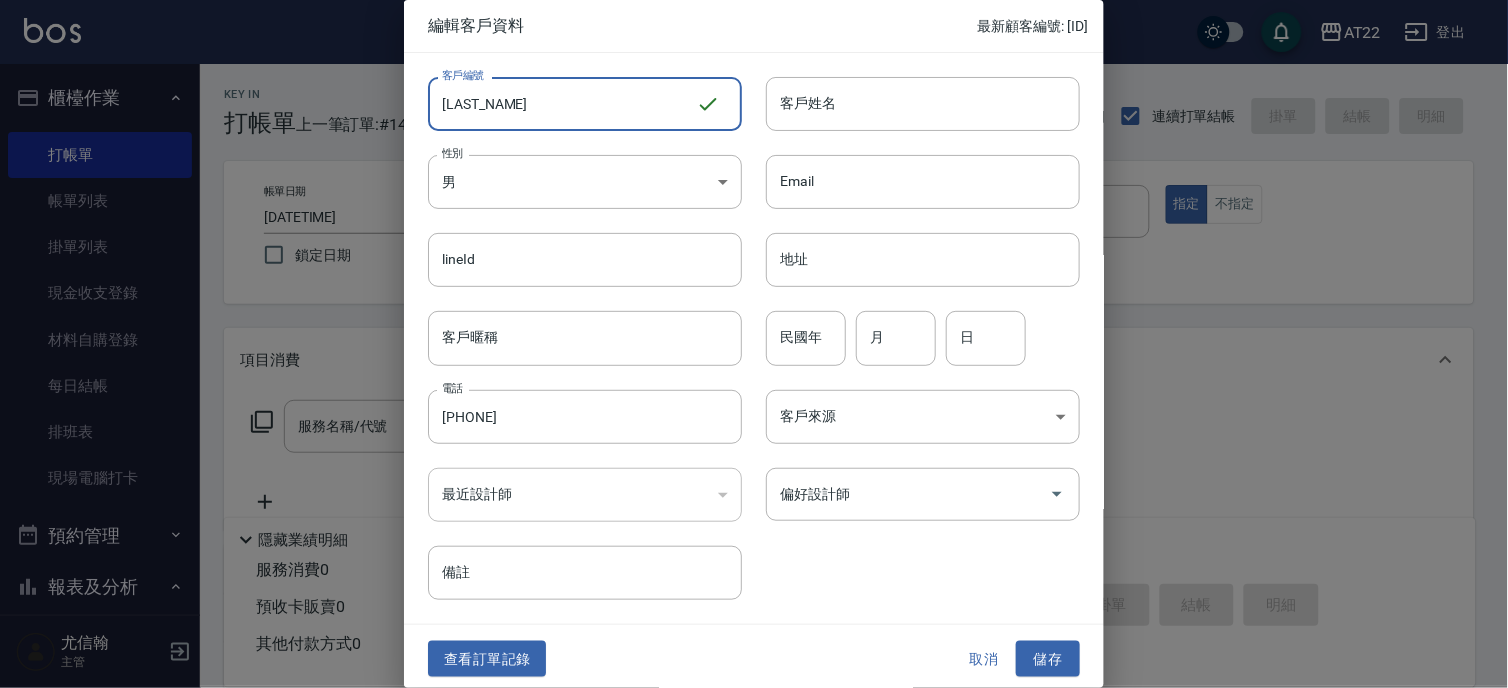 click on "[LAST_NAME]" at bounding box center (562, 104) 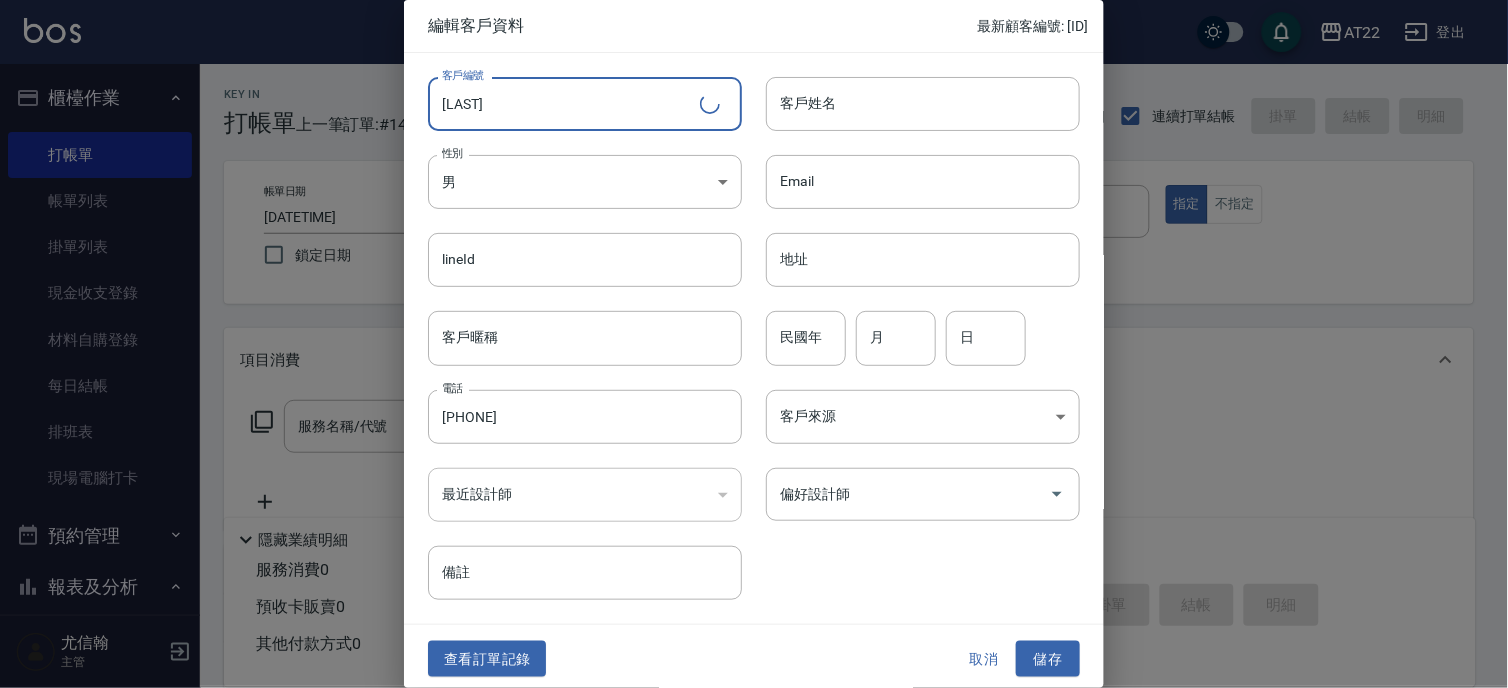 type on "屑" 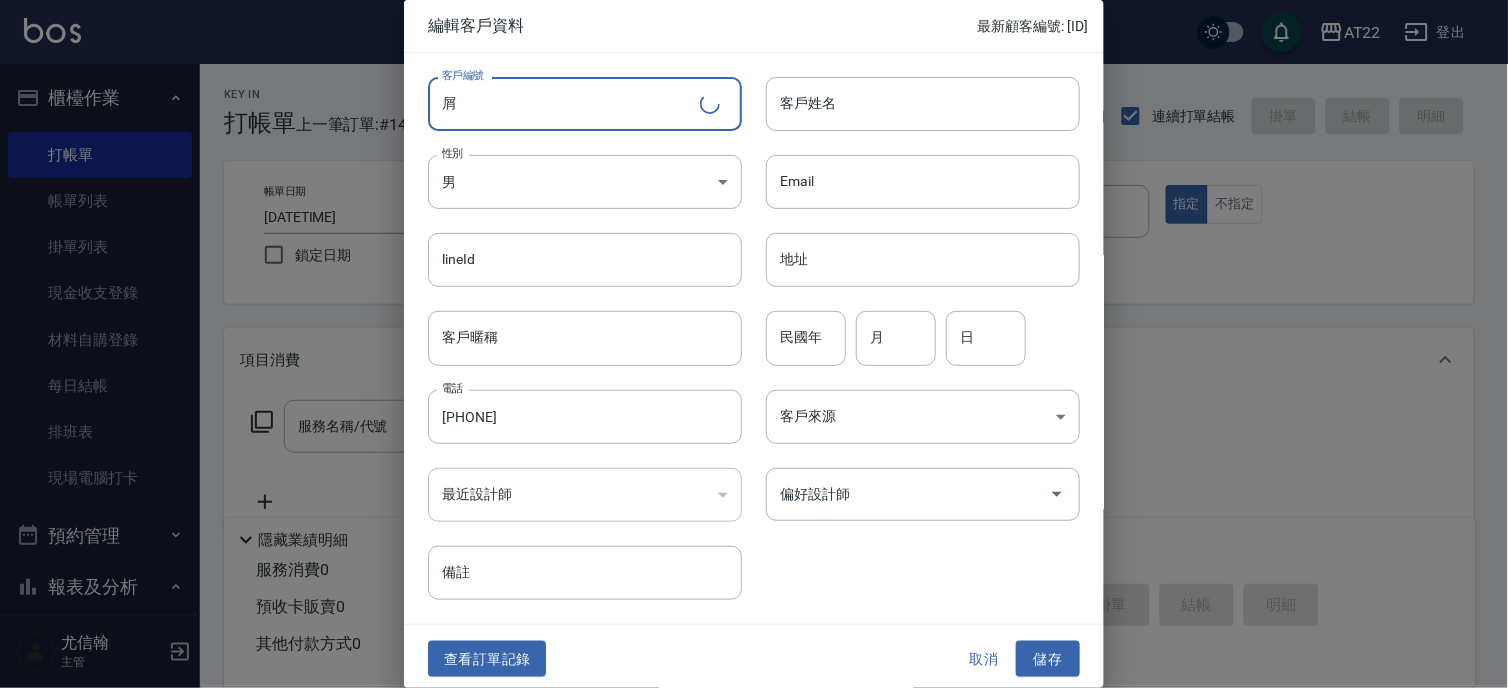 type 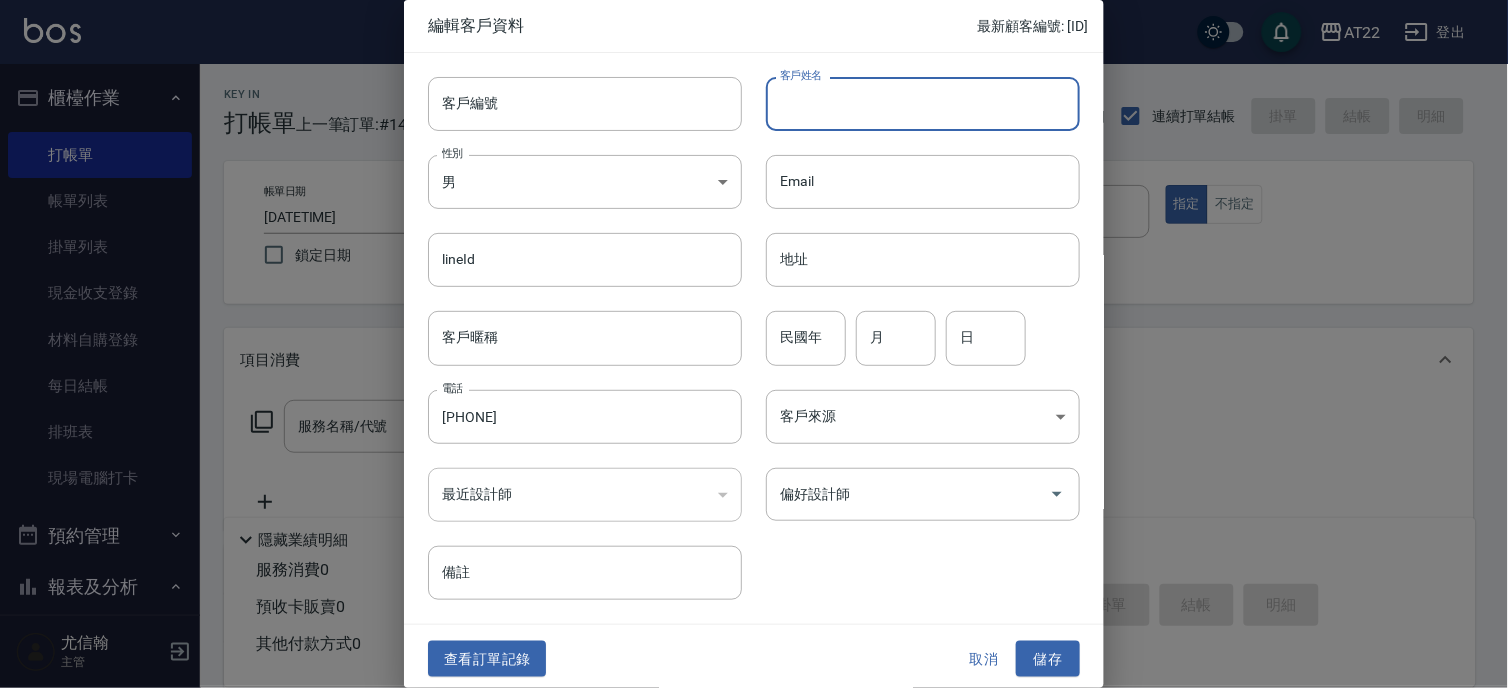 click on "客戶姓名" at bounding box center (923, 104) 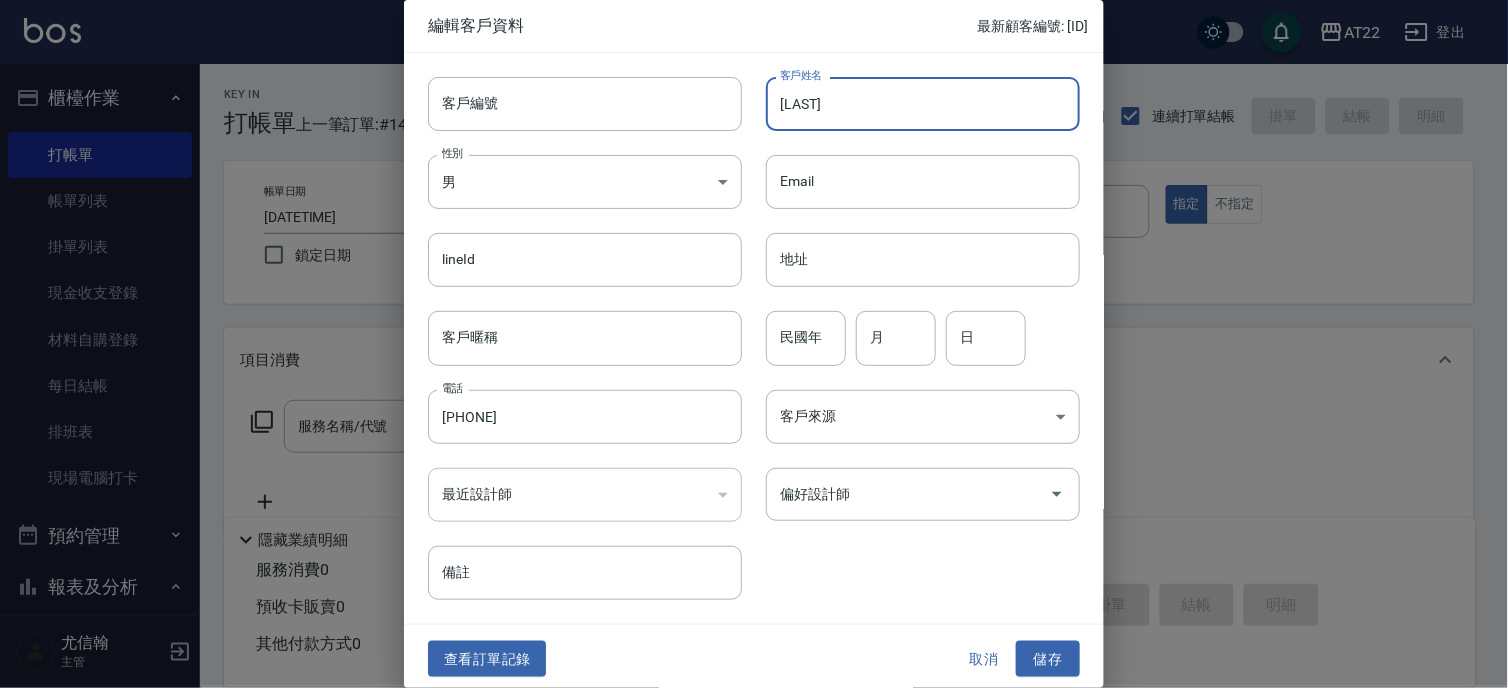 type on "[LAST]" 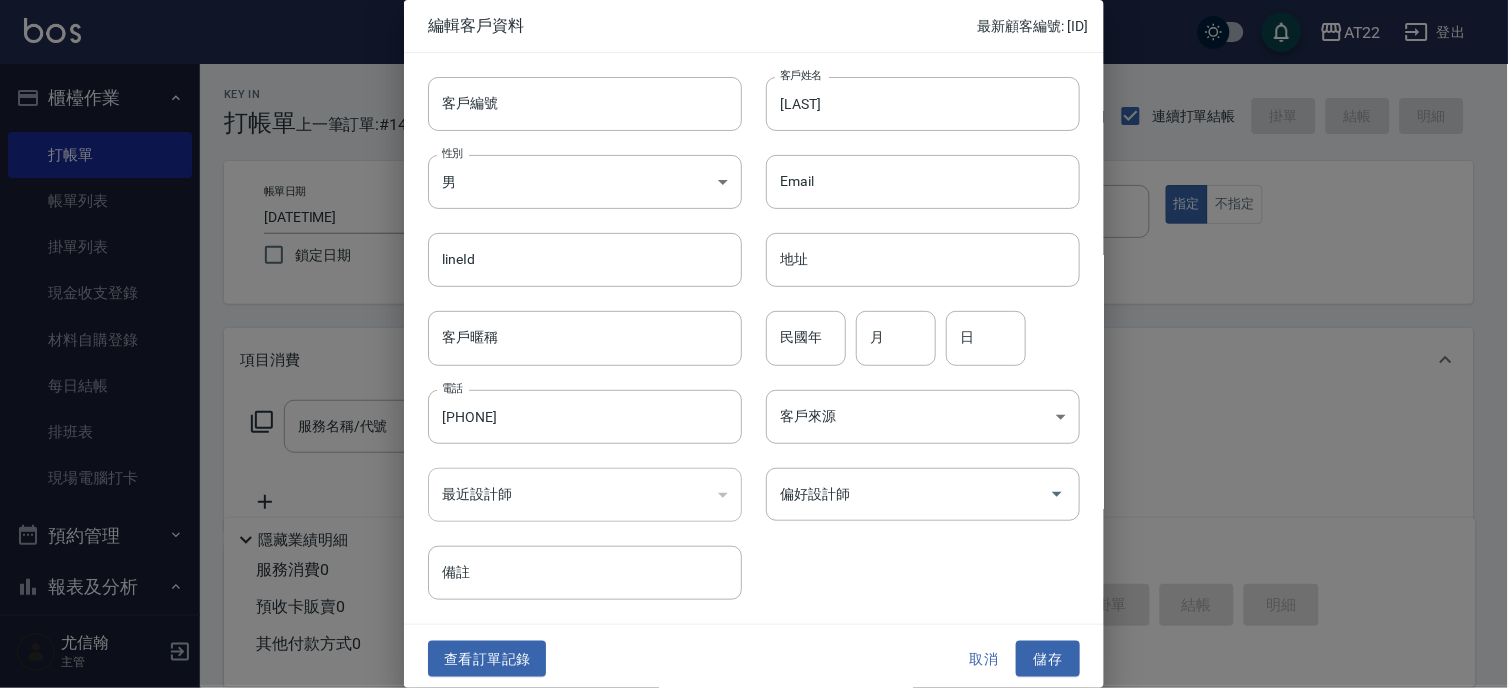 click on "客戶來源 ​ 客戶來源" at bounding box center [911, 405] 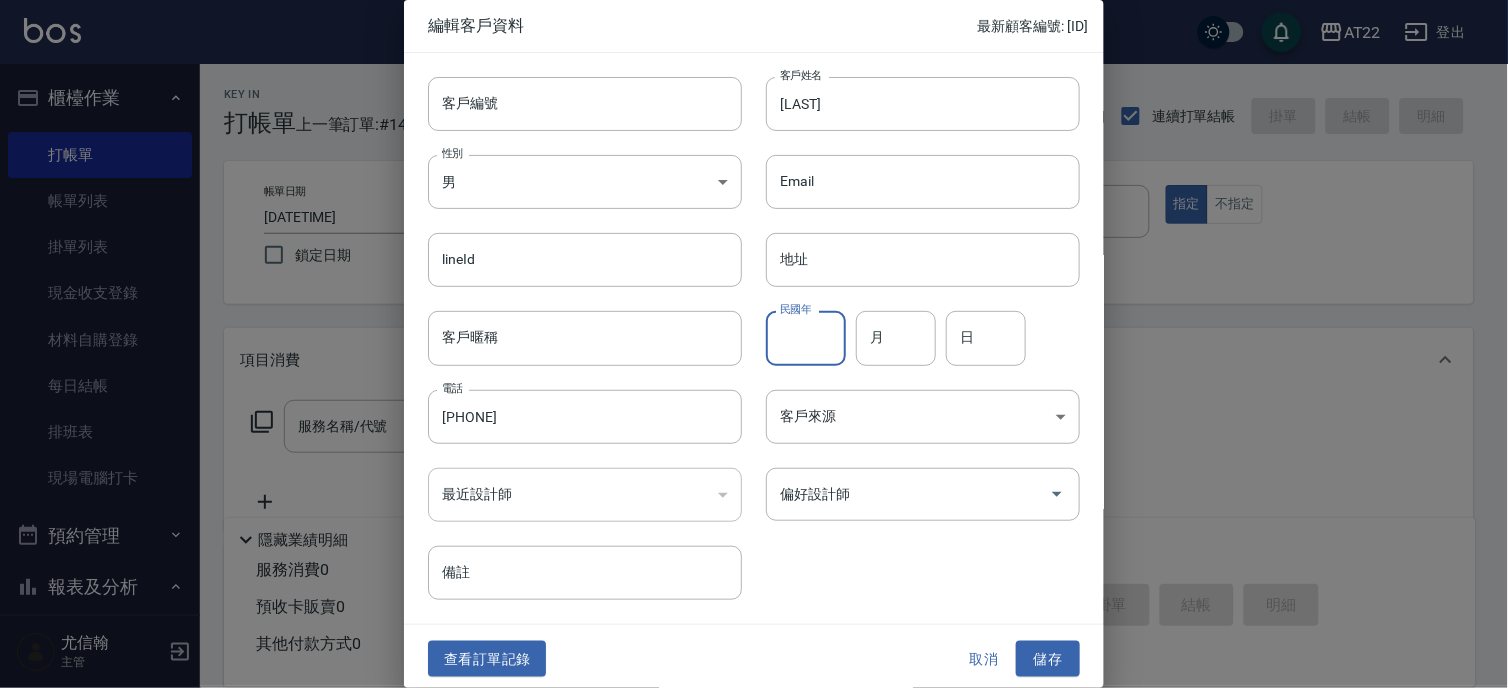 click on "民國年" at bounding box center (806, 338) 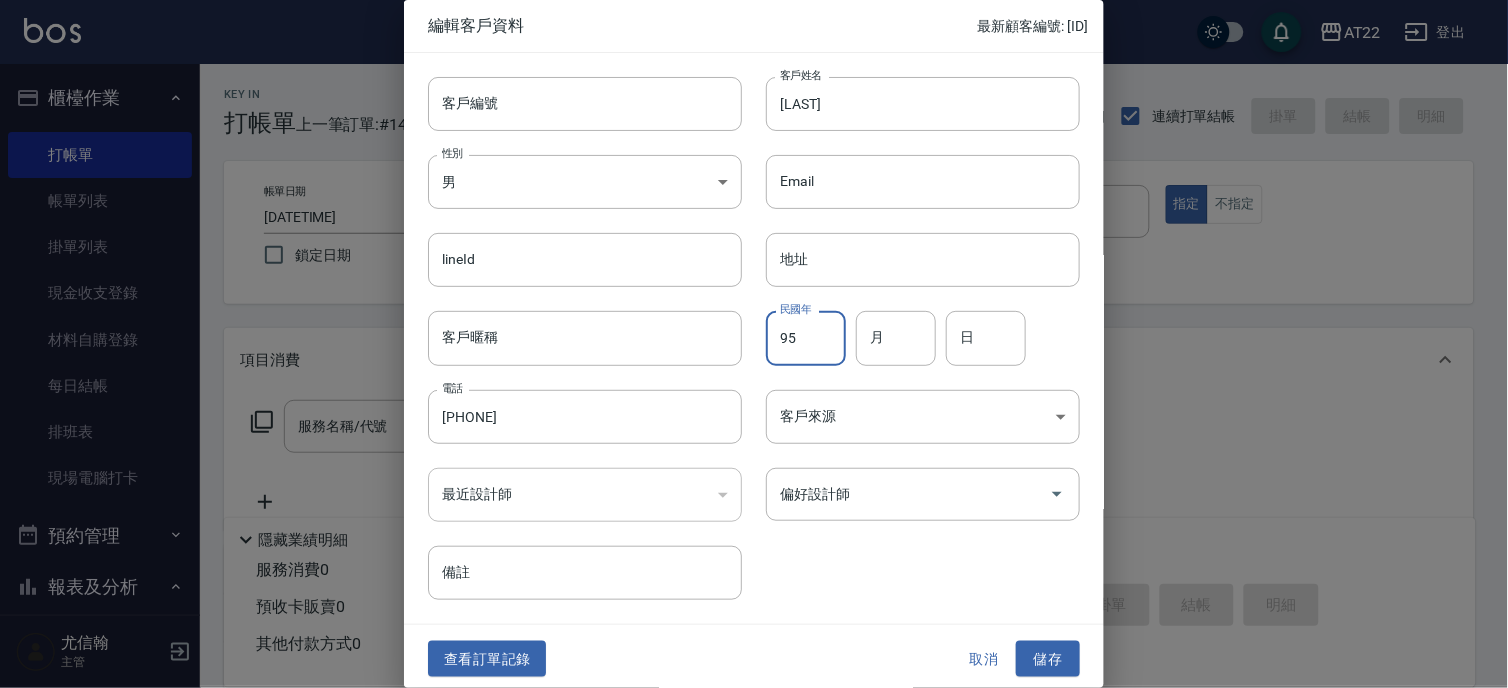 type on "95" 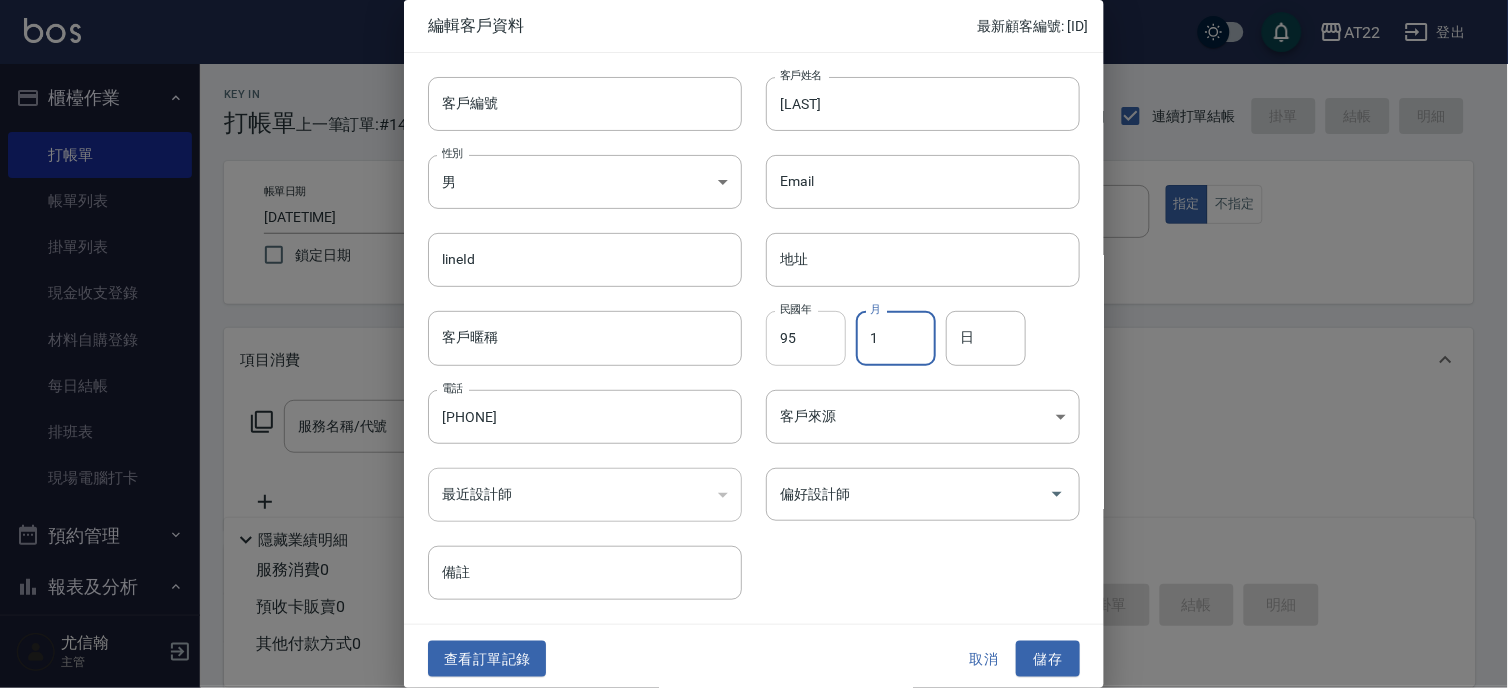 type on "1" 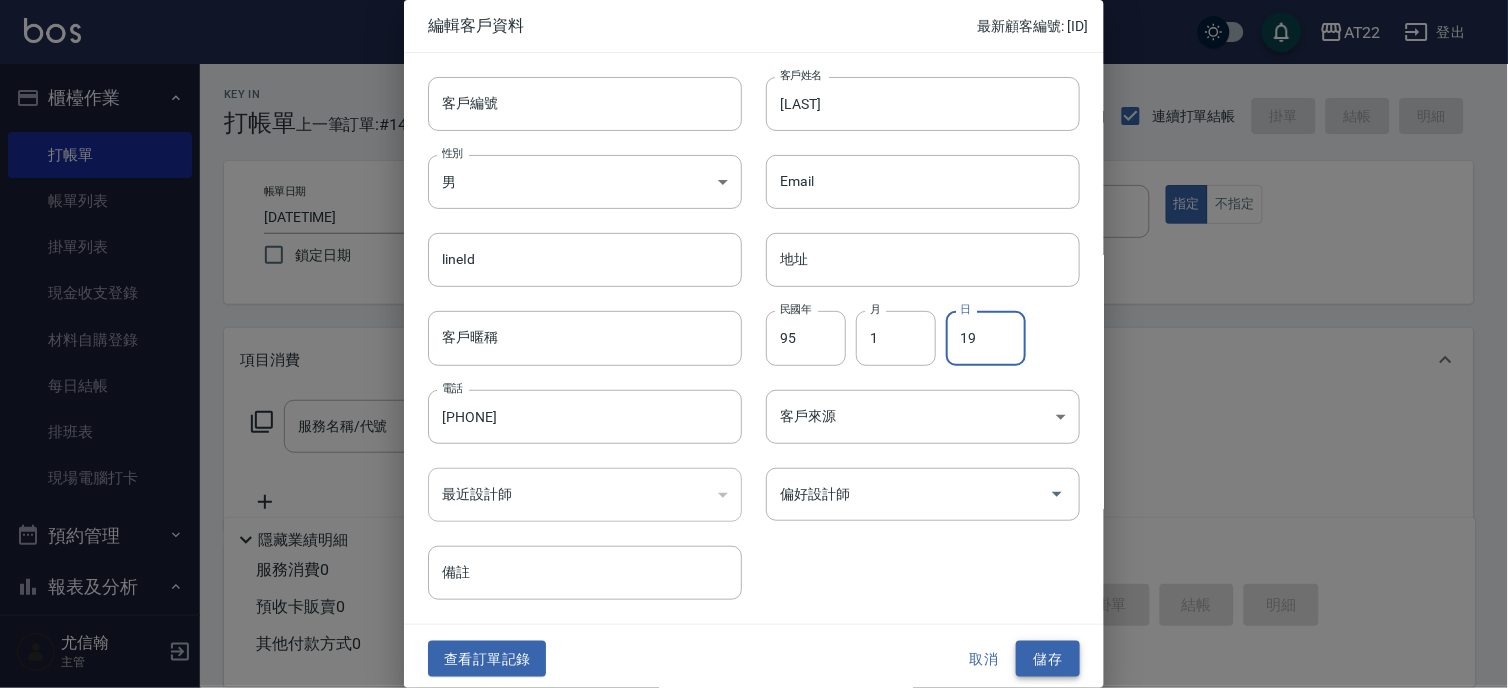 type on "19" 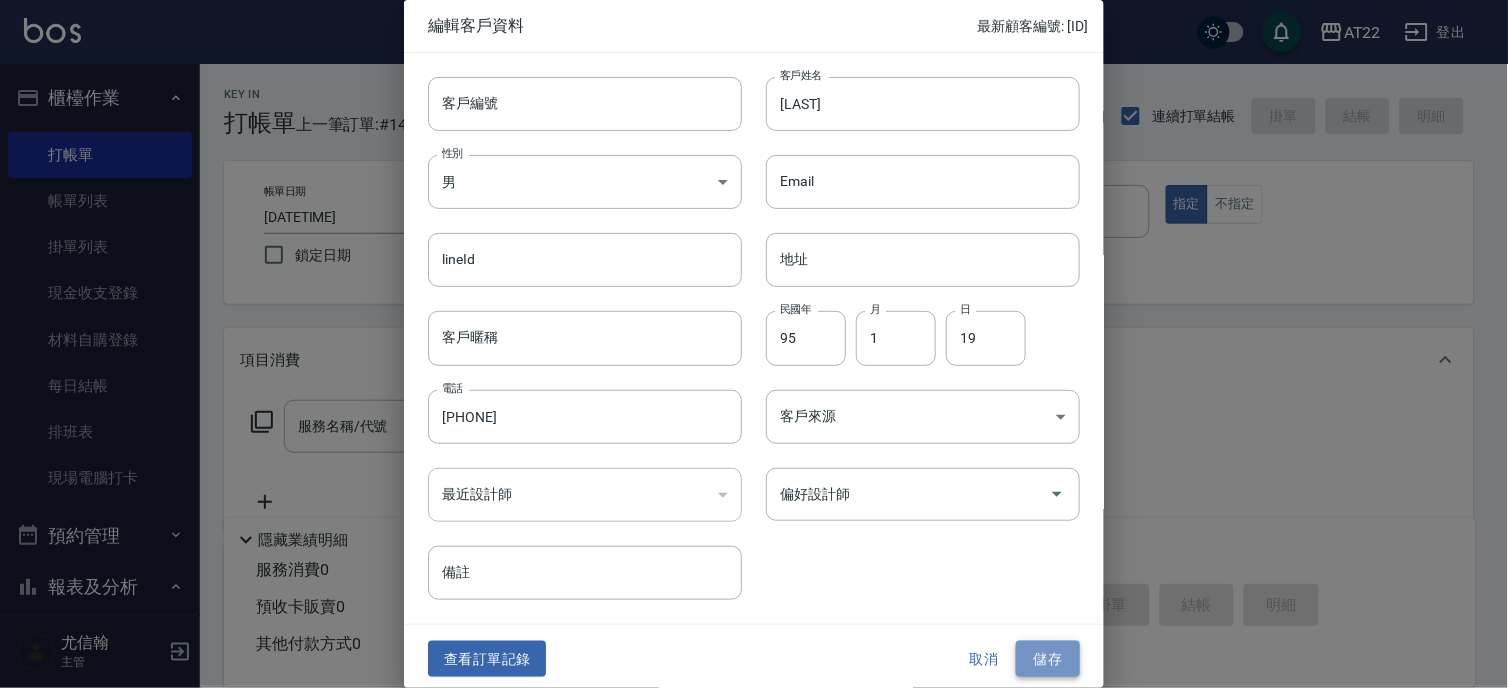 click on "儲存" at bounding box center (1048, 659) 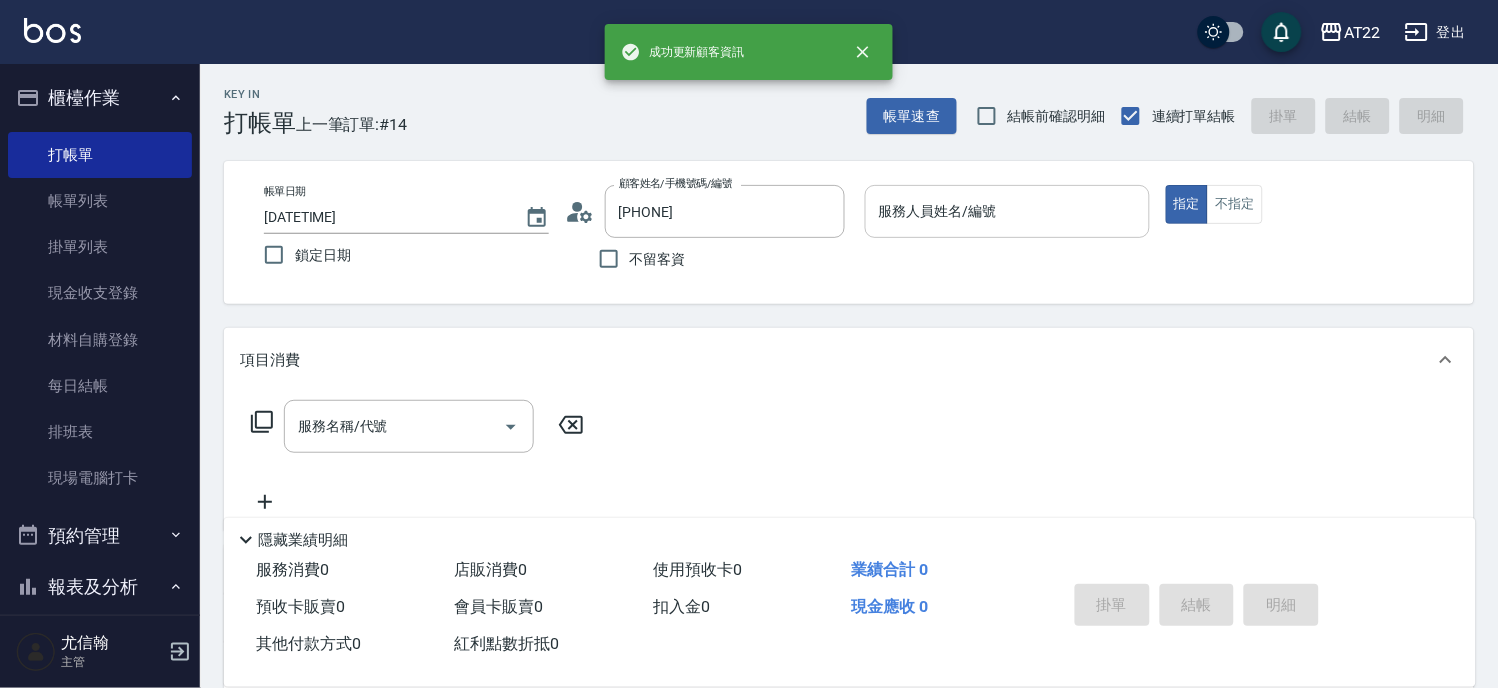 click on "服務人員姓名/編號" at bounding box center (1007, 211) 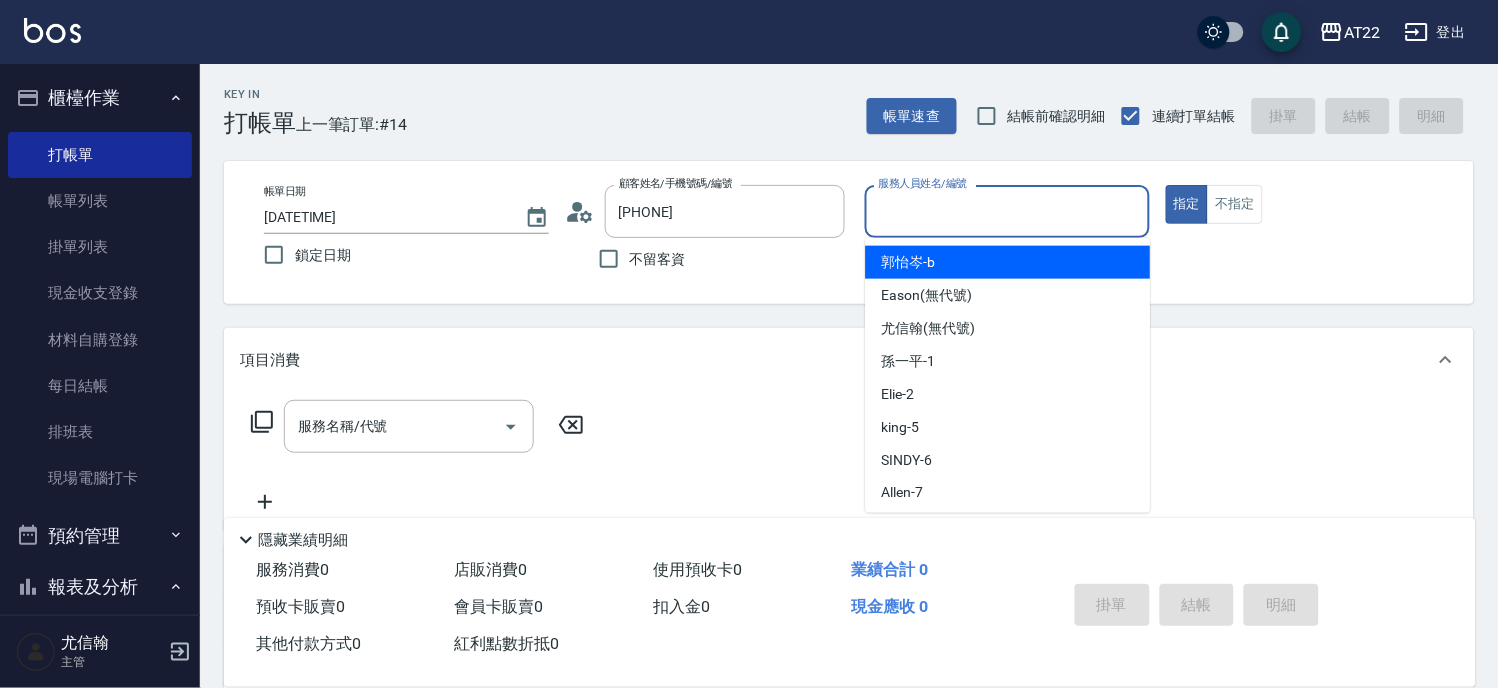 type on "1" 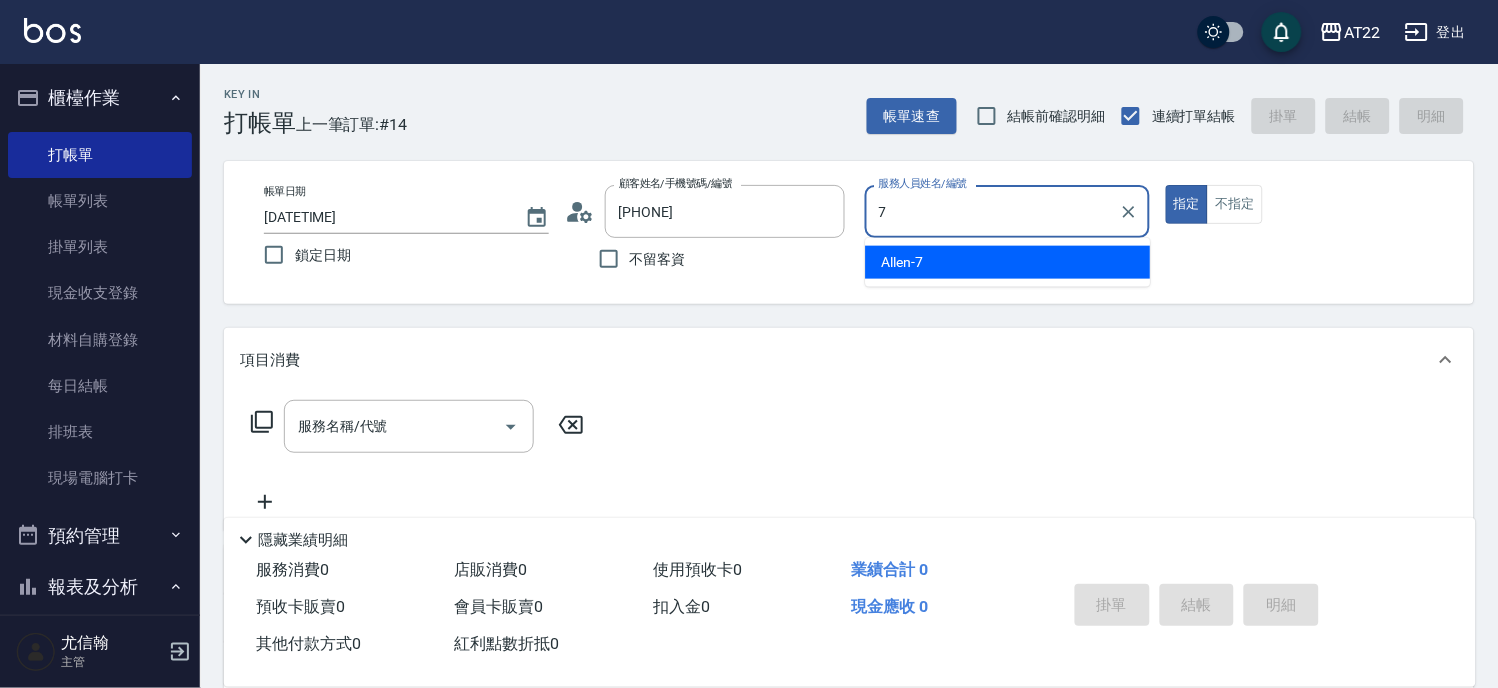 type on "Allen-7" 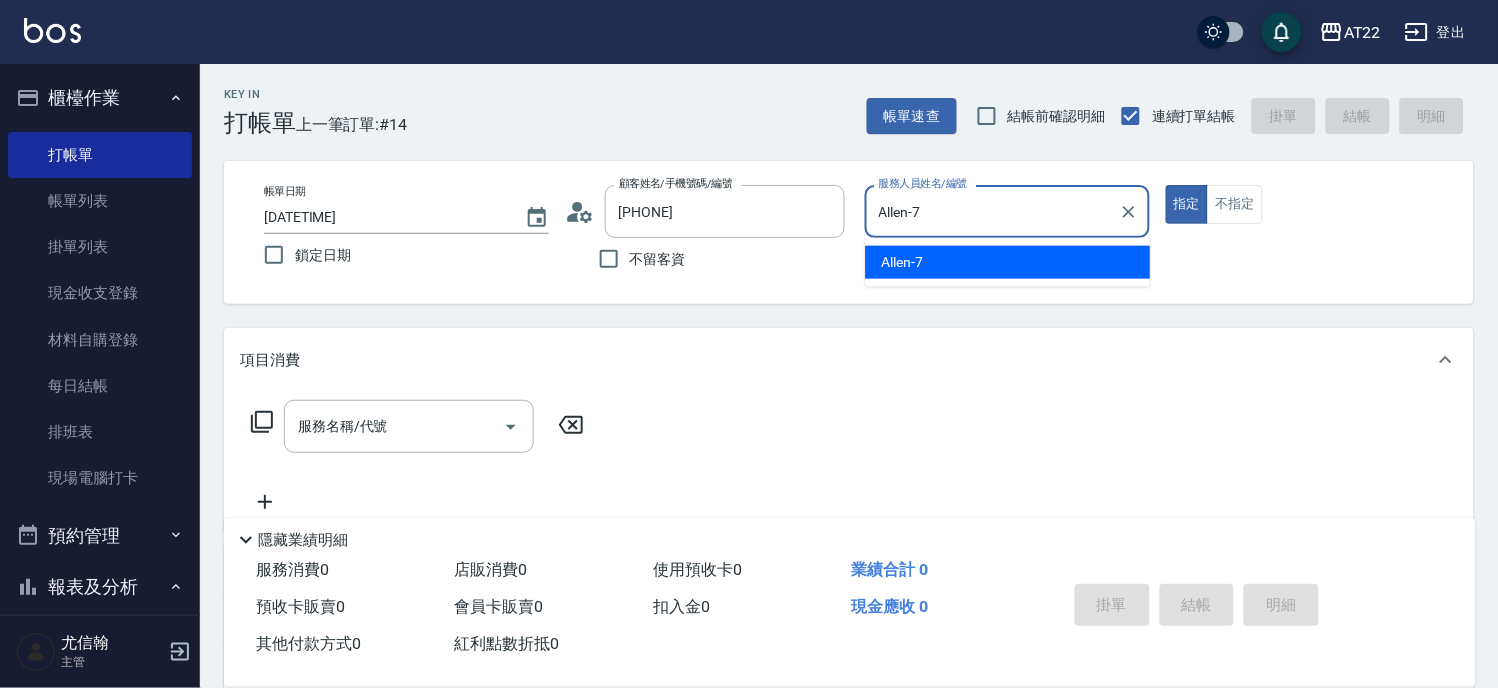 type on "true" 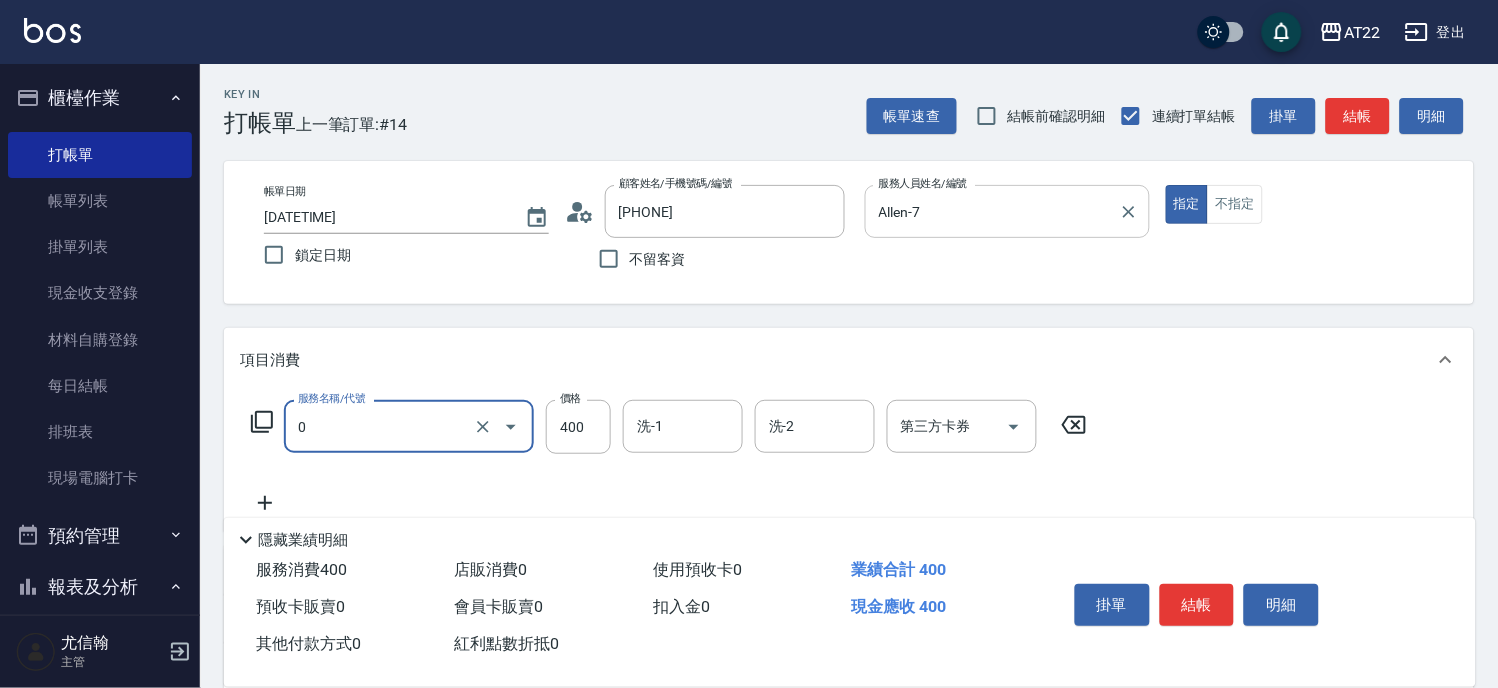 type on "有機洗髮(0)" 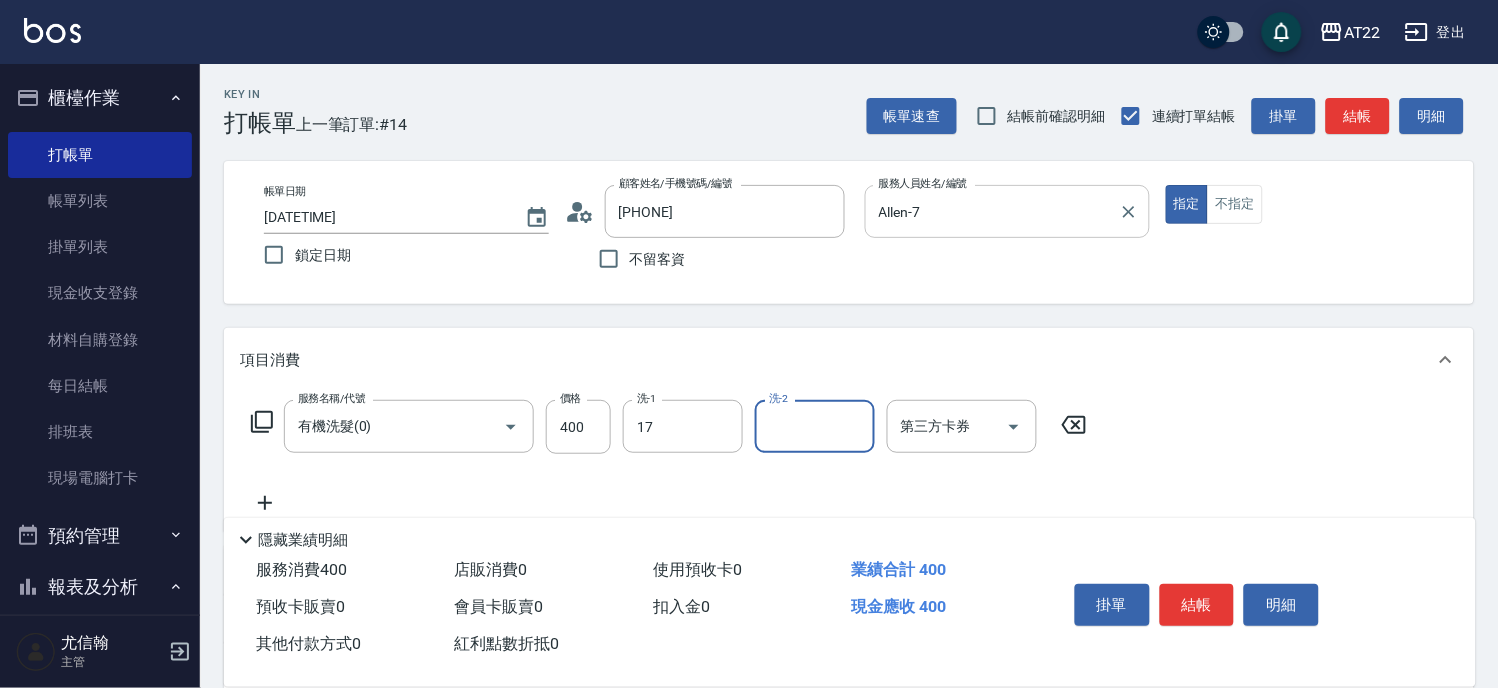 type on "YunYun-17" 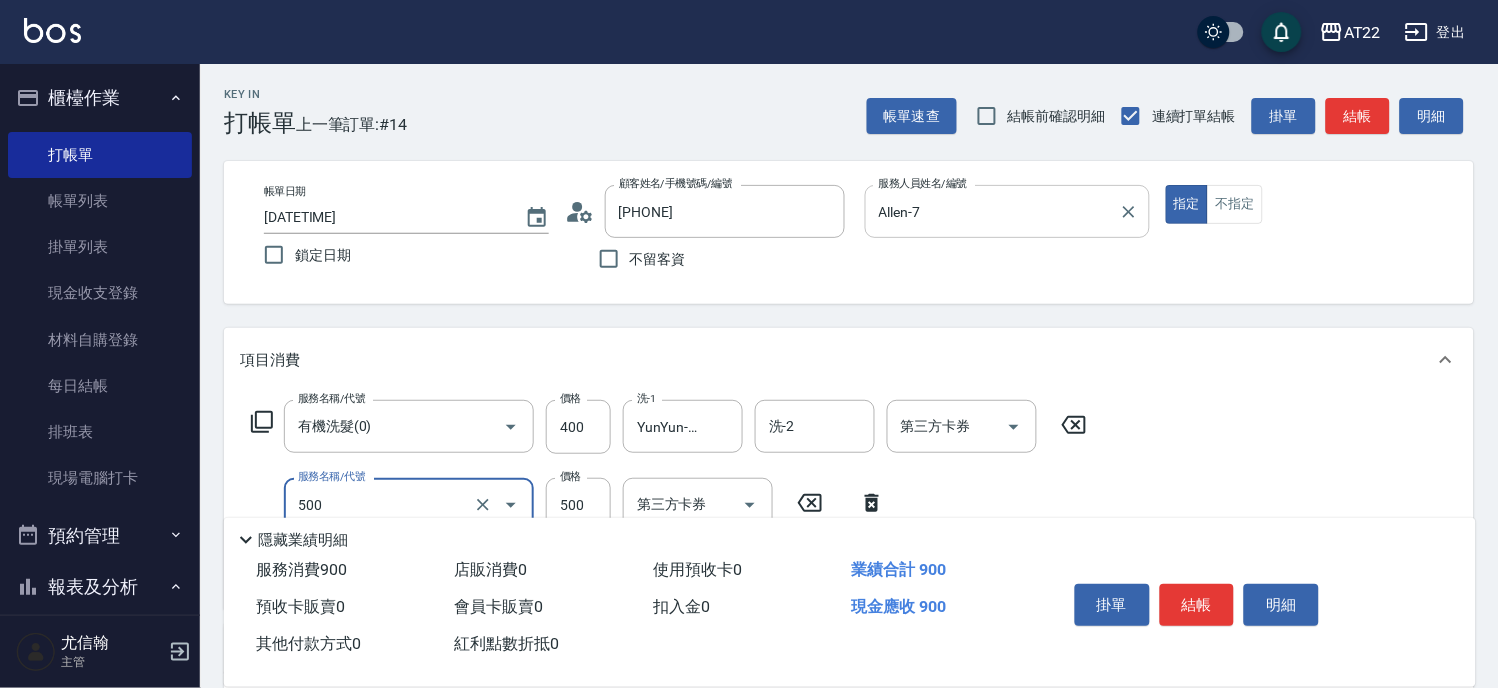 type on "剪髮(500)" 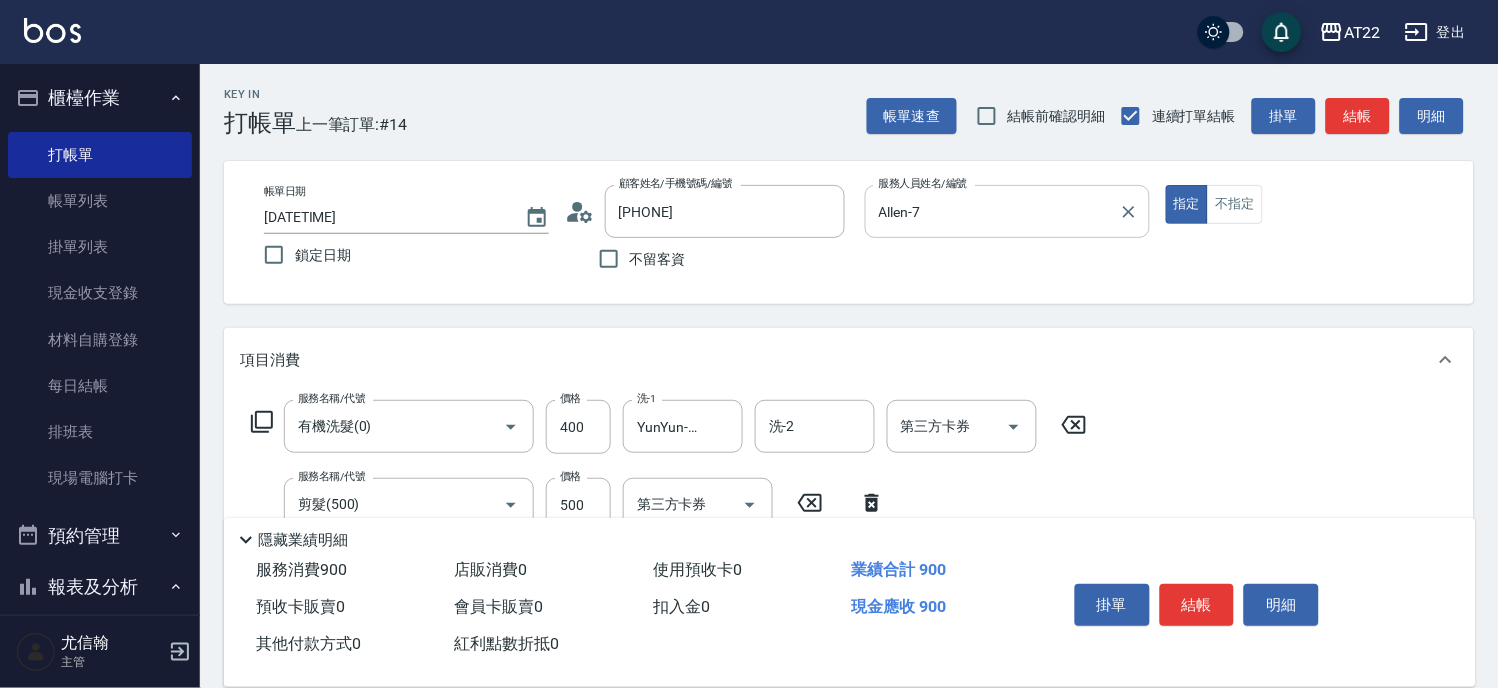 scroll, scrollTop: 222, scrollLeft: 0, axis: vertical 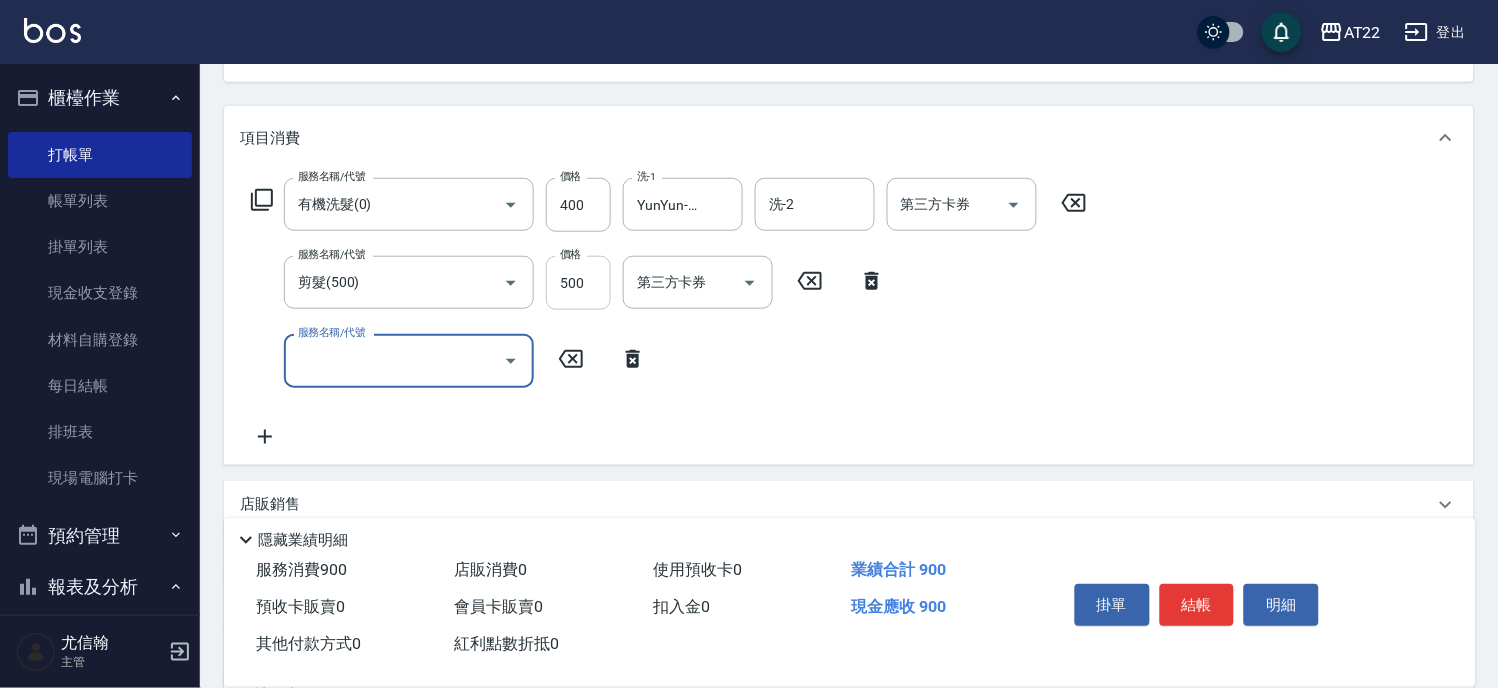 click on "500" at bounding box center [578, 283] 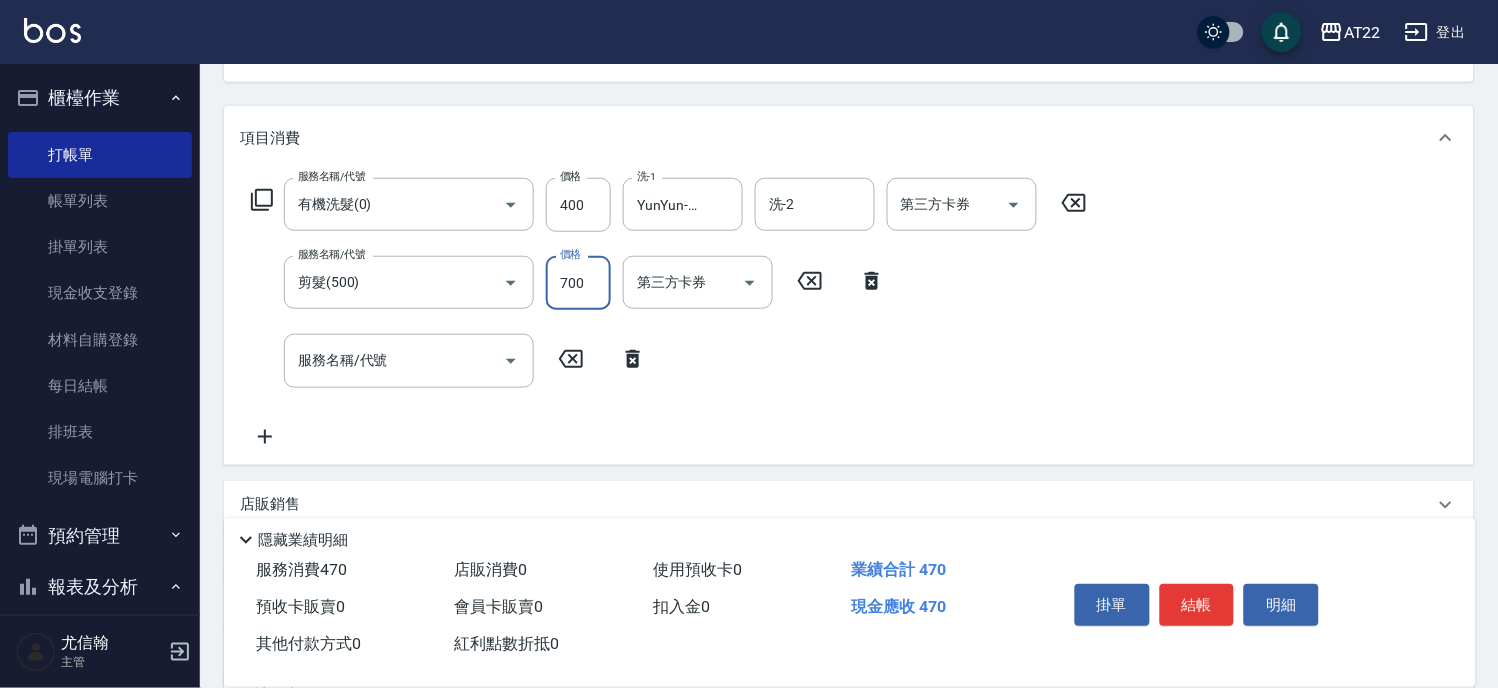 type on "700" 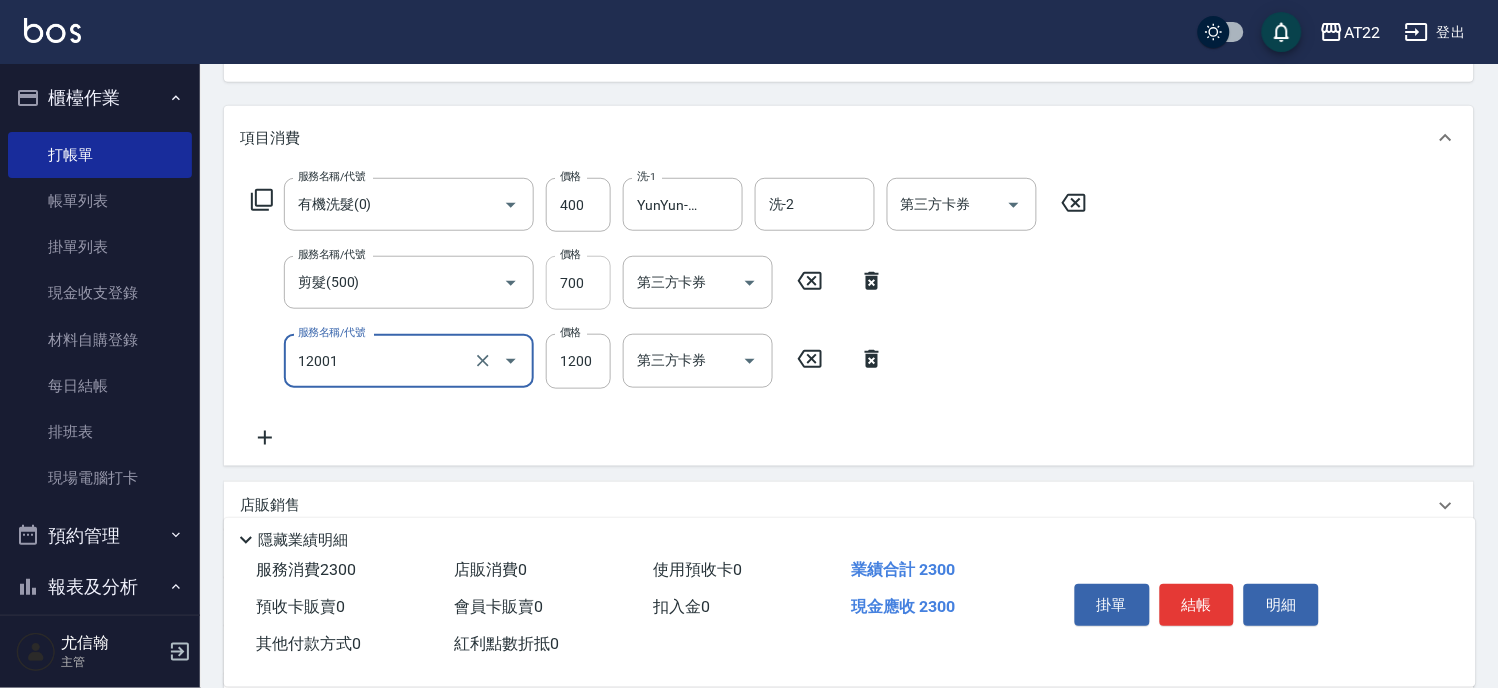 type on "燙髮S(12001)" 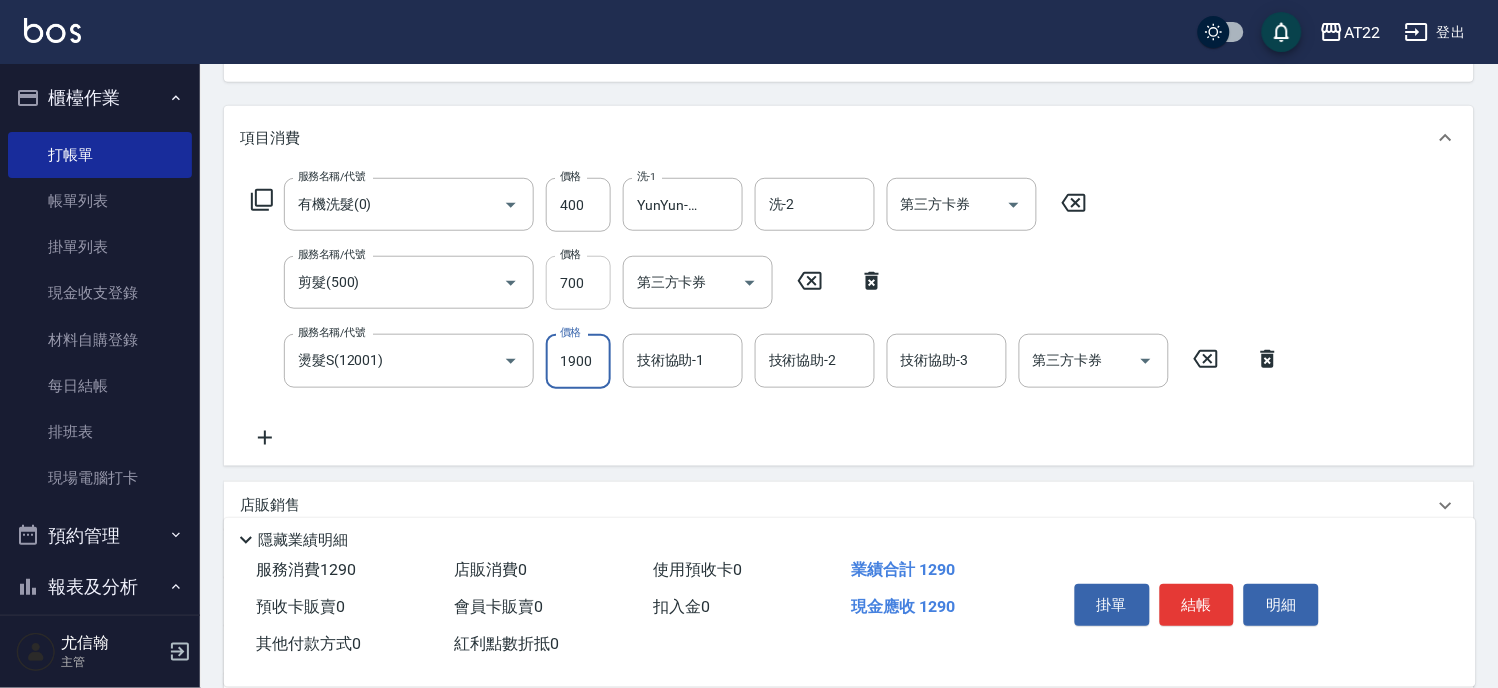type on "1900" 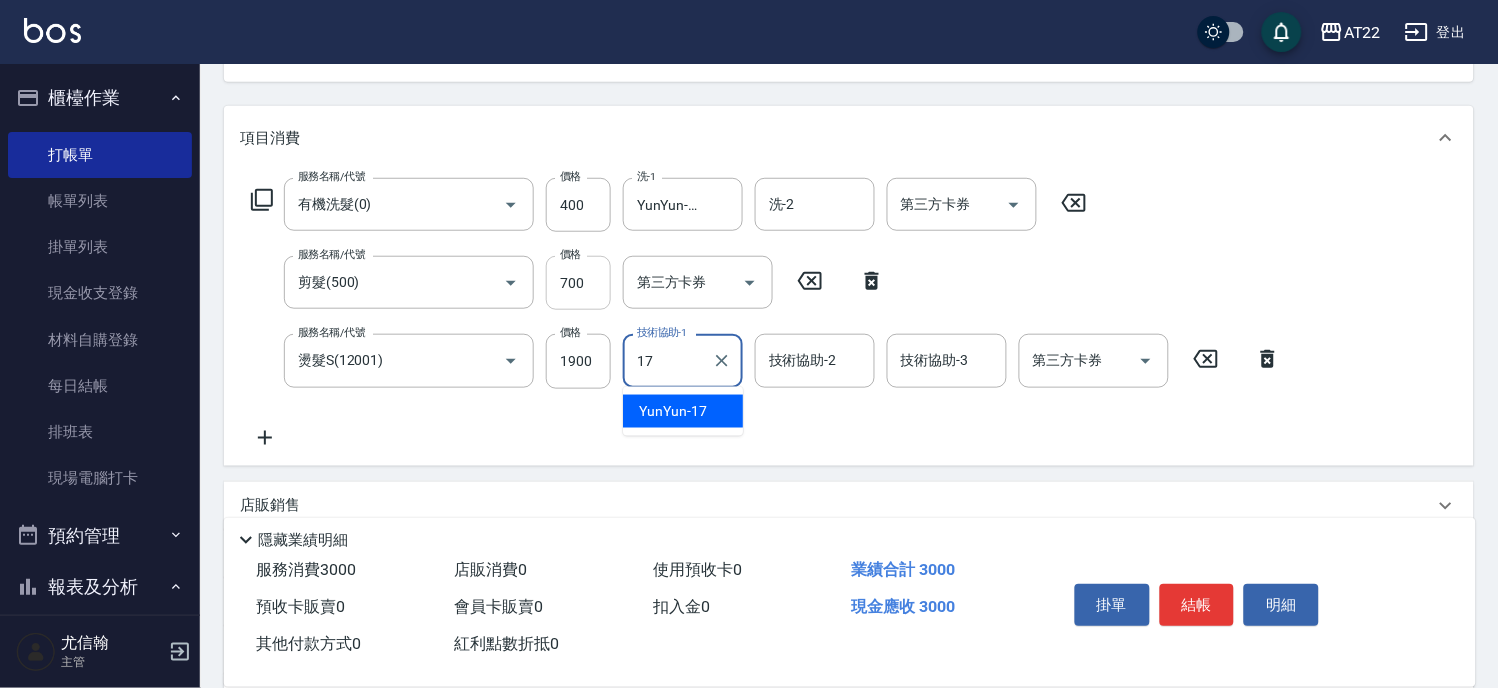 type on "YunYun-17" 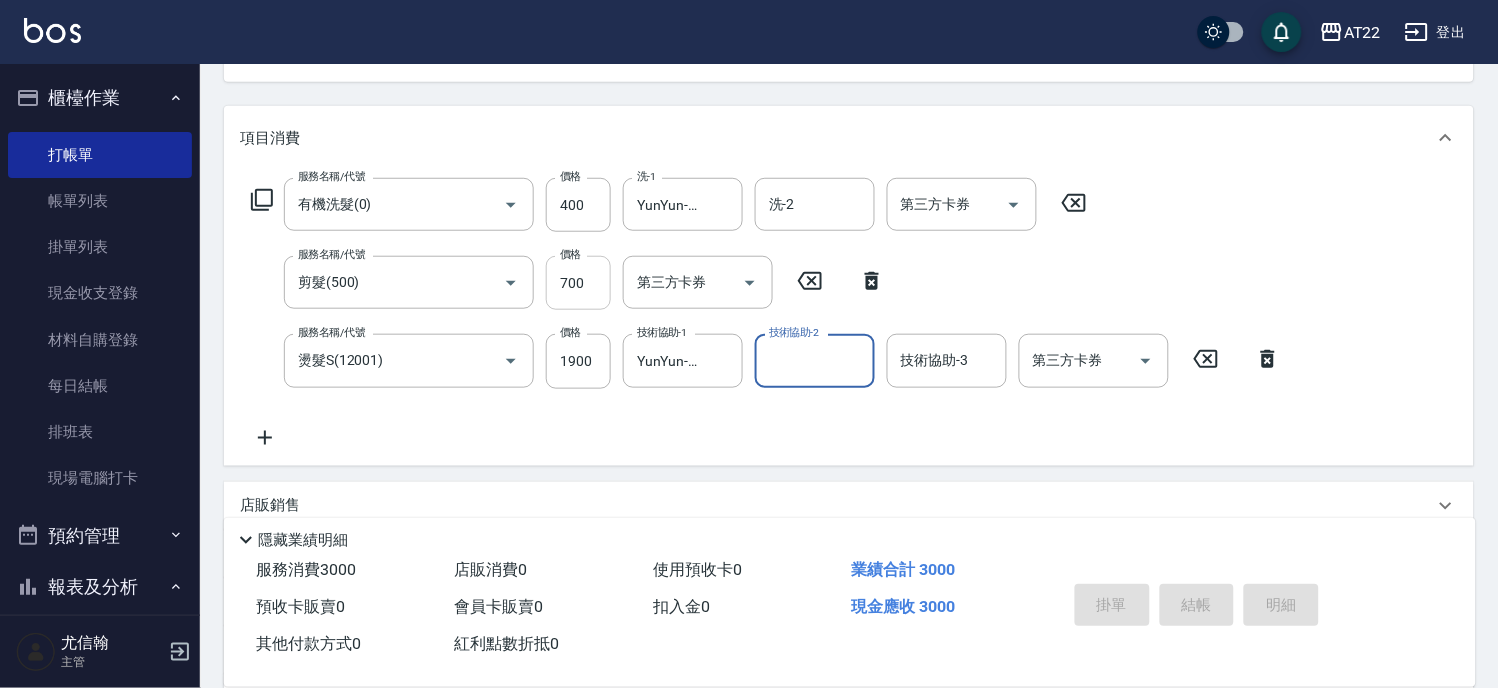 type 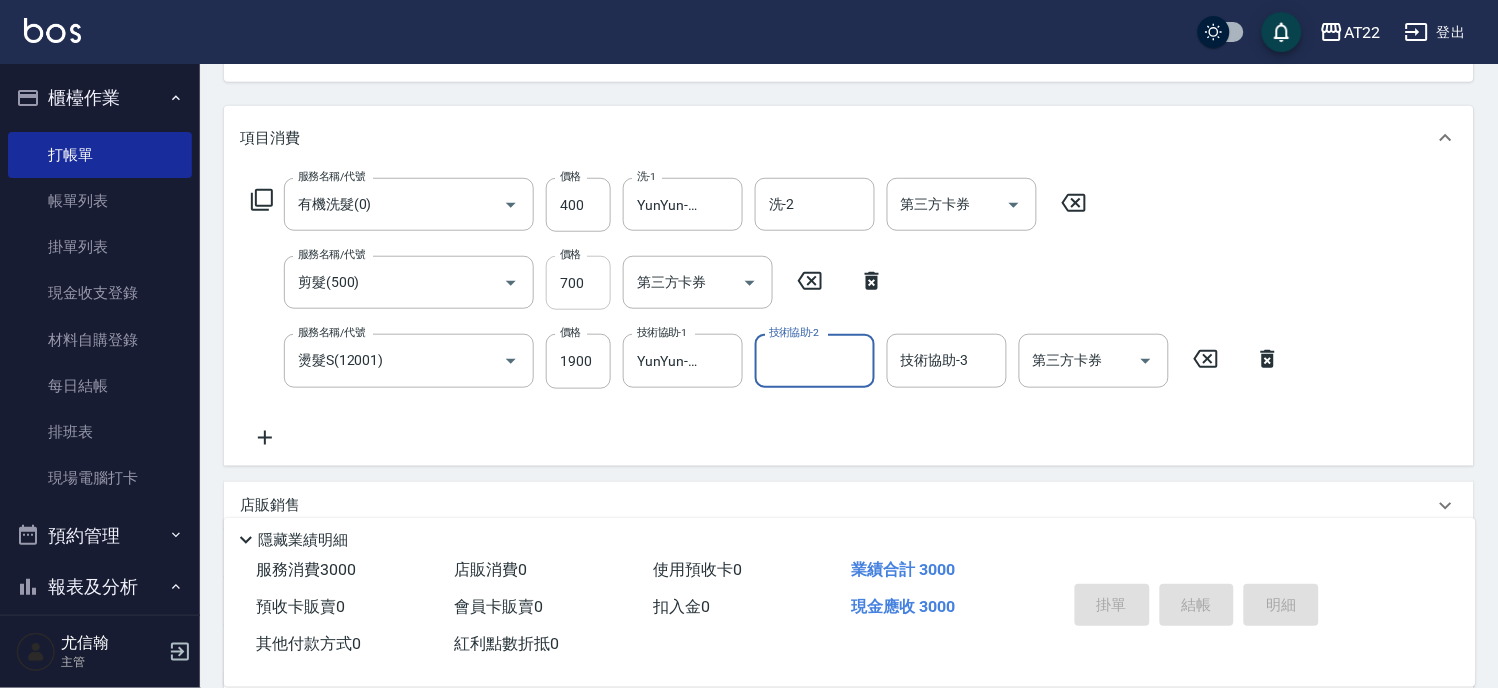 type 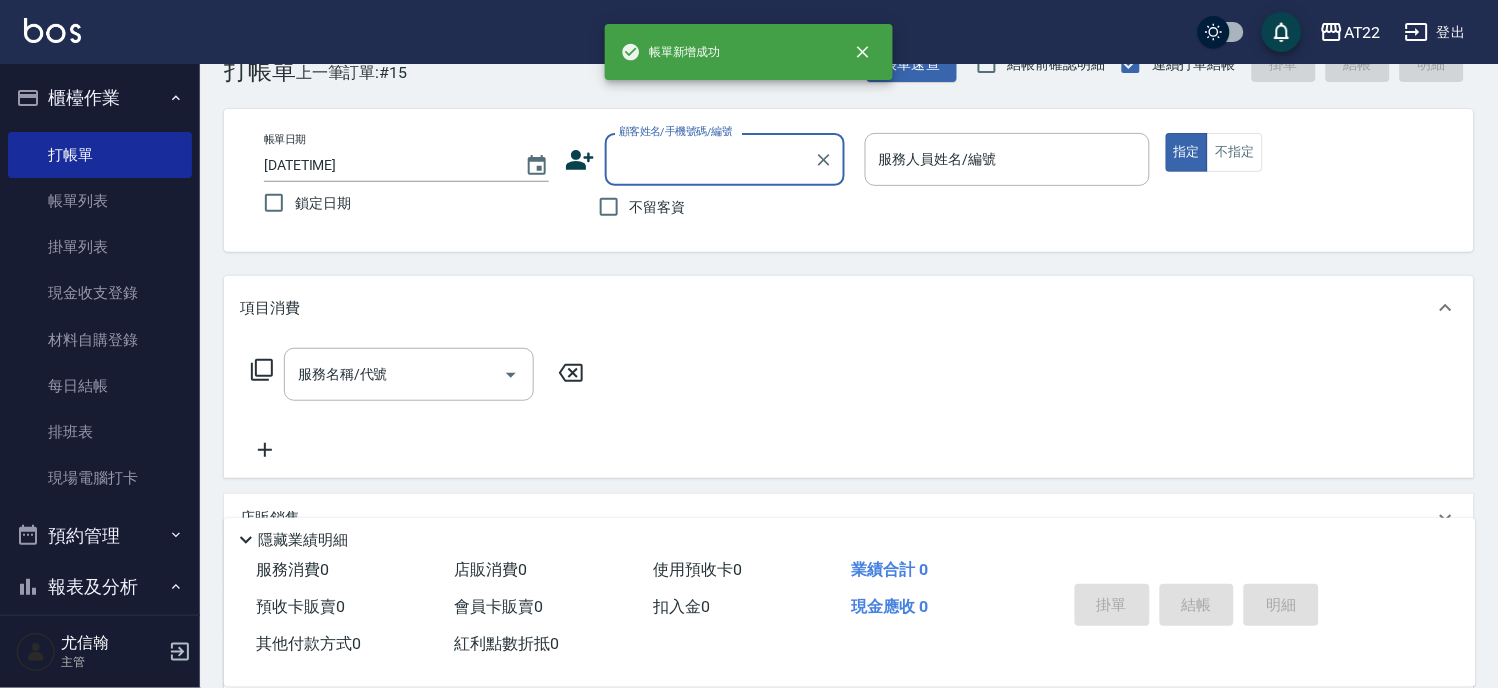 scroll, scrollTop: 0, scrollLeft: 0, axis: both 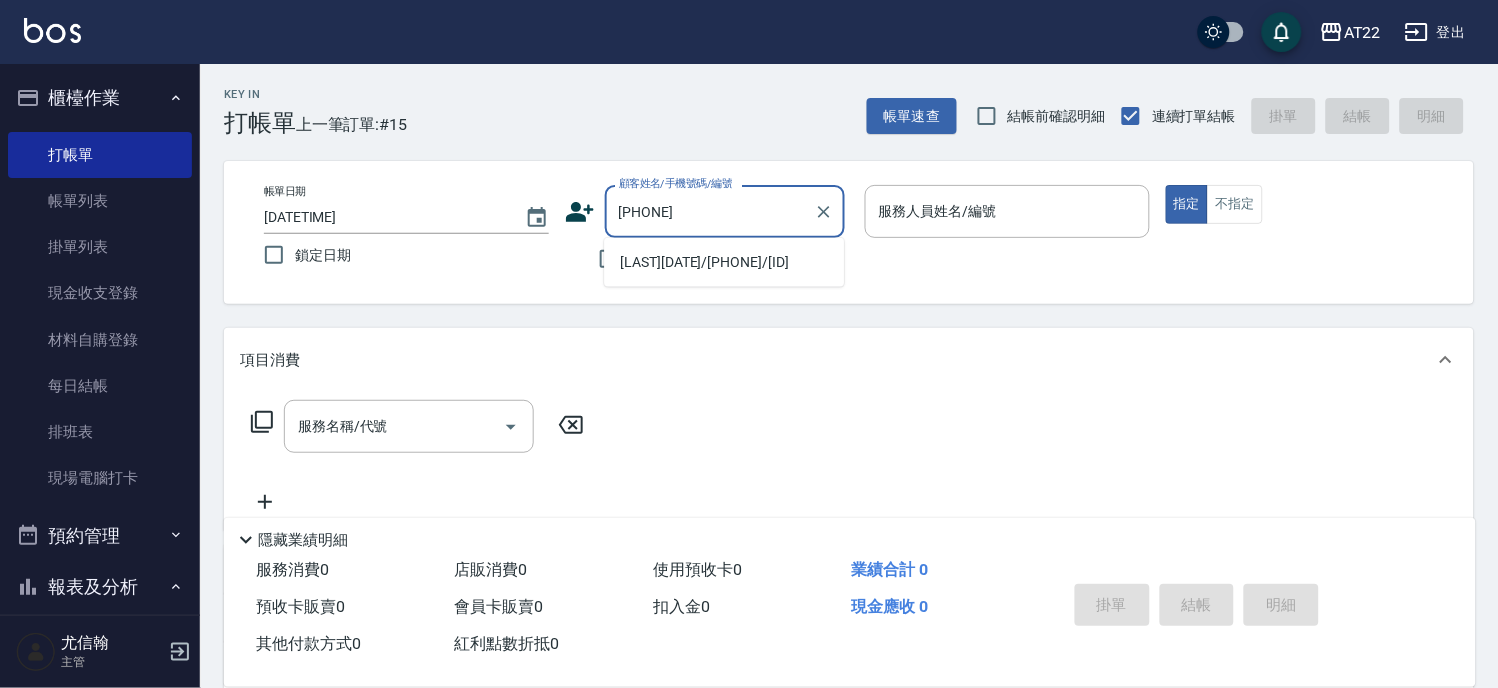 click on "[LAST][DATE]/[PHONE]/[ID]" at bounding box center (724, 262) 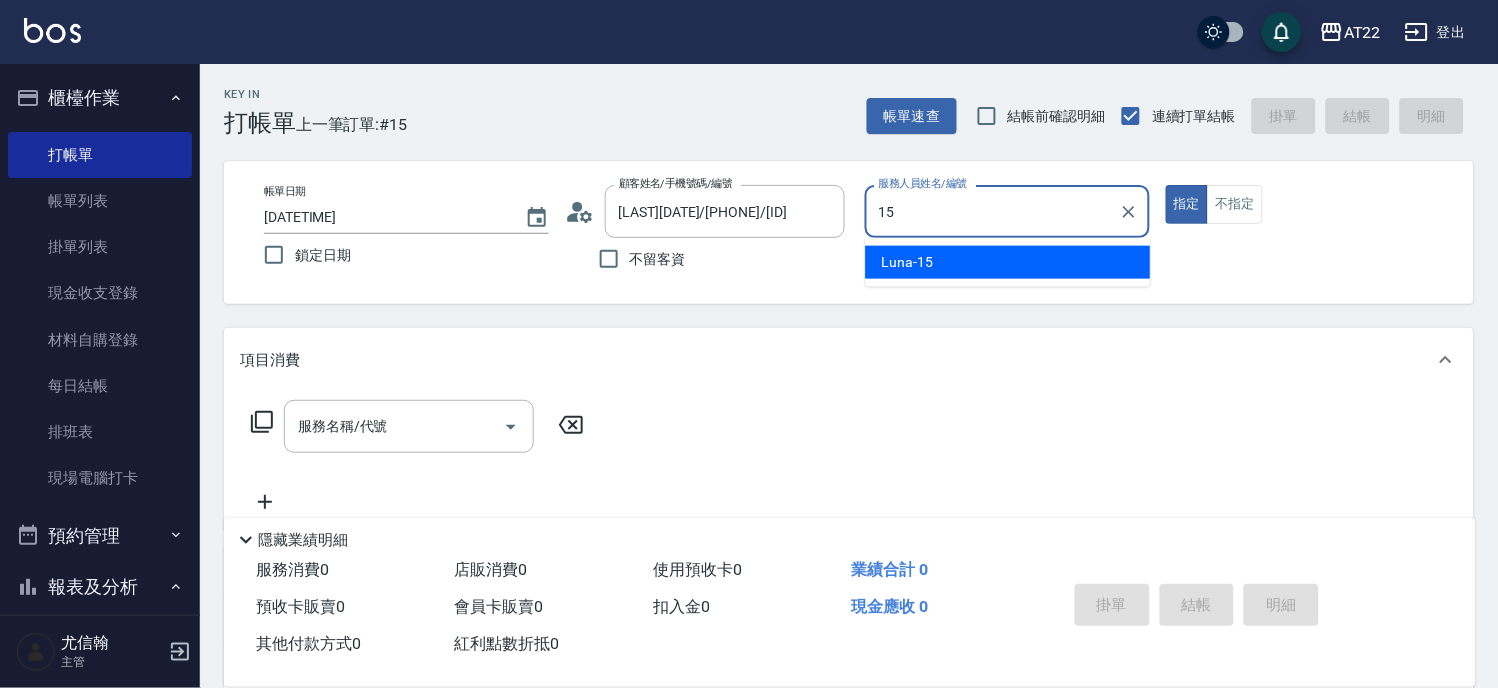 type on "Luna-15" 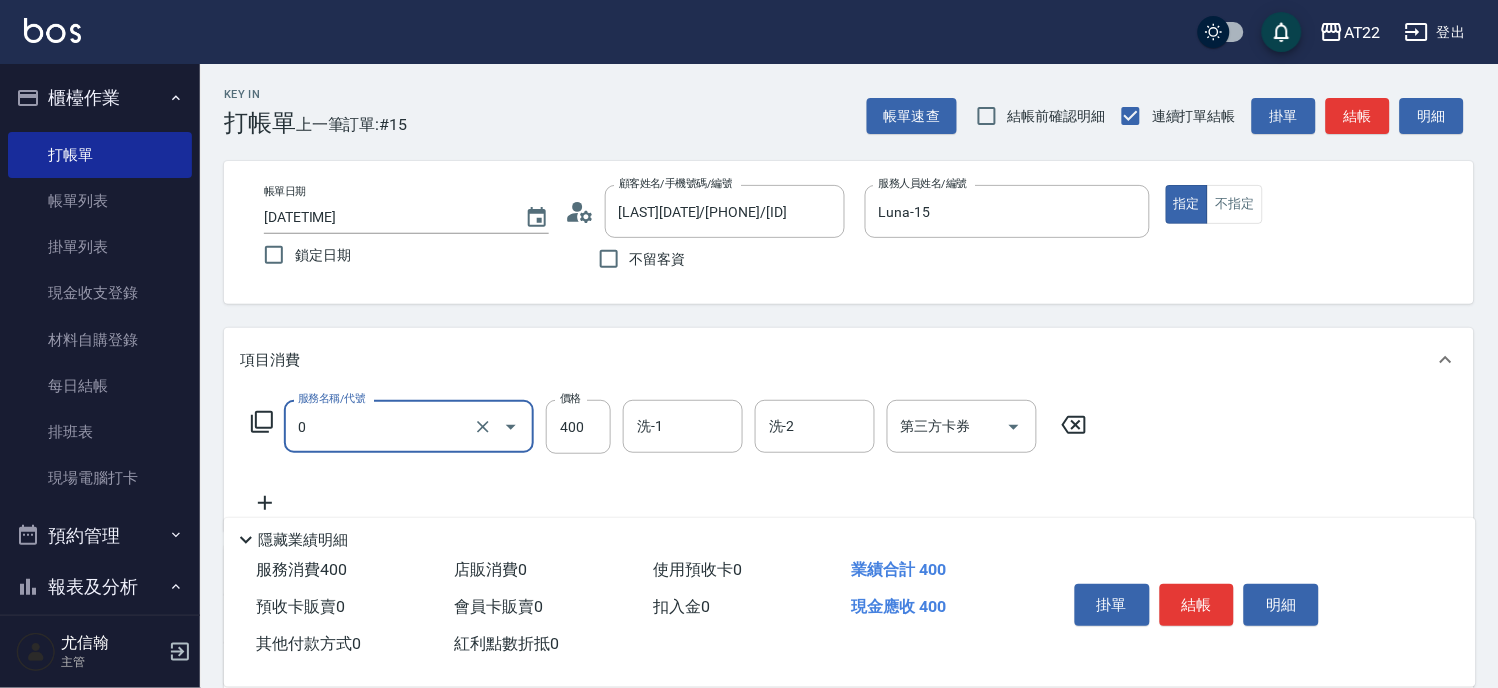 type on "有機洗髮(0)" 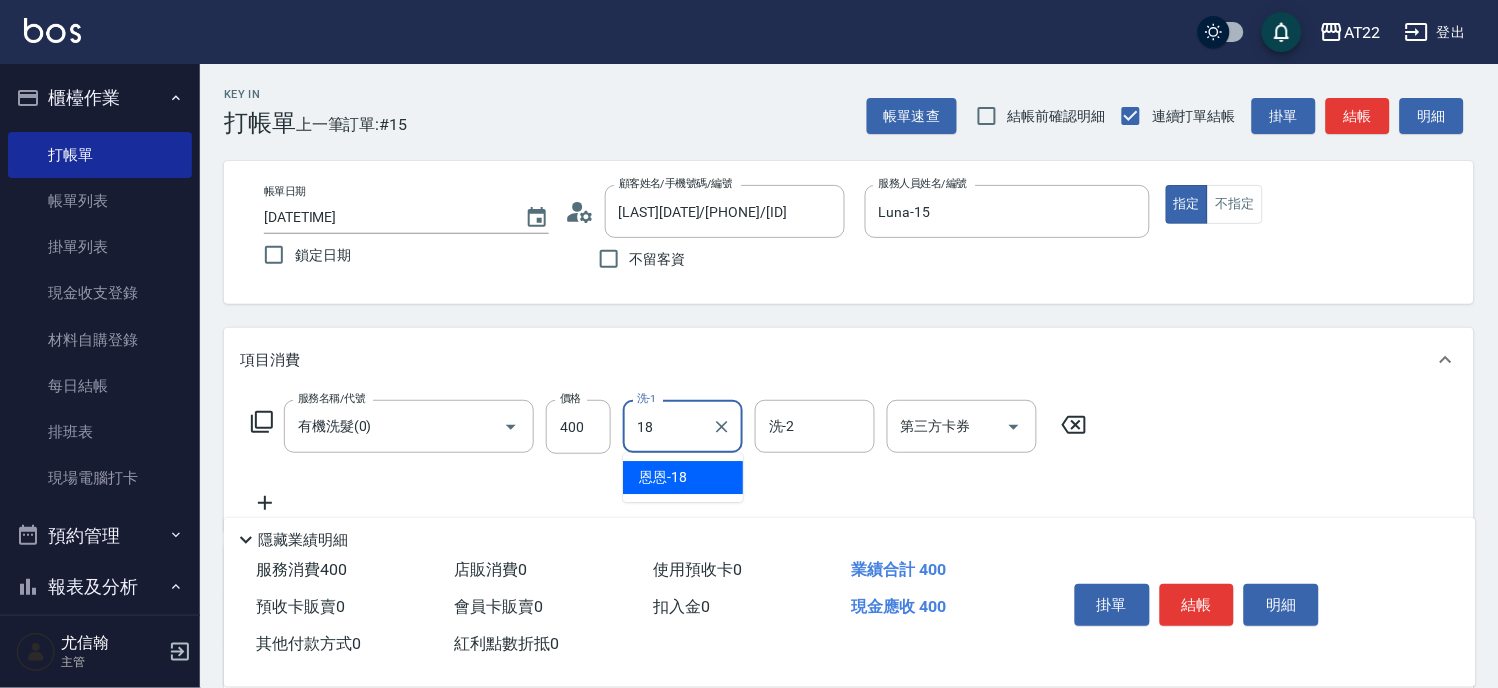 type on "恩恩-18" 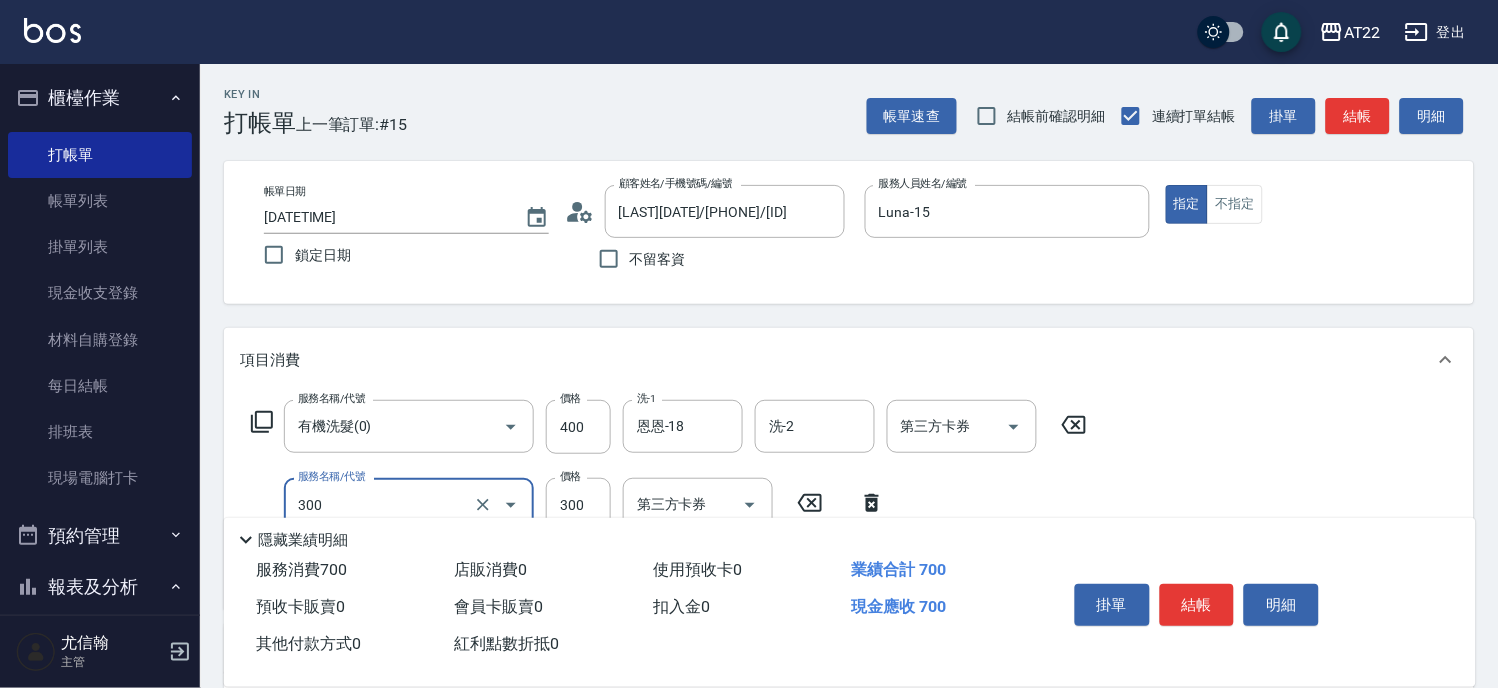type on "剪髮(300)" 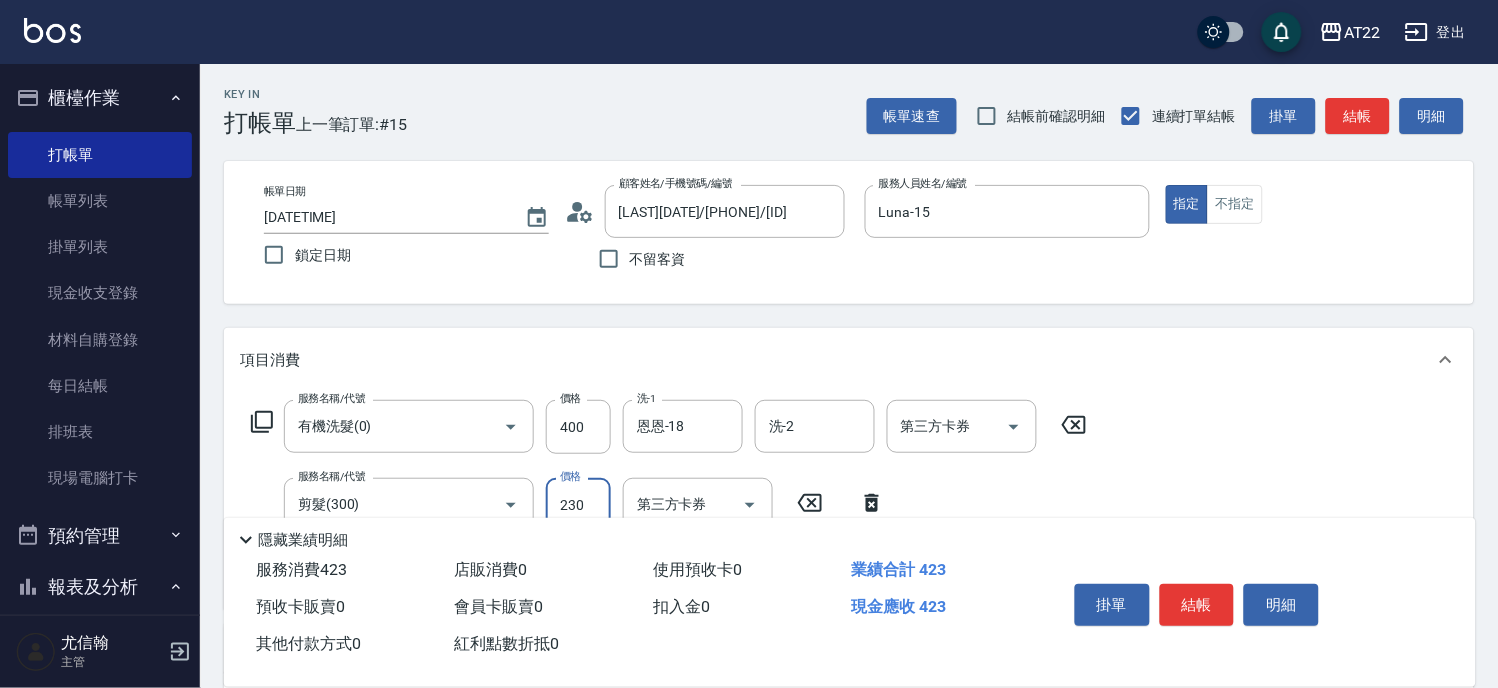 type on "230" 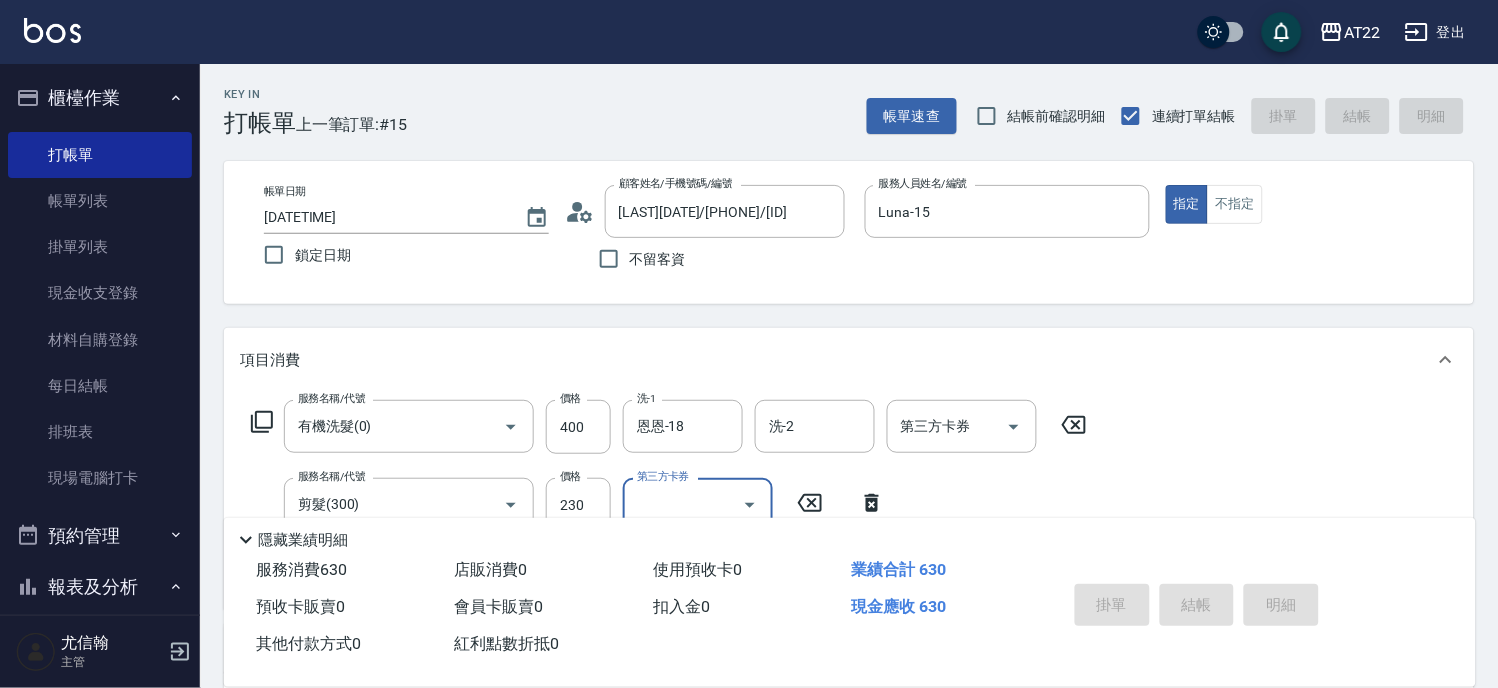 type on "2025/08/06 18:22" 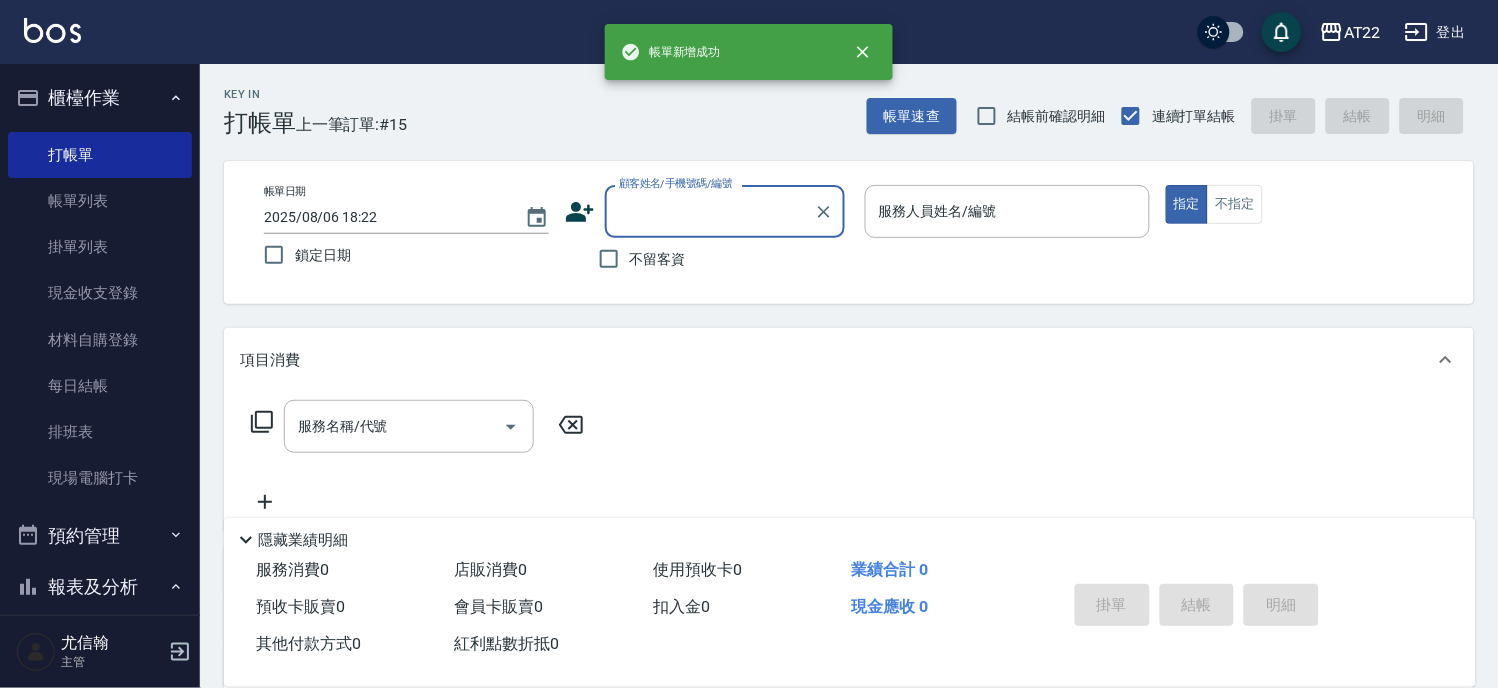 scroll, scrollTop: 0, scrollLeft: 0, axis: both 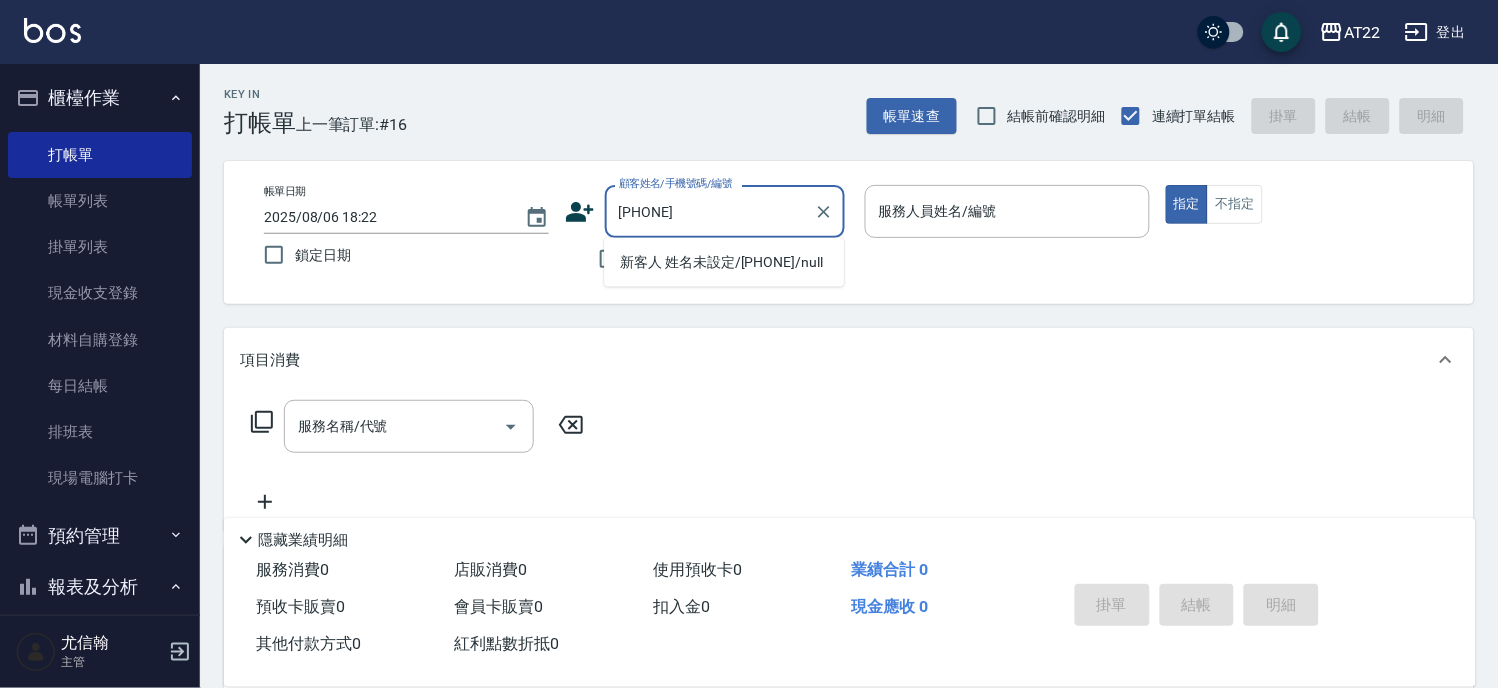 click on "新客人 姓名未設定/[PHONE]/null" at bounding box center [724, 262] 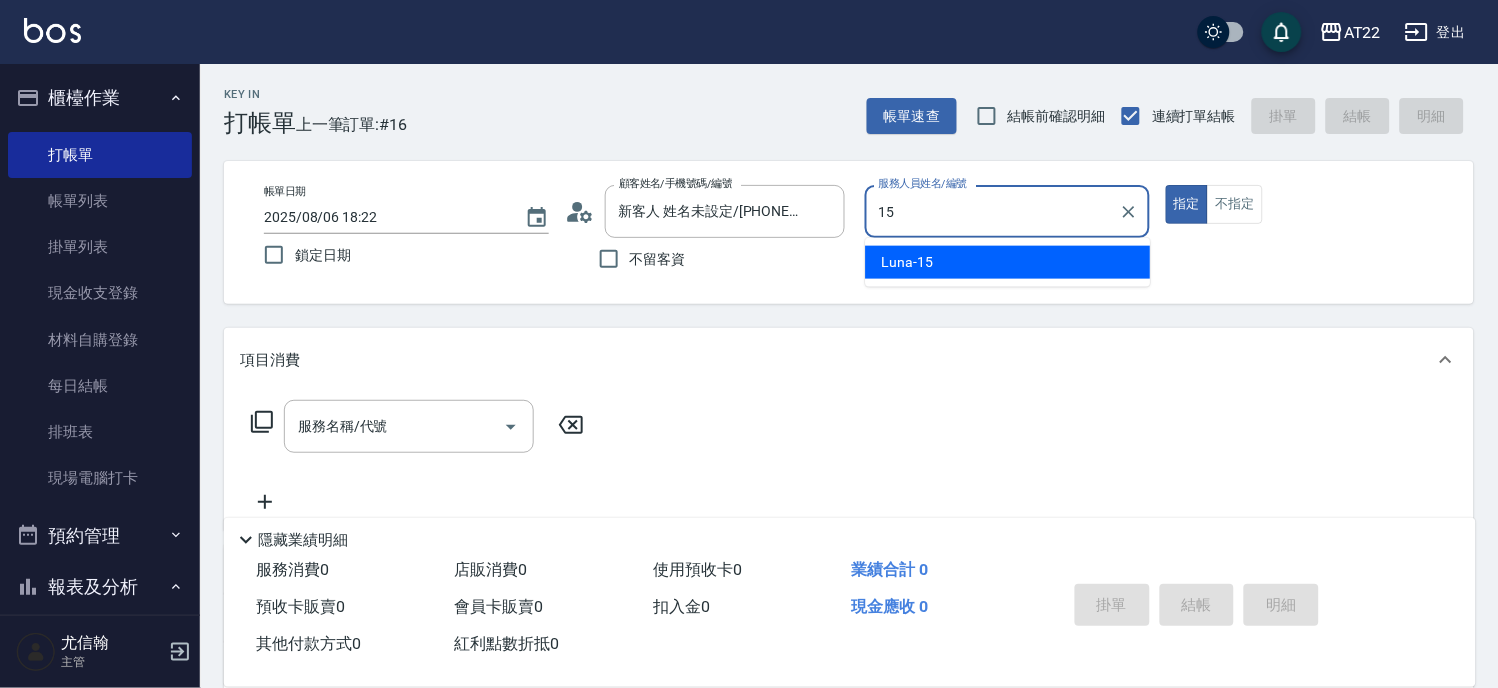 type on "Luna-15" 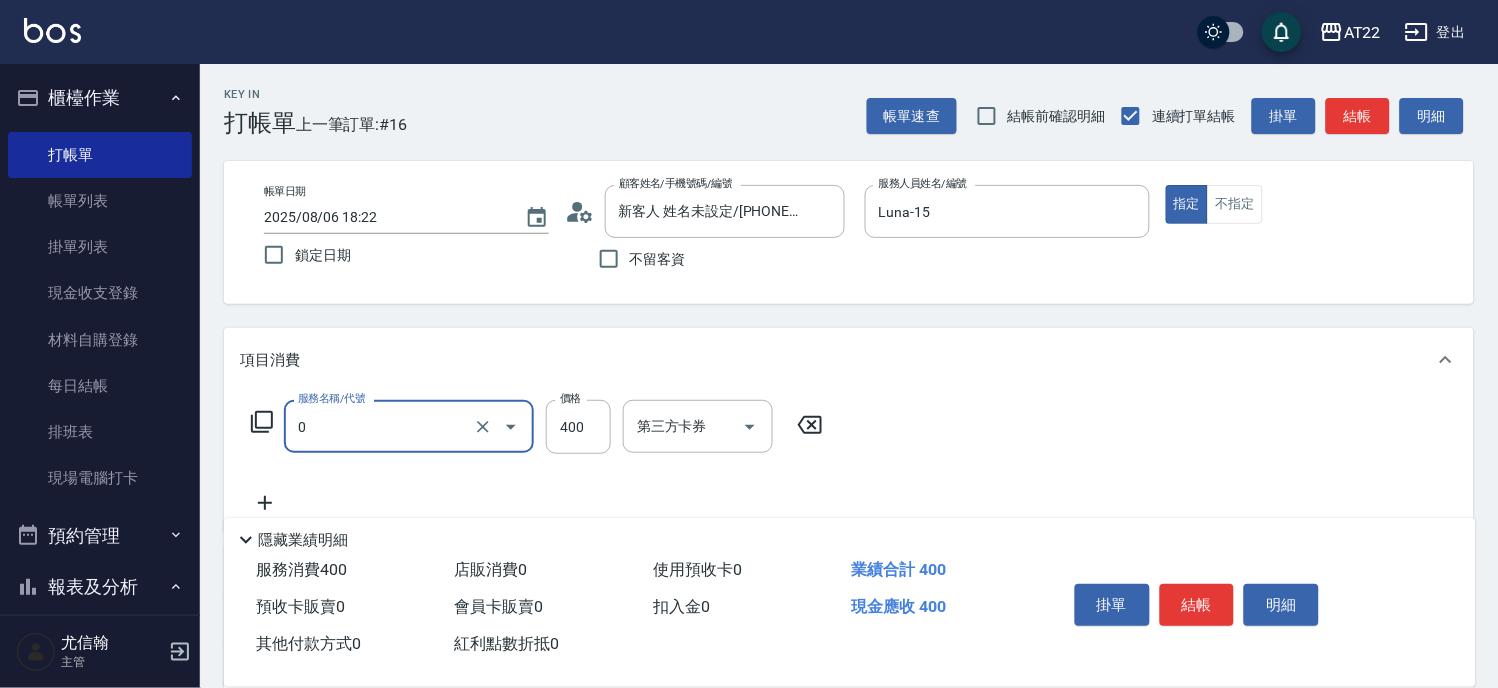 type on "有機洗髮(0)" 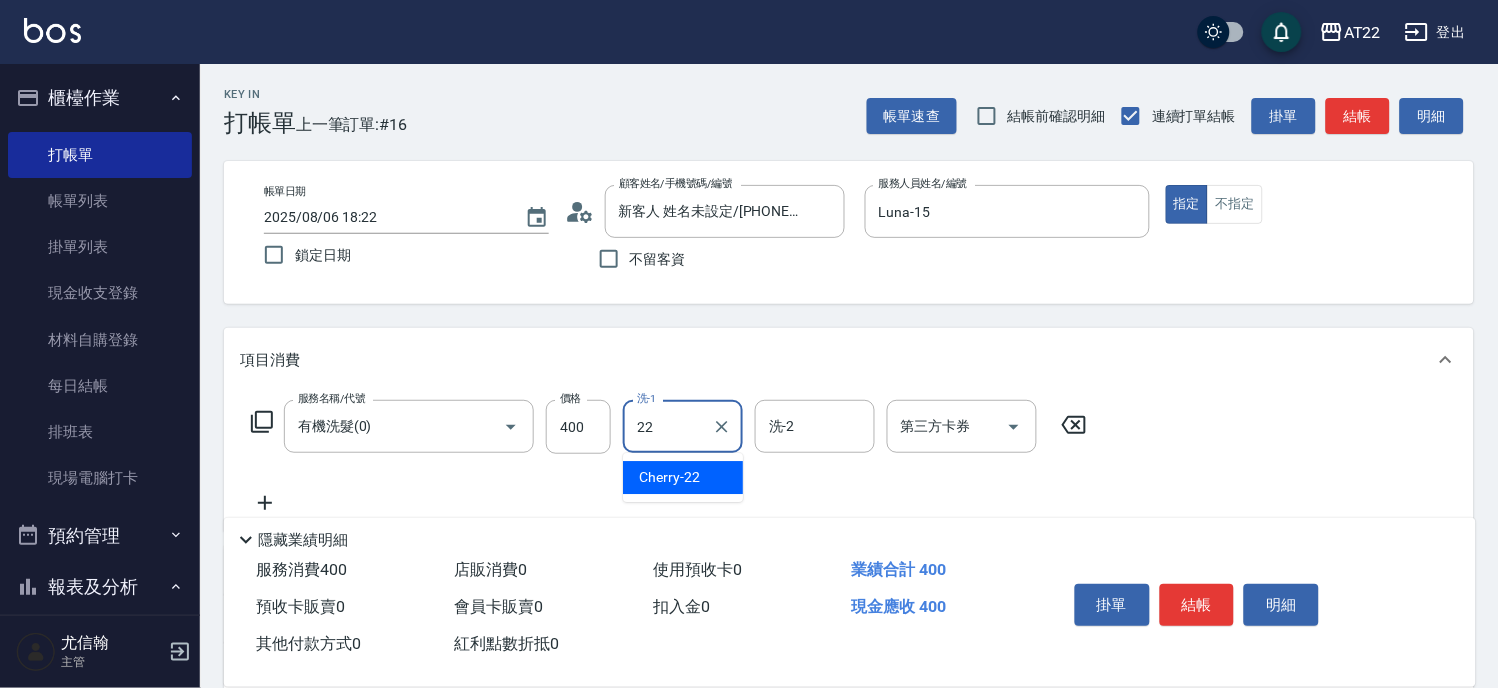 type on "Cherry-22" 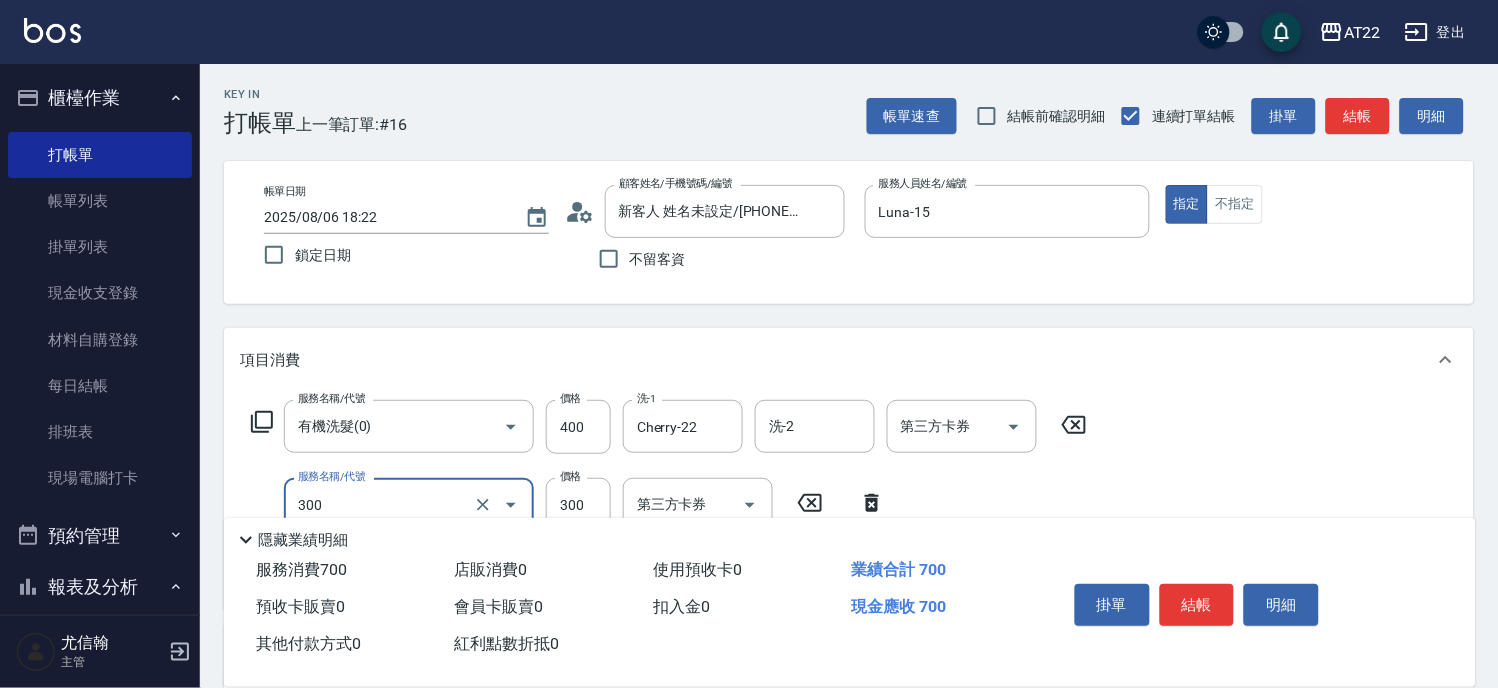 type on "剪髮(300)" 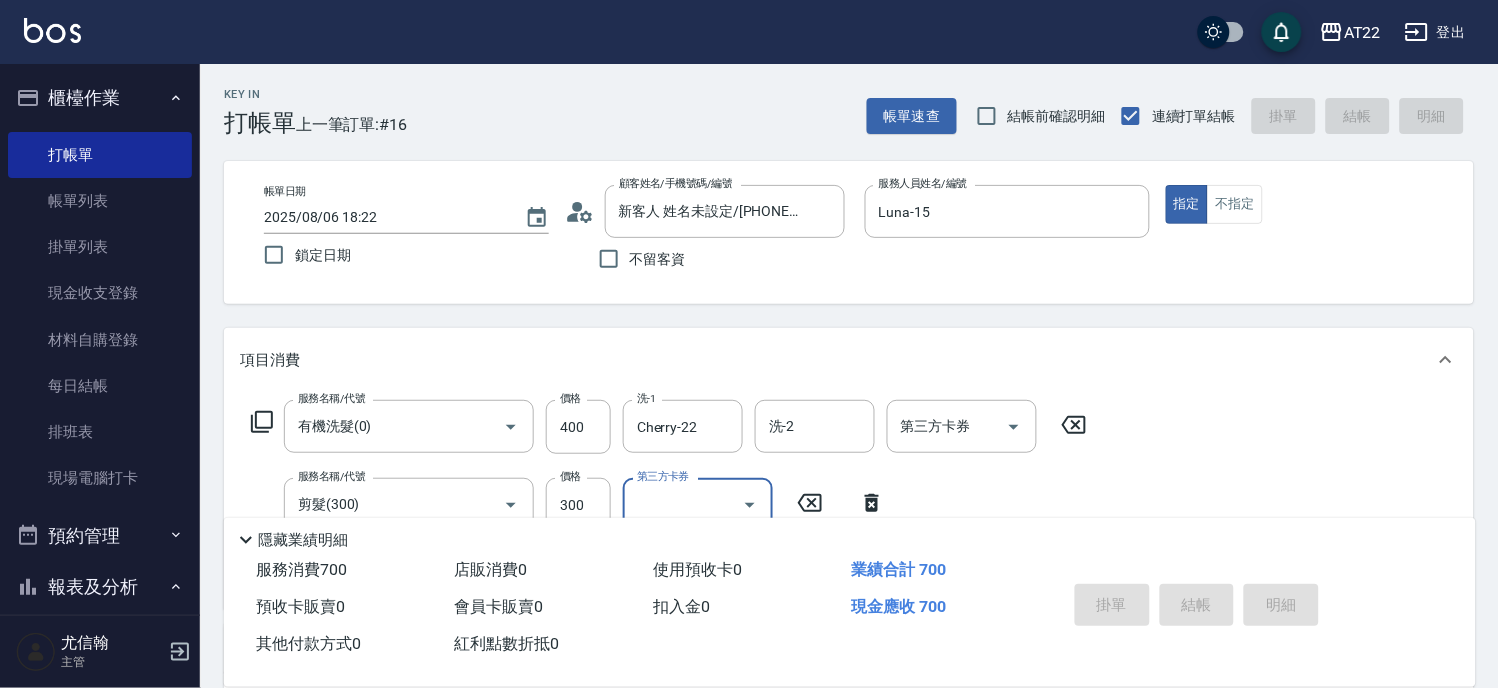 type 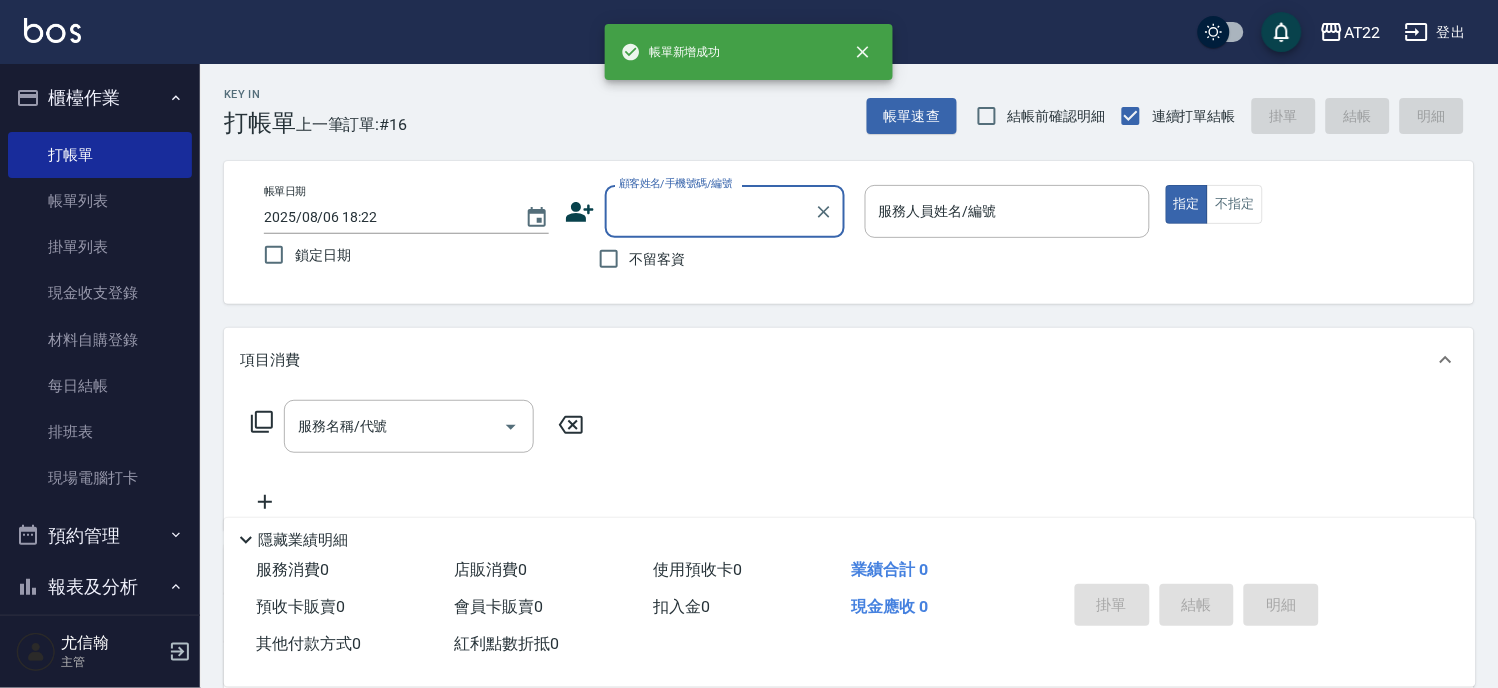 scroll, scrollTop: 0, scrollLeft: 0, axis: both 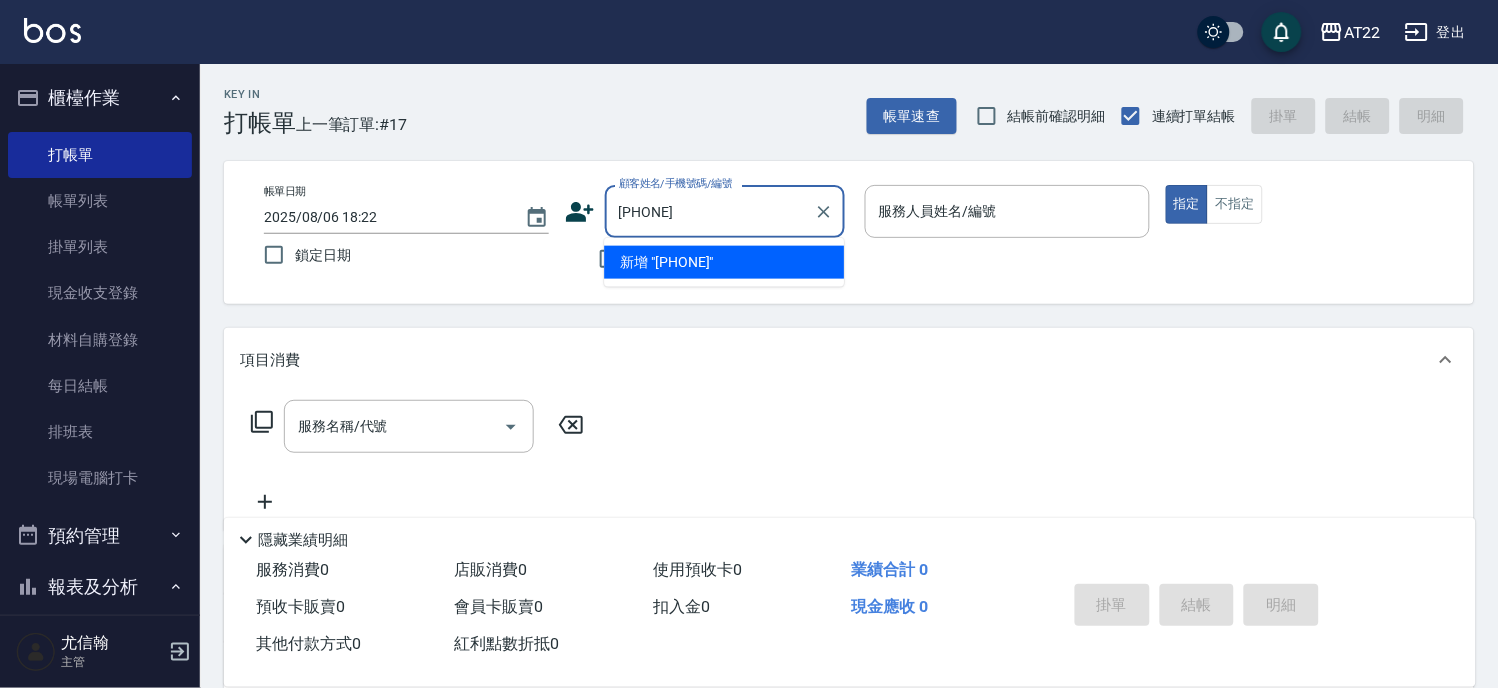 click on "新增 "[PHONE]"" at bounding box center (724, 262) 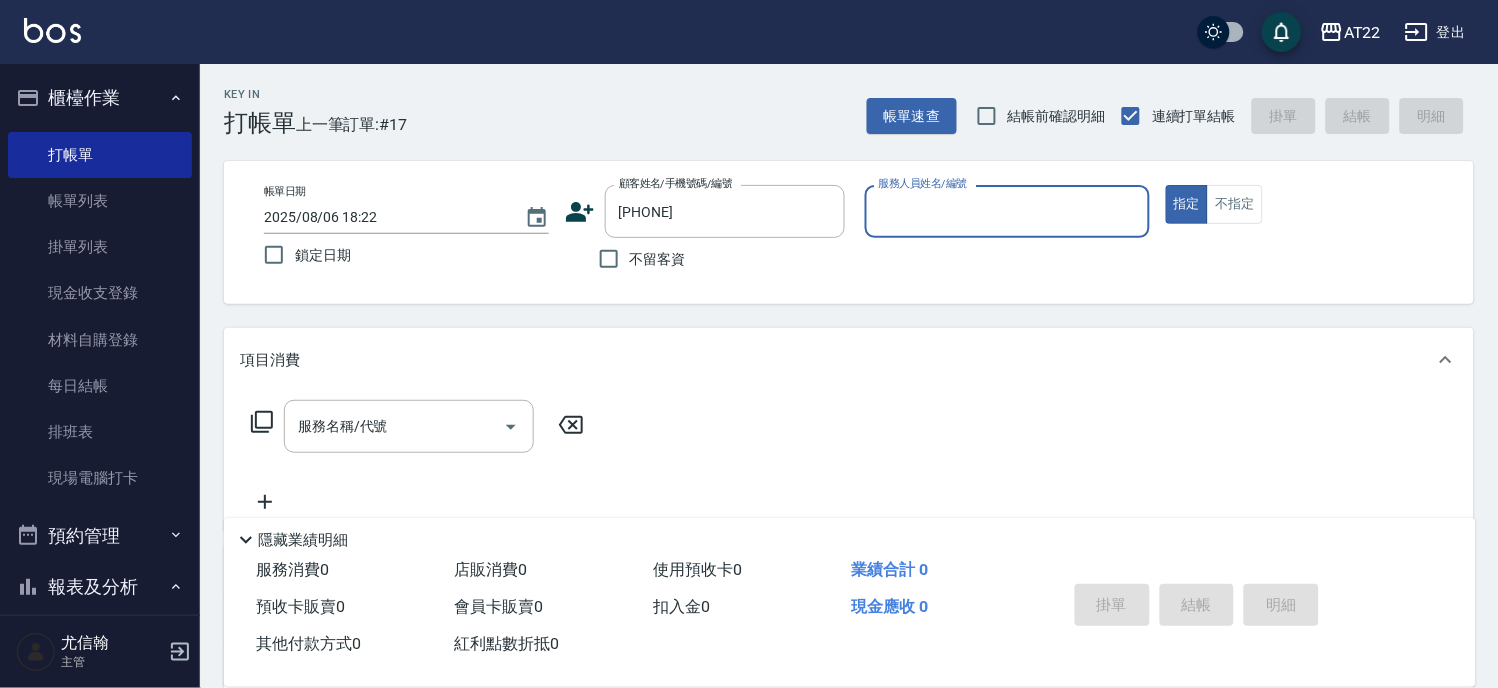 click 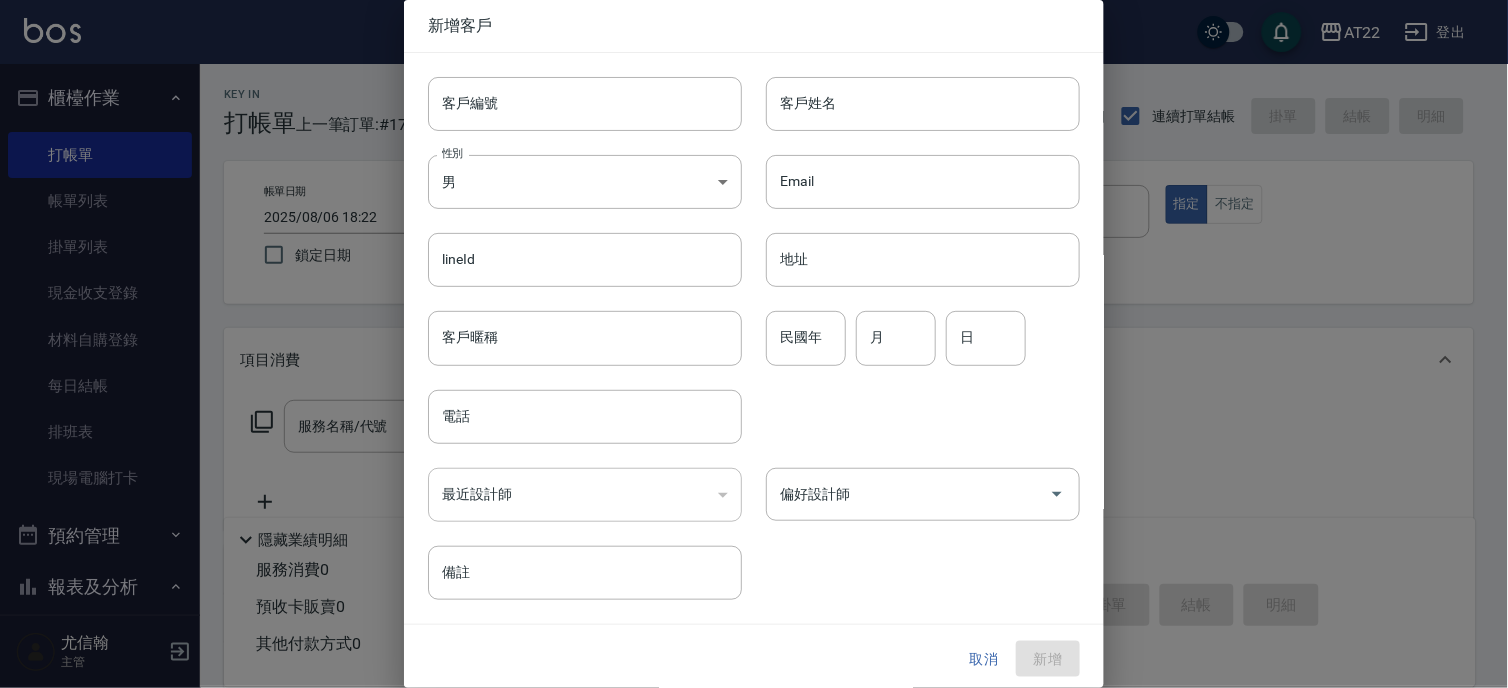 type on "[PHONE]" 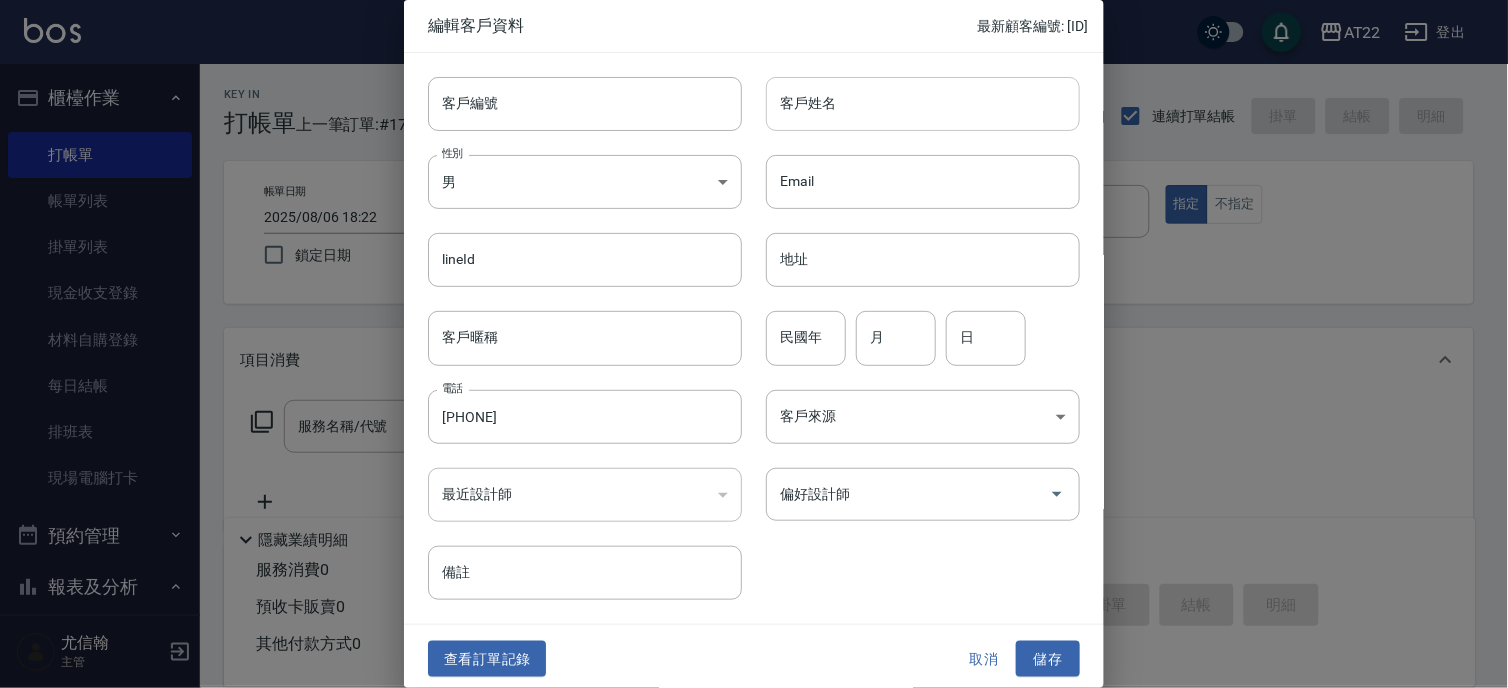 click on "客戶姓名" at bounding box center (923, 104) 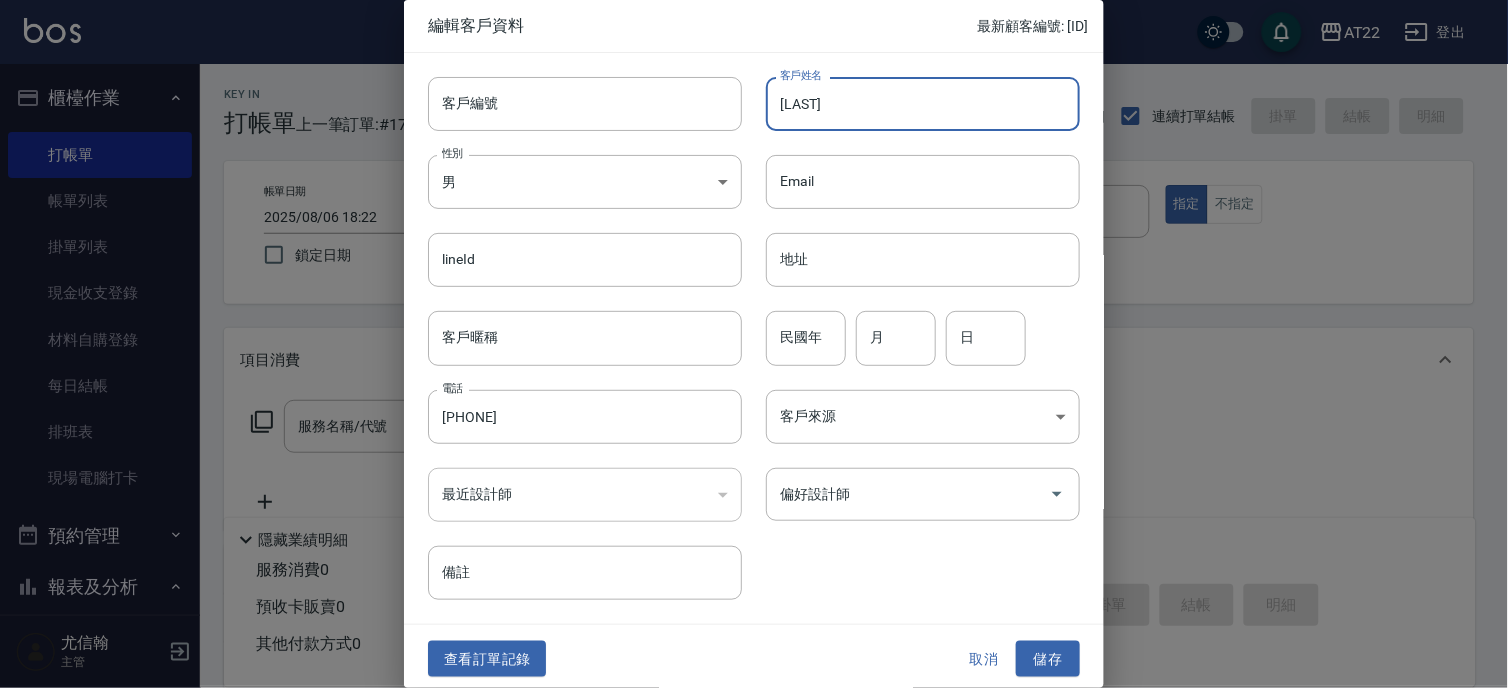 type on "[LAST]" 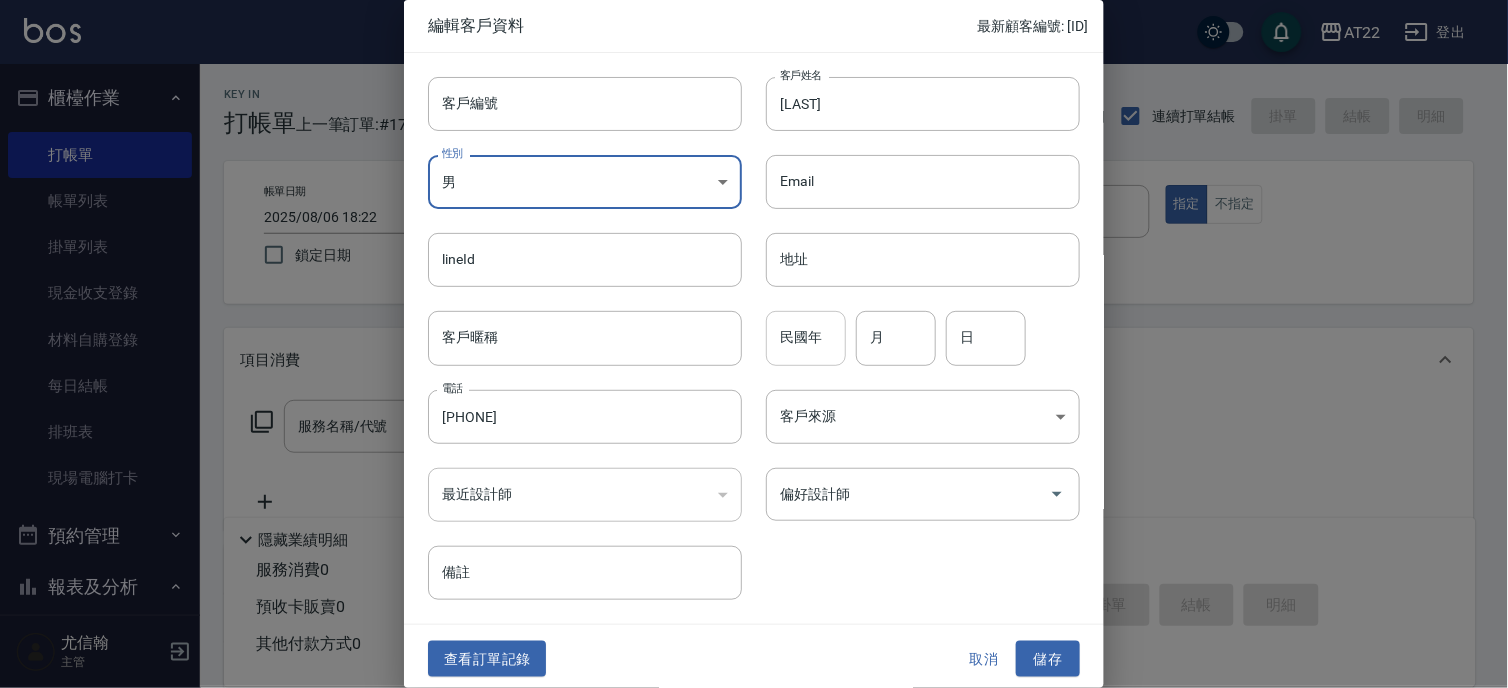 click on "民國年" at bounding box center [806, 338] 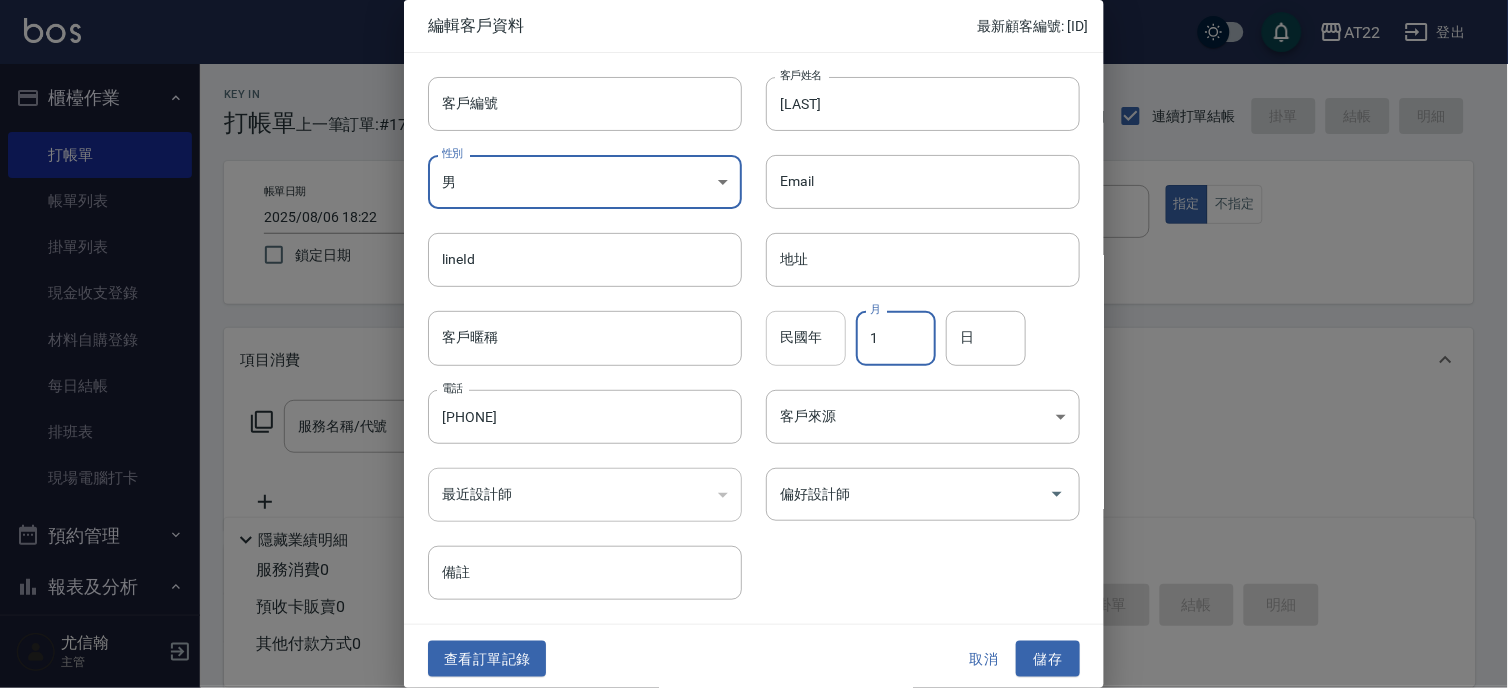 type on "1" 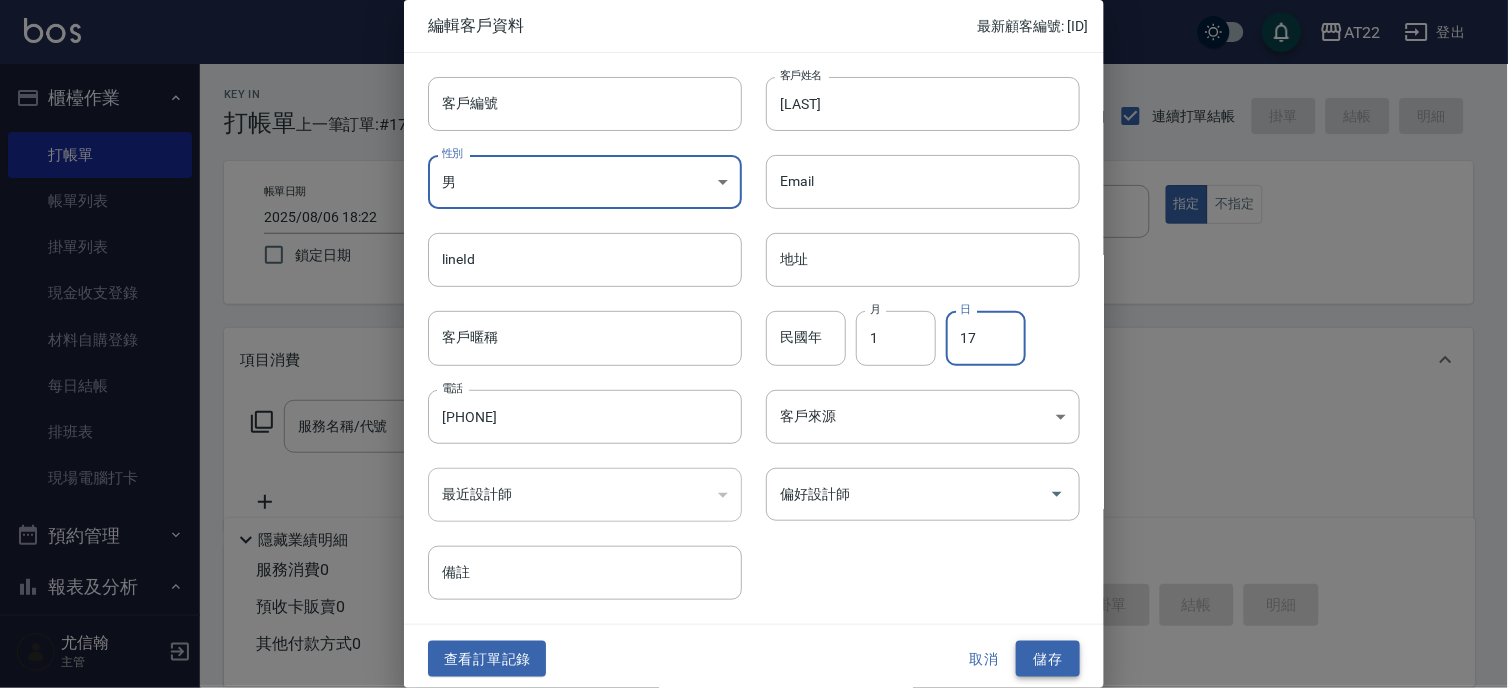 type on "17" 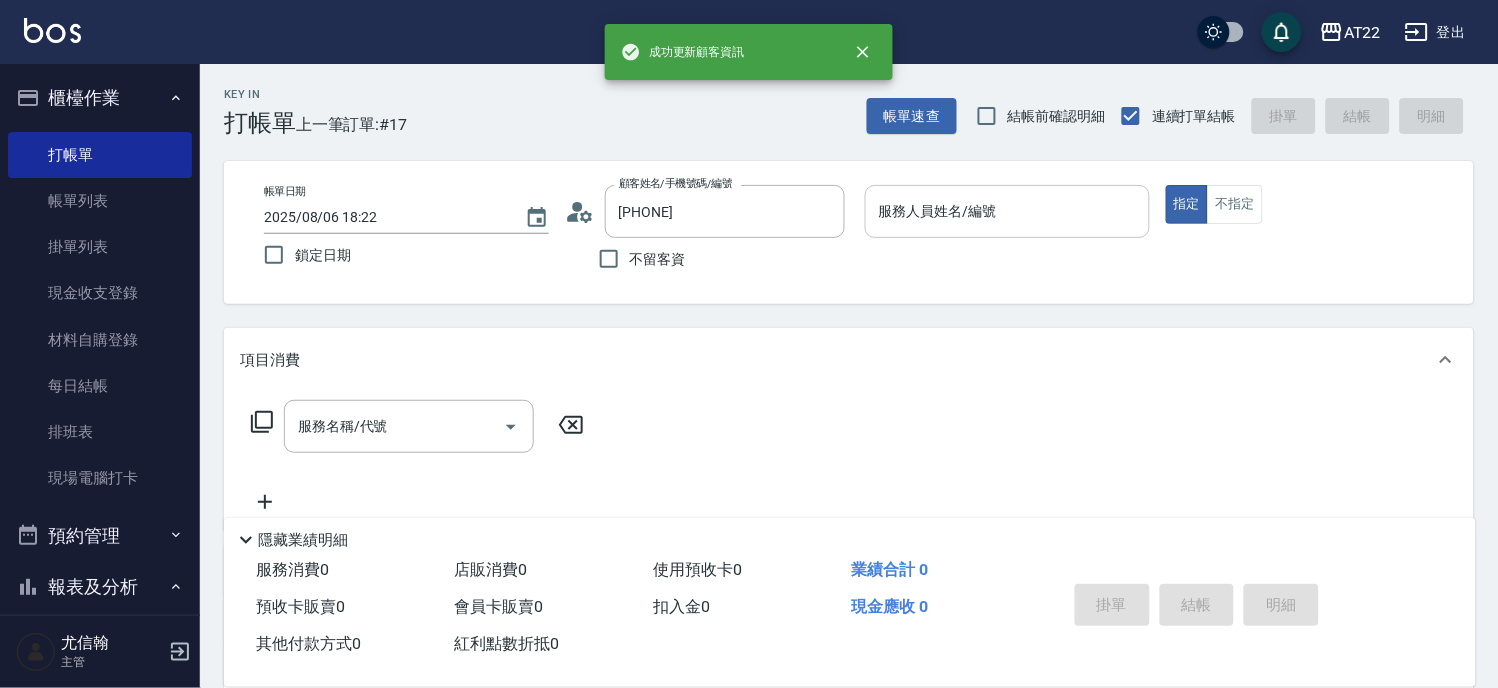 click on "服務人員姓名/編號" at bounding box center (1007, 211) 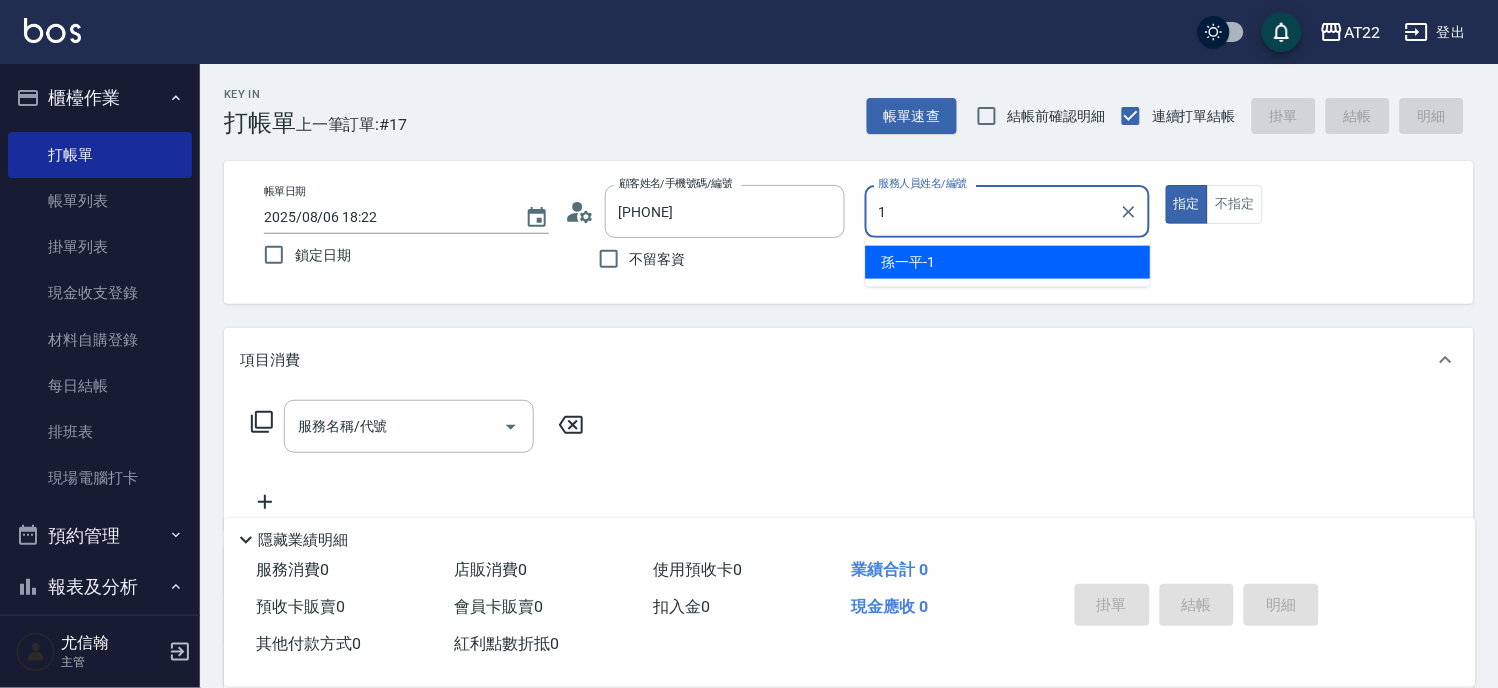 type on "[LAST_NAME]-1" 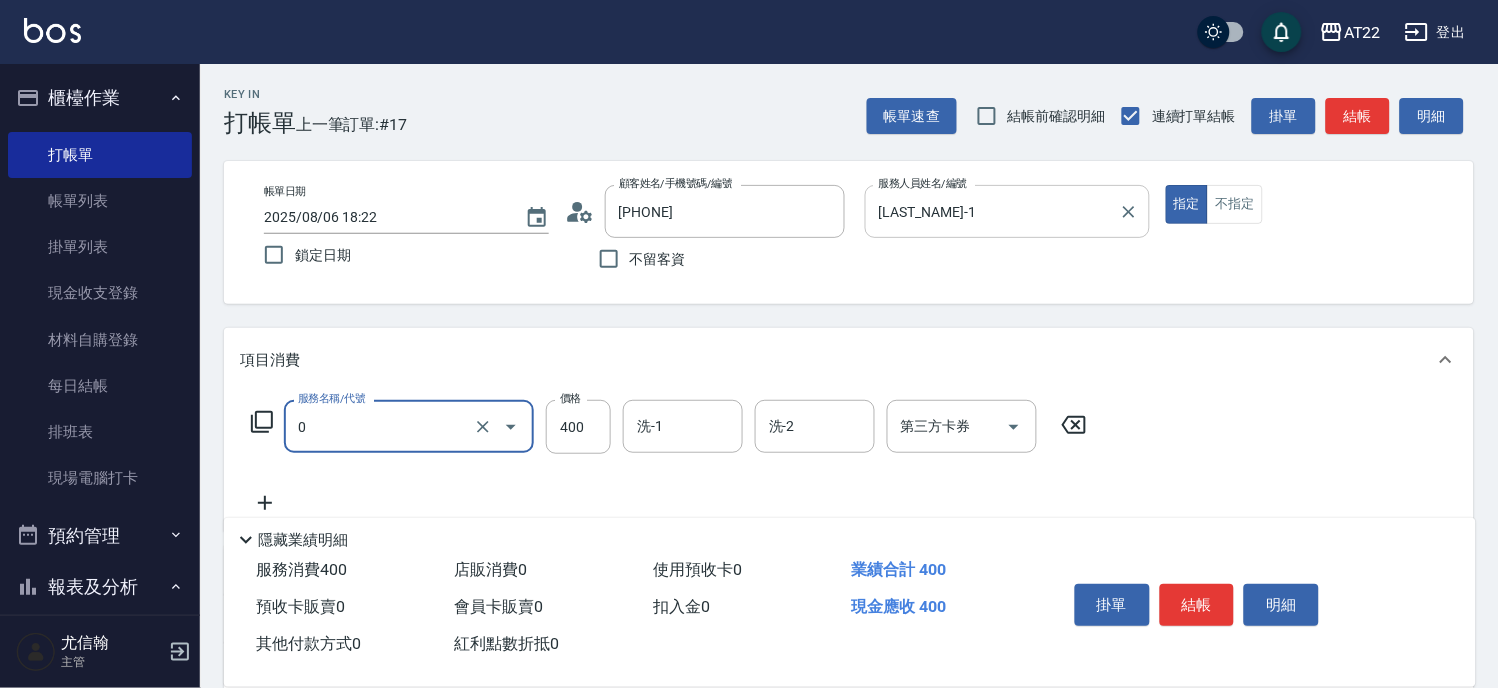 type on "有機洗髮(0)" 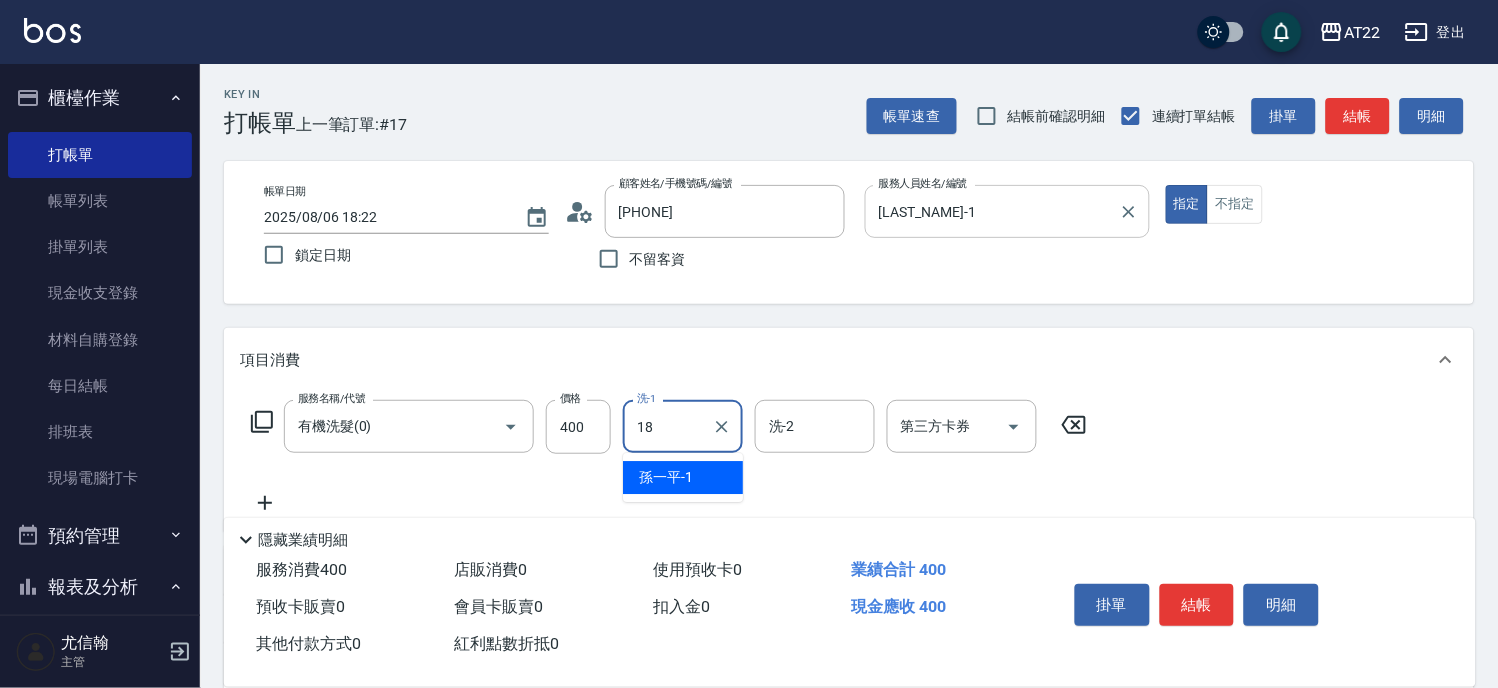 type on "恩恩-18" 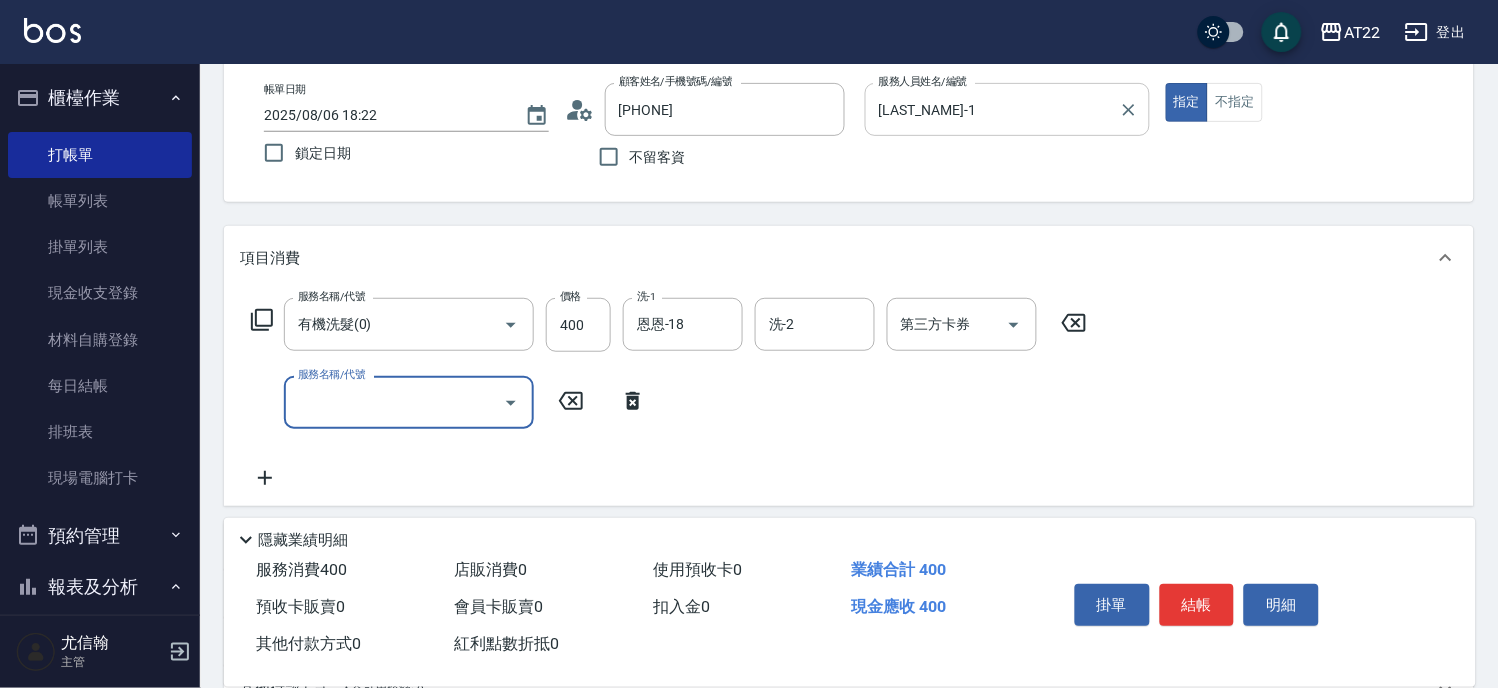scroll, scrollTop: 222, scrollLeft: 0, axis: vertical 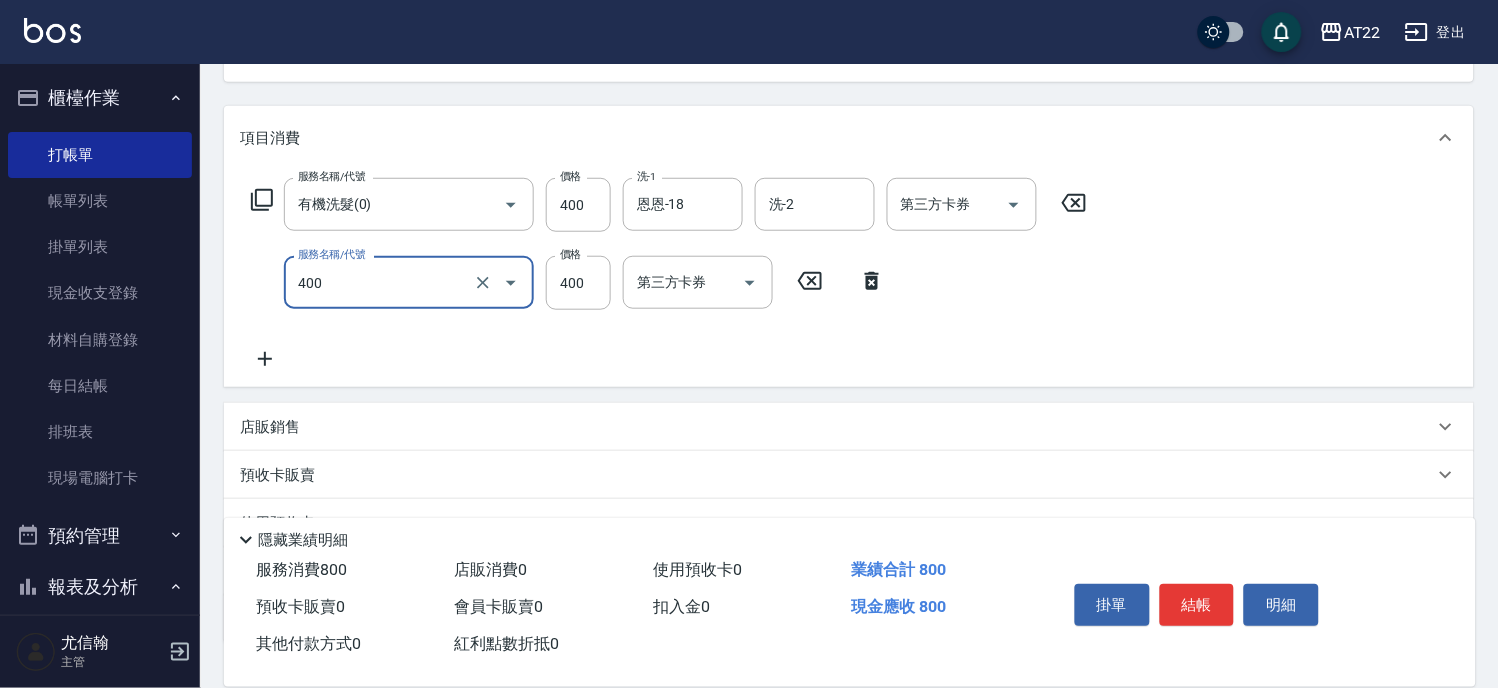 type on "剪髮(400)" 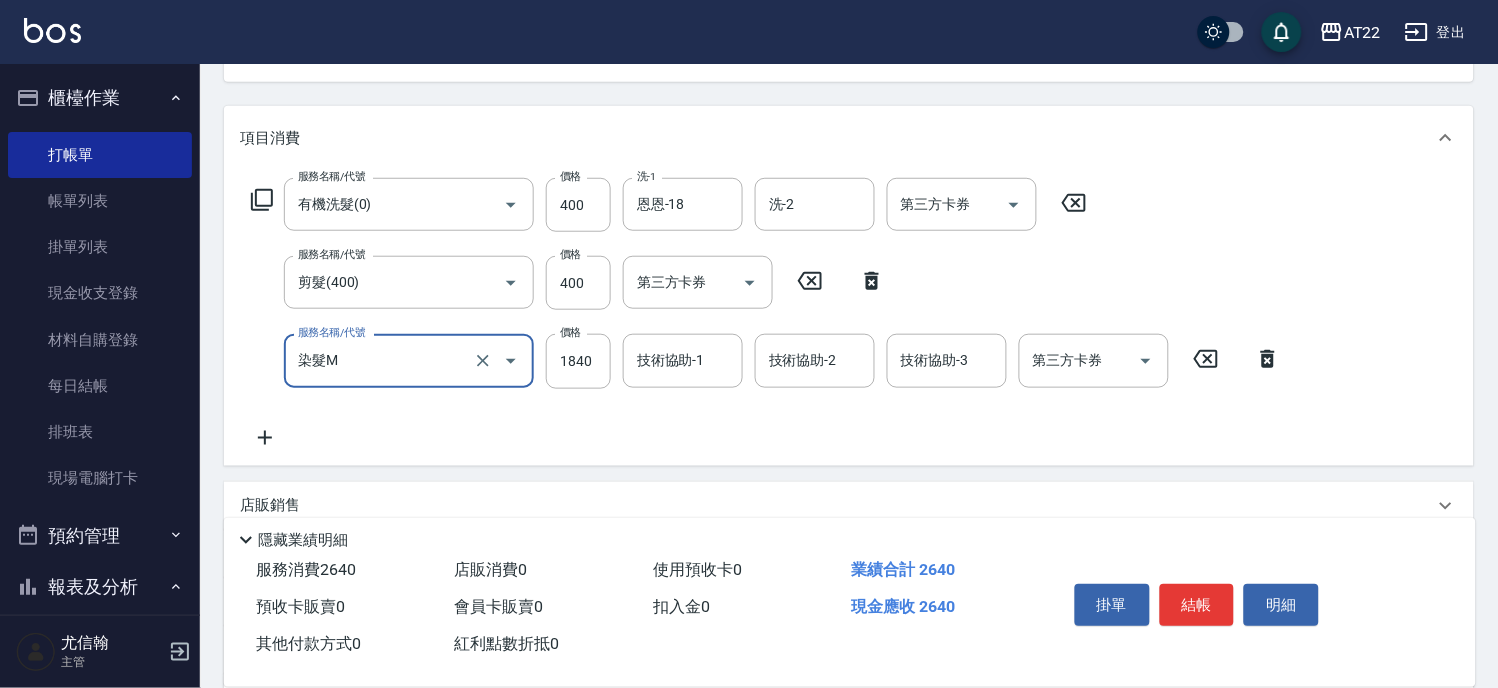 type on "染髮M" 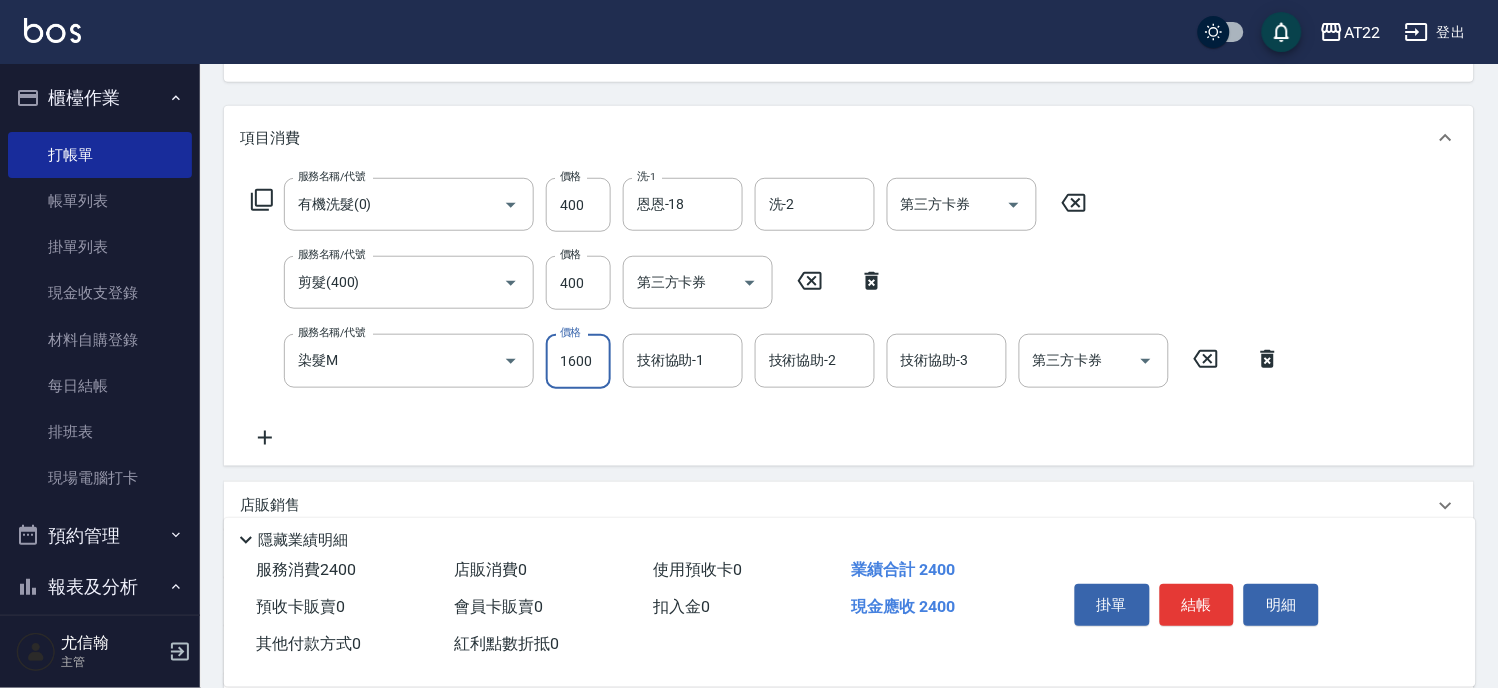 type on "1600" 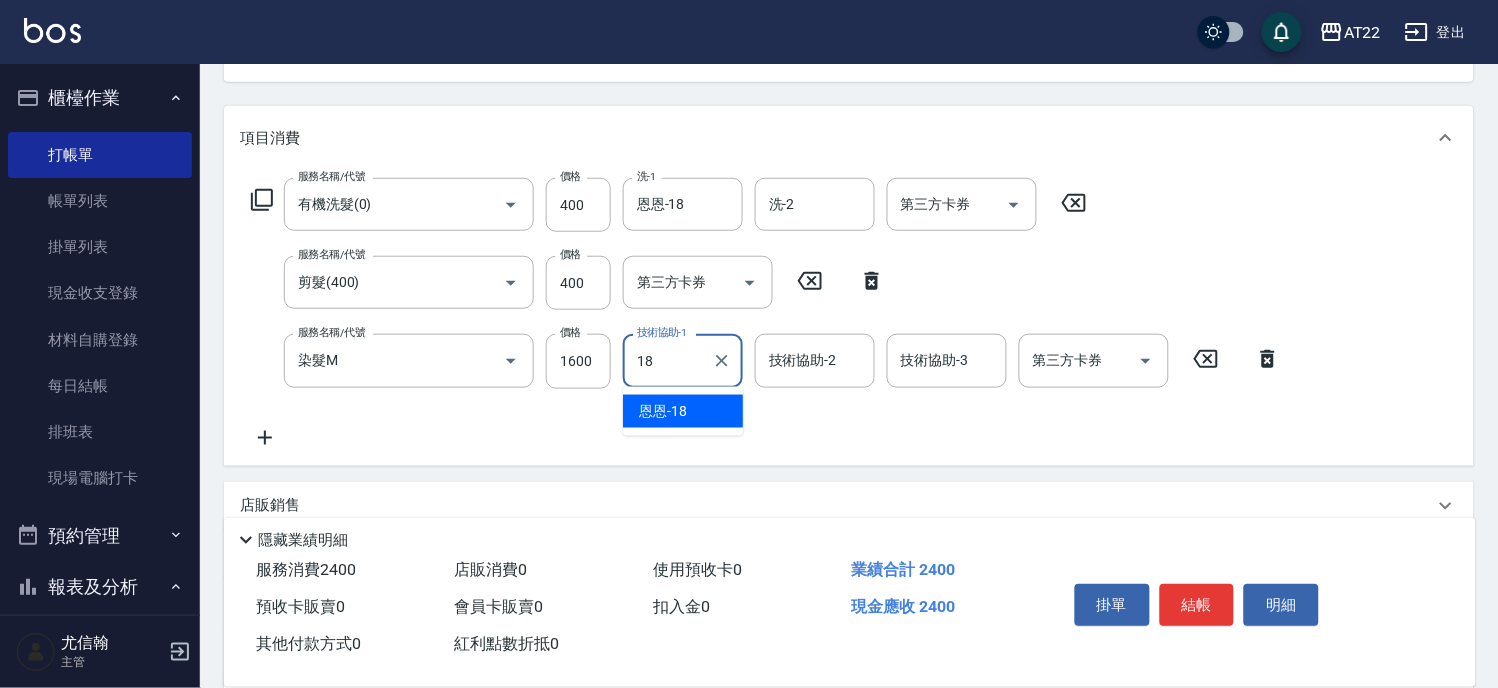 type on "恩恩-18" 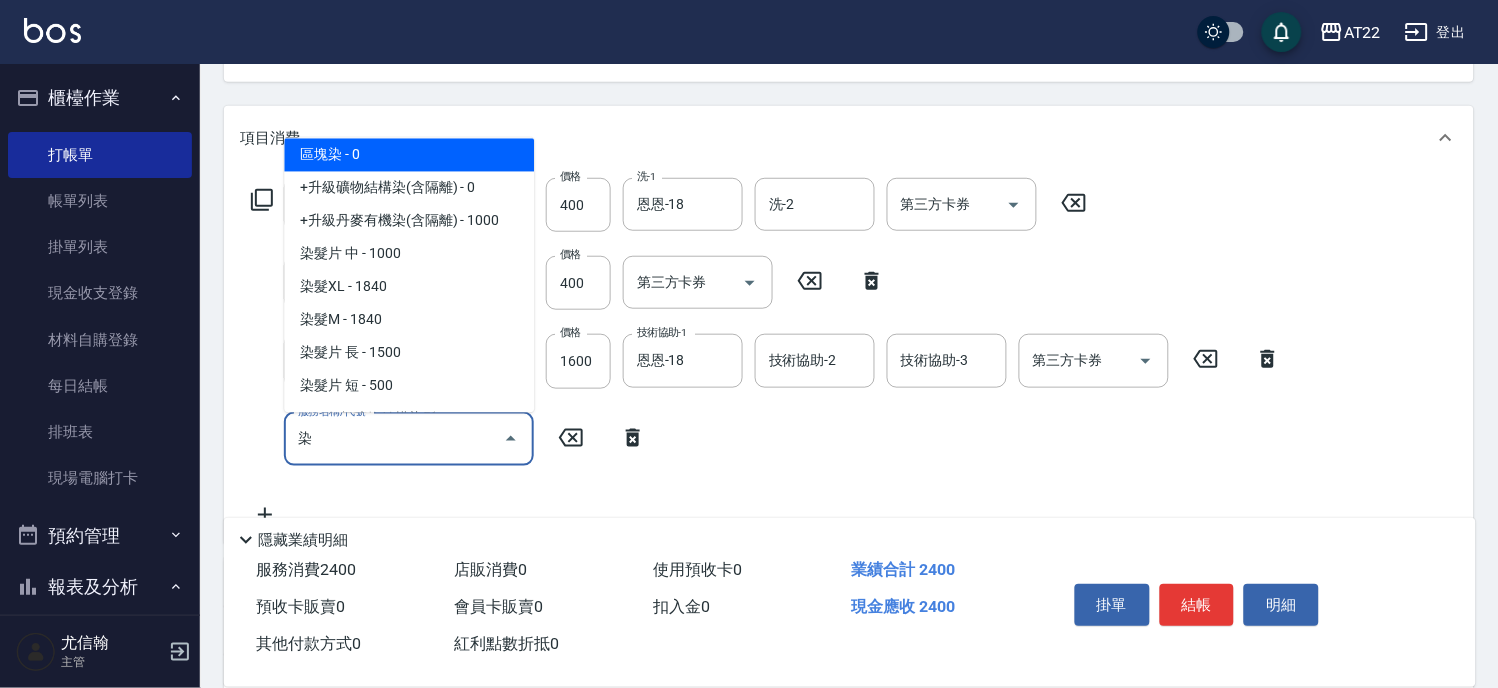 scroll, scrollTop: 413, scrollLeft: 0, axis: vertical 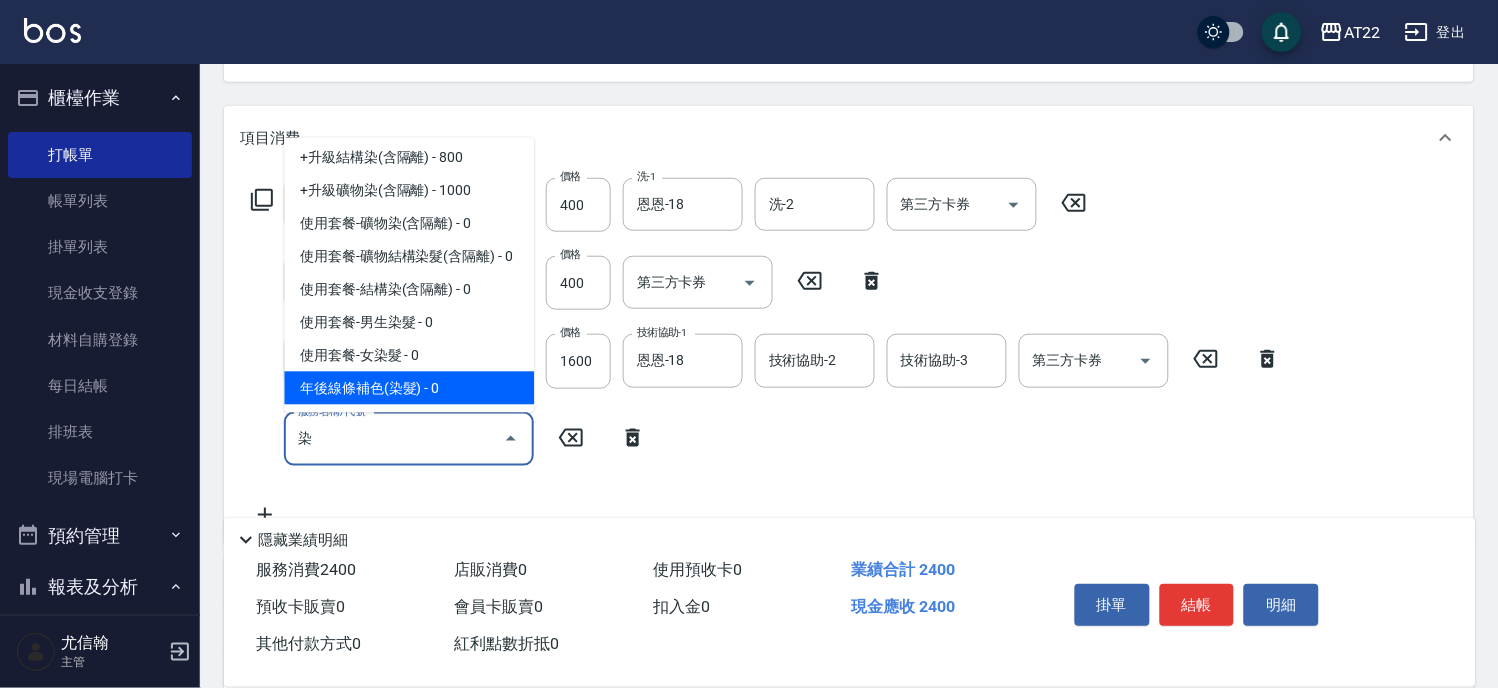 type on "[PRODUCT]([ID])" 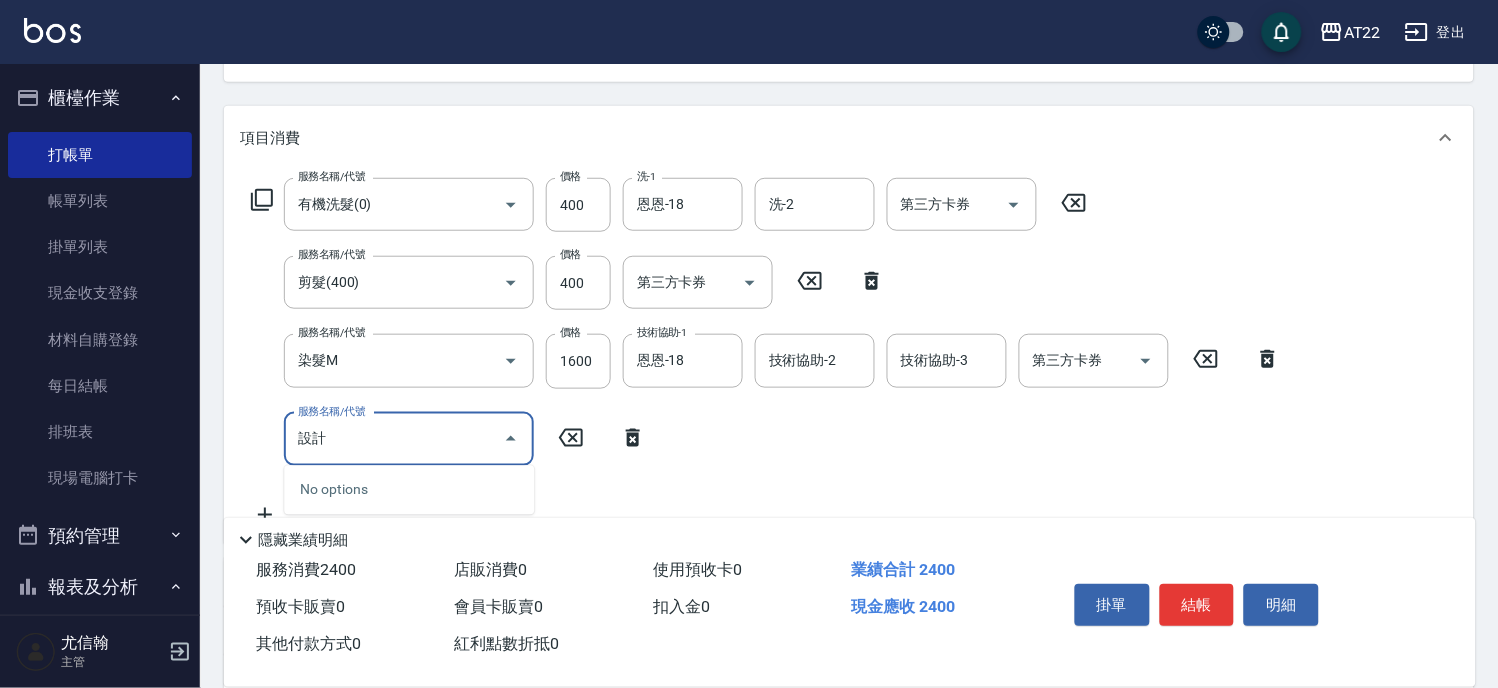 type on "設" 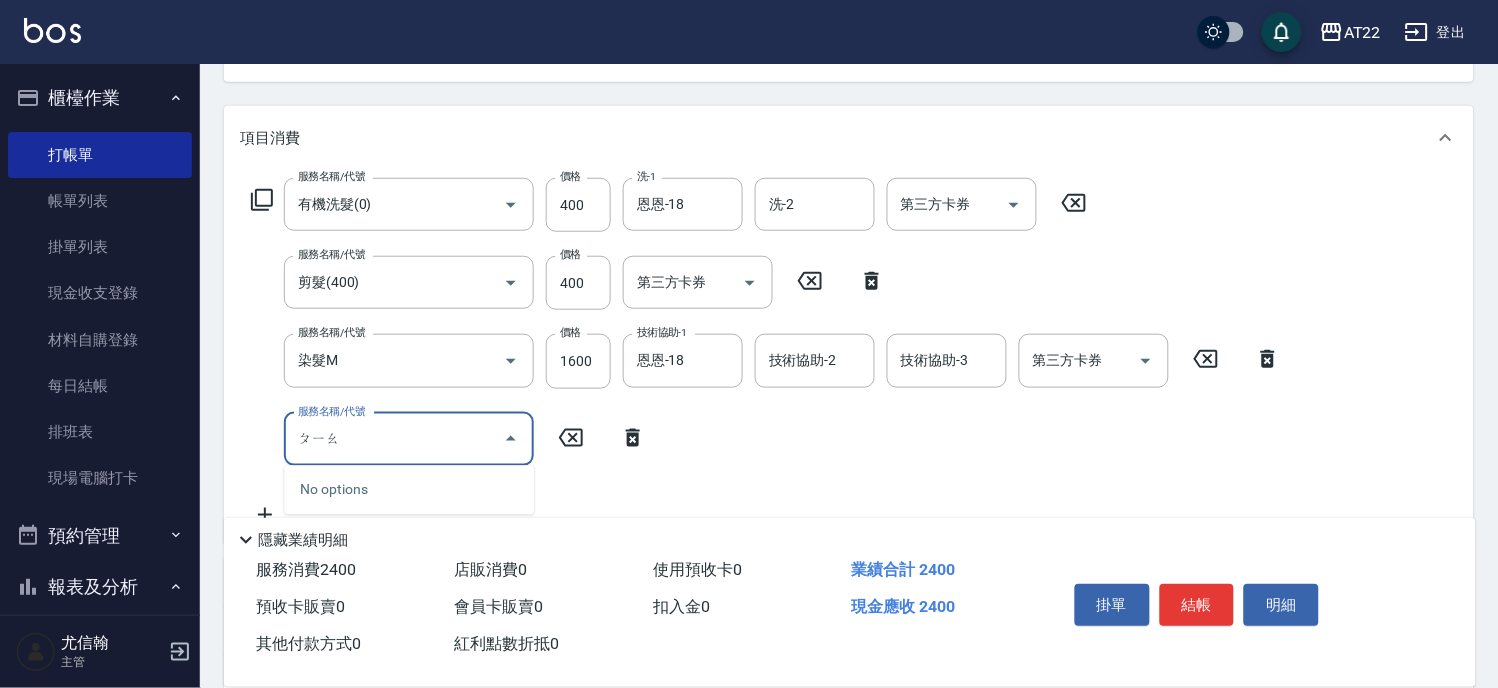 type on "漂" 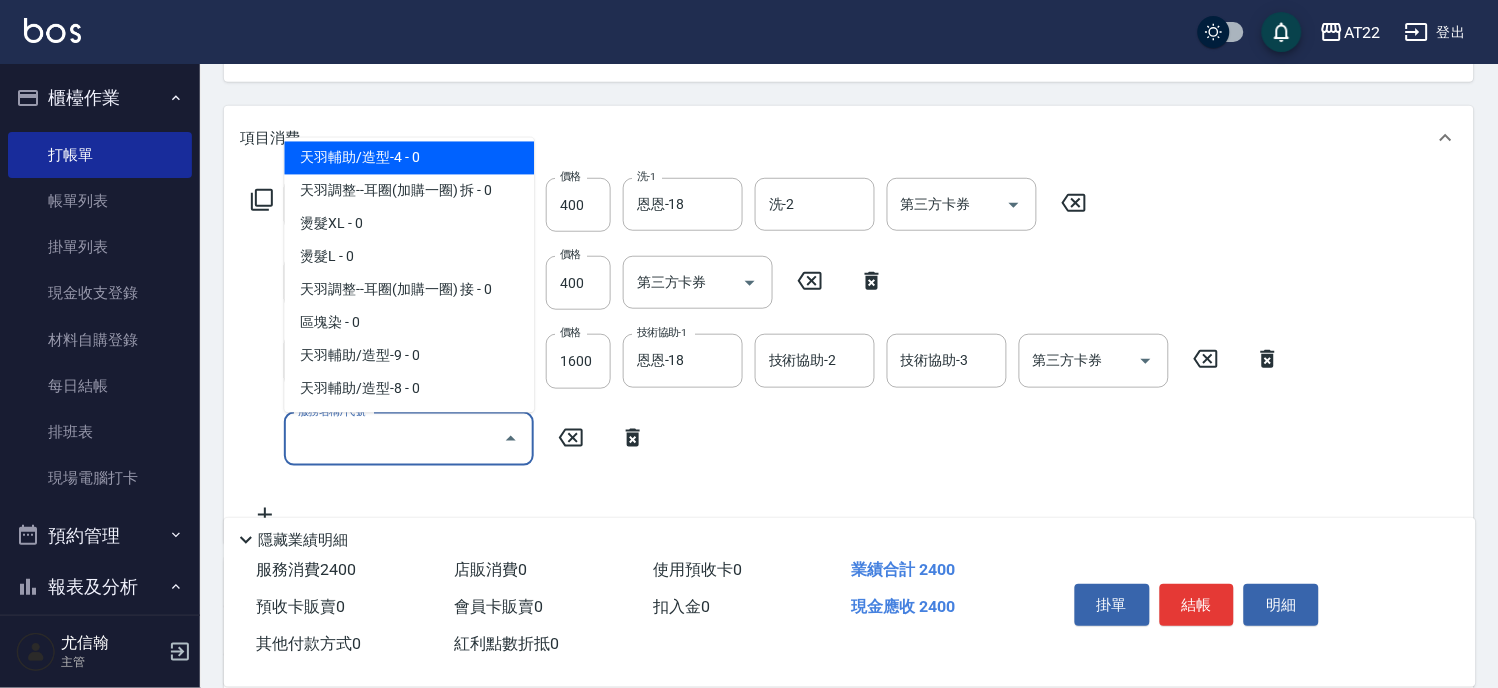 scroll, scrollTop: 7, scrollLeft: 0, axis: vertical 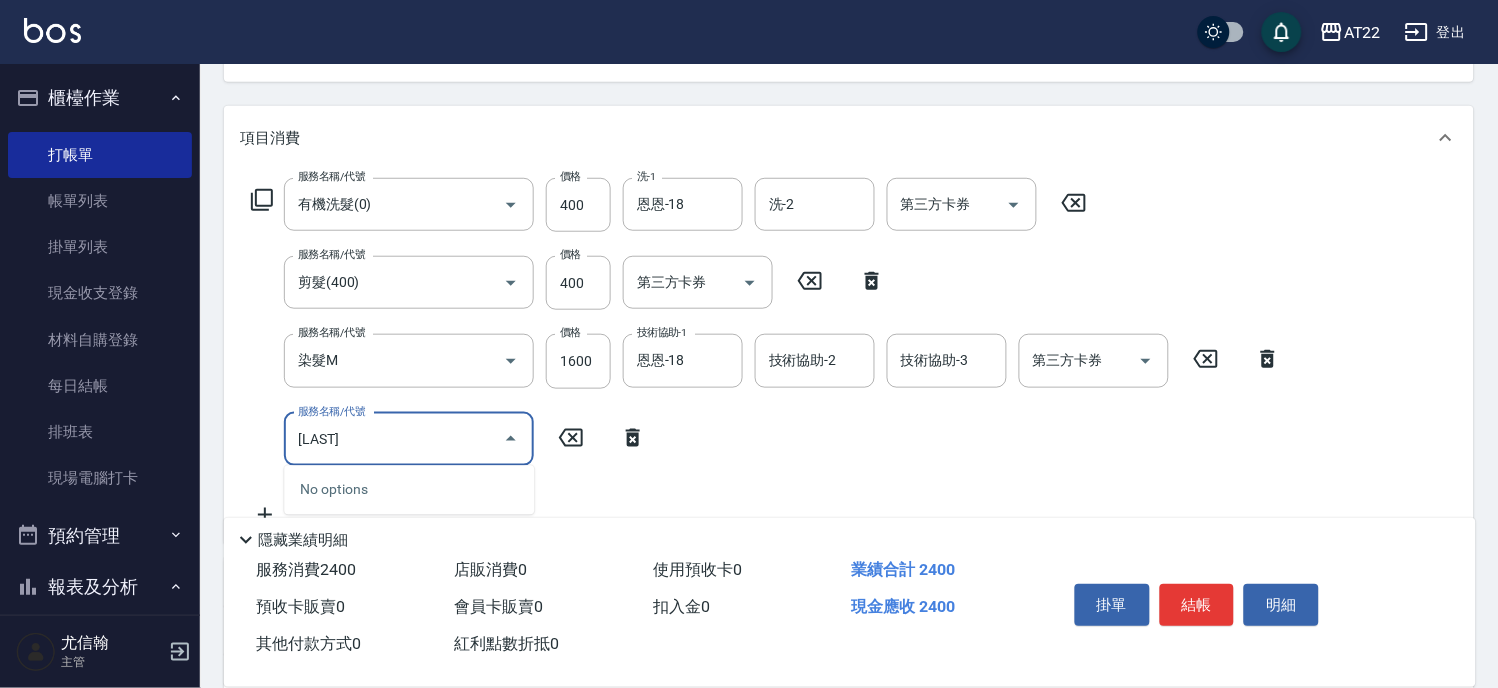 type on "挑" 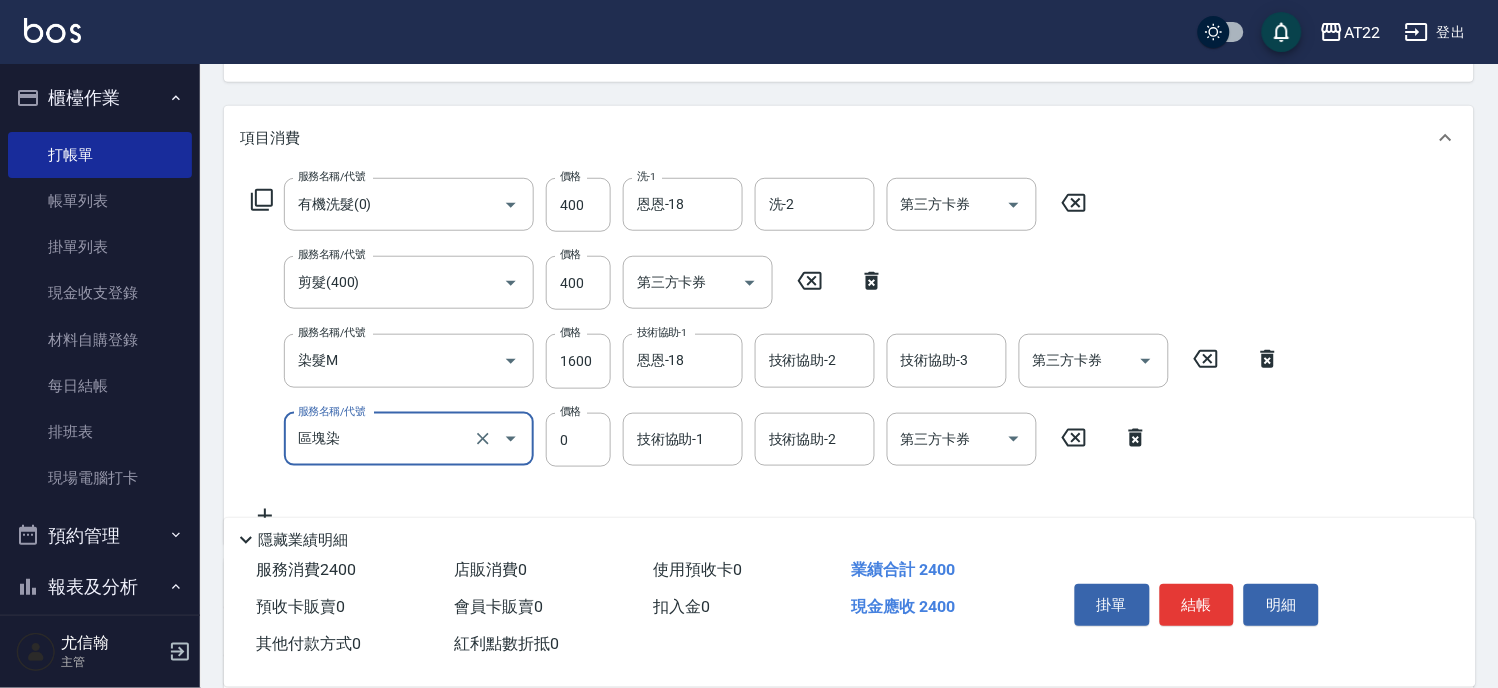 type on "區塊染" 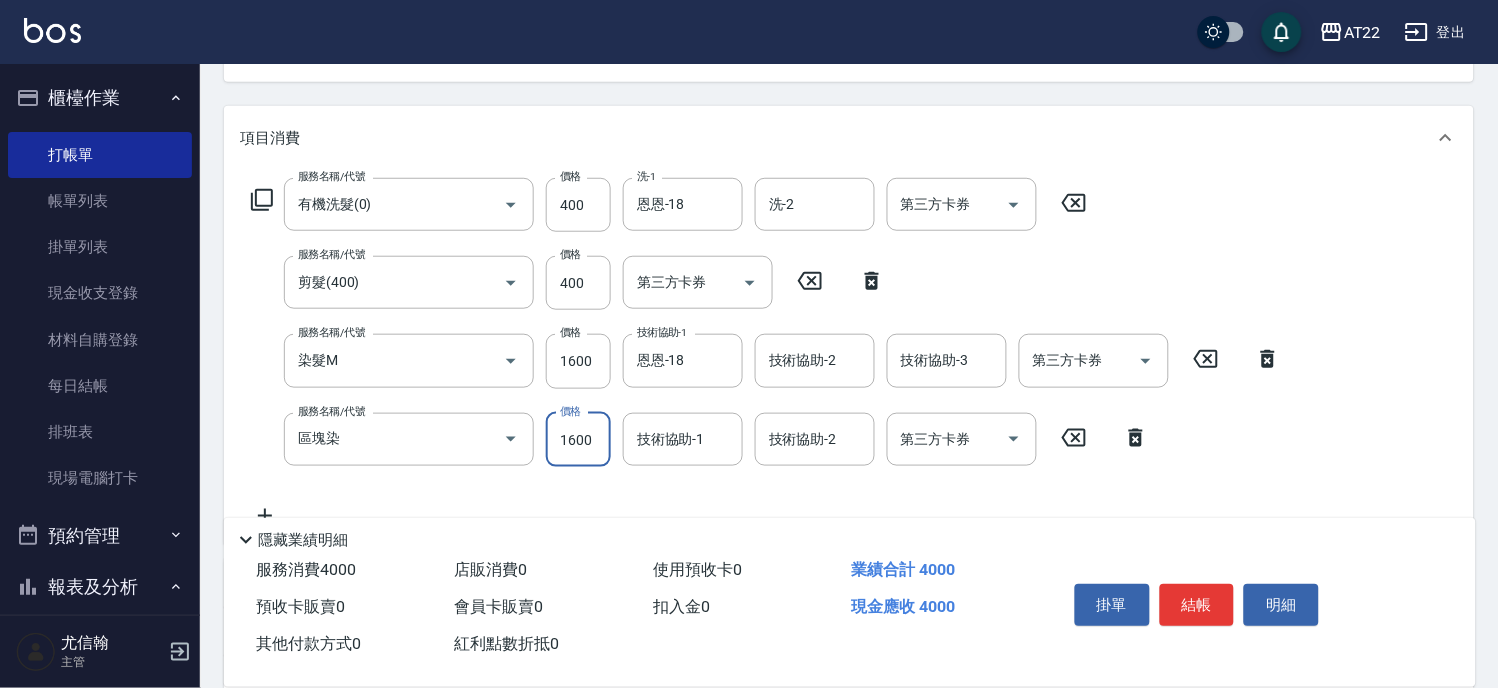 type on "1600" 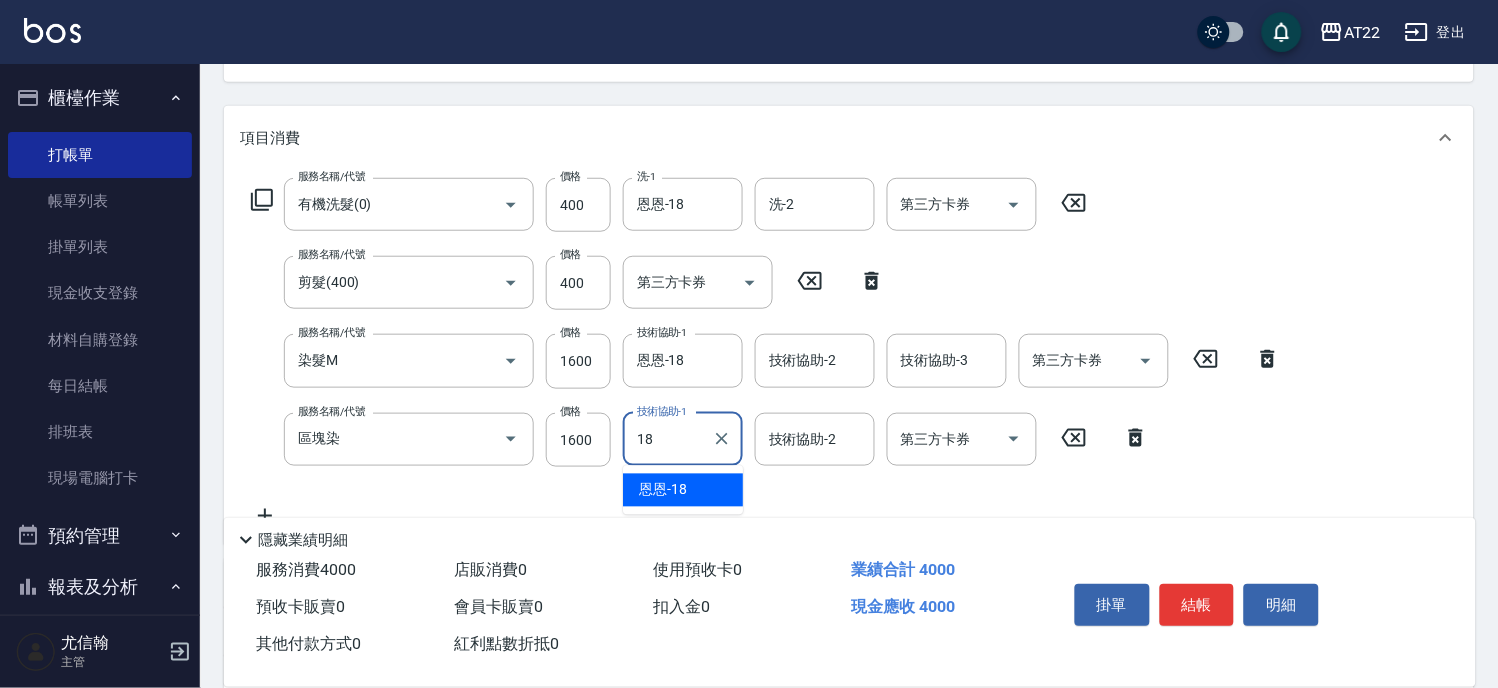 type on "恩恩-18" 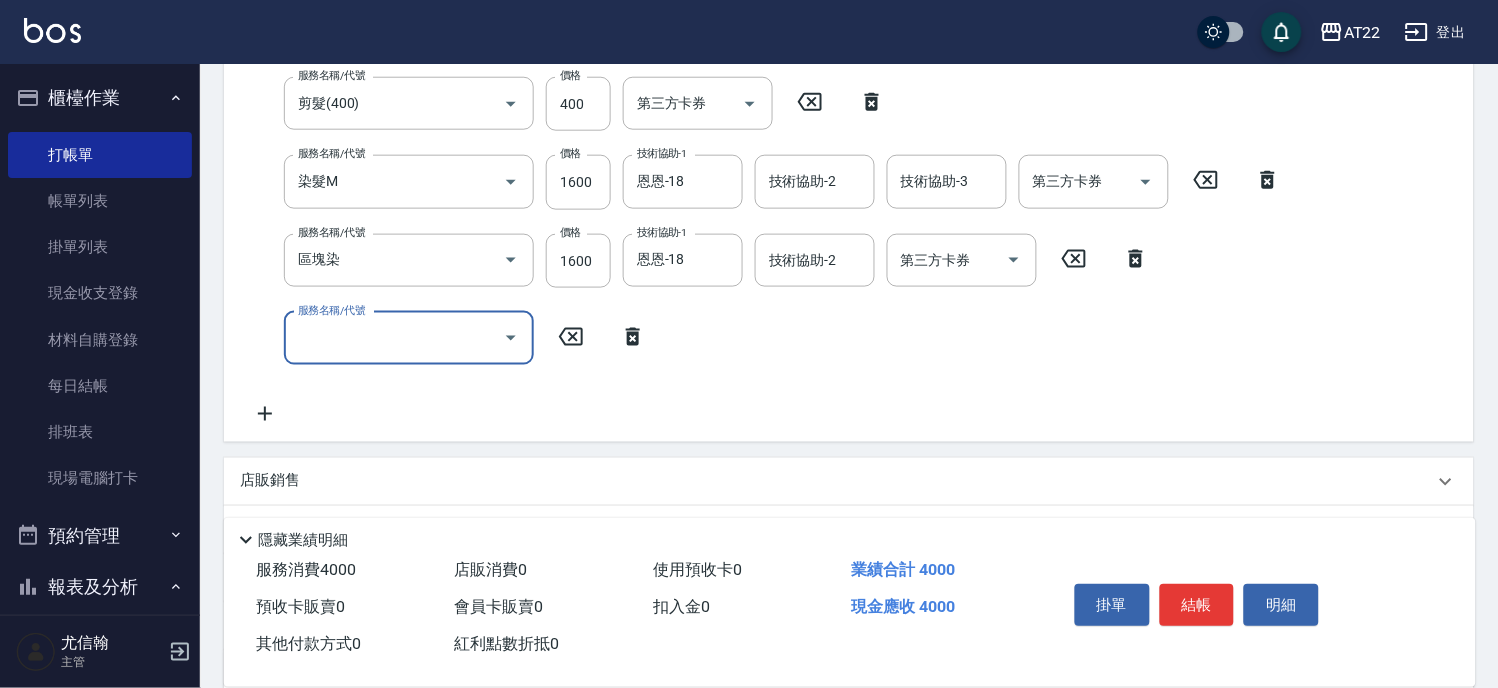 scroll, scrollTop: 600, scrollLeft: 0, axis: vertical 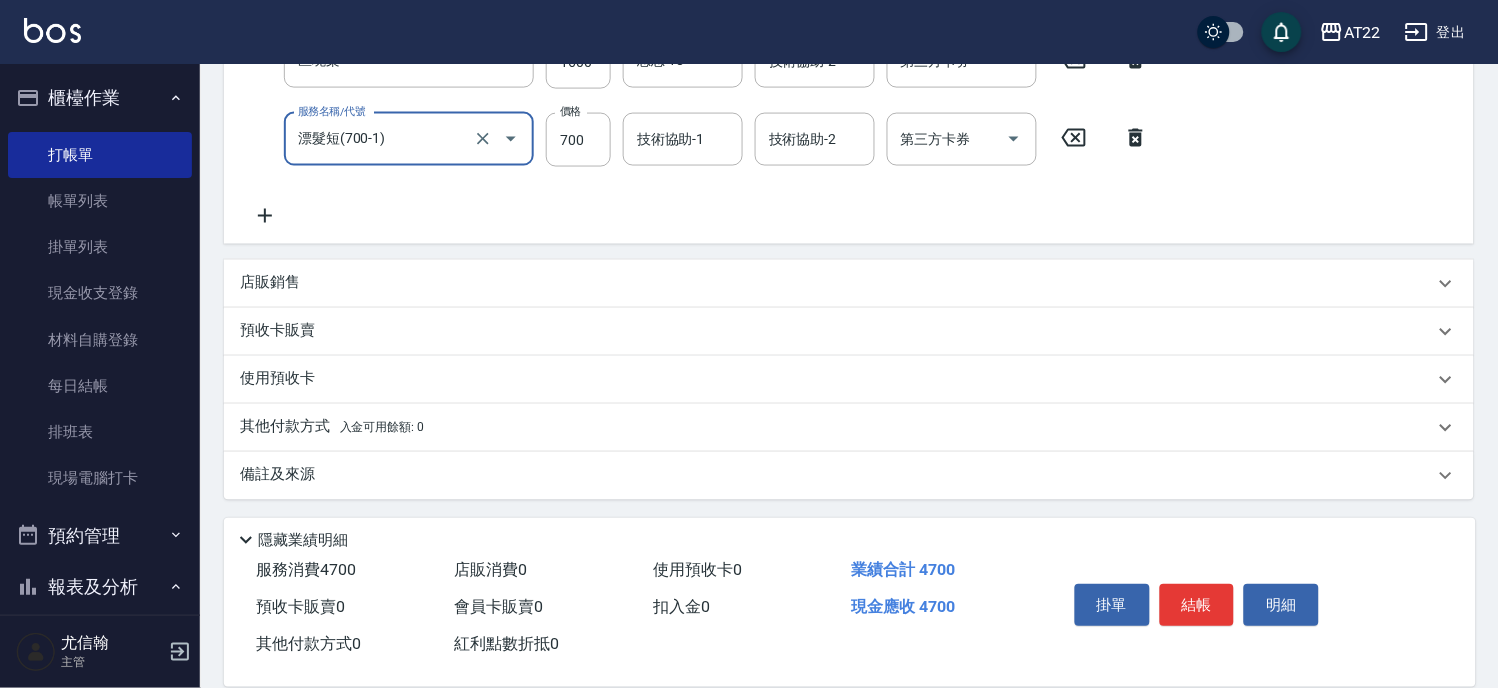 type on "漂髮短(700-1)" 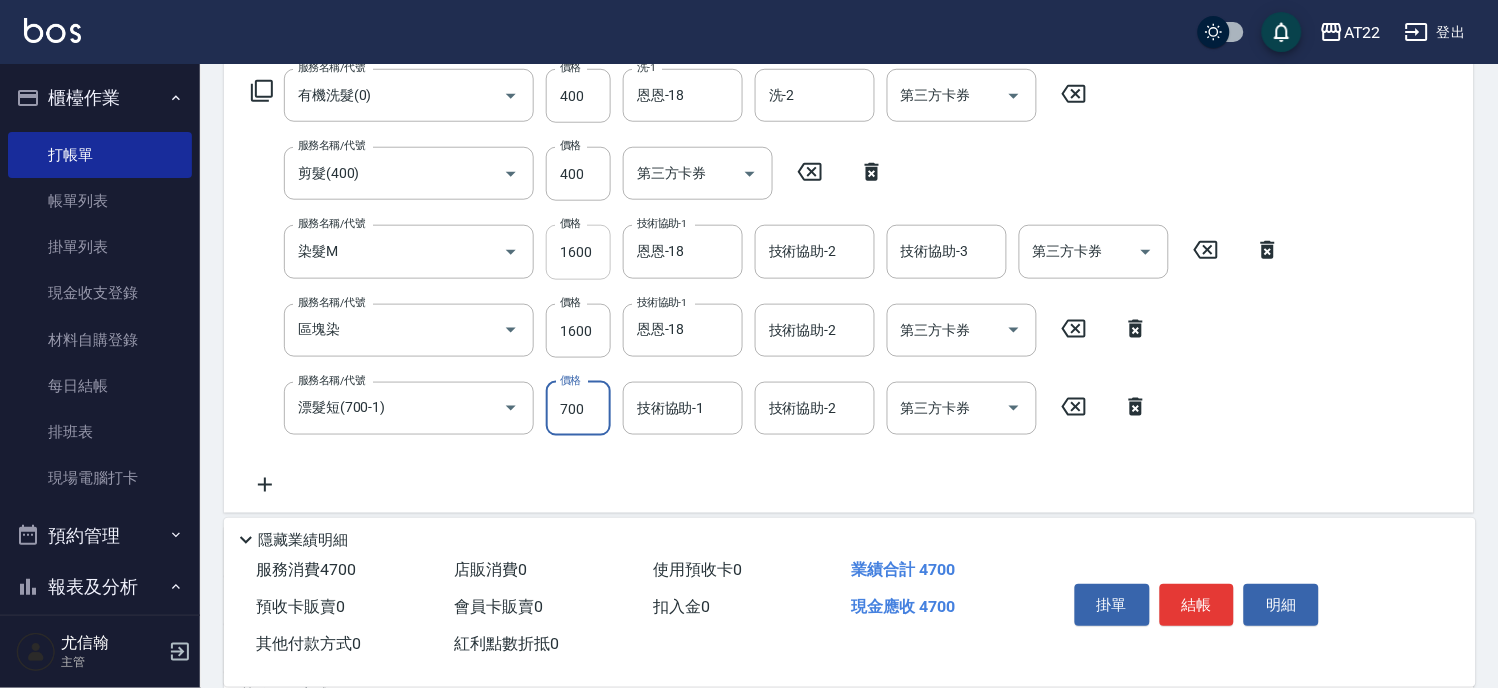 scroll, scrollTop: 415, scrollLeft: 0, axis: vertical 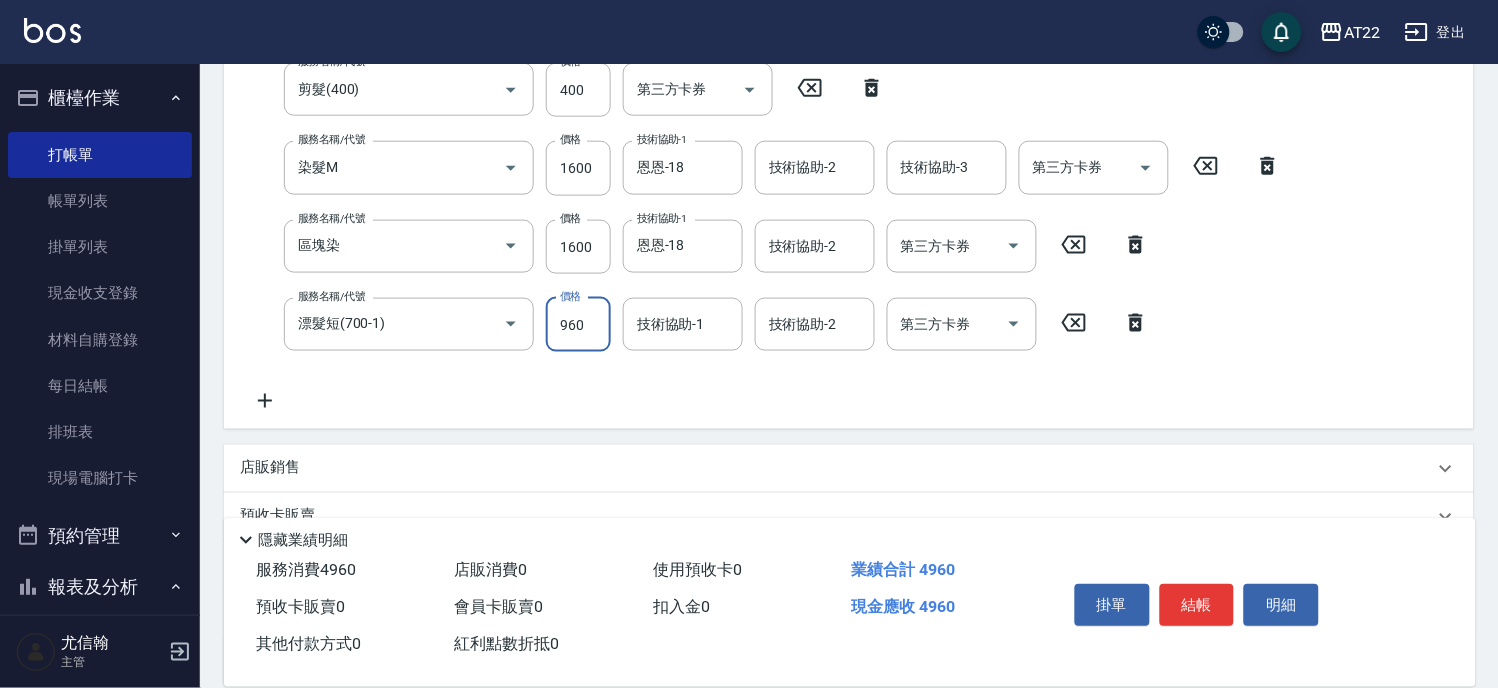 type on "960" 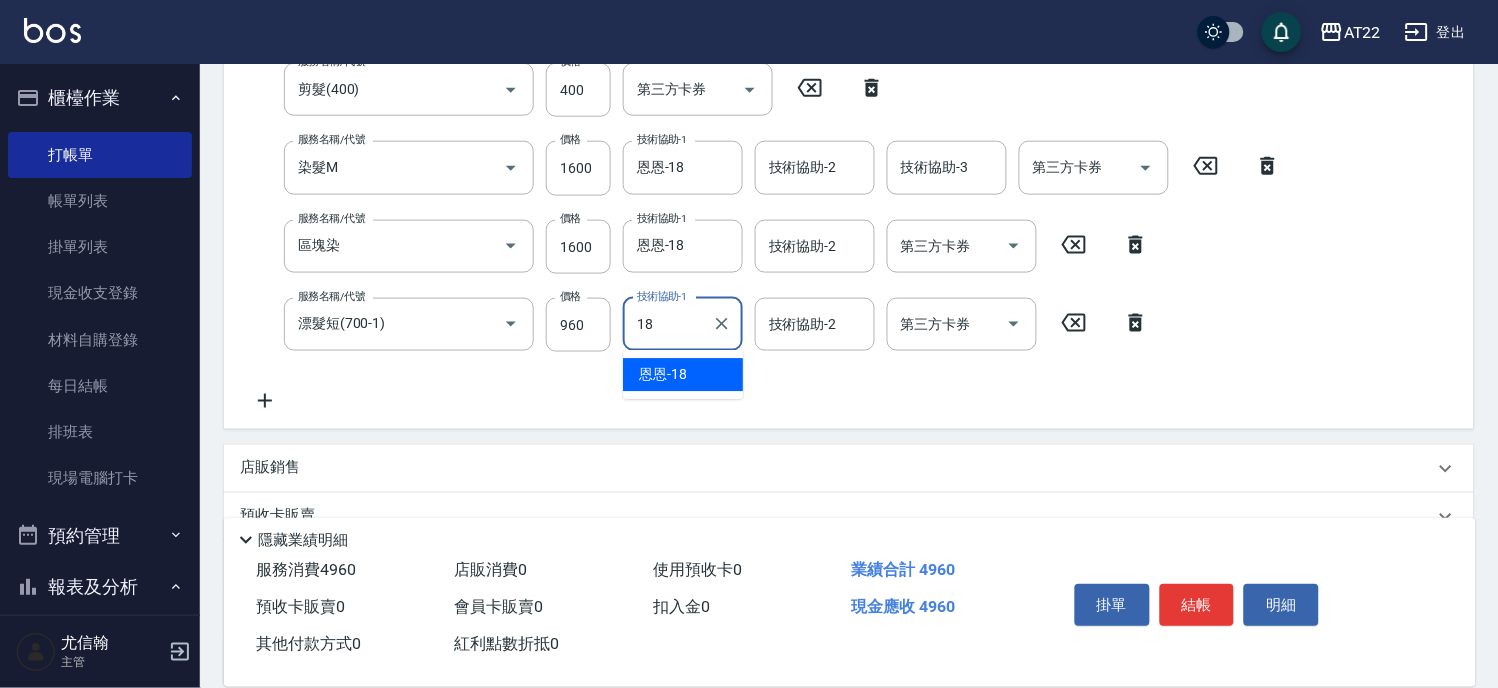 type on "恩恩-18" 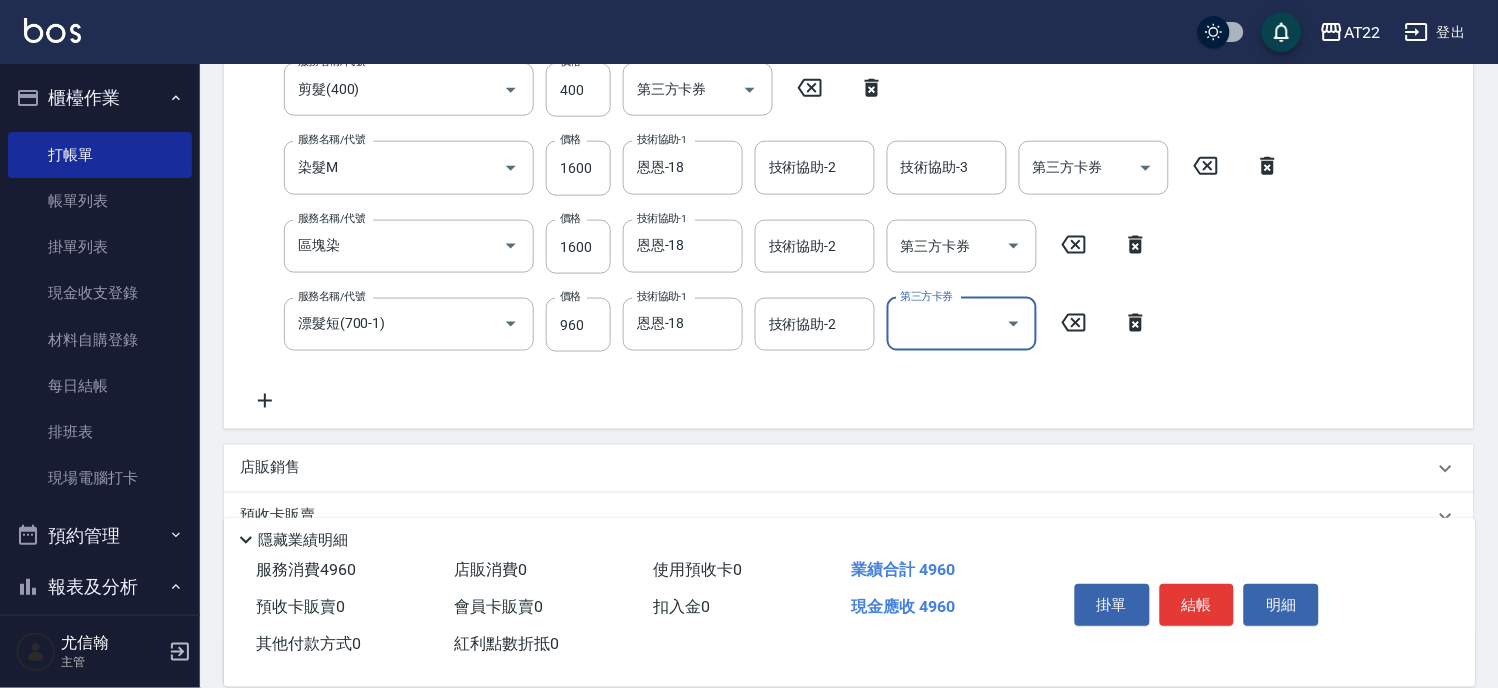 scroll, scrollTop: 408, scrollLeft: 0, axis: vertical 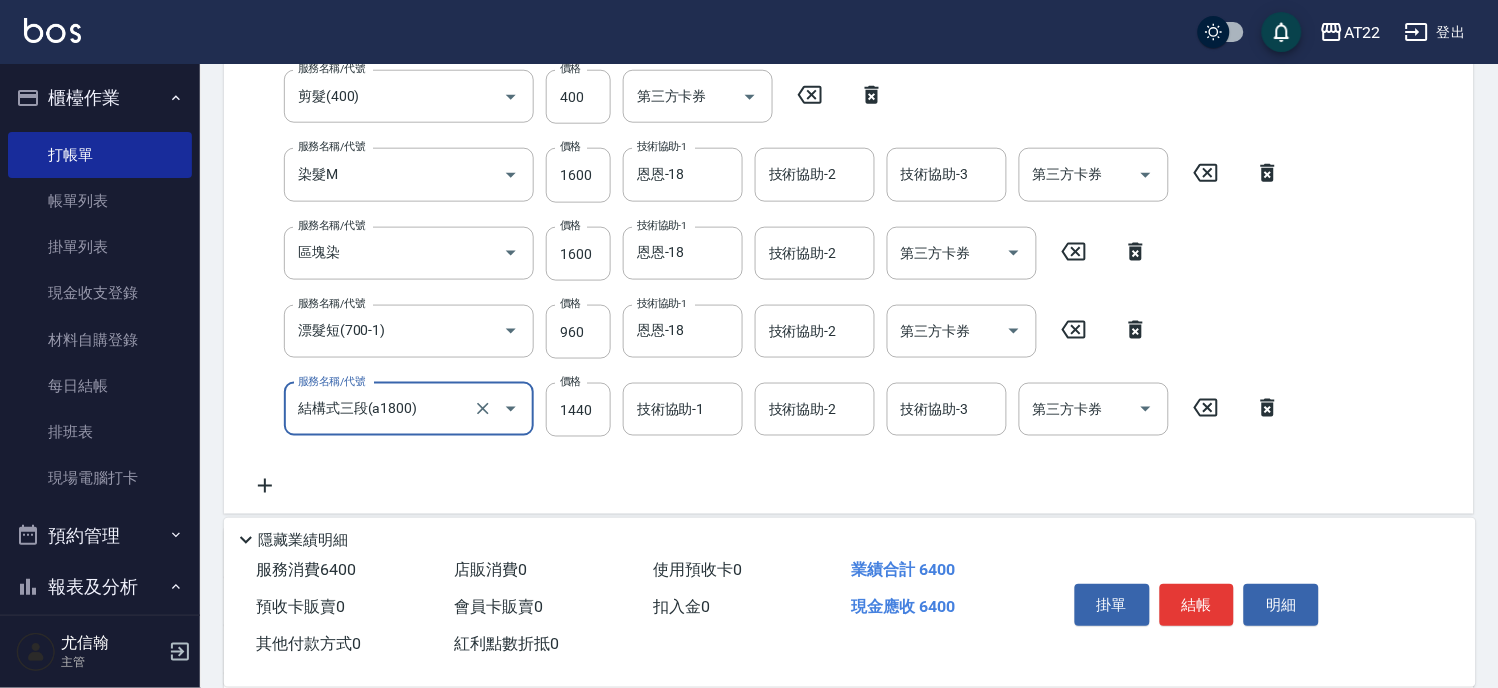 type on "結構式三段(a1800)" 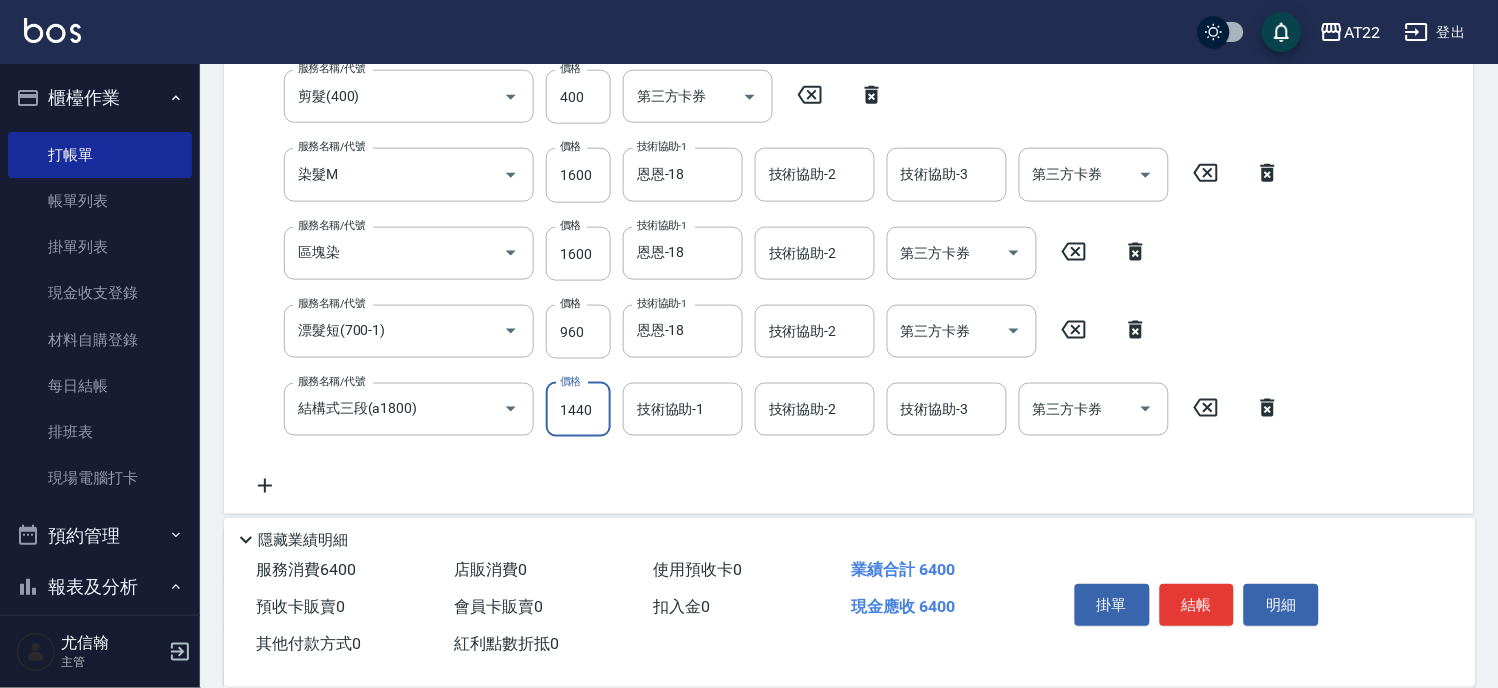 scroll, scrollTop: 400, scrollLeft: 0, axis: vertical 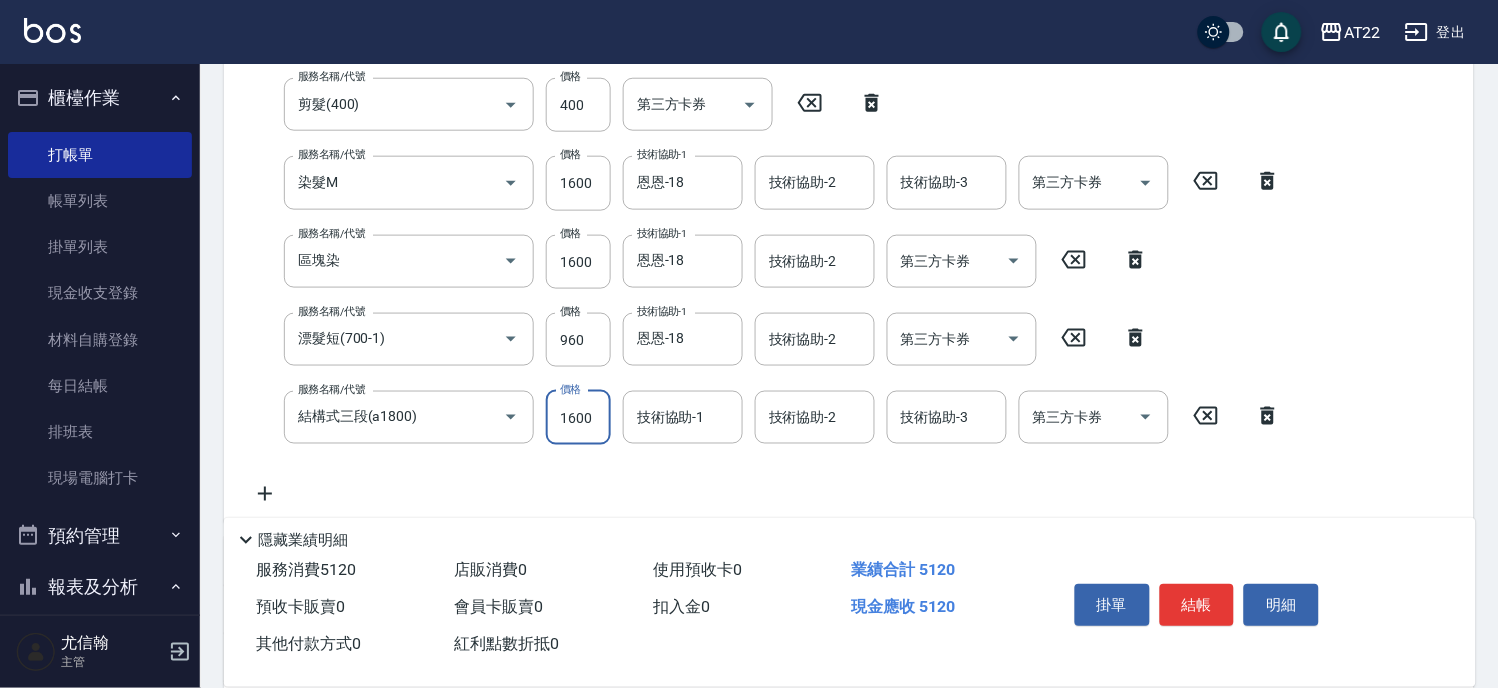 type on "1600" 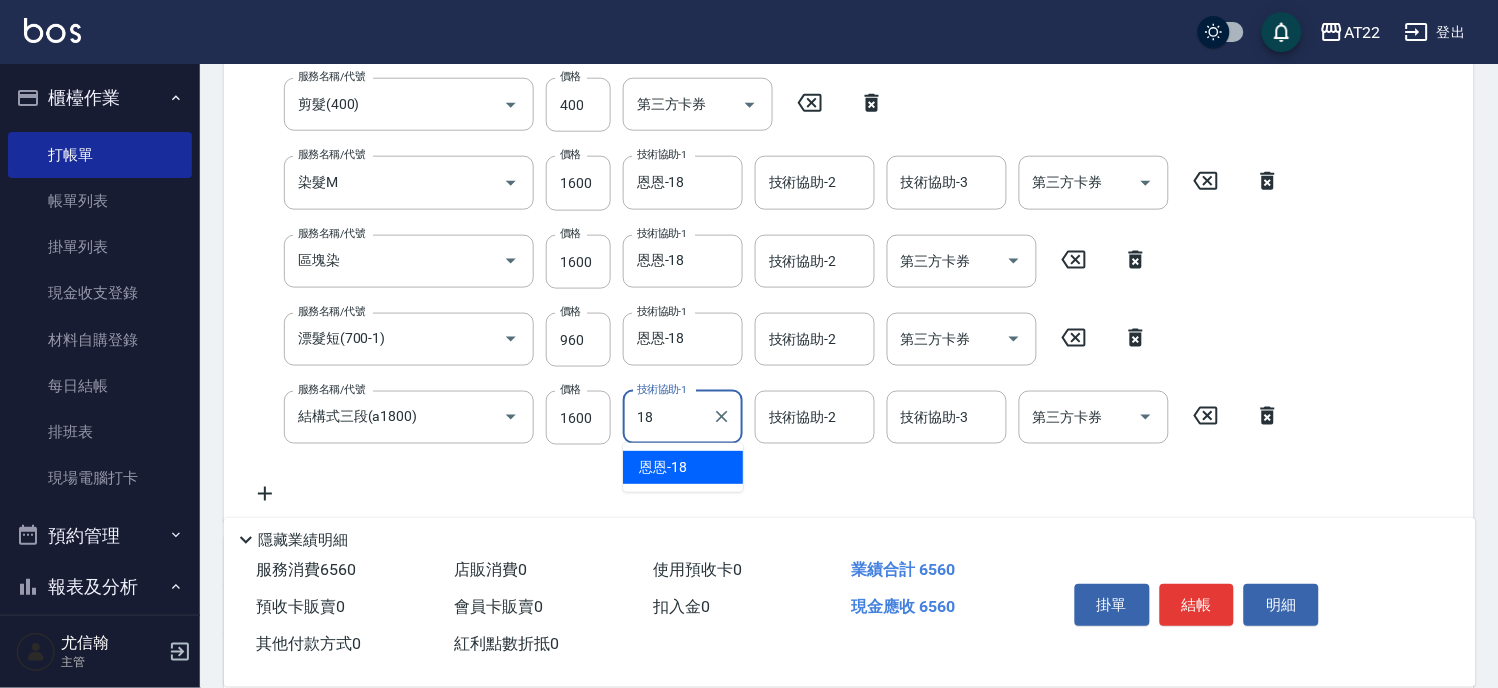 type on "恩恩-18" 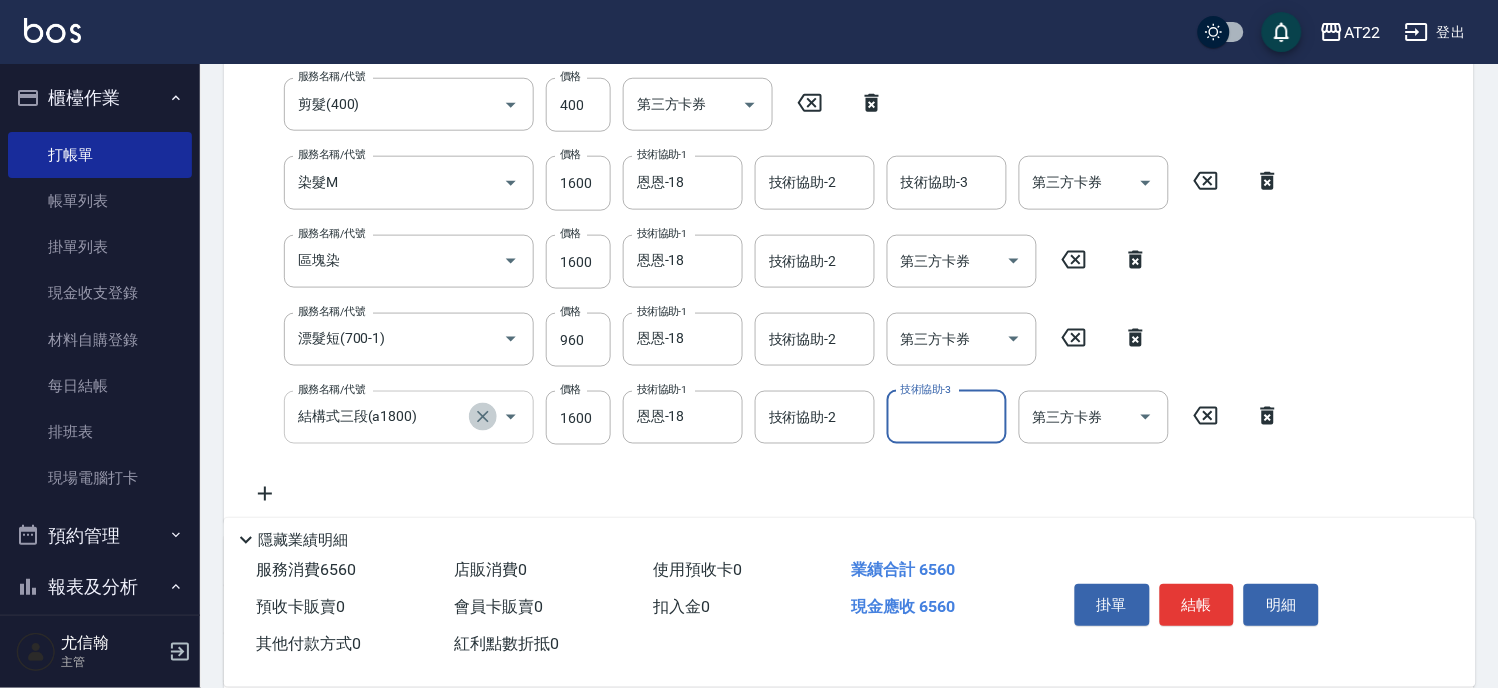 click 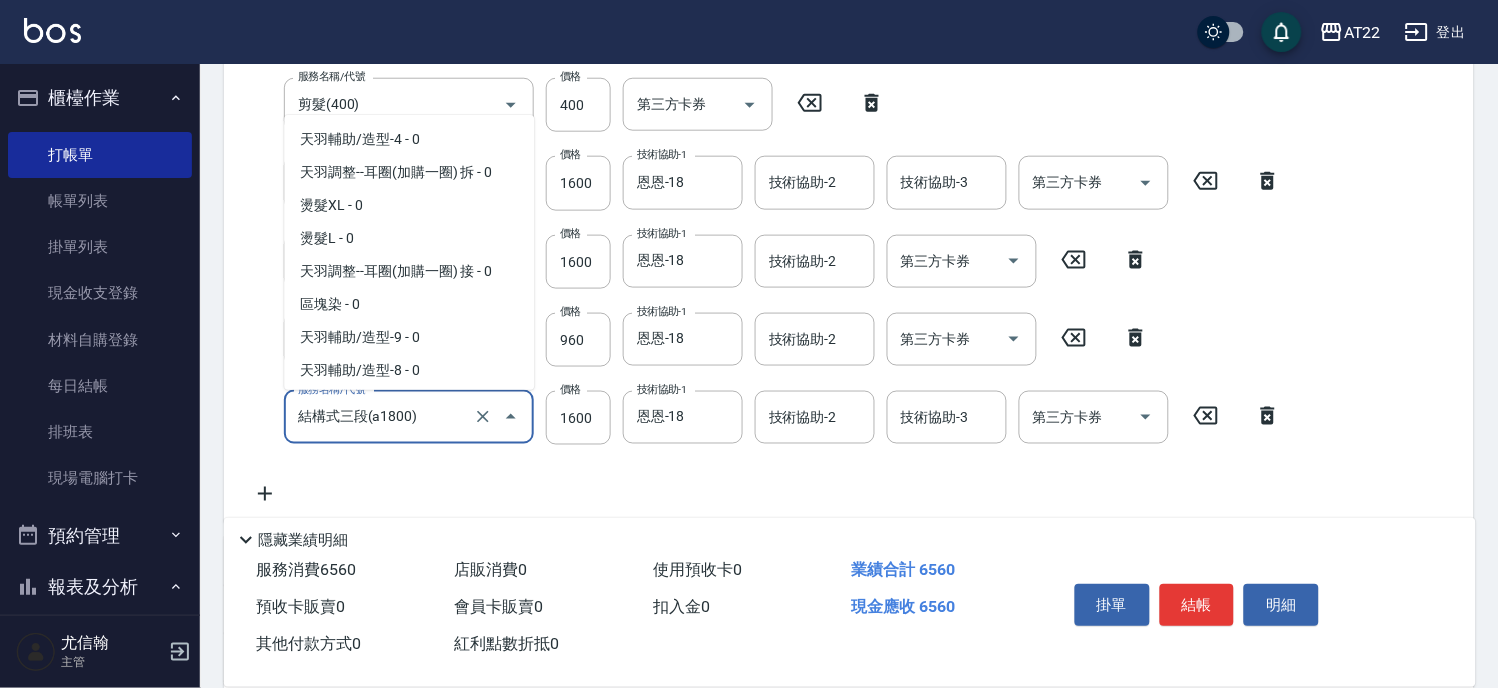 click on "結構式三段(a1800)" at bounding box center [381, 417] 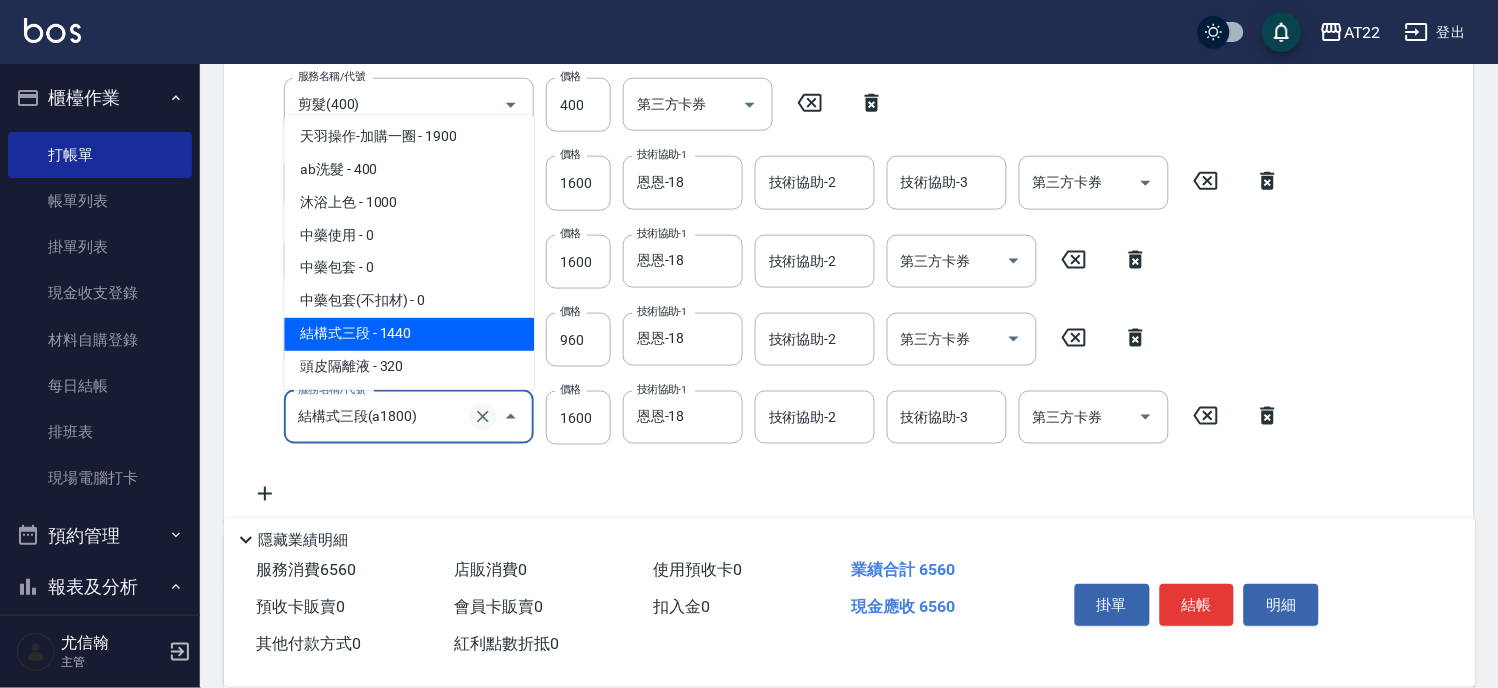 click at bounding box center (483, 417) 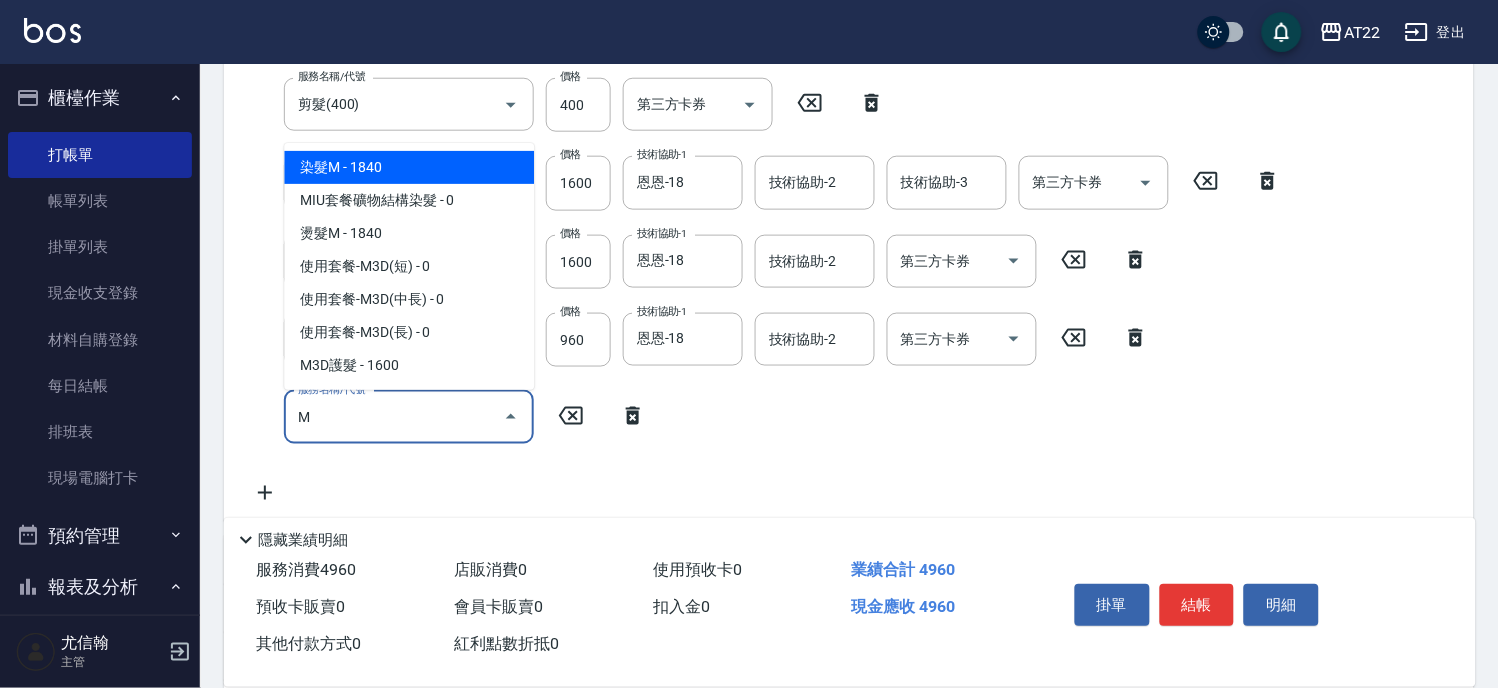 scroll, scrollTop: 0, scrollLeft: 0, axis: both 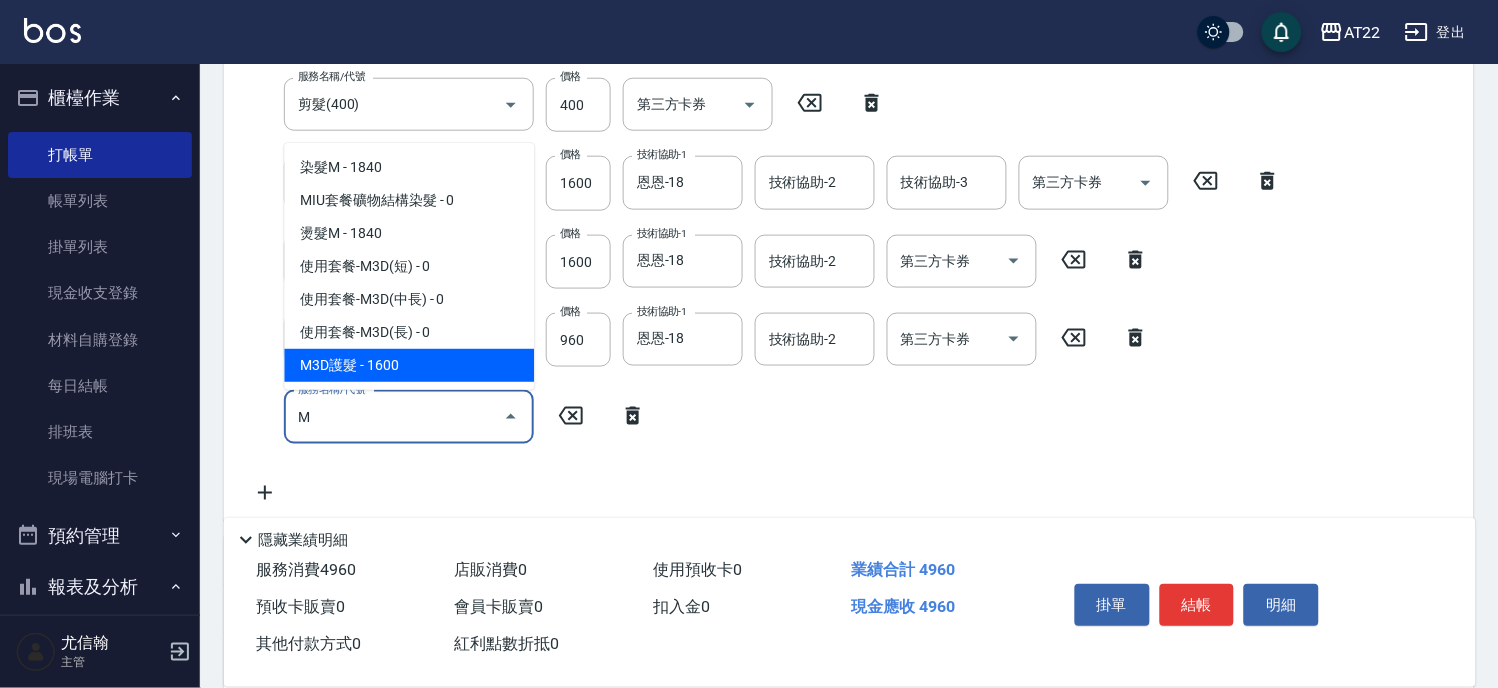 click on "M3D護髮 - 1600" at bounding box center [409, 365] 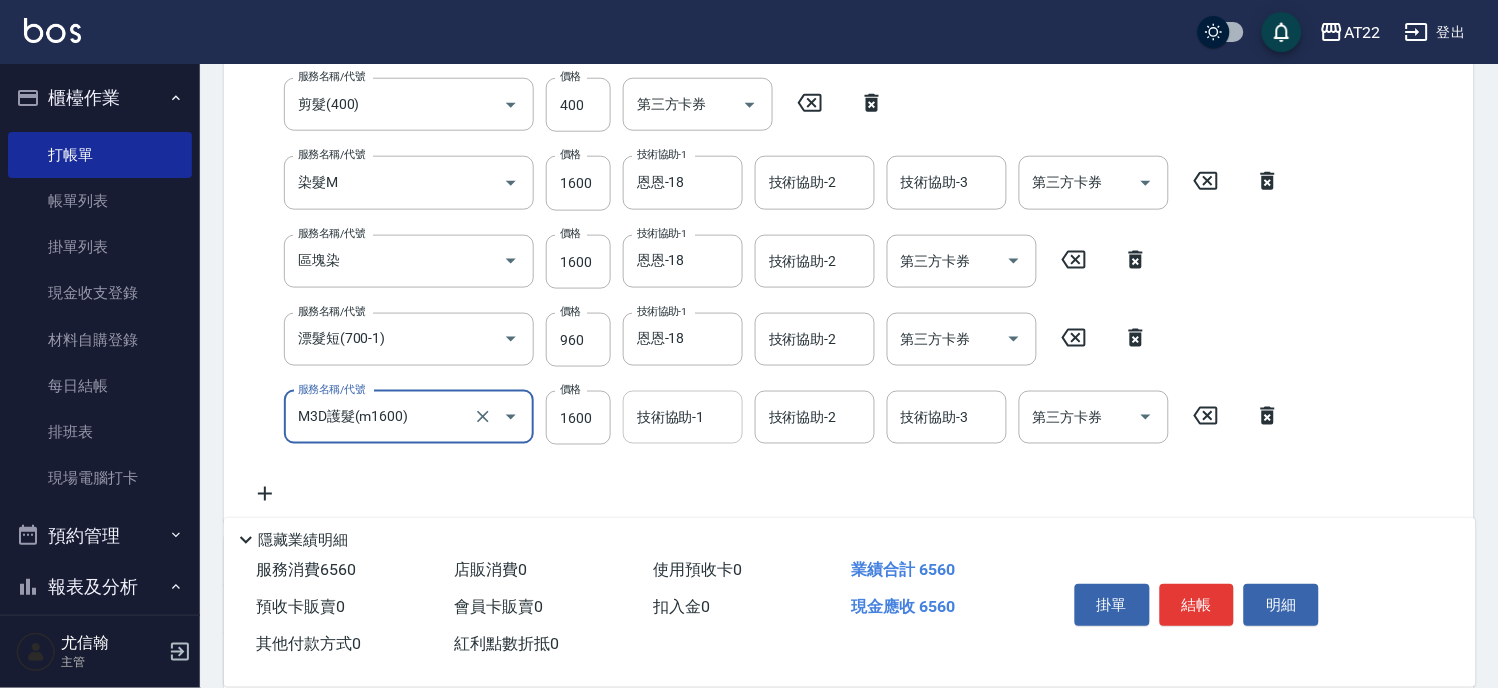 type on "M3D護髮(m1600)" 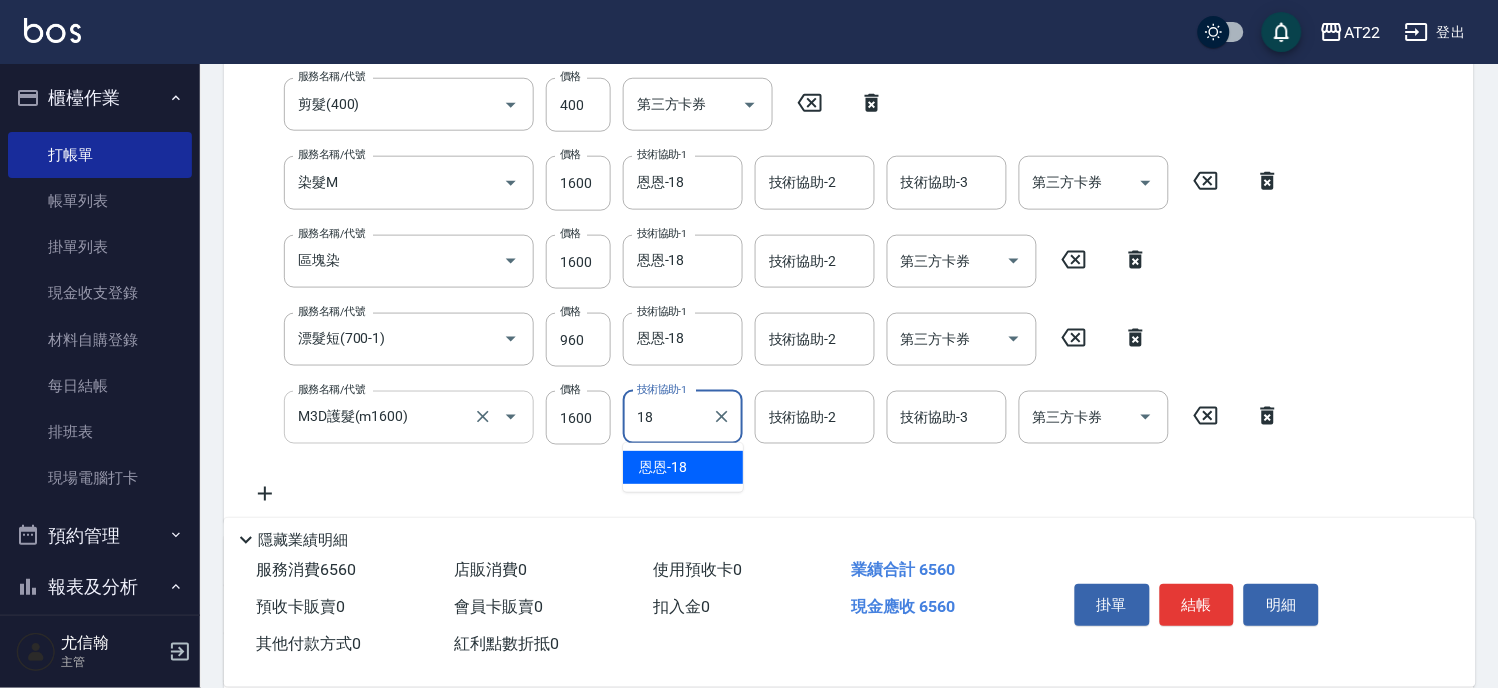 type on "恩恩-18" 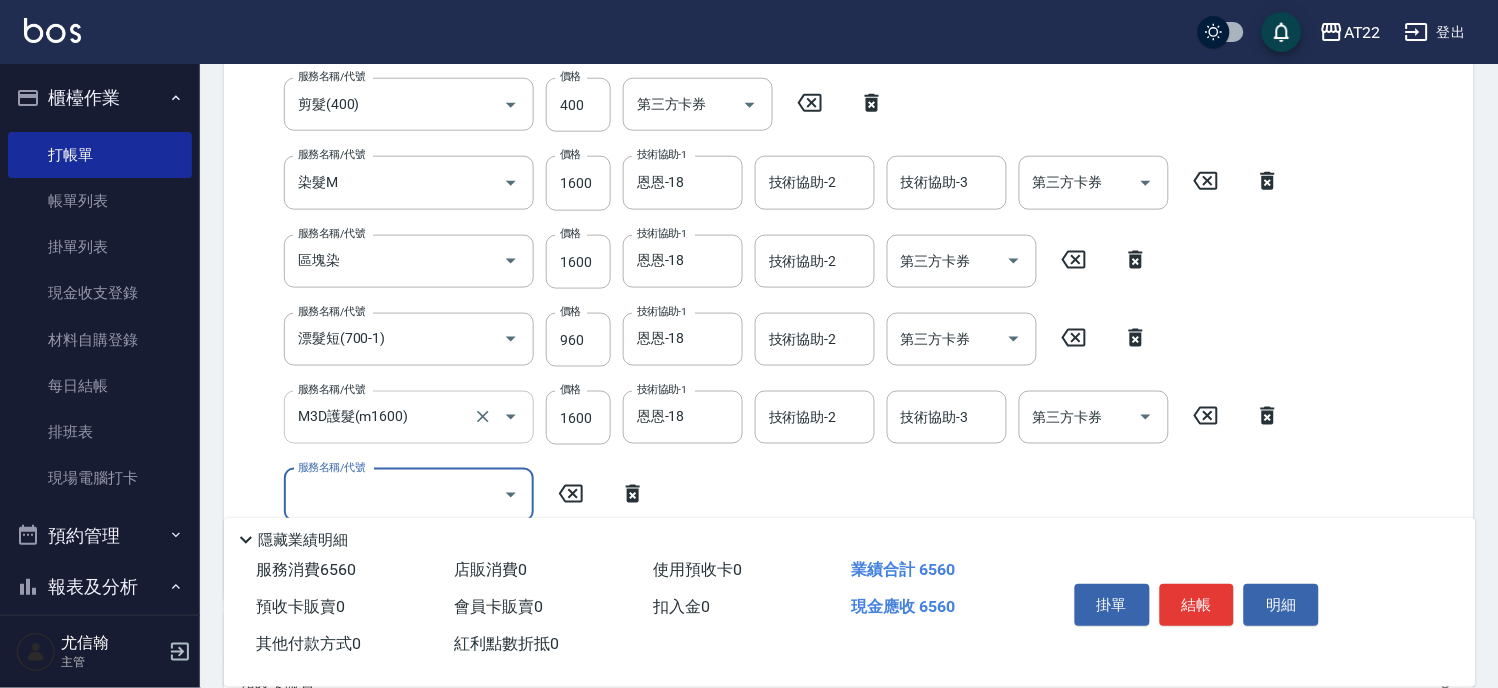 scroll, scrollTop: 755, scrollLeft: 0, axis: vertical 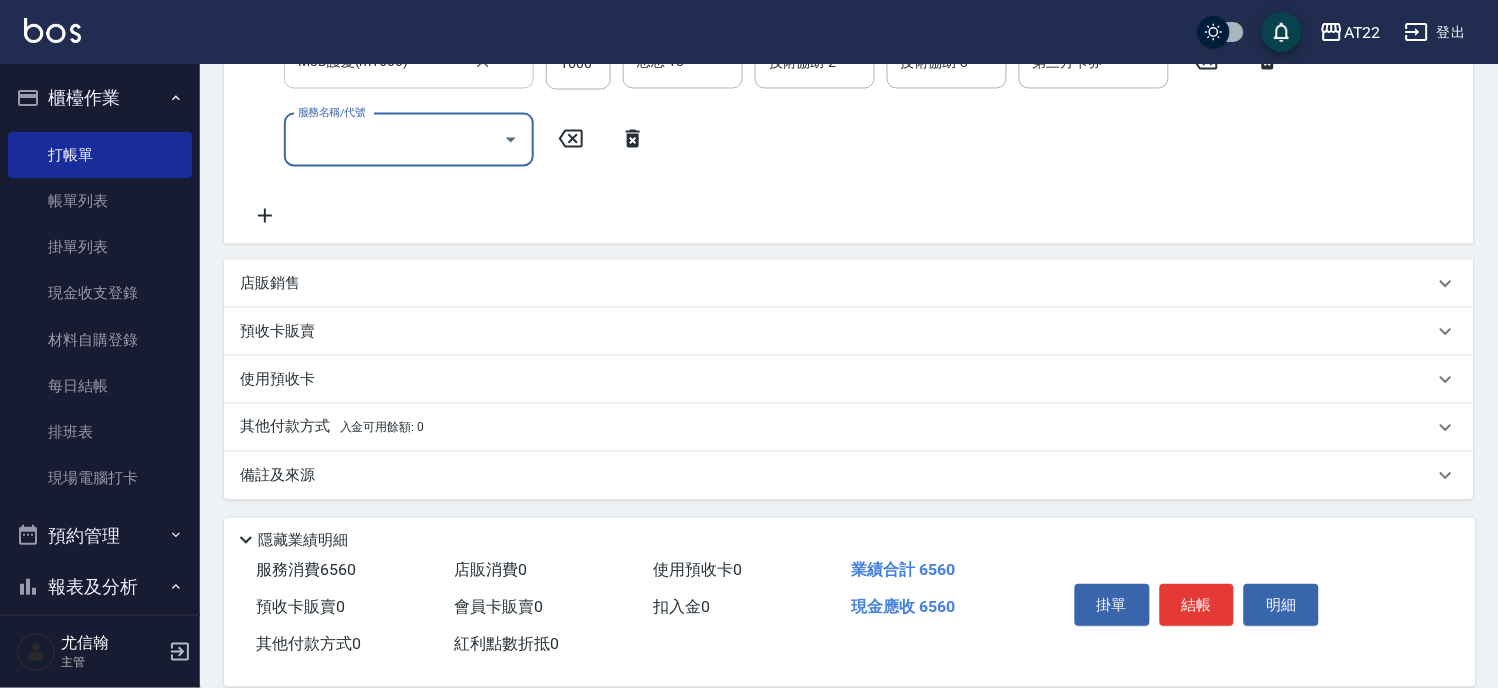click on "其他付款方式 入金可用餘額: 0" at bounding box center [332, 428] 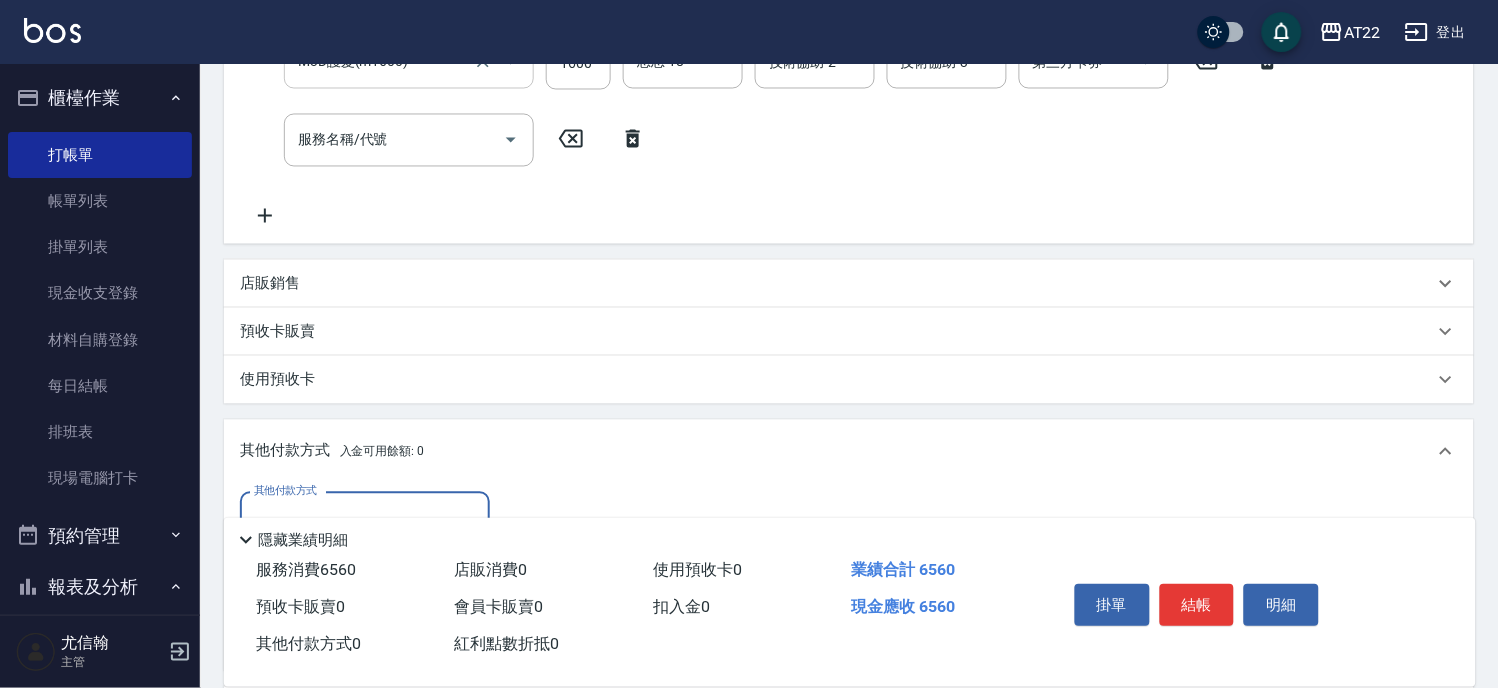 scroll, scrollTop: 0, scrollLeft: 0, axis: both 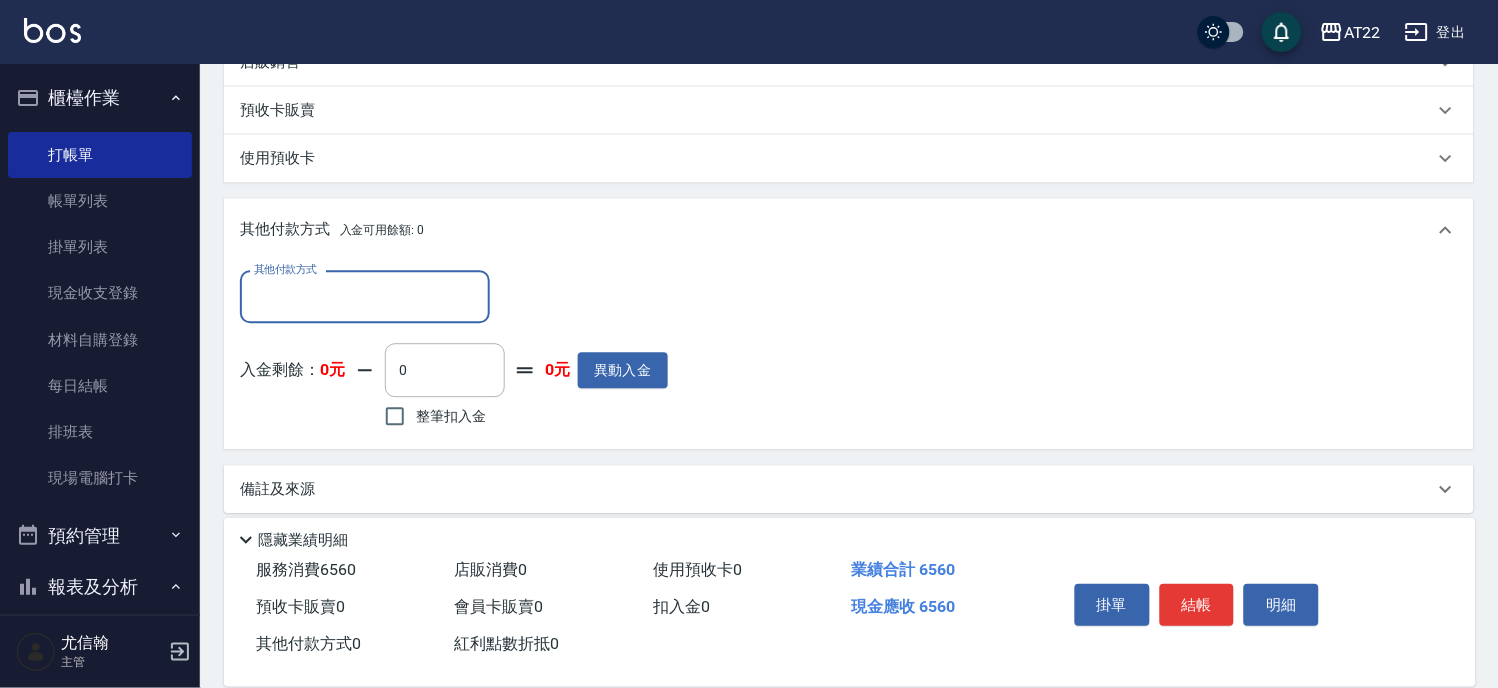 click on "其他付款方式" at bounding box center (365, 296) 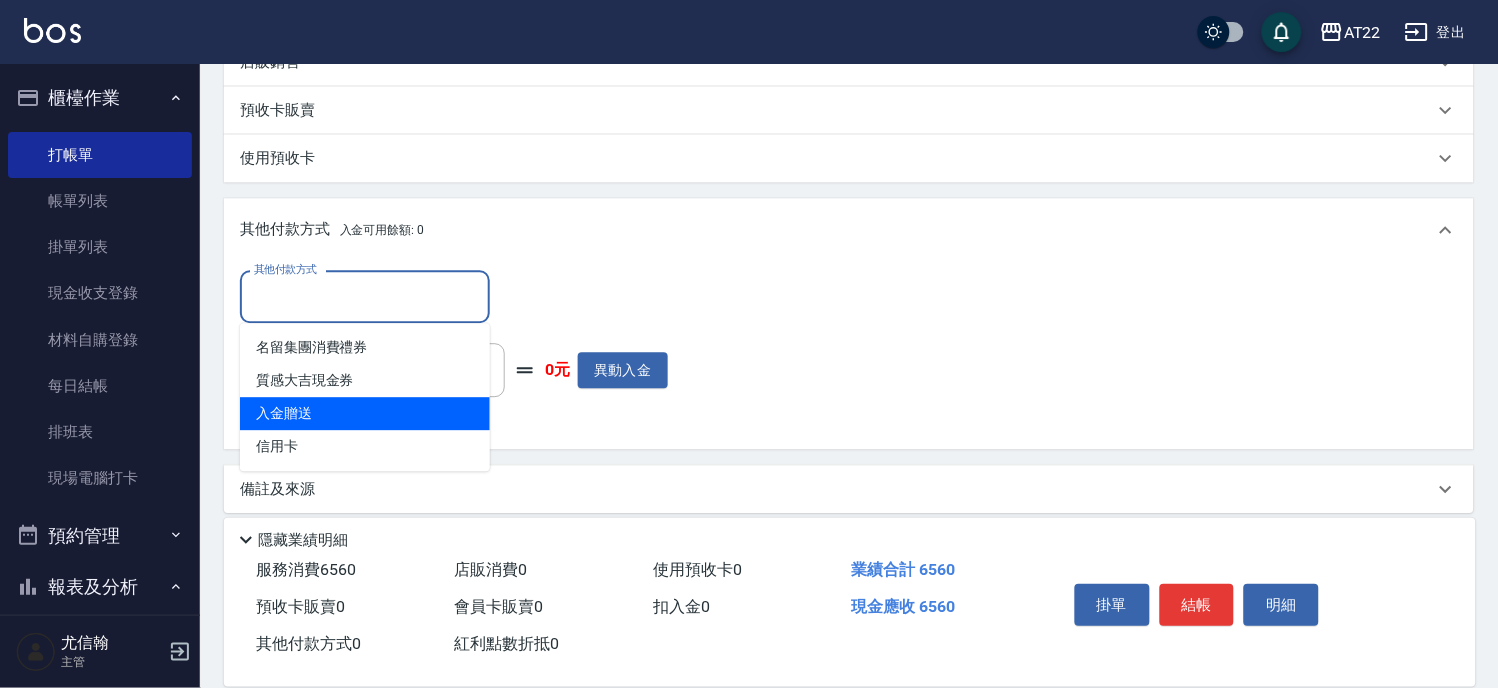 click on "入金贈送" at bounding box center (365, 413) 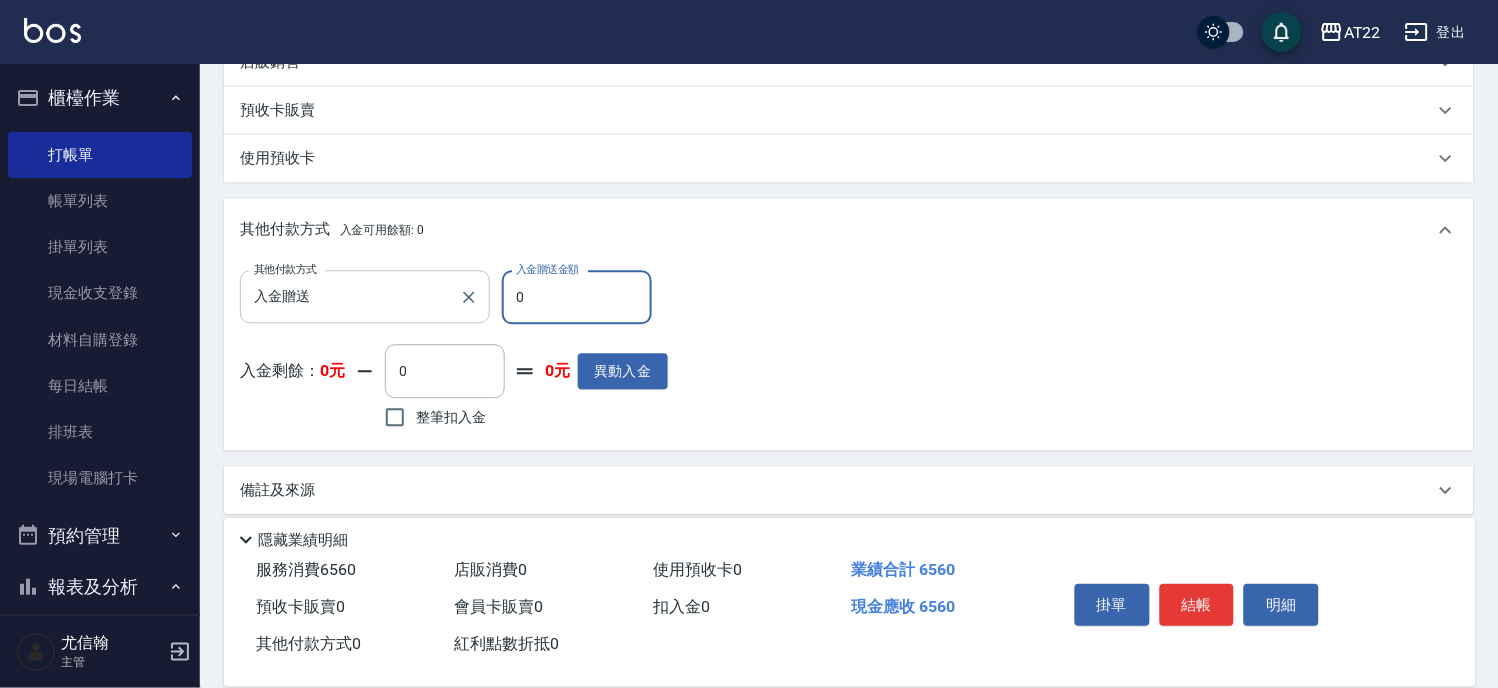 click on "入金贈送" at bounding box center [350, 296] 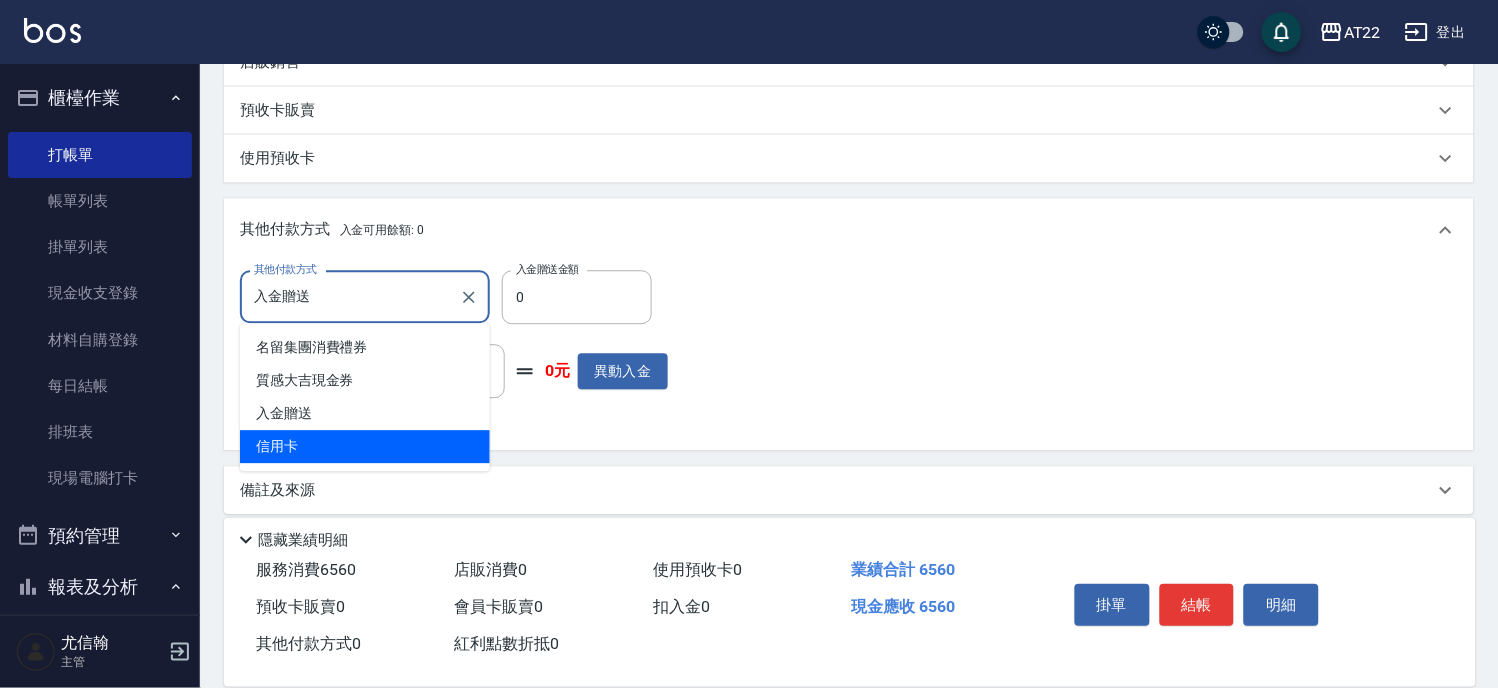 click on "信用卡" at bounding box center [365, 446] 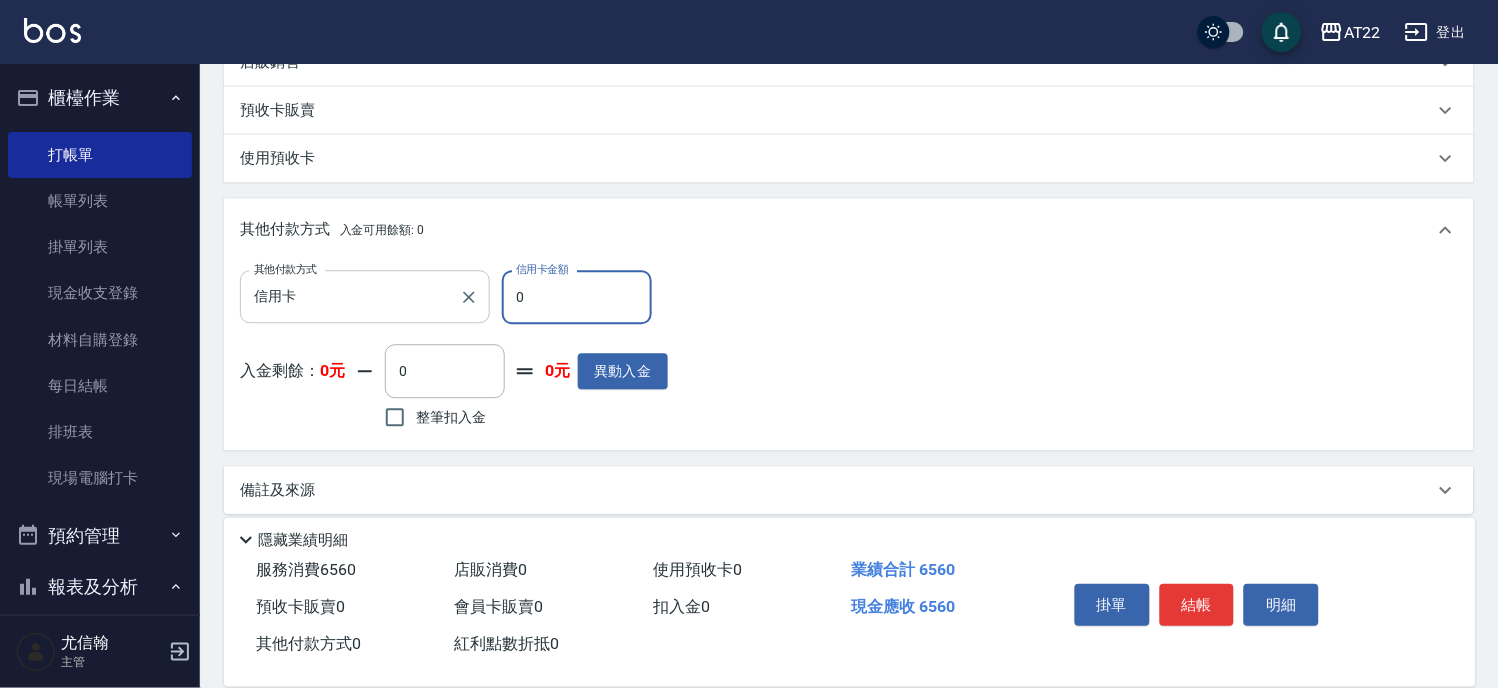 drag, startPoint x: 556, startPoint y: 313, endPoint x: 455, endPoint y: 313, distance: 101 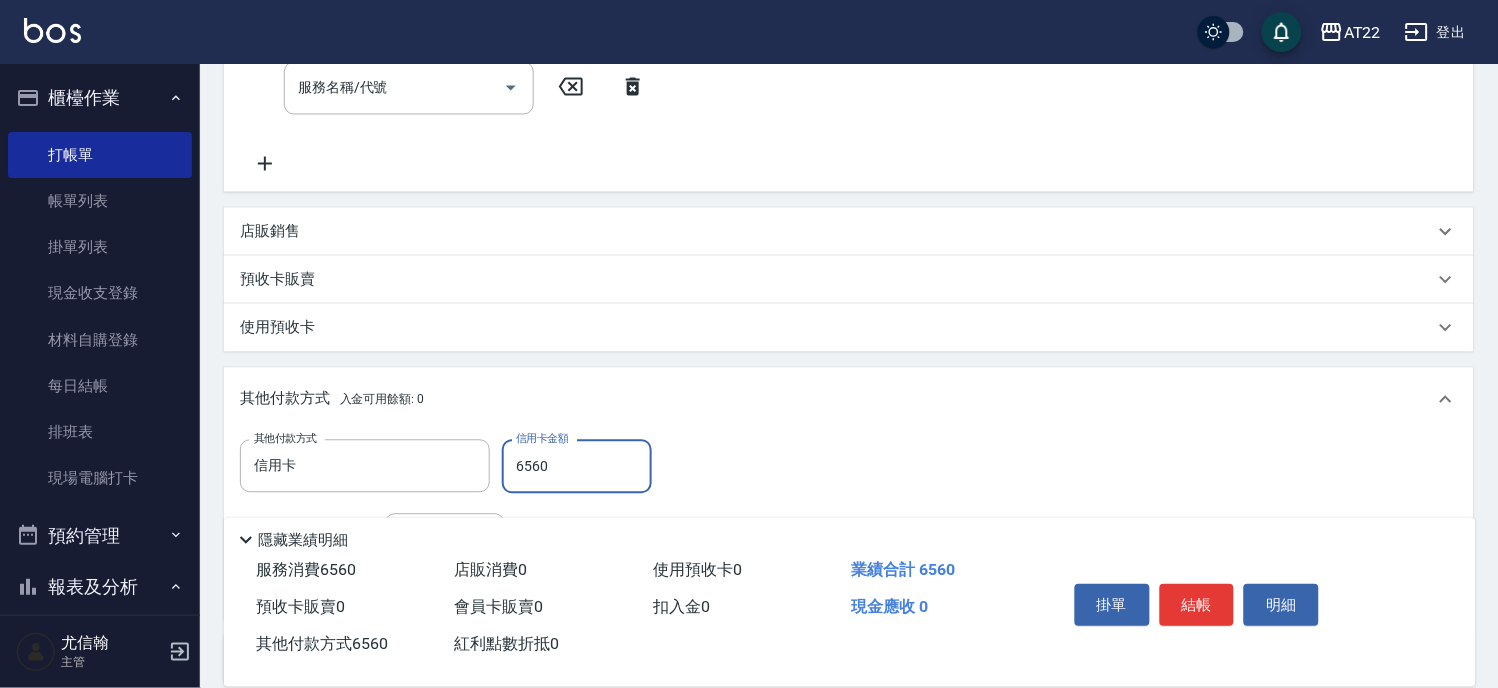 scroll, scrollTop: 755, scrollLeft: 0, axis: vertical 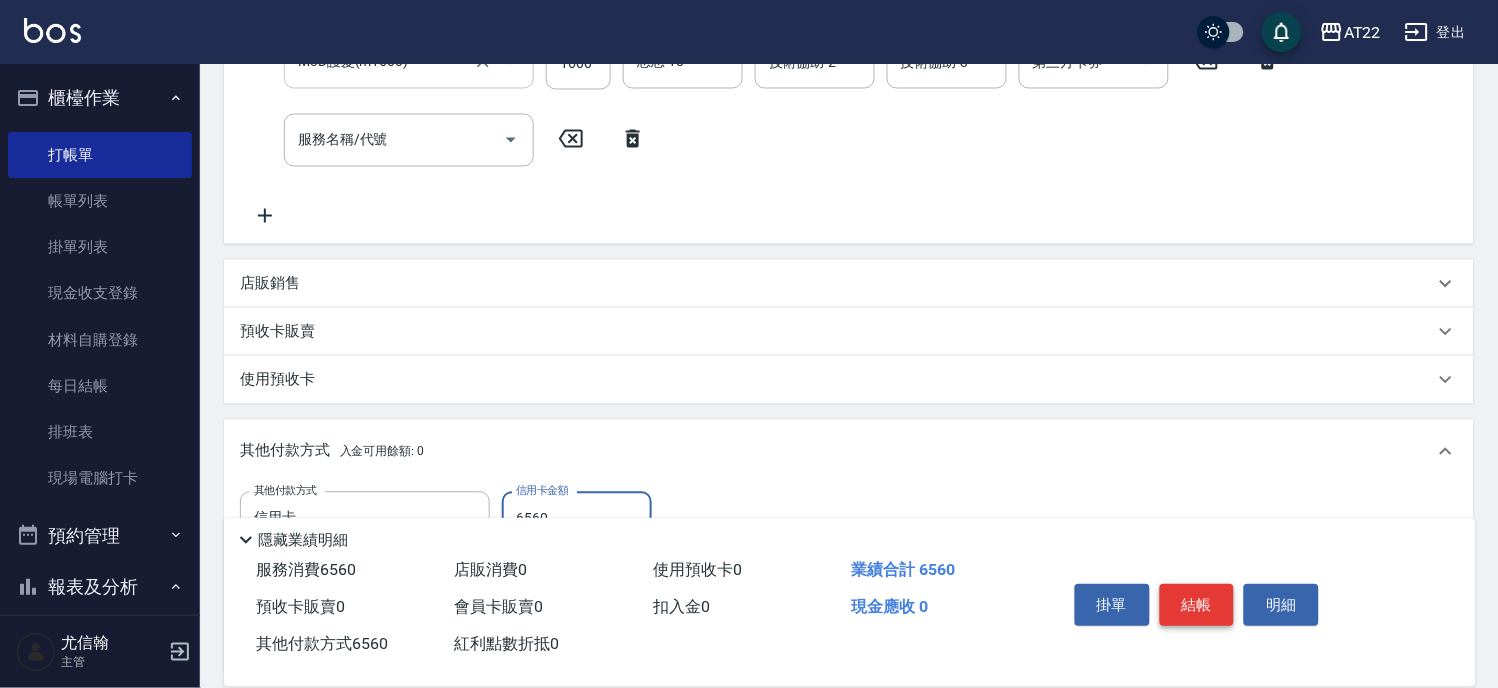 type on "6560" 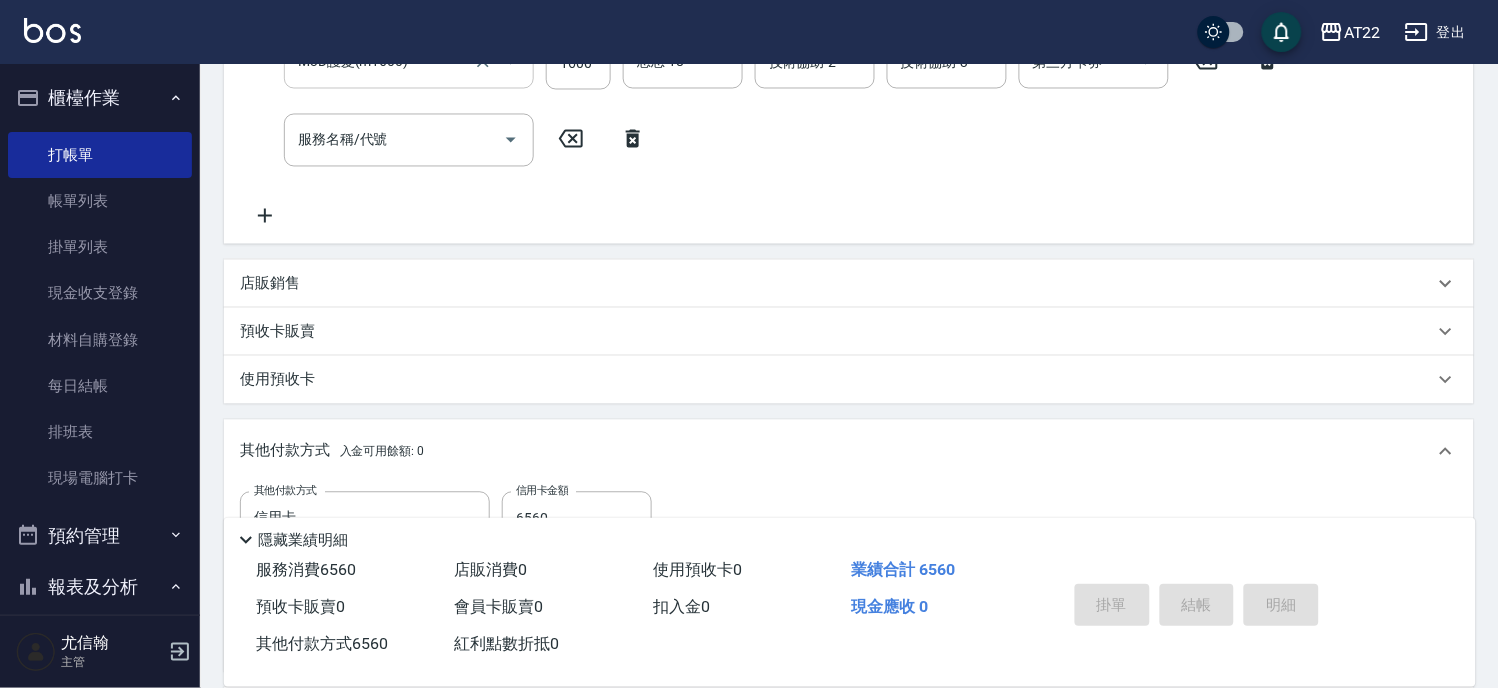 type on "[DATETIME]" 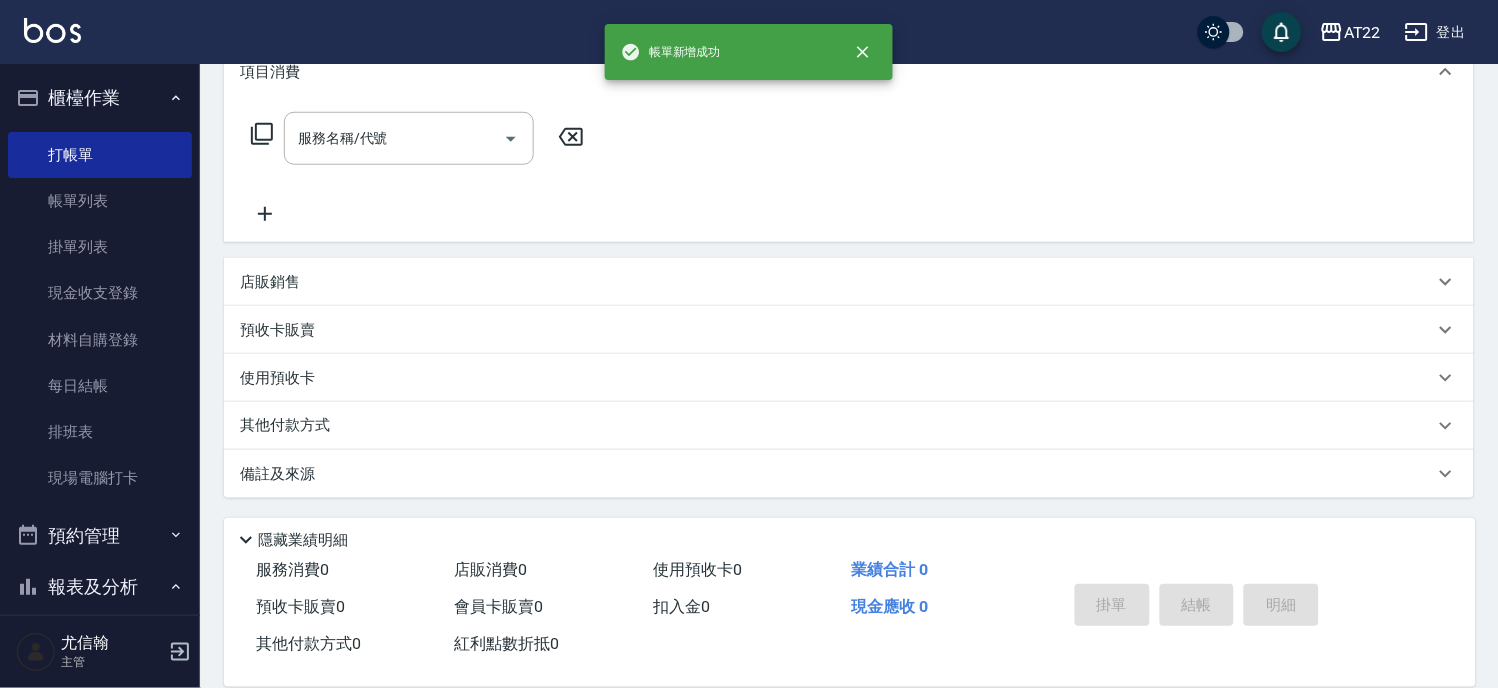 scroll, scrollTop: 0, scrollLeft: 0, axis: both 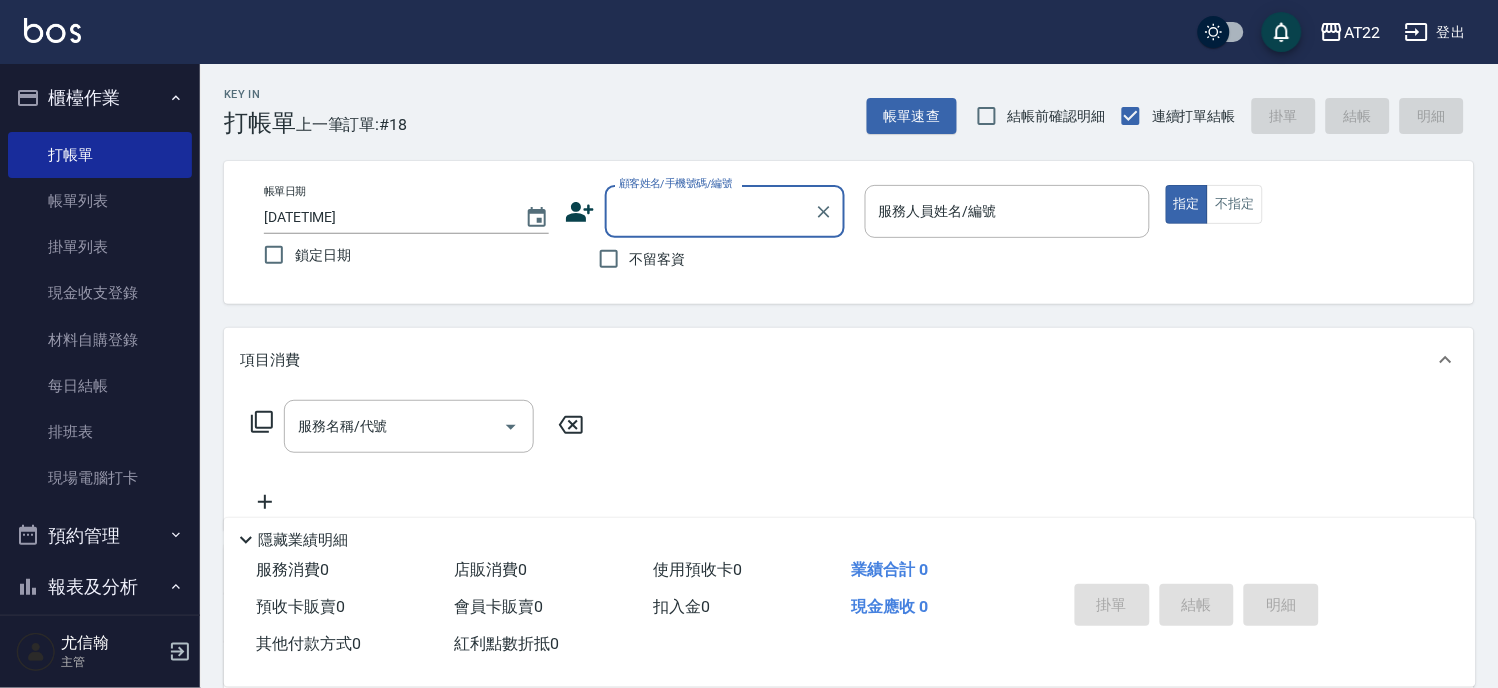 click on "Key In 打帳單 上一筆訂單:#18 帳單速查 結帳前確認明細 連續打單結帳 掛單 結帳 明細" at bounding box center (837, 100) 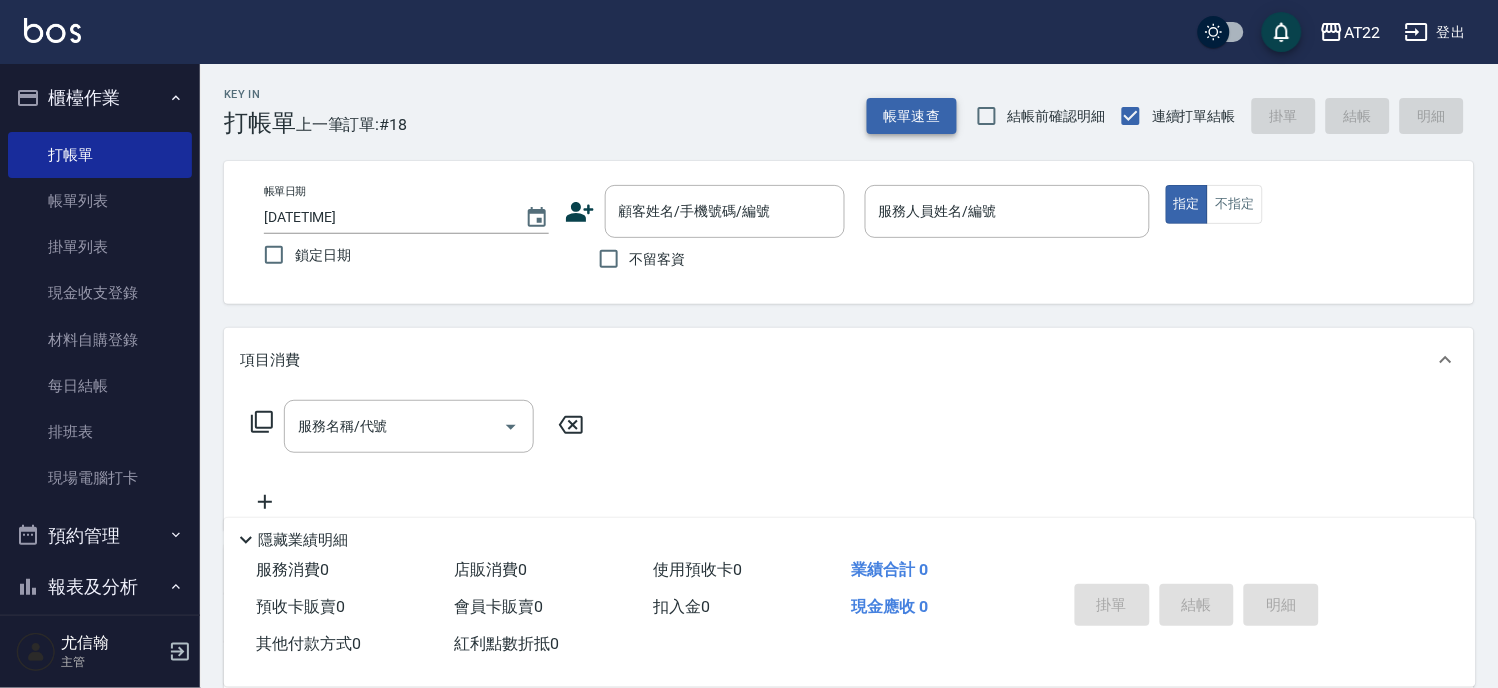 click on "帳單速查" at bounding box center (912, 116) 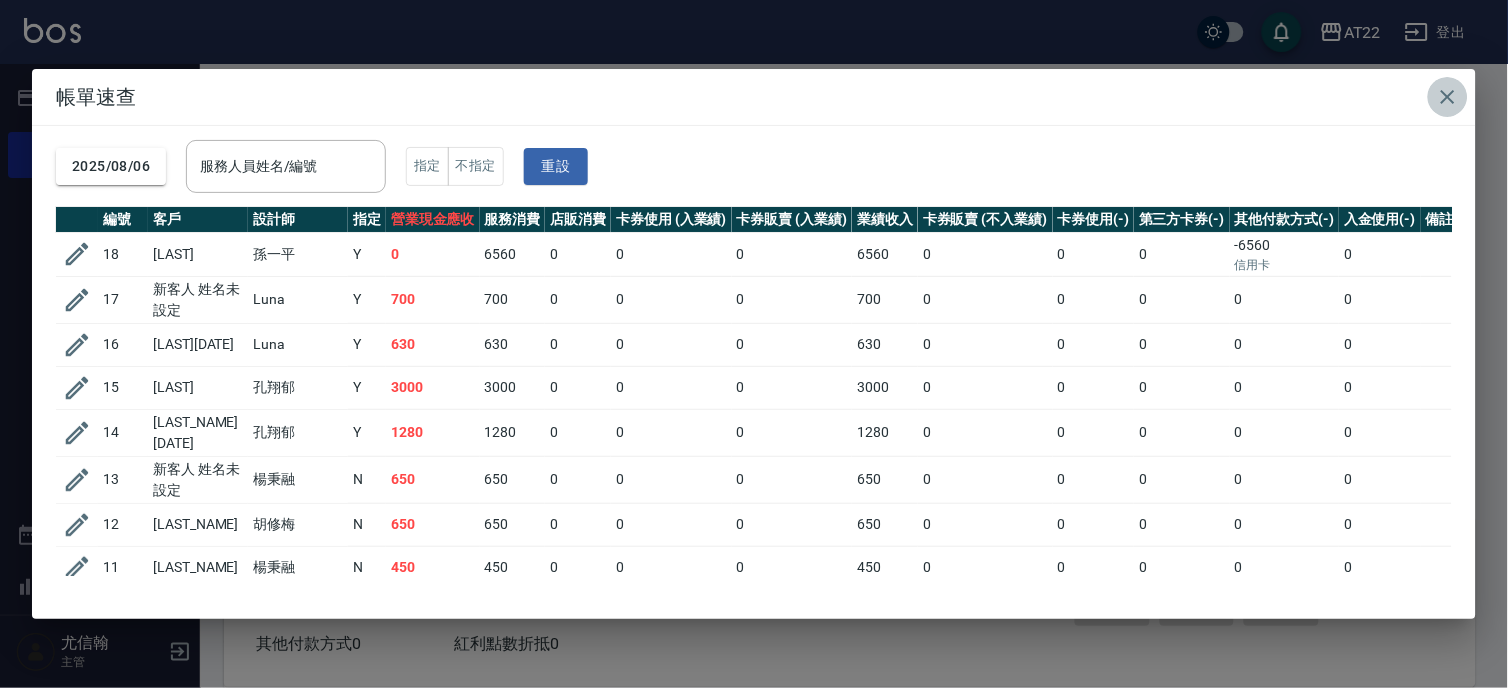 click at bounding box center (1448, 97) 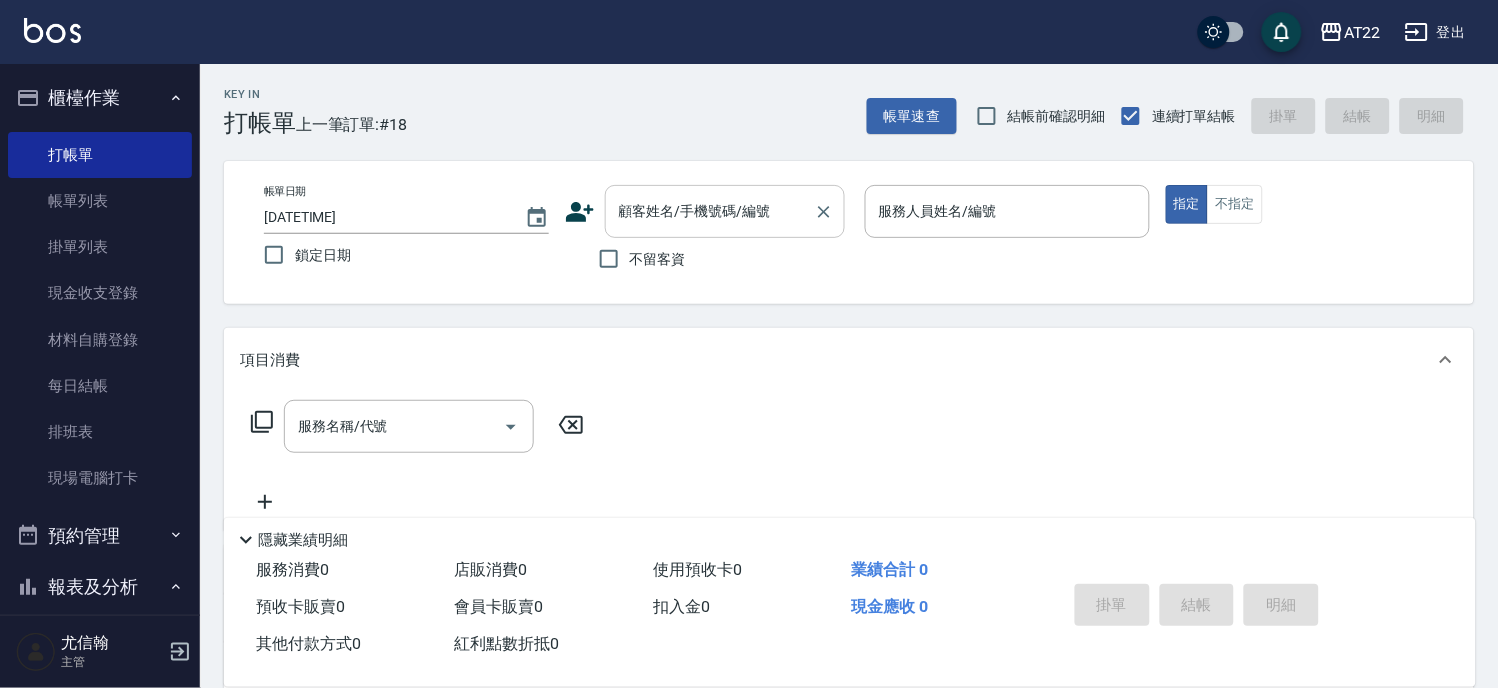 click on "顧客姓名/手機號碼/編號 顧客姓名/手機號碼/編號" at bounding box center [725, 211] 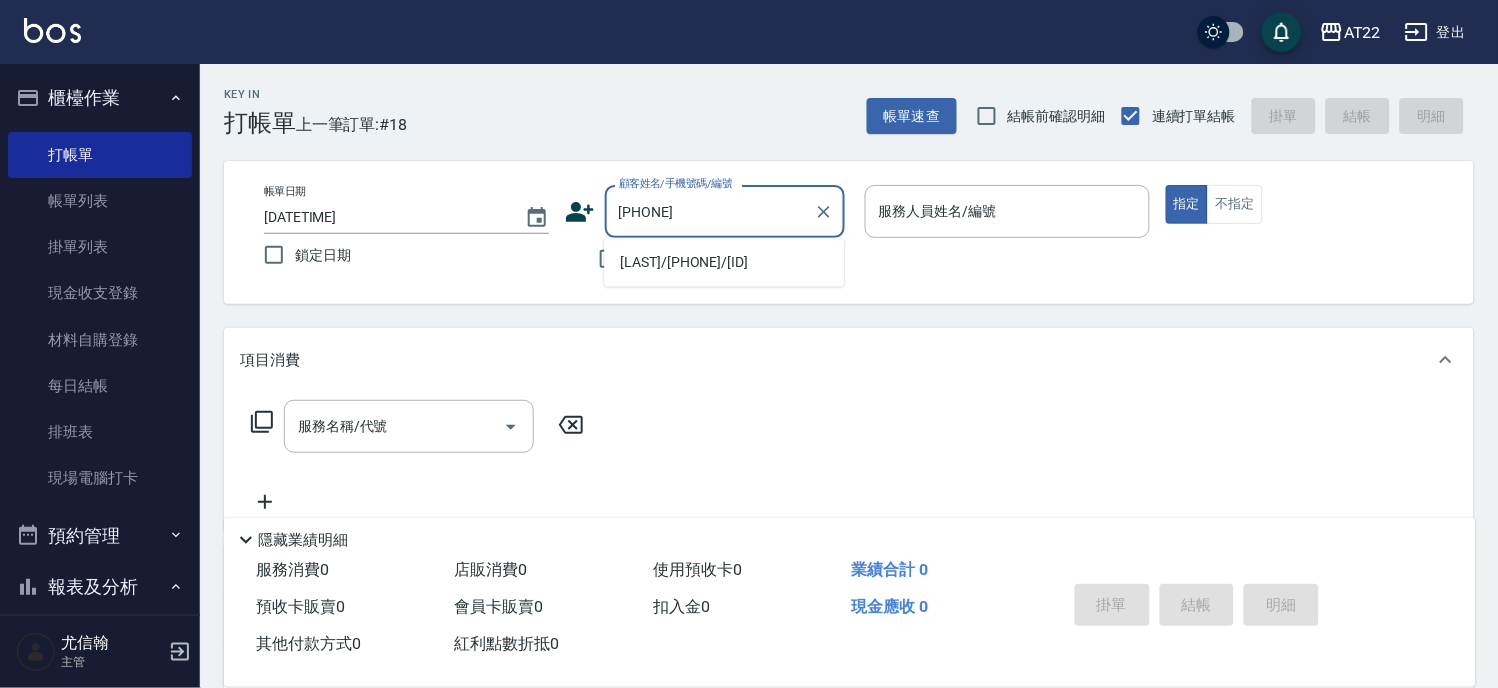 click on "[LAST]/[PHONE]/[ID]" at bounding box center [724, 262] 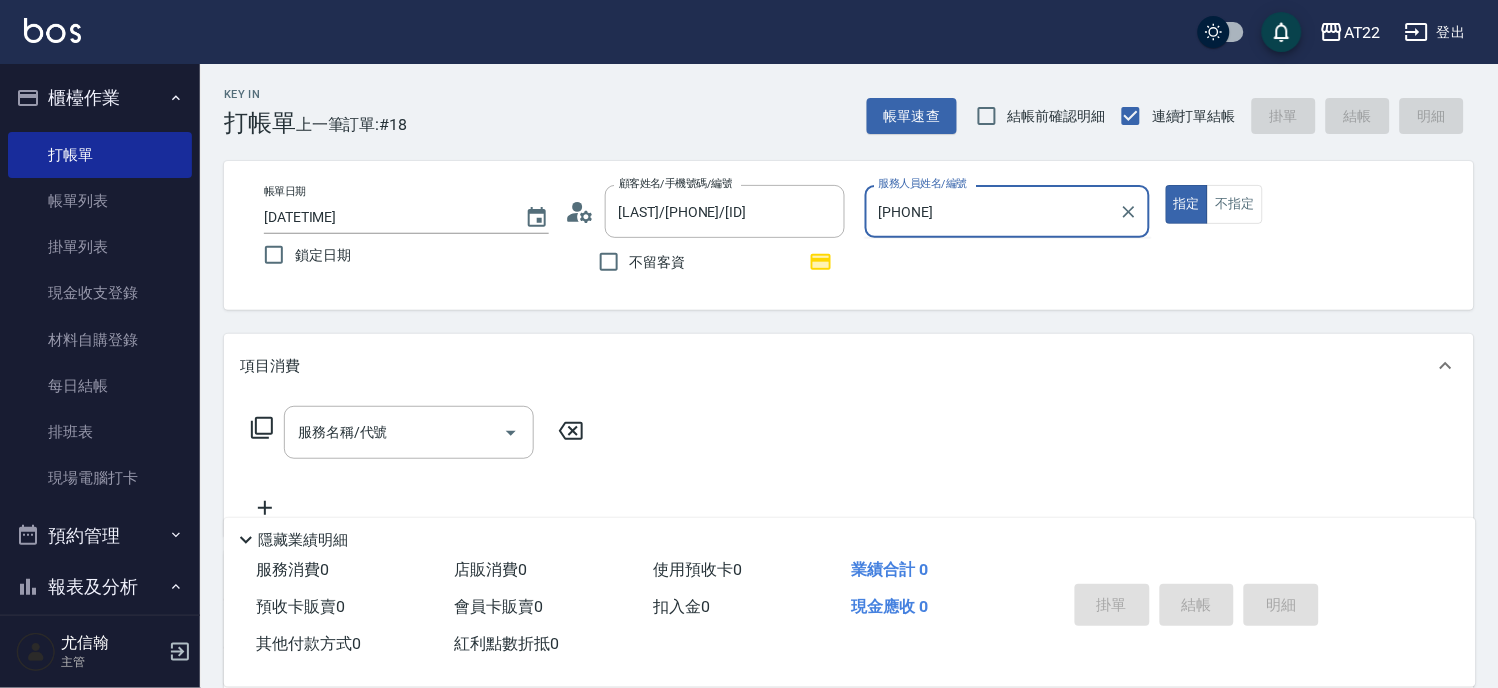 type on "[PHONE]" 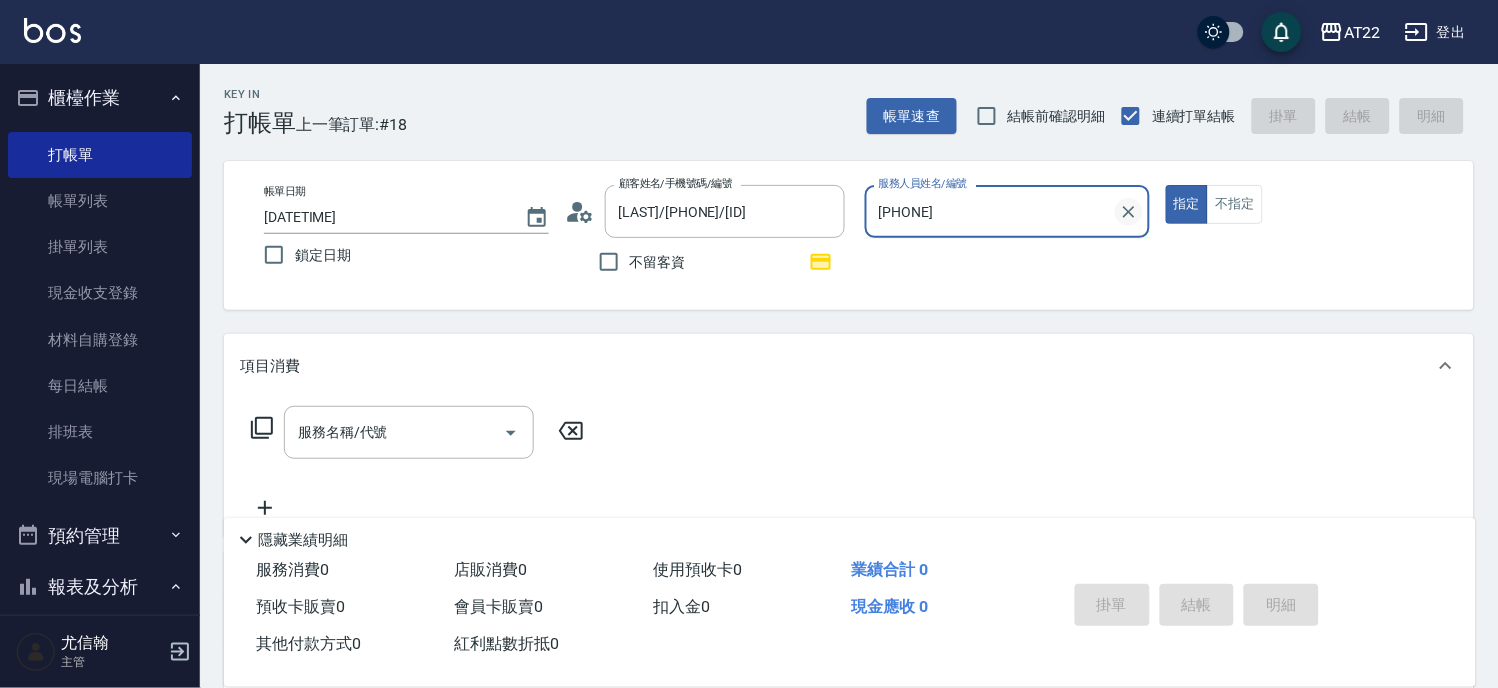 click 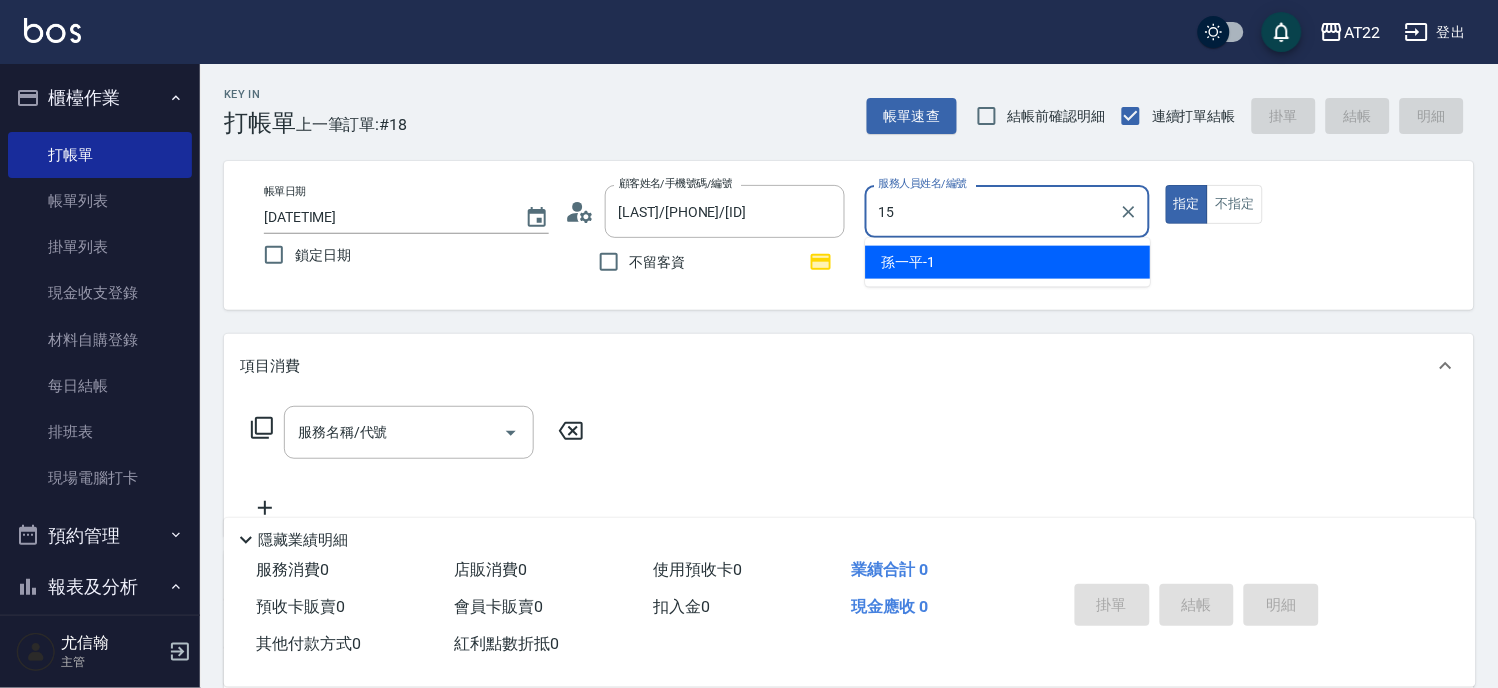 type on "Luna-15" 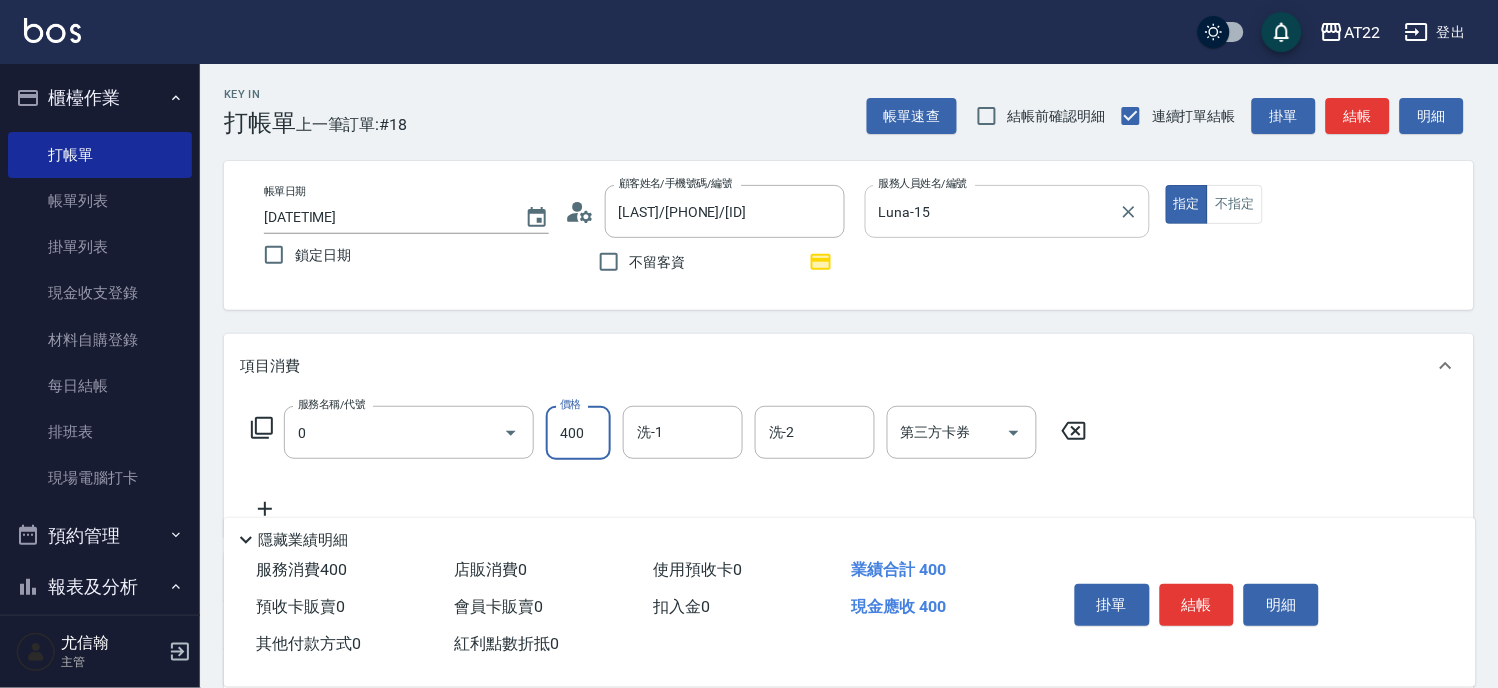 type on "有機洗髮(0)" 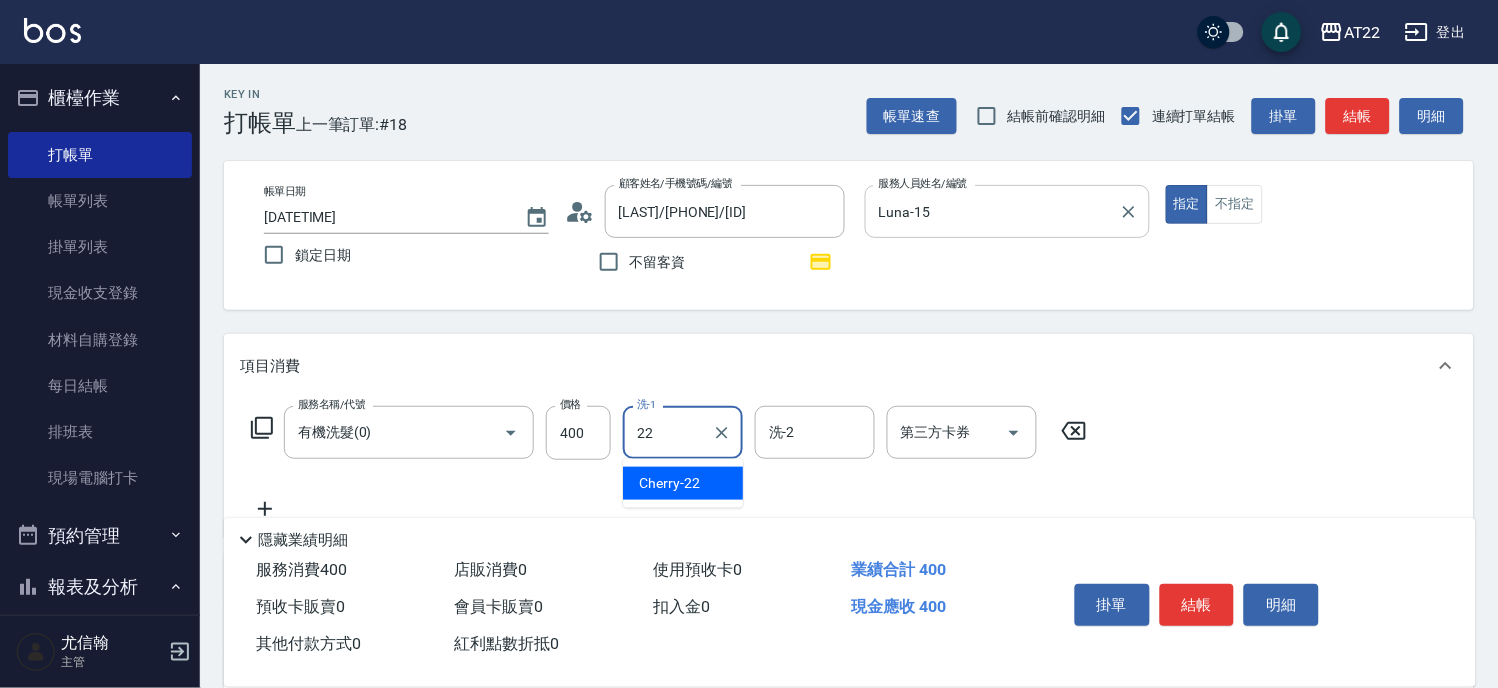 type on "Cherry-22" 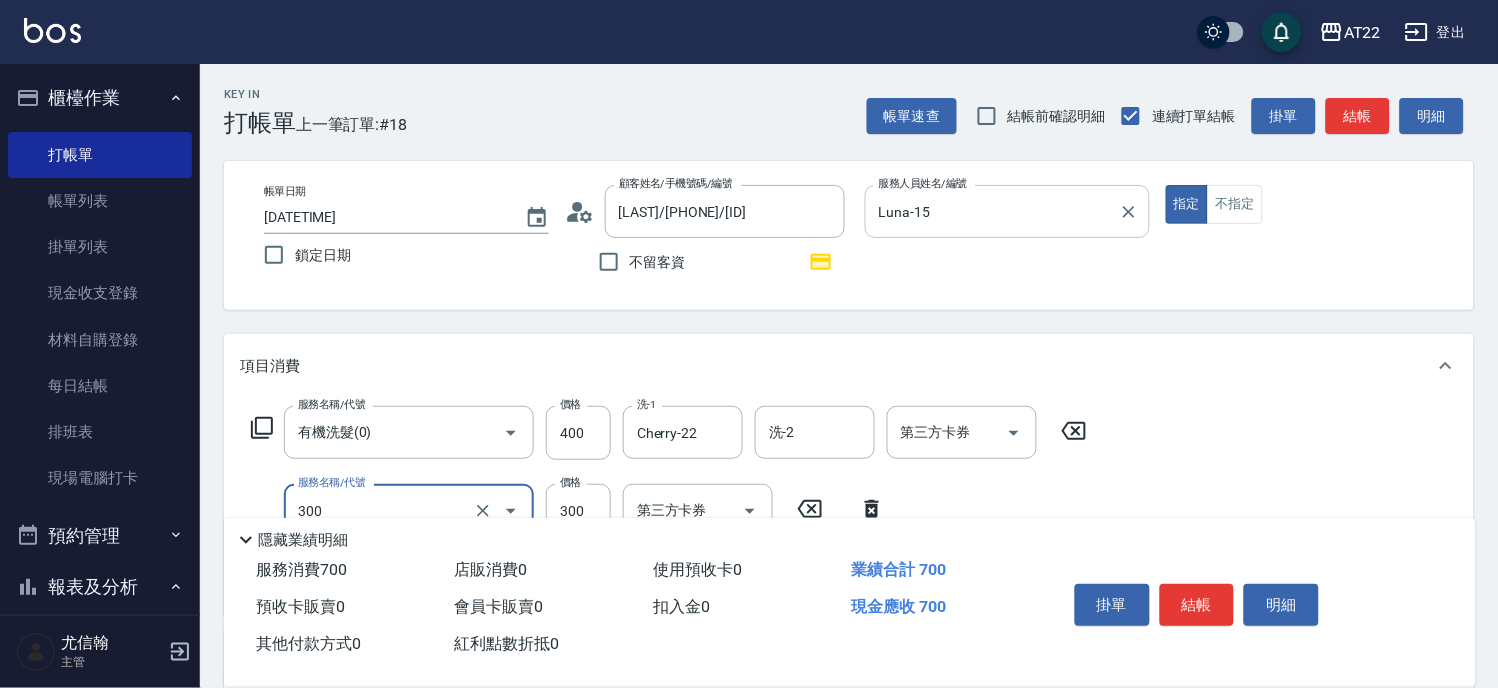 type on "剪髮(300)" 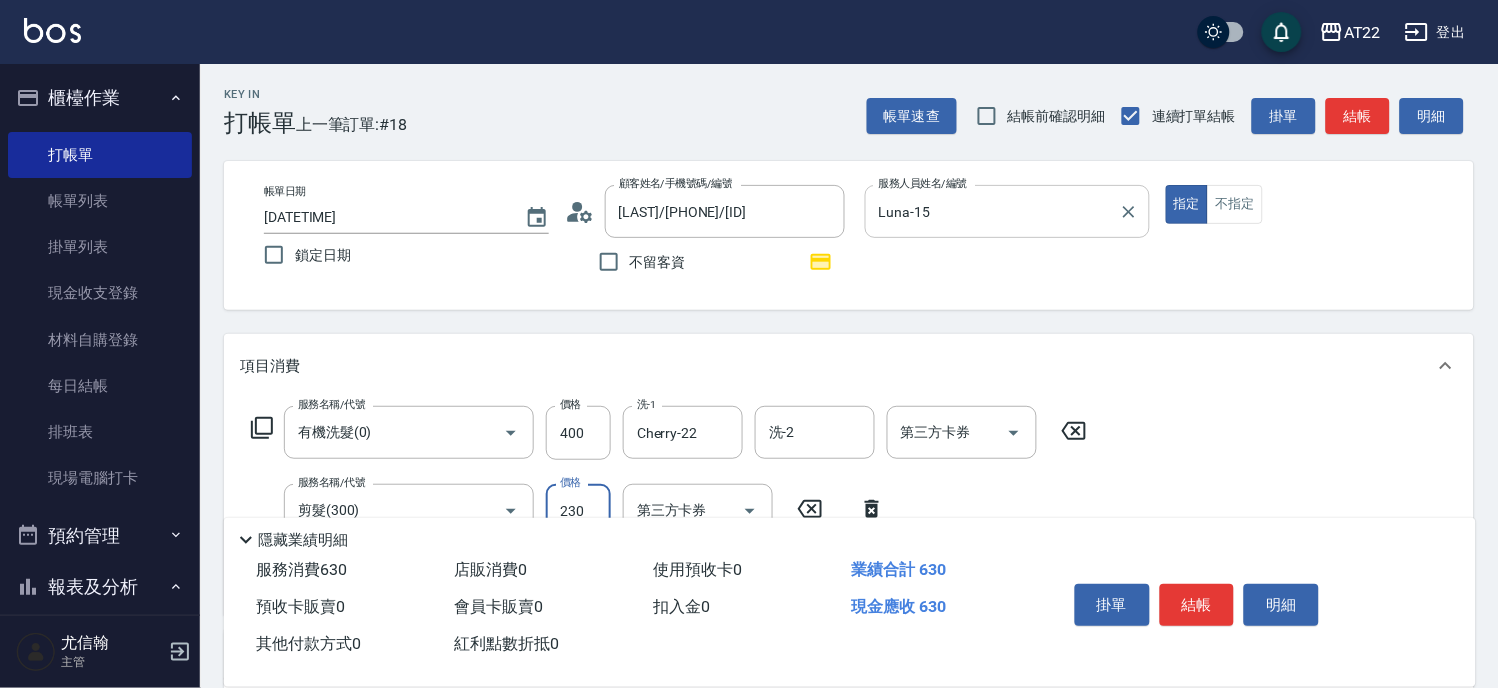 type on "230" 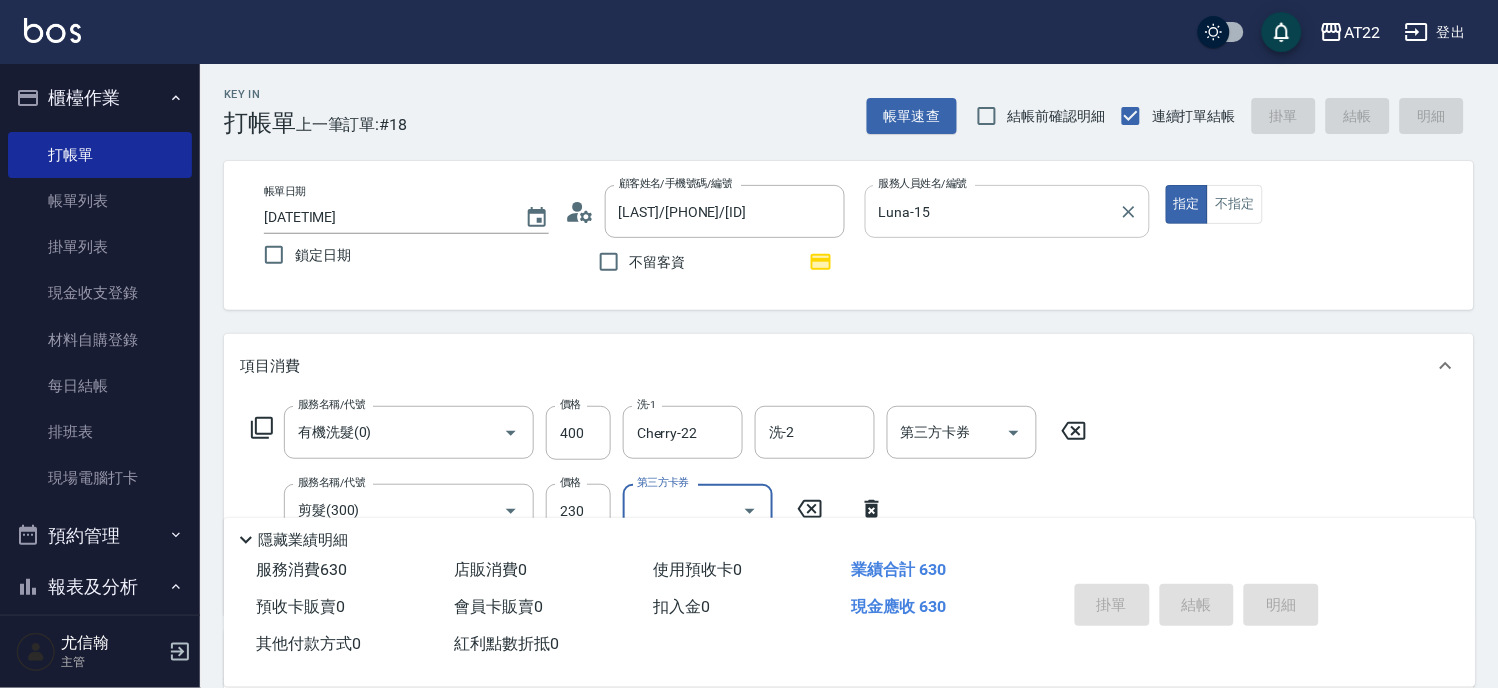 type on "[DATETIME]" 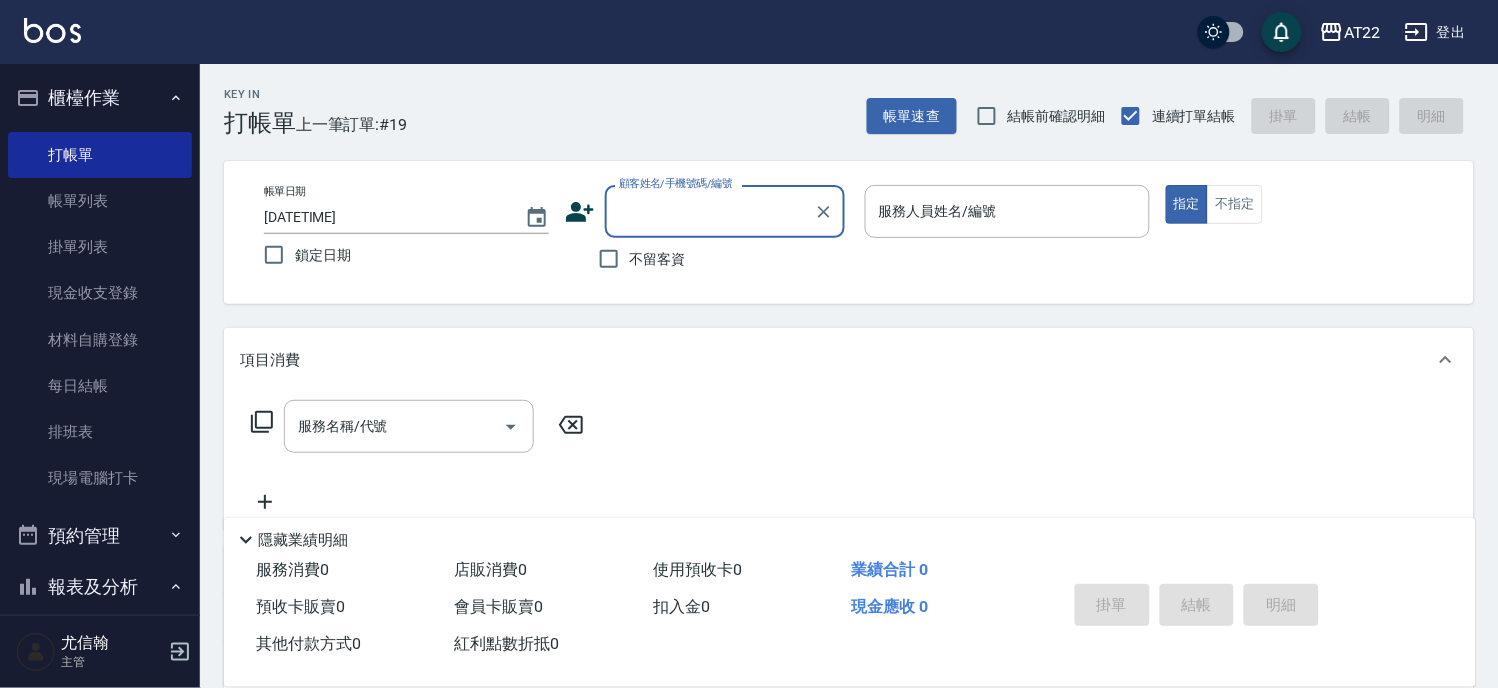 click on "不留客資" at bounding box center (658, 259) 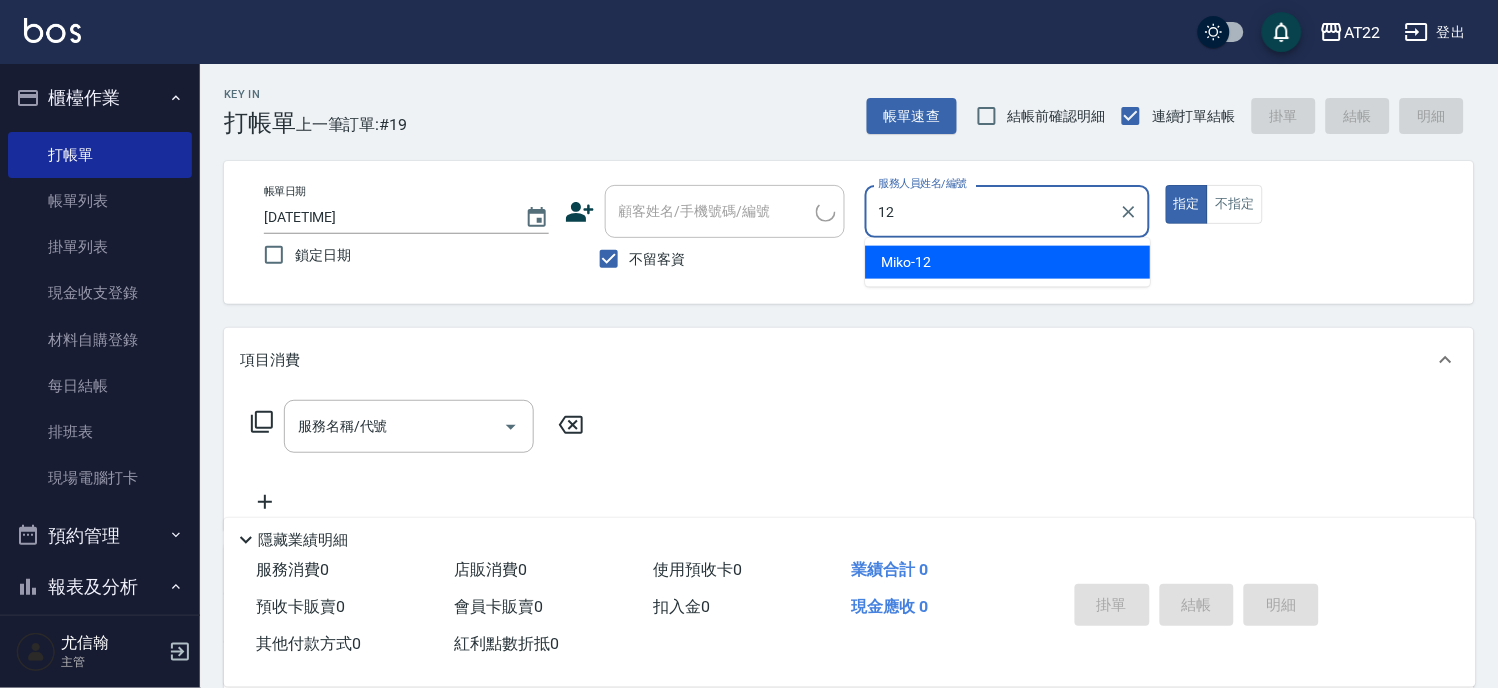 type on "Miko-12" 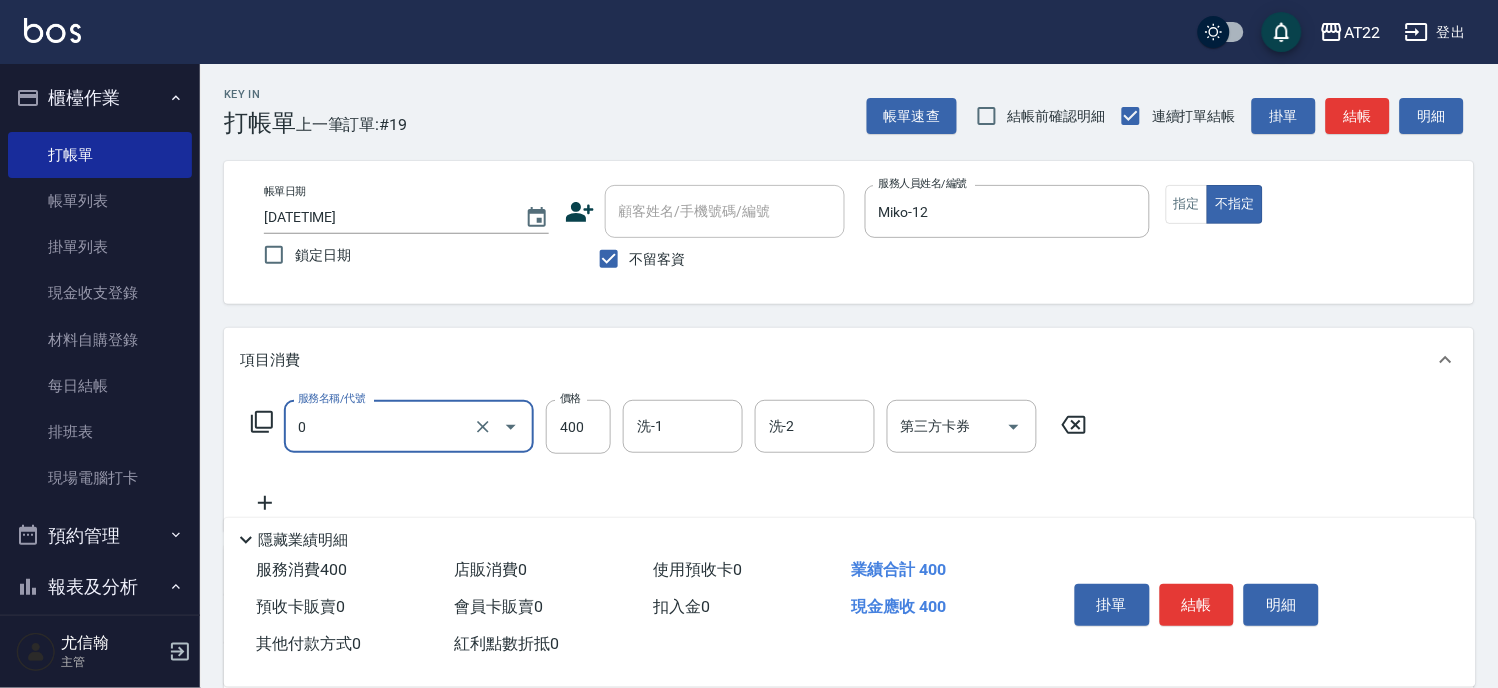 type on "有機洗髮(0)" 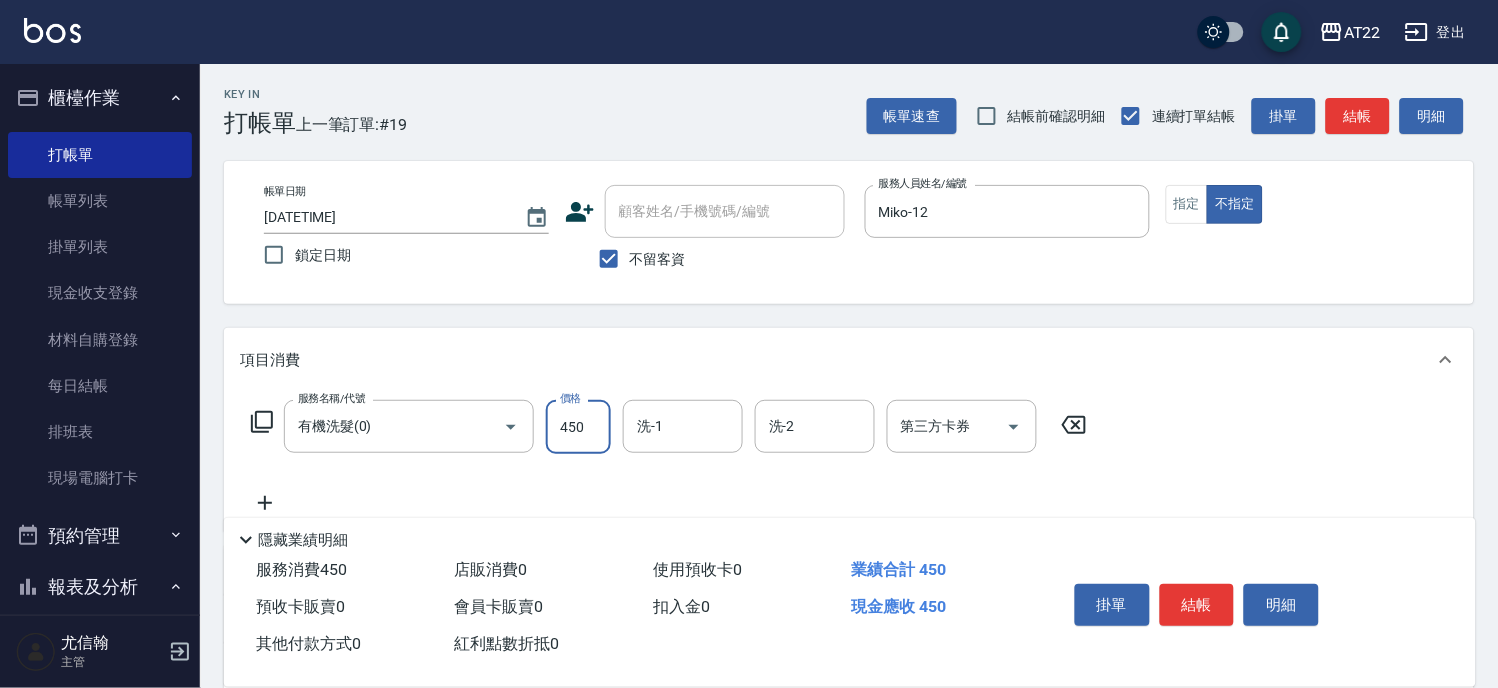 type on "450" 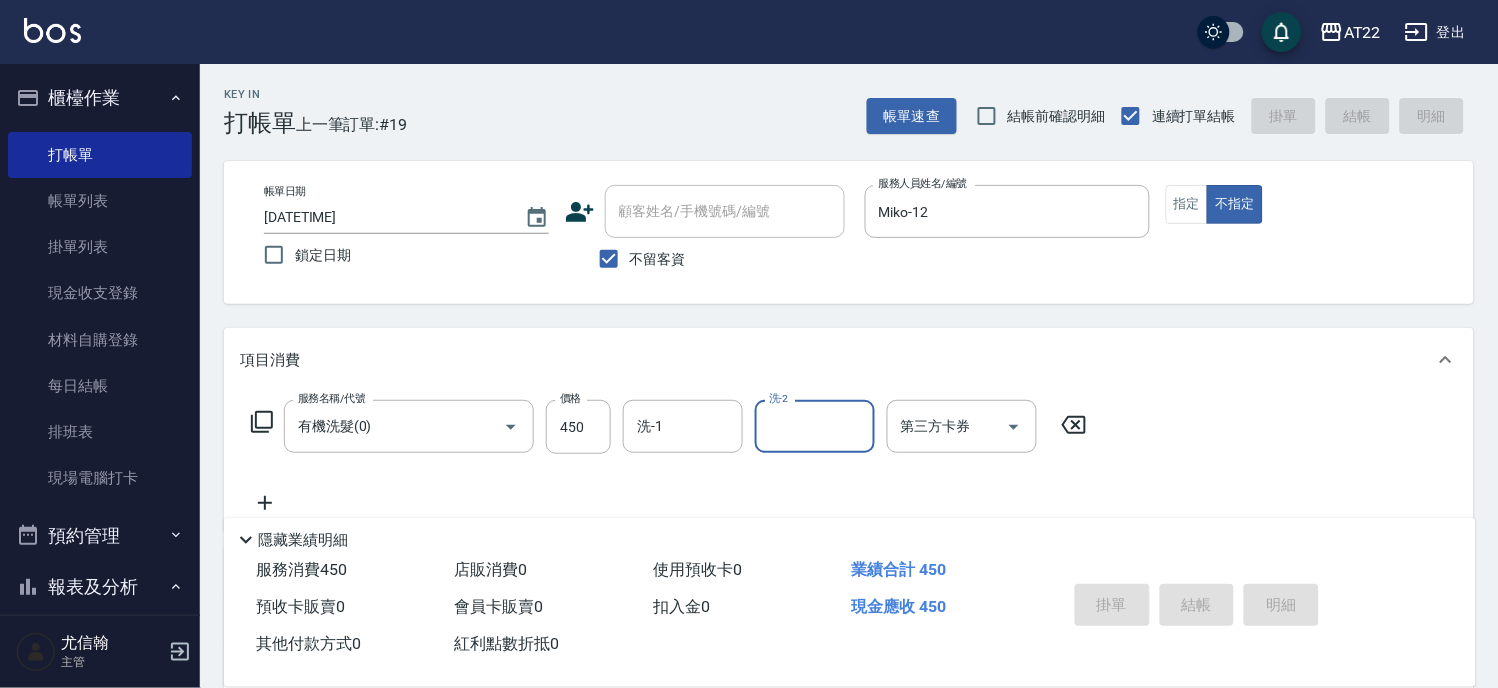 type 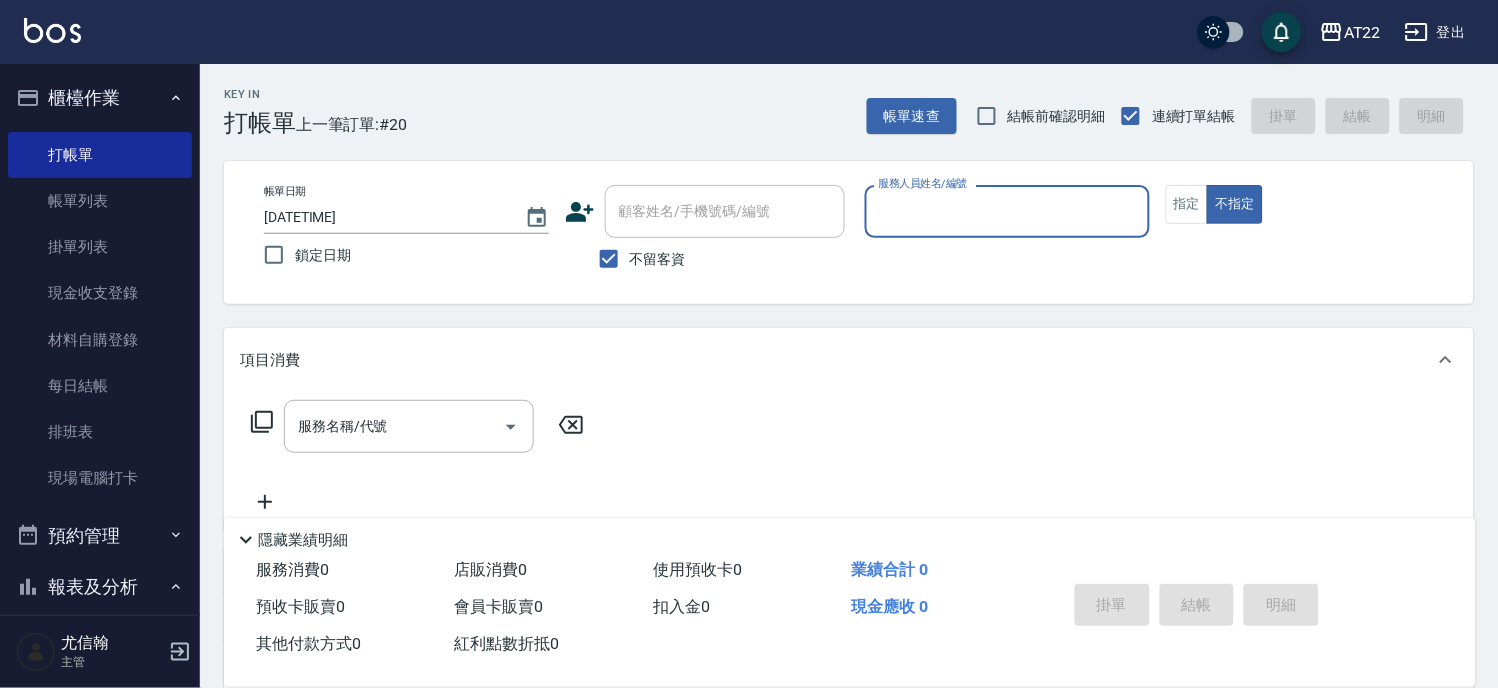 click on "不留客資" at bounding box center (658, 259) 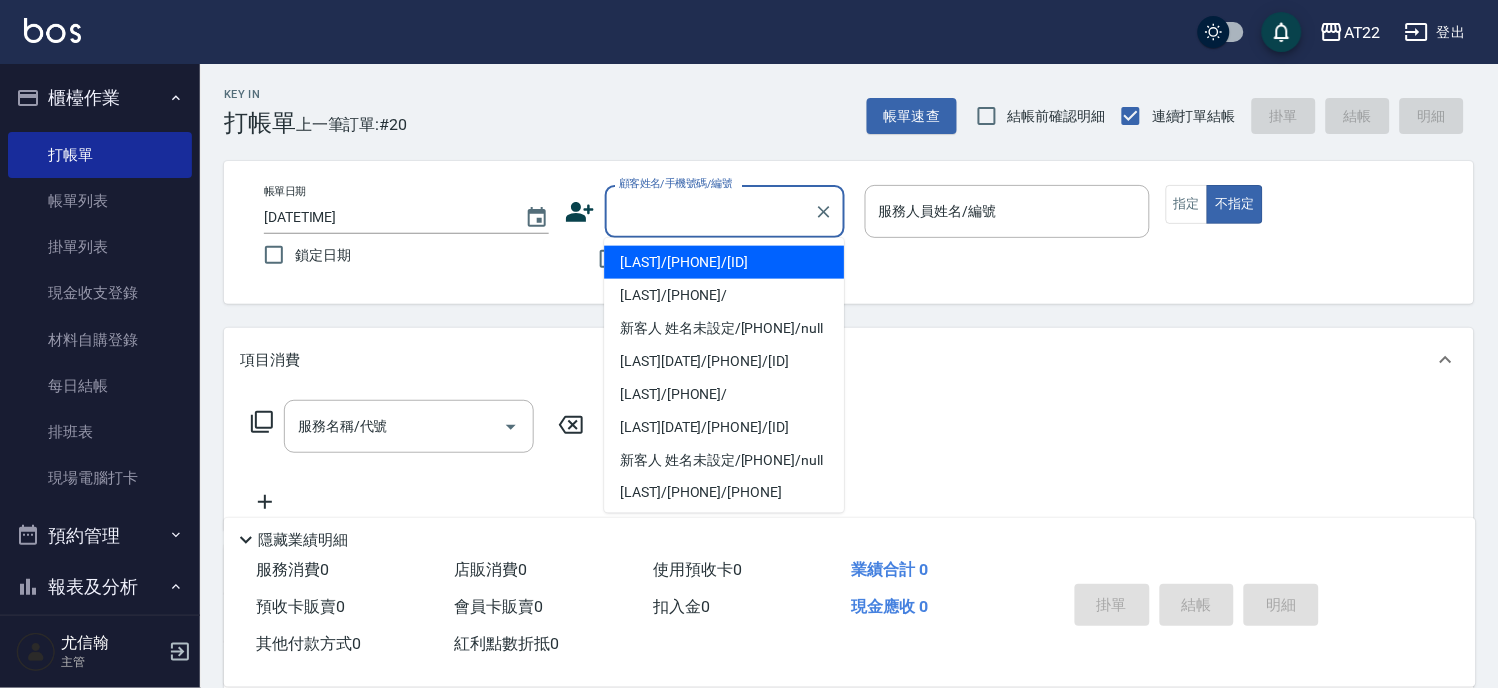 click on "顧客姓名/手機號碼/編號" at bounding box center [710, 211] 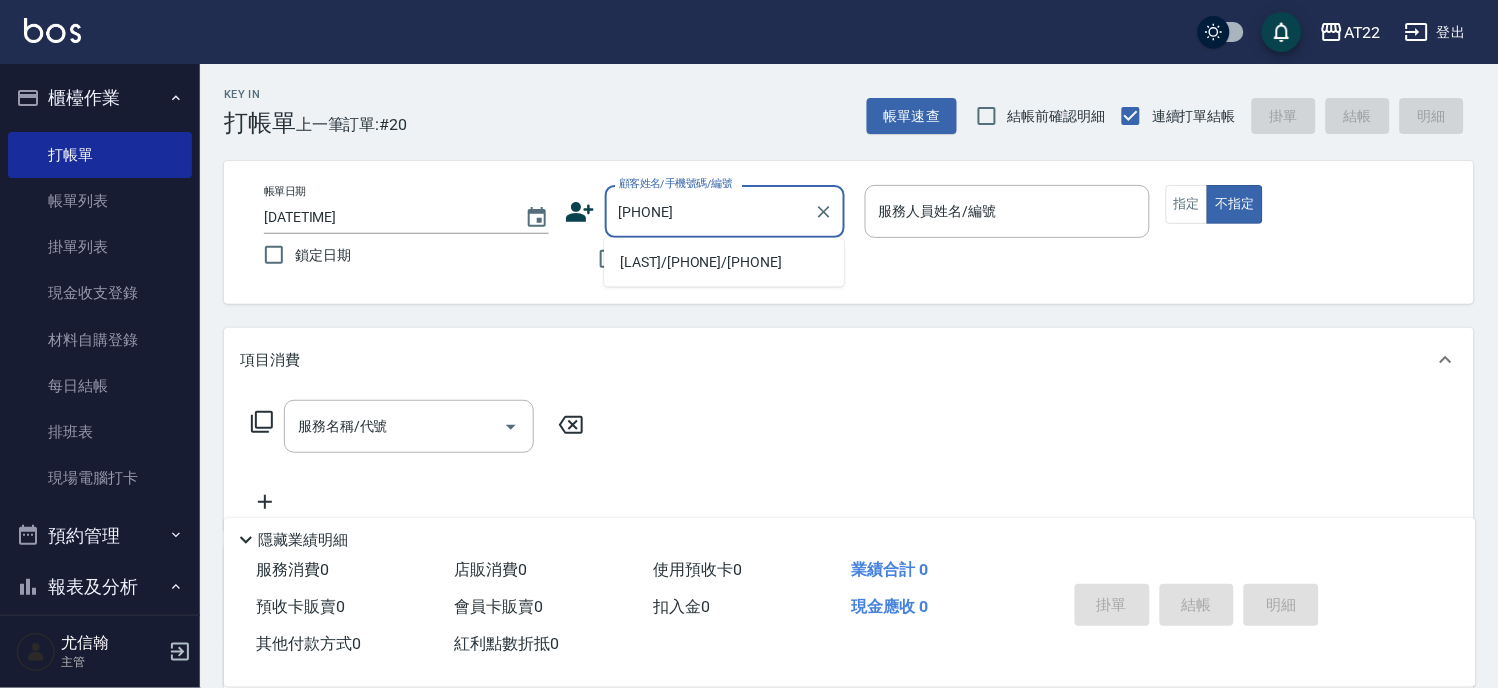 click on "[LAST]/[PHONE]/[PHONE]" at bounding box center (724, 262) 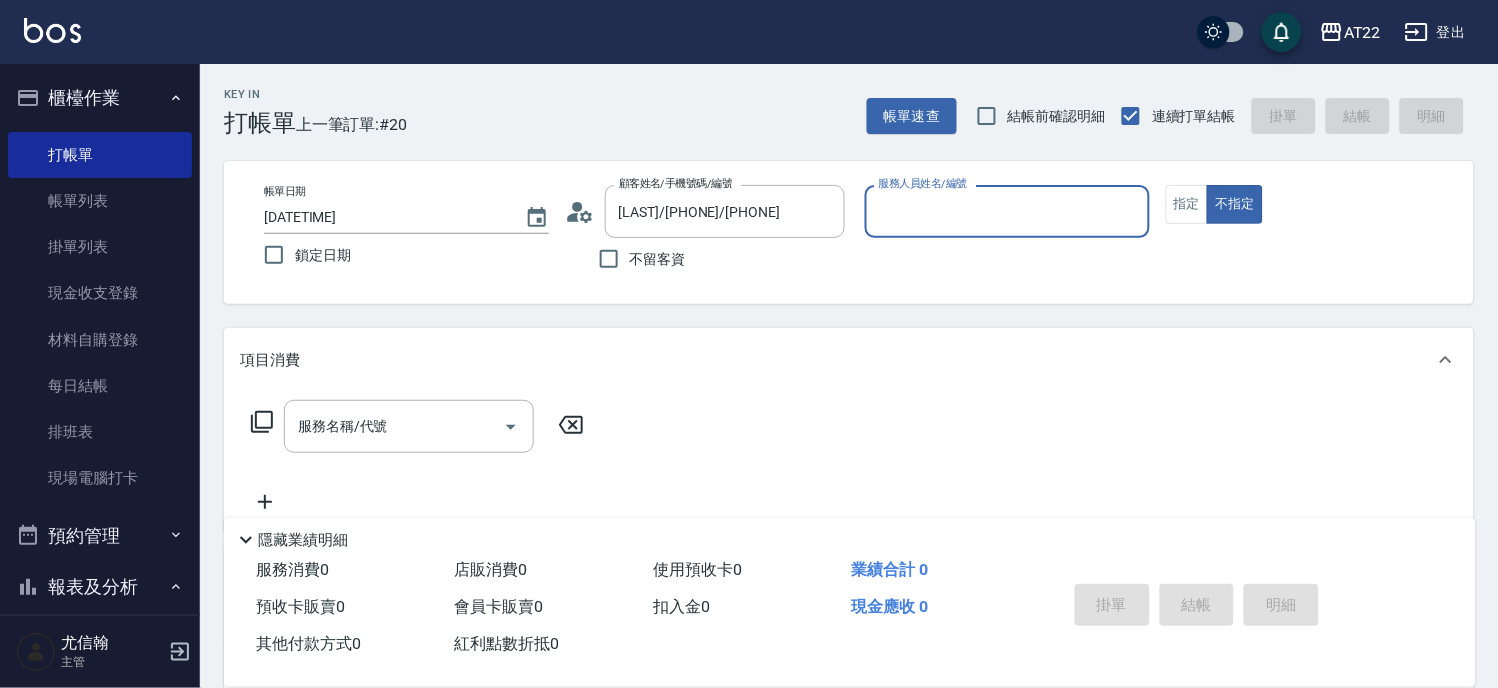 type on "Miko-12" 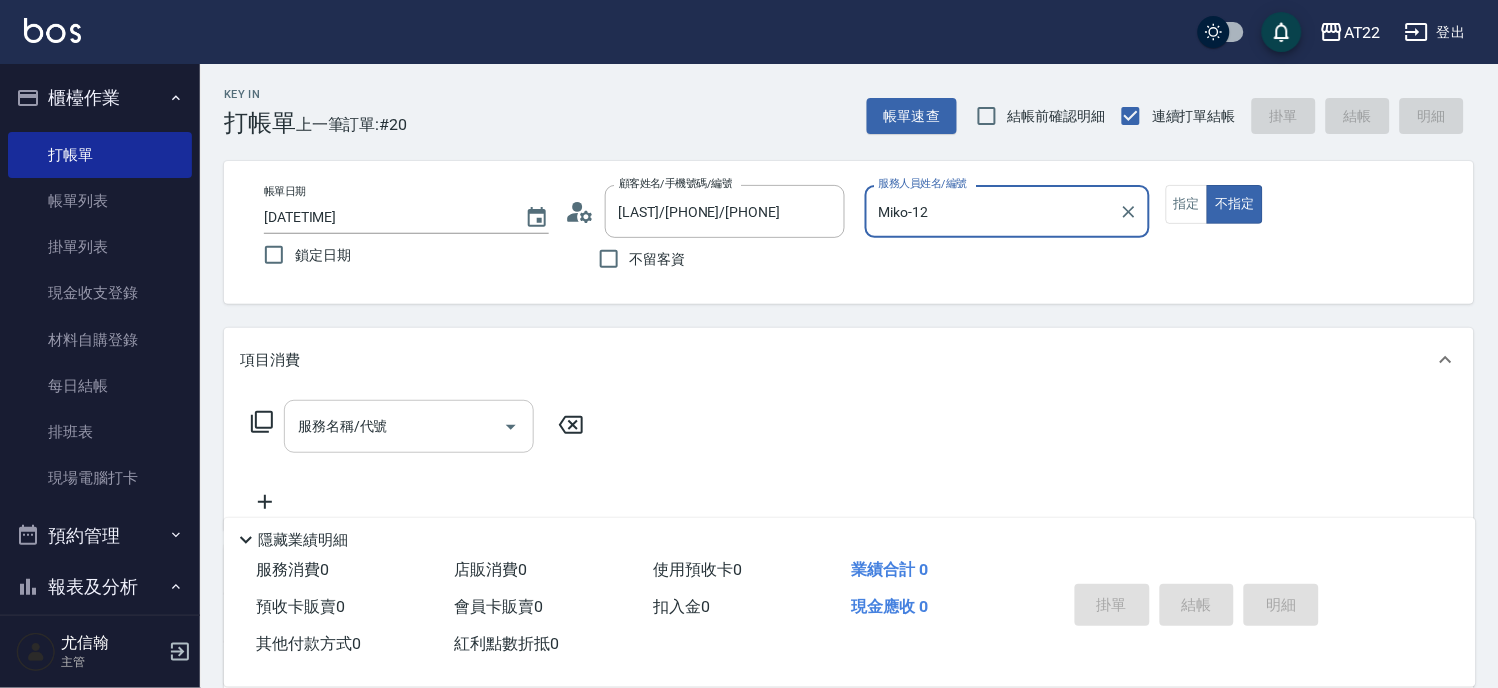 click on "服務名稱/代號 服務名稱/代號" at bounding box center [409, 426] 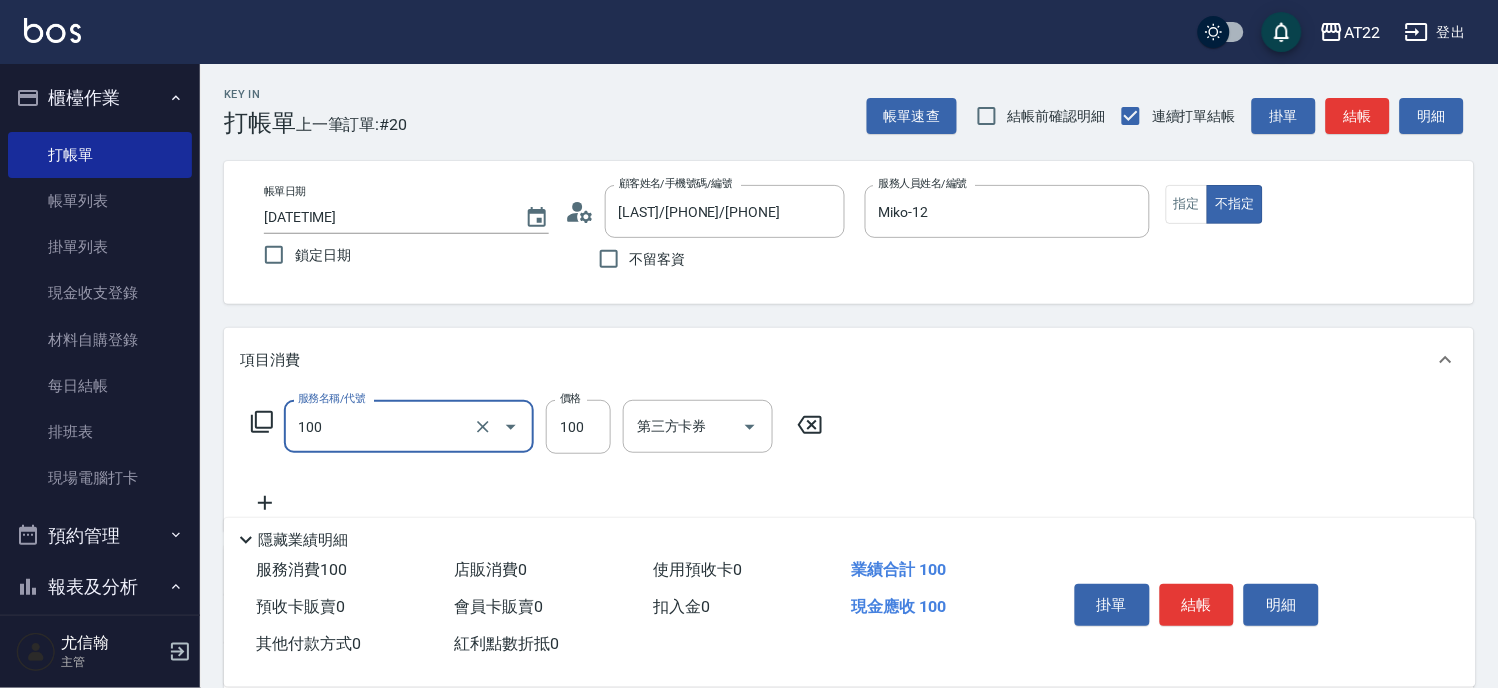 type on "修劉海(100)" 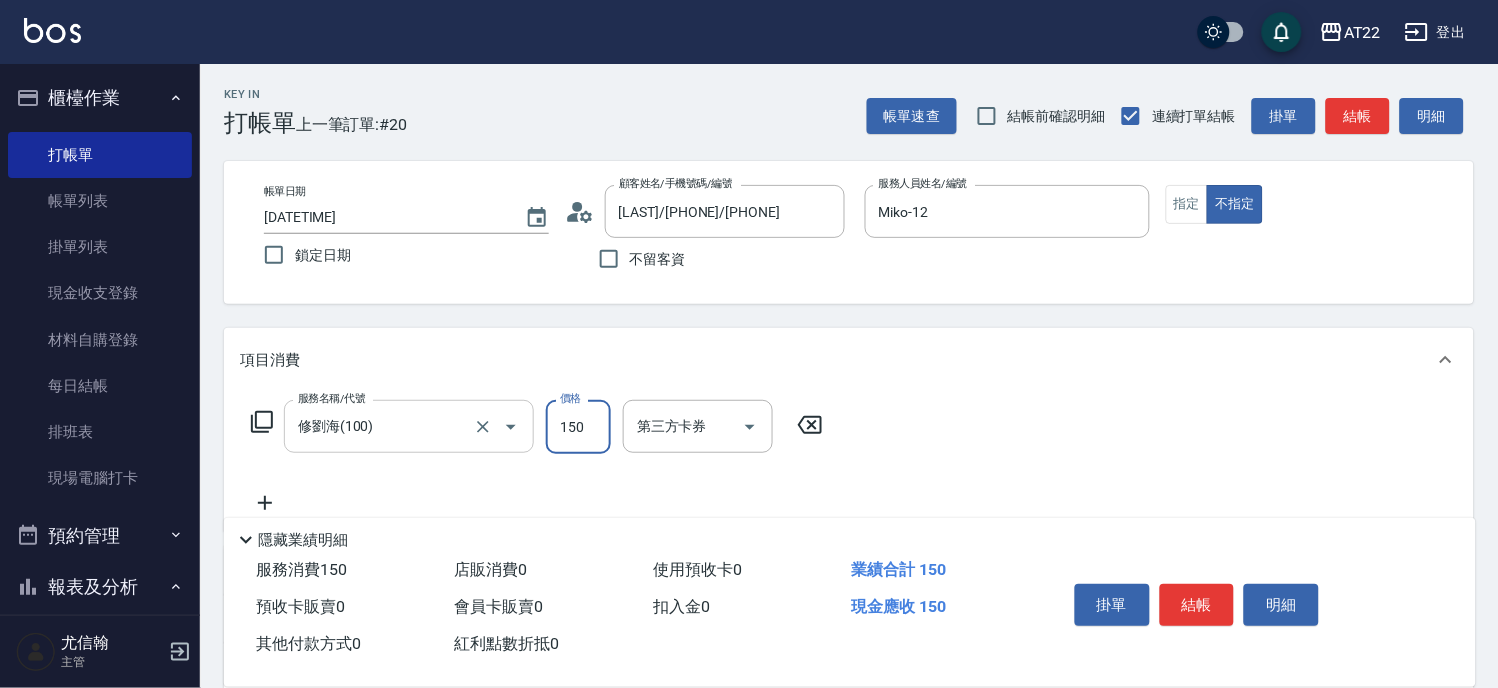 type on "150" 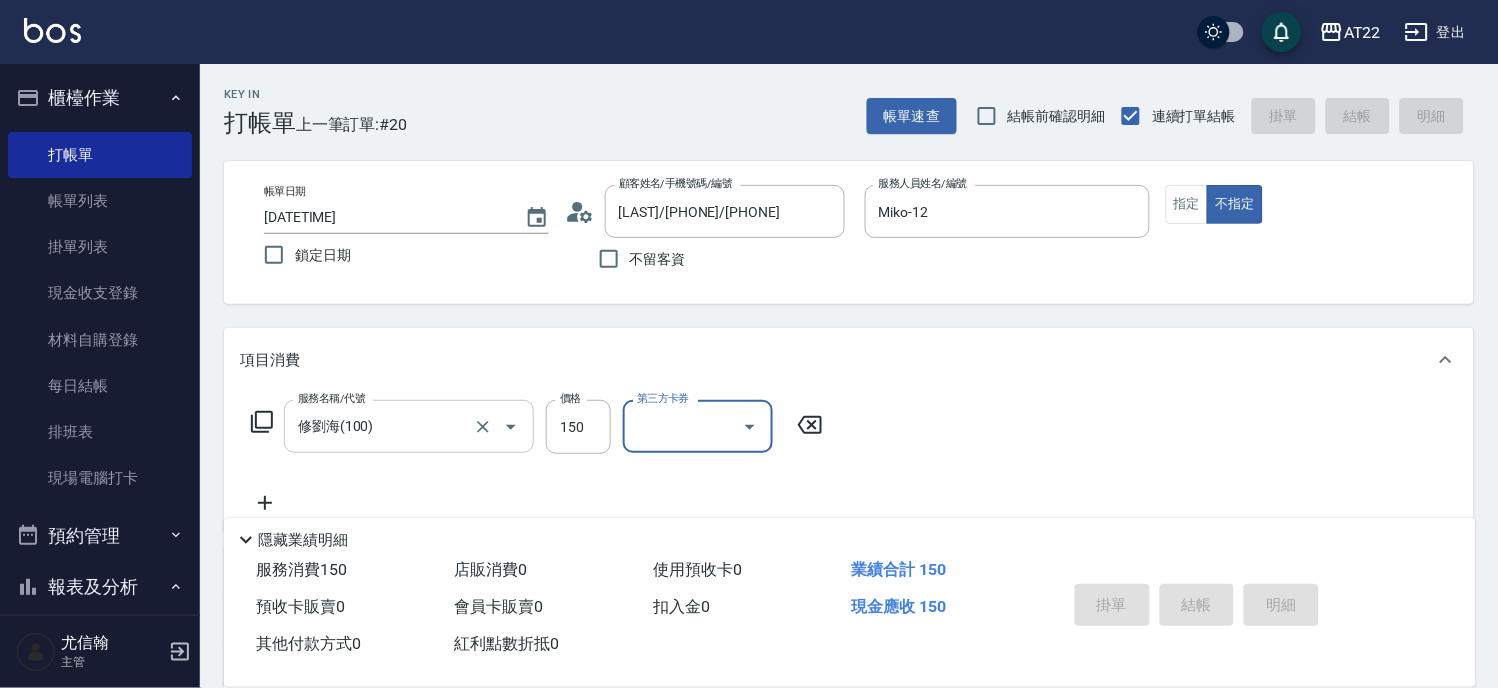 type on "2025/08/06 18:31" 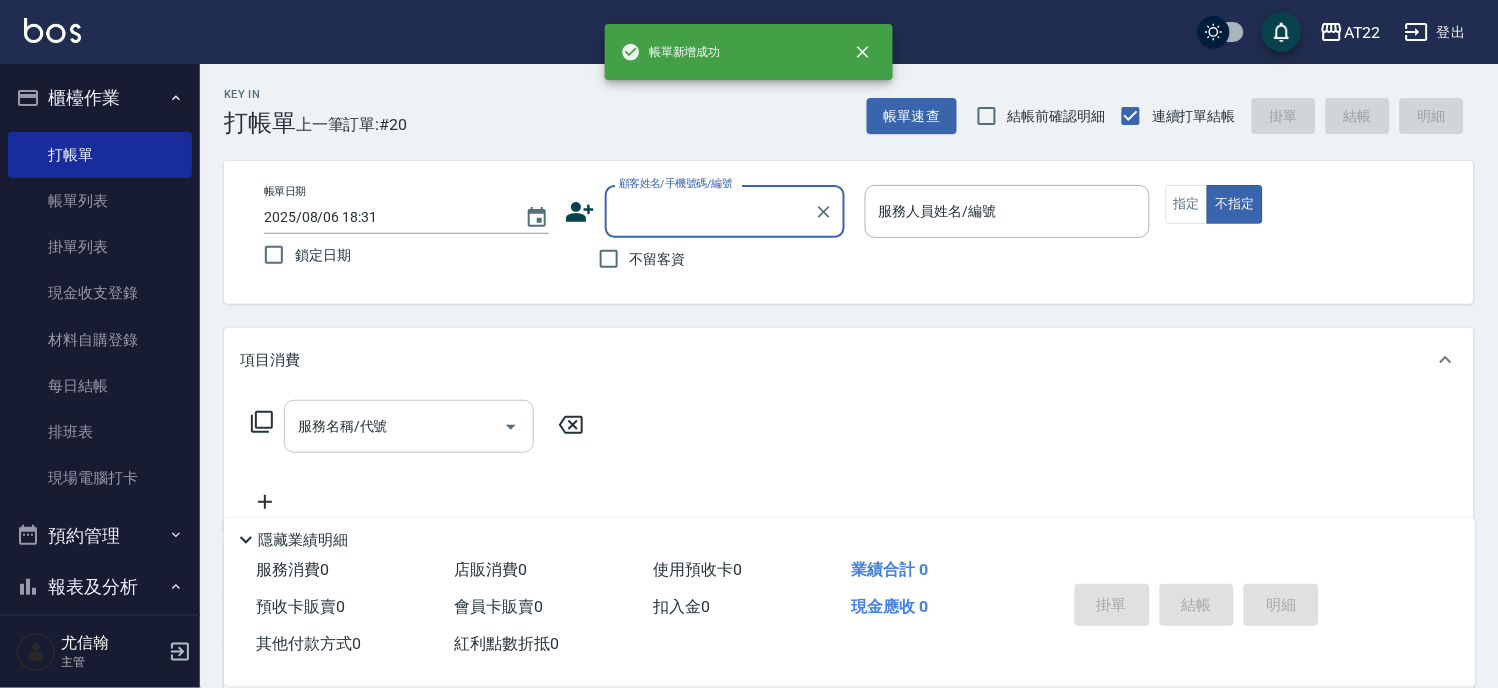 scroll, scrollTop: 0, scrollLeft: 0, axis: both 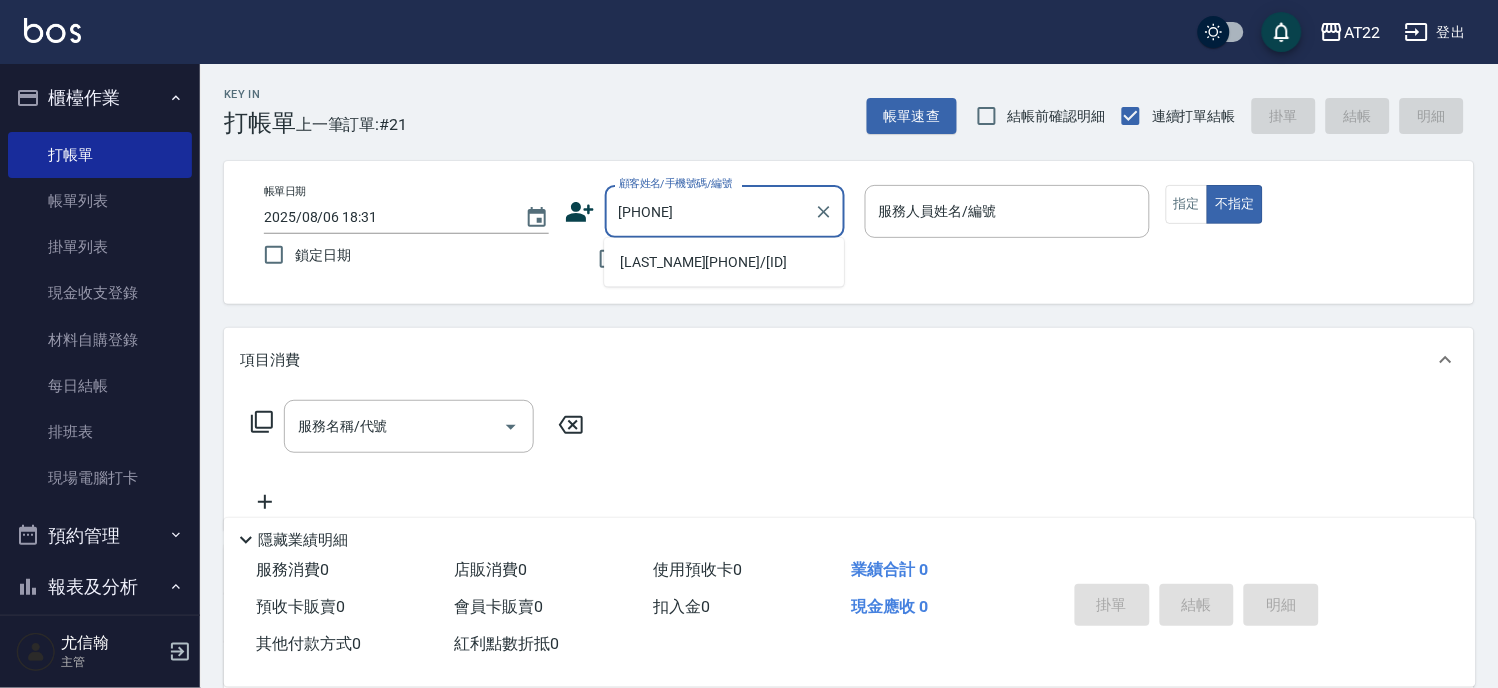 click on "[LAST_NAME][PHONE]/[ID]" at bounding box center (724, 262) 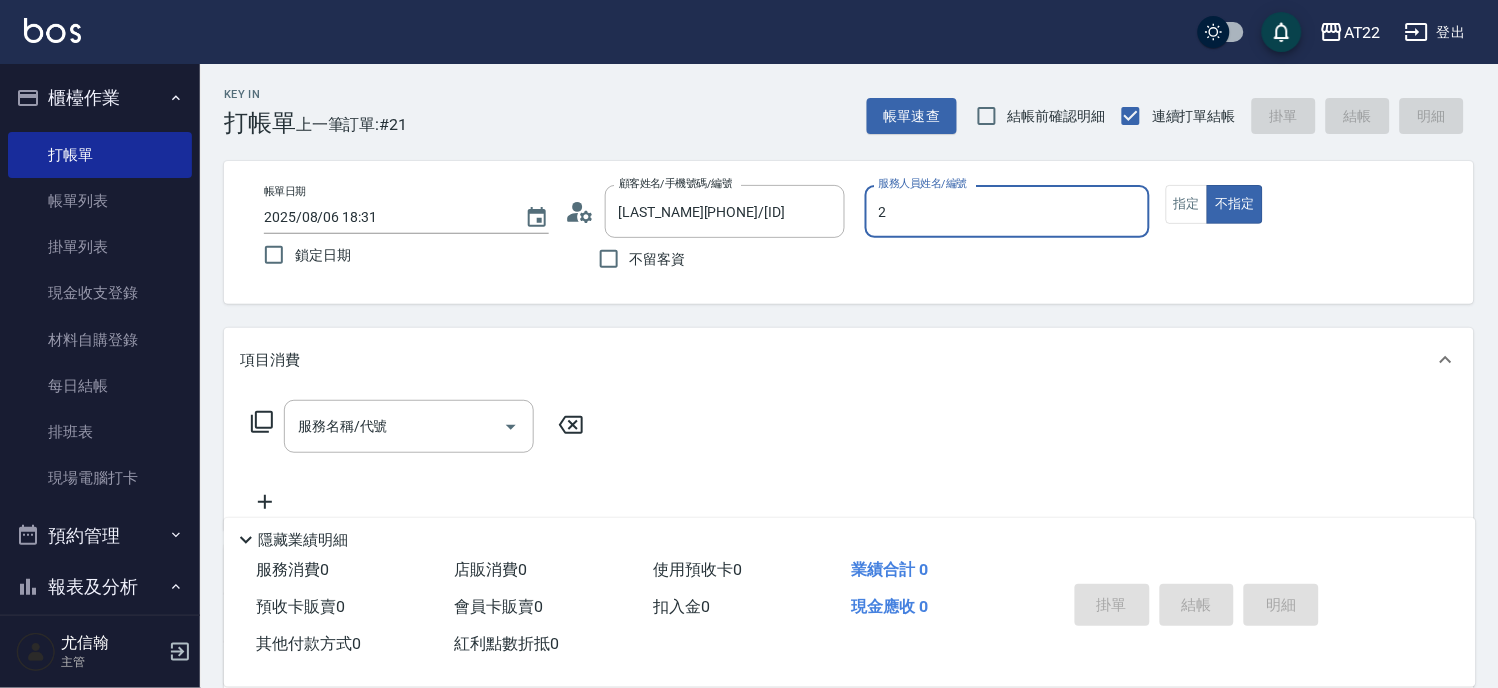type on "Elie-2" 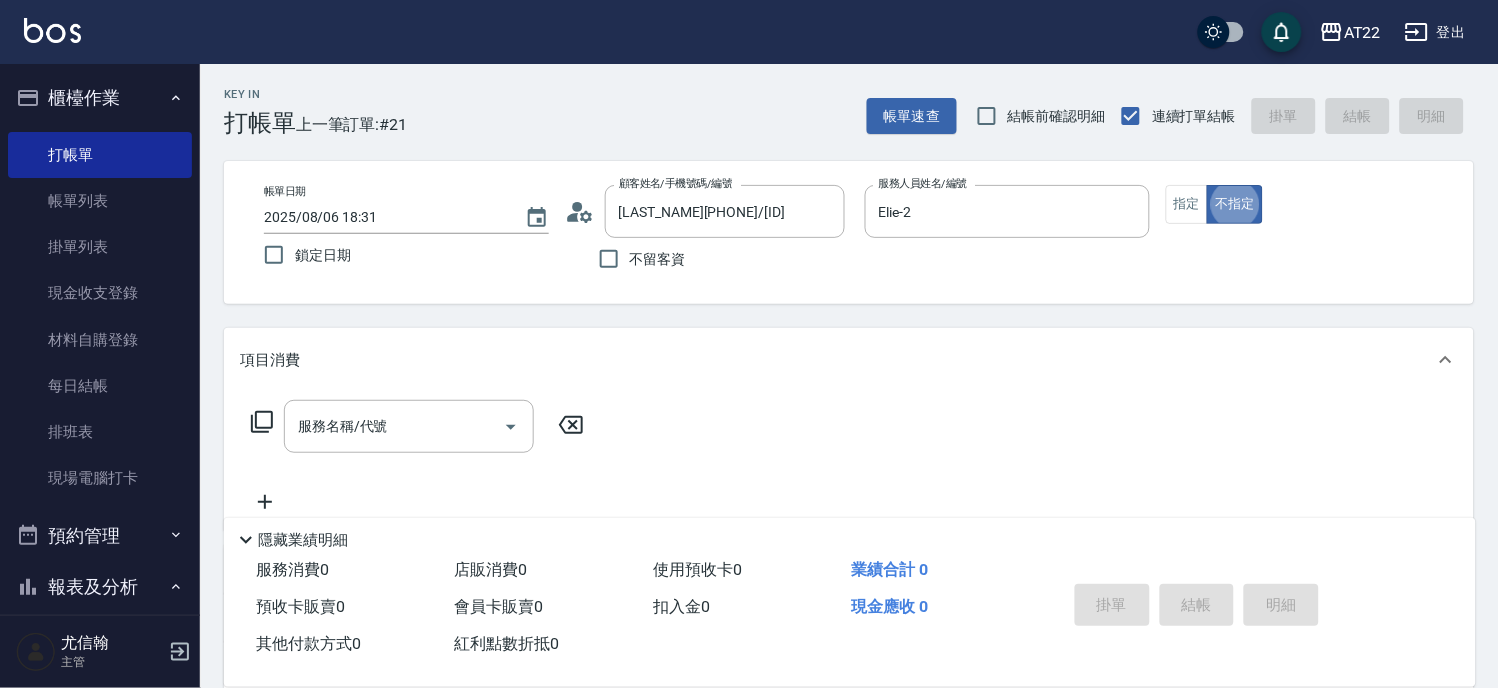 type on "false" 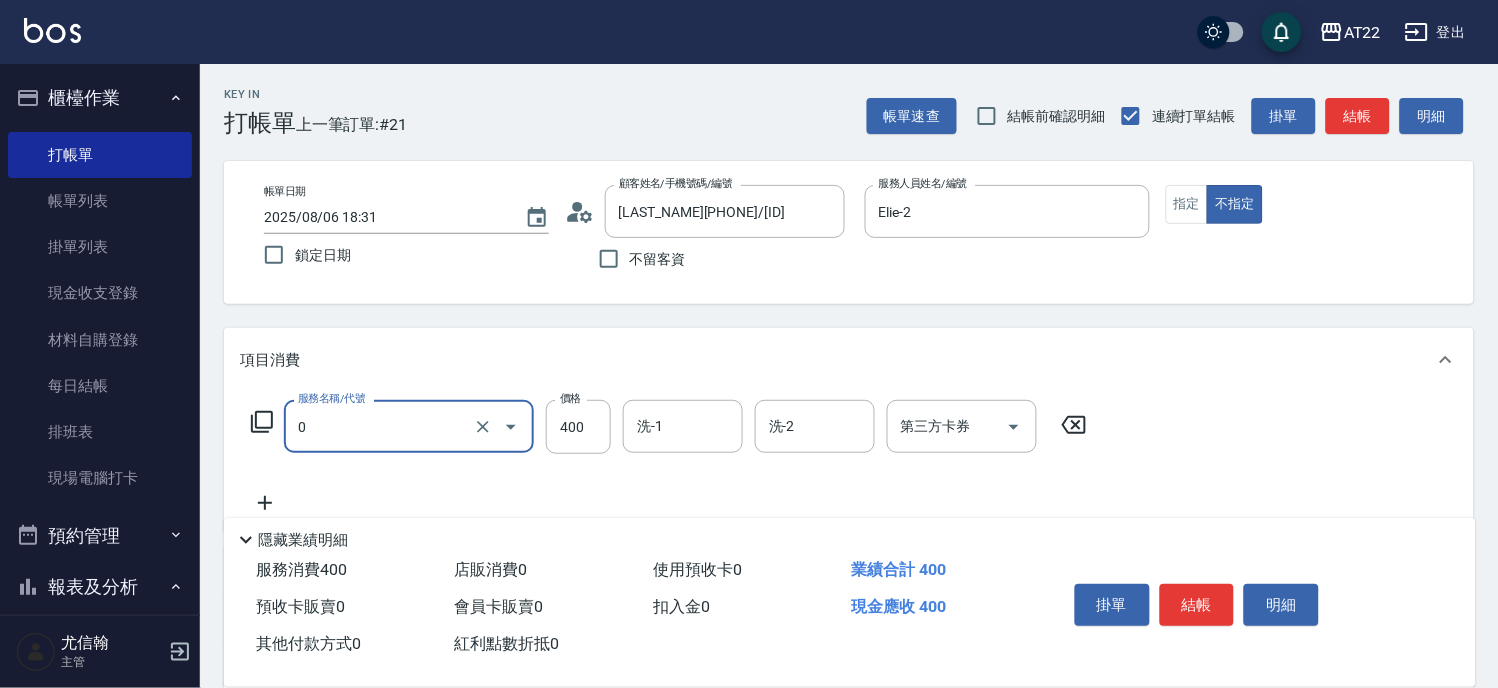 type on "有機洗髮(0)" 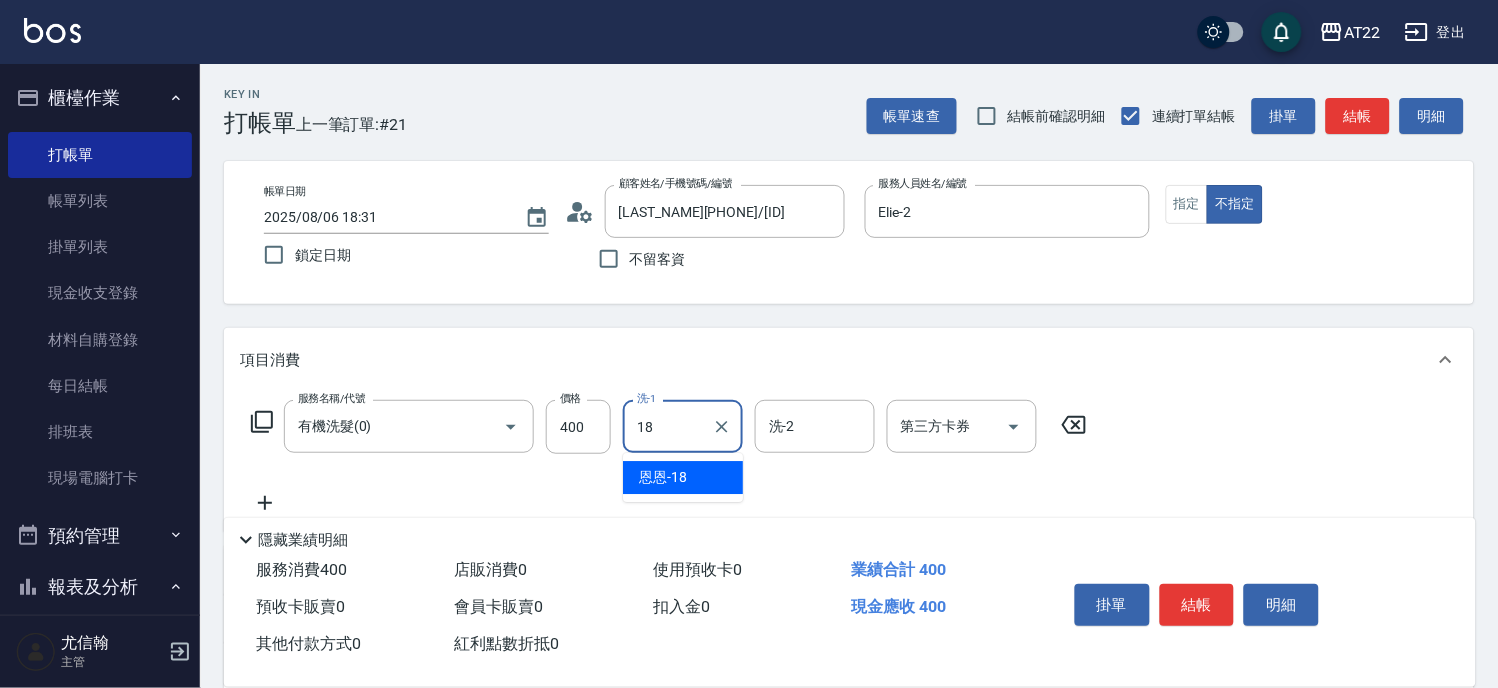 type on "恩恩-18" 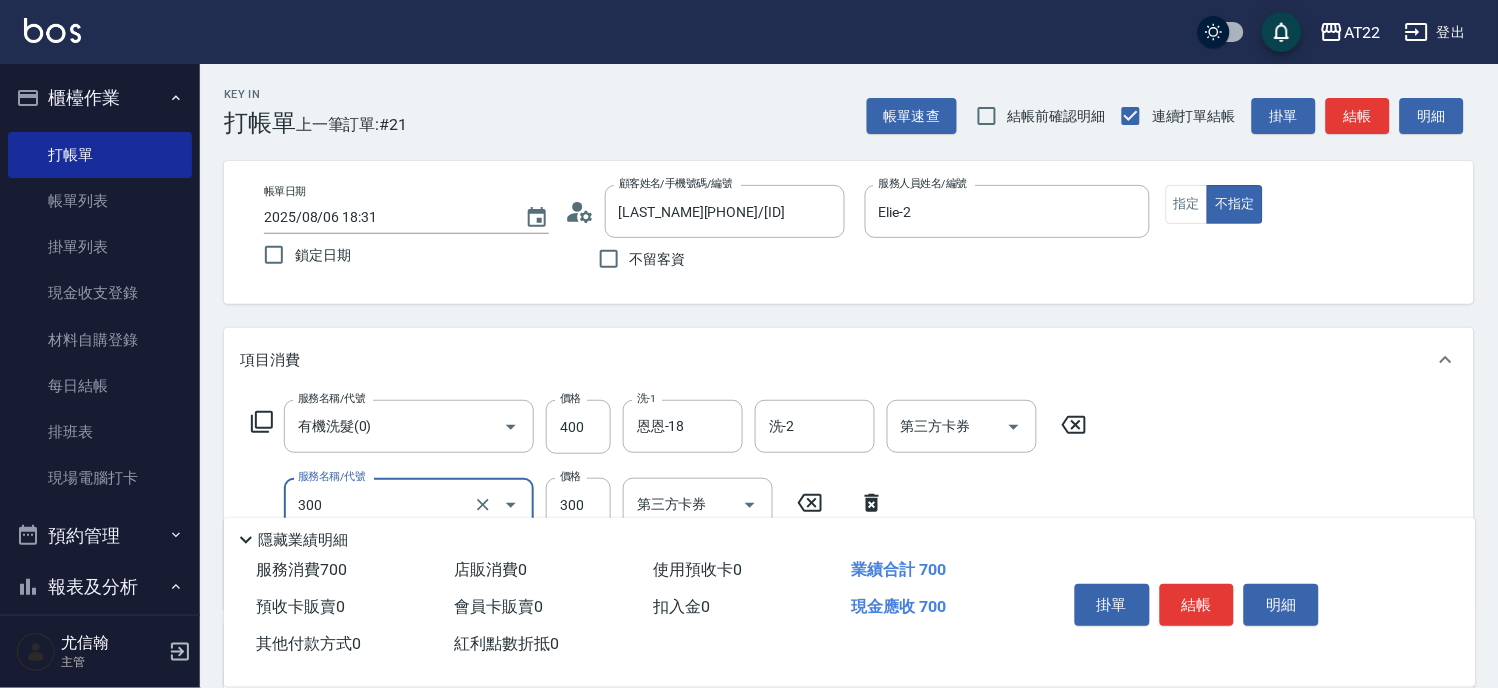type on "剪髮(300)" 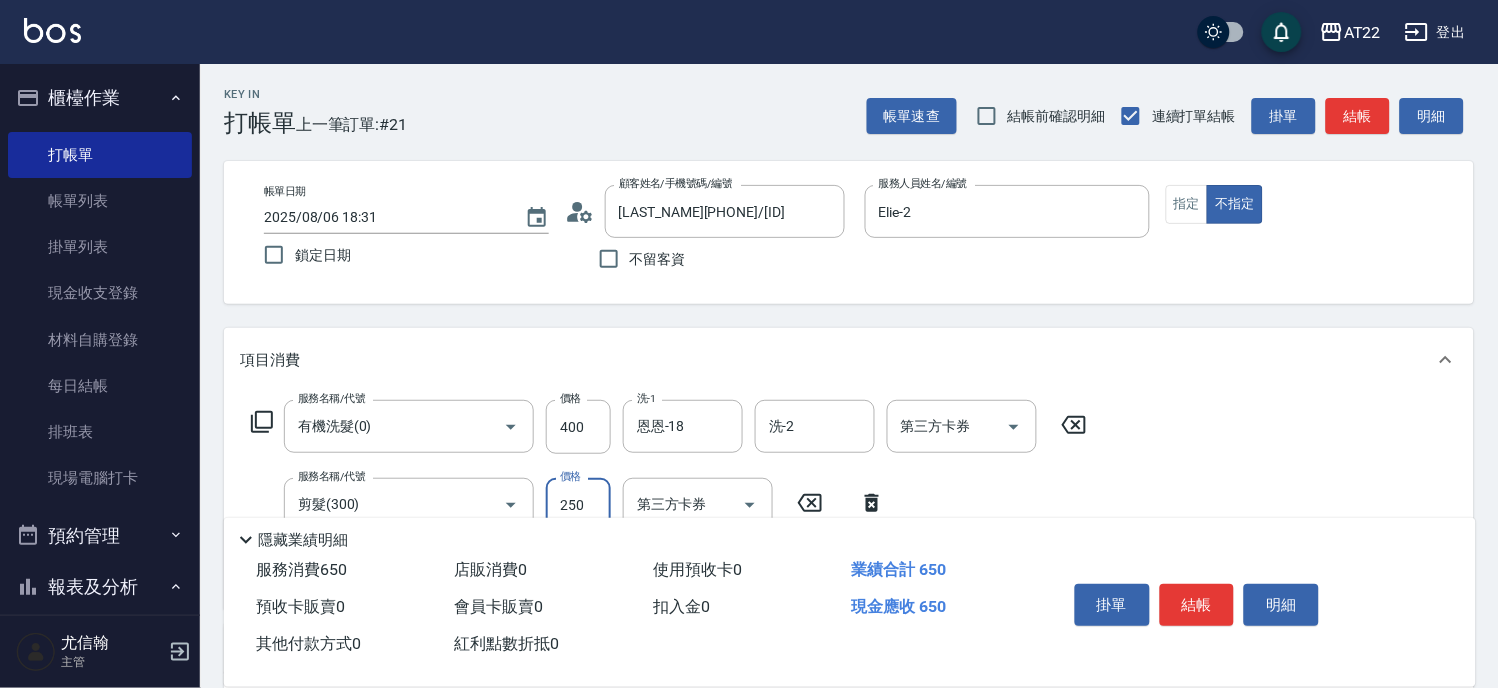 type on "250" 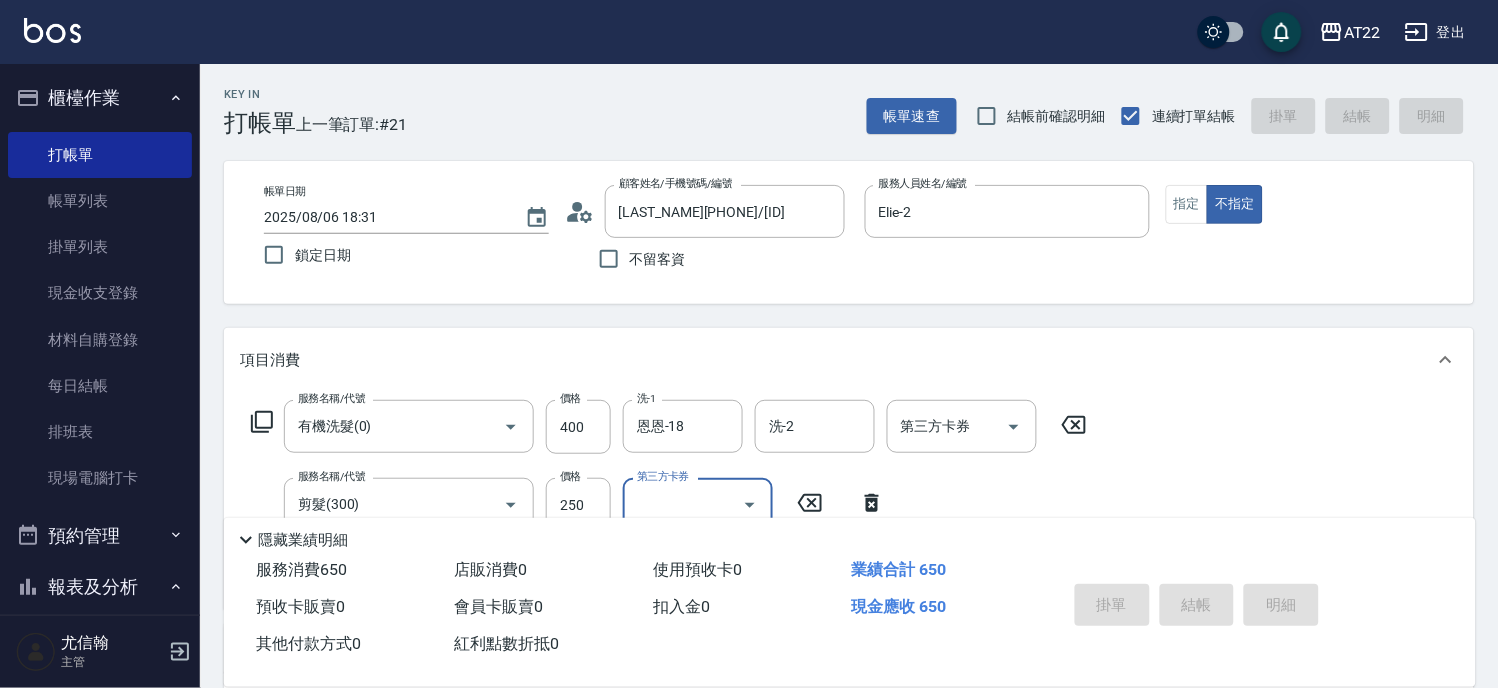 type 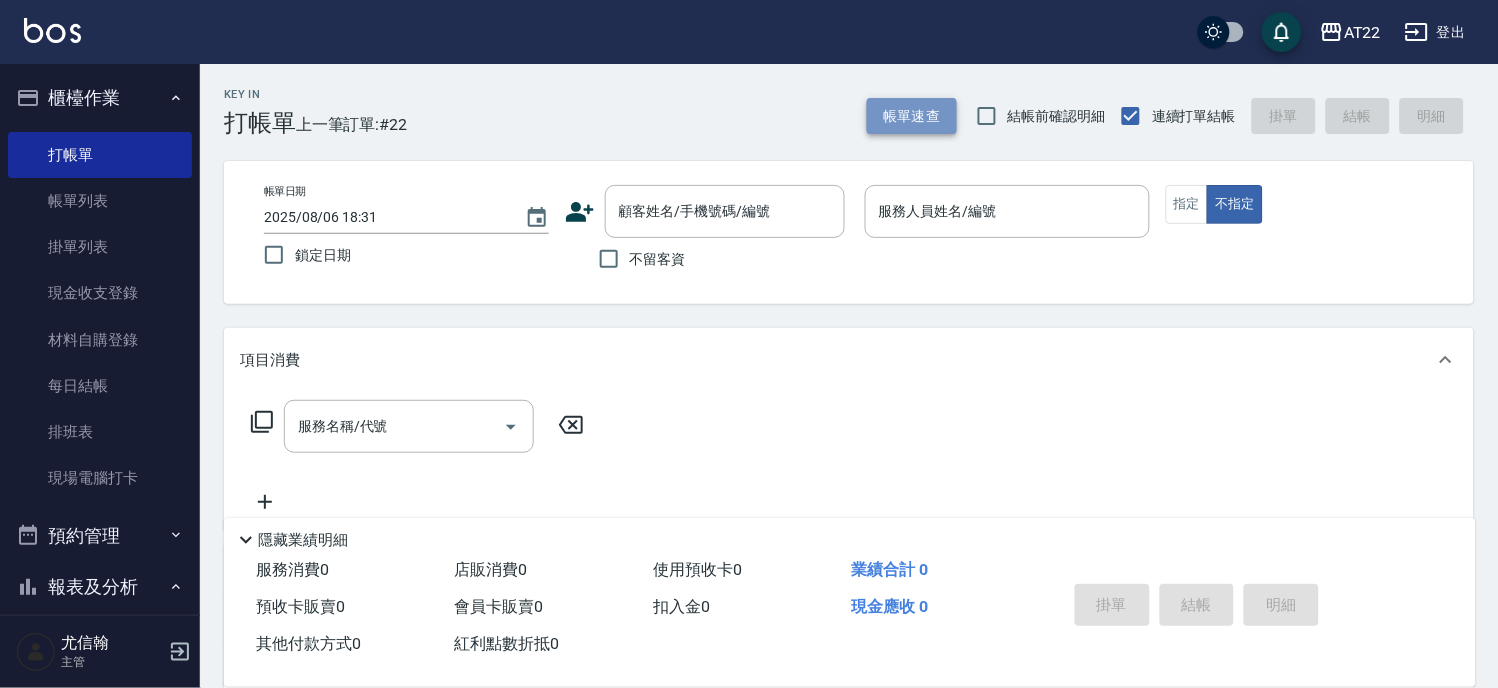 click on "帳單速查" at bounding box center [912, 116] 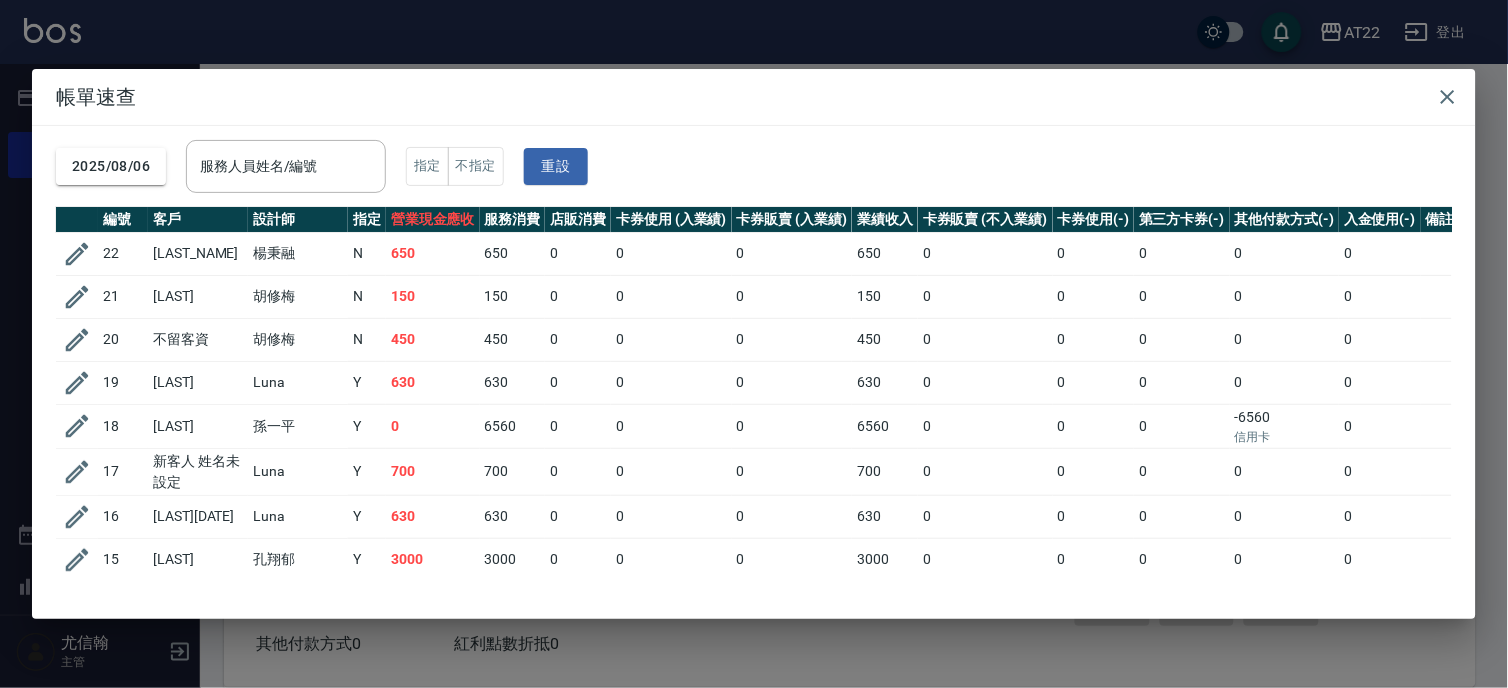 click on "帳單速查 [DATE] 服務人員姓名/編號 服務人員姓名/編號 指定 不指定 重設 編號 客戶 設計師 指定 營業現金應收 服務消費 店販消費 卡券使用 (入業績) 卡券販賣 (入業績) 業績收入 卡券販賣 (不入業績) 卡券使用(-) 第三方卡券(-) 其他付款方式(-) 入金使用(-) 備註 訂單來源 22 [LAST_NAME] [LAST_NAME] N 650 650 0 0 0 650 0 0 0 0 0 21 [LAST_NAME] [LAST_NAME] N 150 150 0 0 0 150 0 0 0 0 0 20 不留客資 [LAST_NAME] N 450 450 0 0 0 450 0 0 0 0 0 19 [LAST_NAME] [LAST_NAME] Y 630 630 0 0 0 630 0 0 0 0 0 18 [LAST_NAME] [LAST_NAME] Y 0 6560 0 0 0 6560 0 0 0 -6560 信用卡 0 17 新客人 姓名未設定 [LAST_NAME] Y 700 700 0 0 0 700 0 0 0 0 0 16 [LAST_NAME][DATE] [LAST_NAME] Y 630 630 0 0 0 630 0 0 0 0 0 15 [LAST_NAME] [LAST_NAME] Y 3000 3000 0 0 0 3000 0 0 0 0 0 14 [LAST_NAME][DATE] [LAST_NAME] Y 1280 1280 0 0 0 1280 0 0 0 0 0 13 新客人 姓名未設定 [LAST_NAME] N 650 650 0 0 0 650 0 0 0 0 0 12 [LAST_NAME] [LAST_NAME] N 650 650 0 0 0 650 0 0 0 0 0 11 [LAST_NAME] [LAST_NAME] N 450 0" at bounding box center (754, 344) 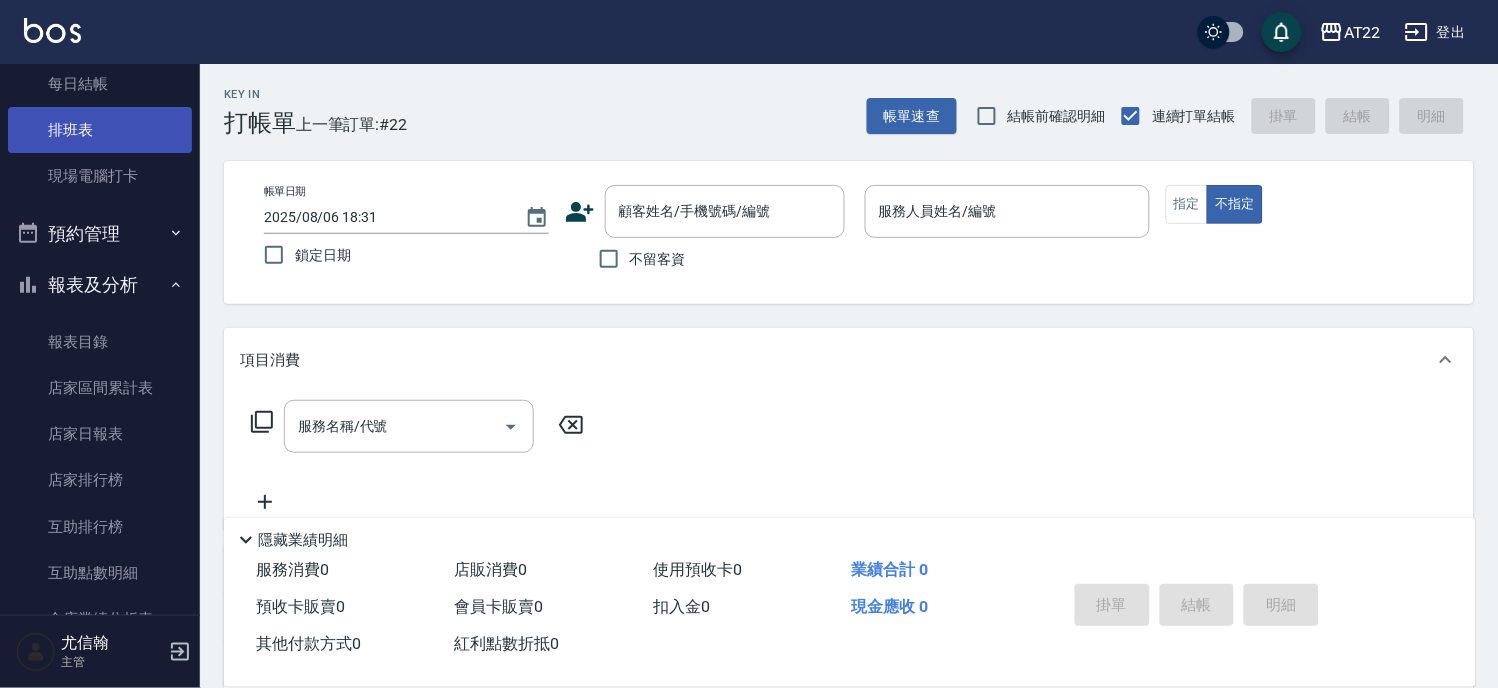 scroll, scrollTop: 333, scrollLeft: 0, axis: vertical 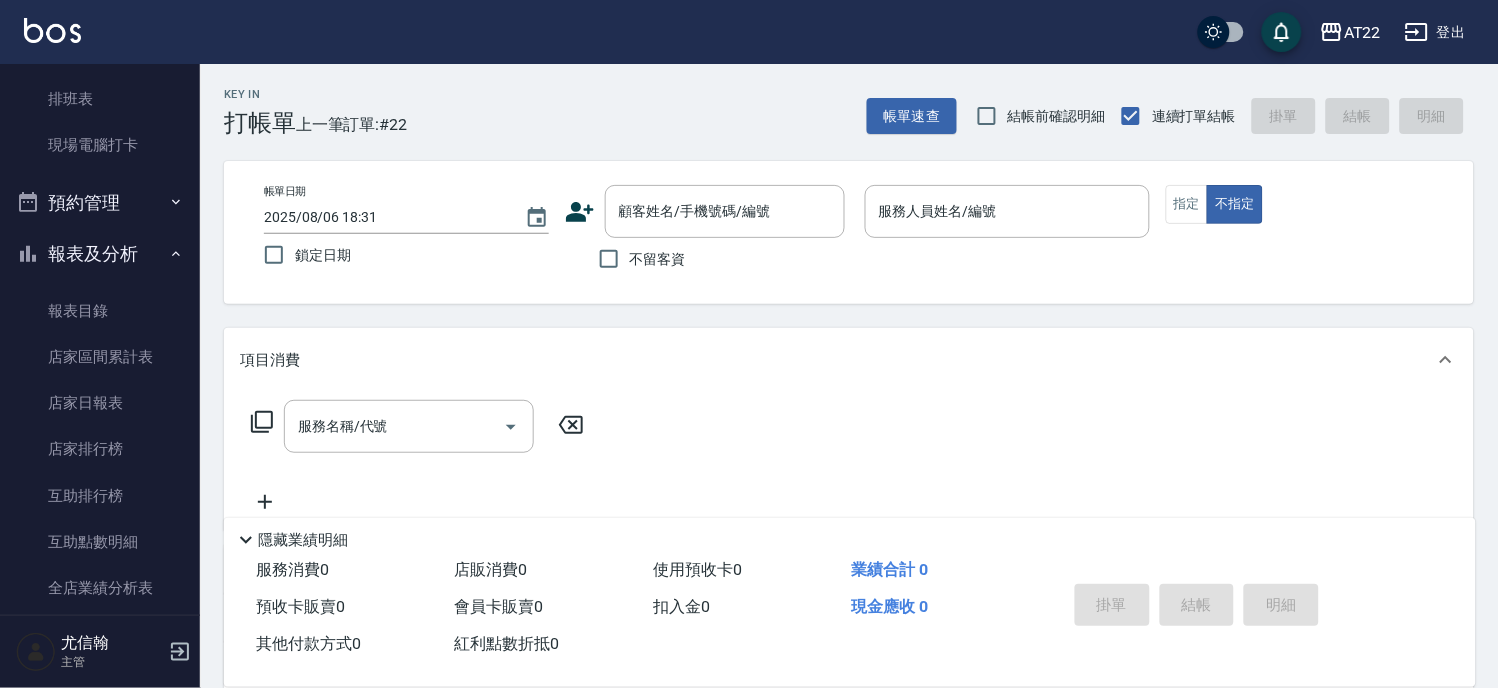 click on "報表及分析" at bounding box center (100, 254) 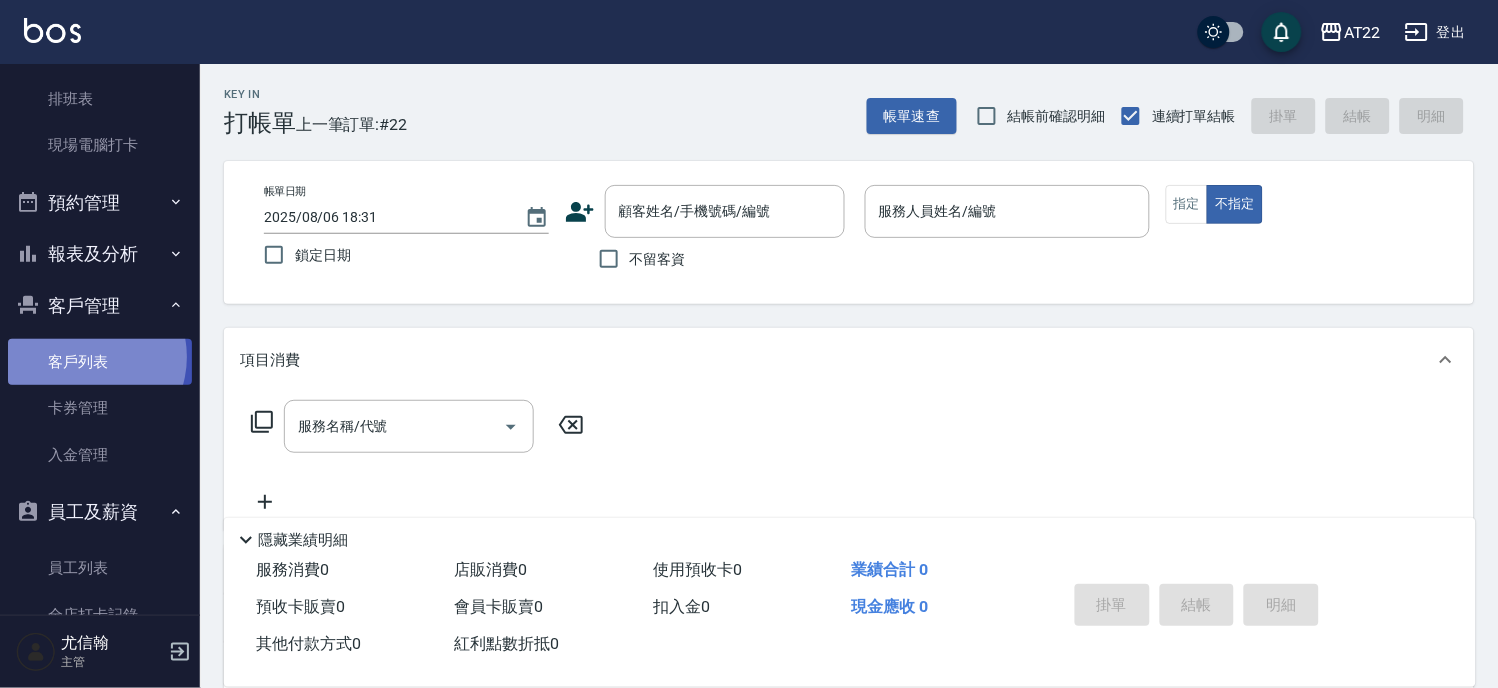 click on "客戶列表" at bounding box center (100, 362) 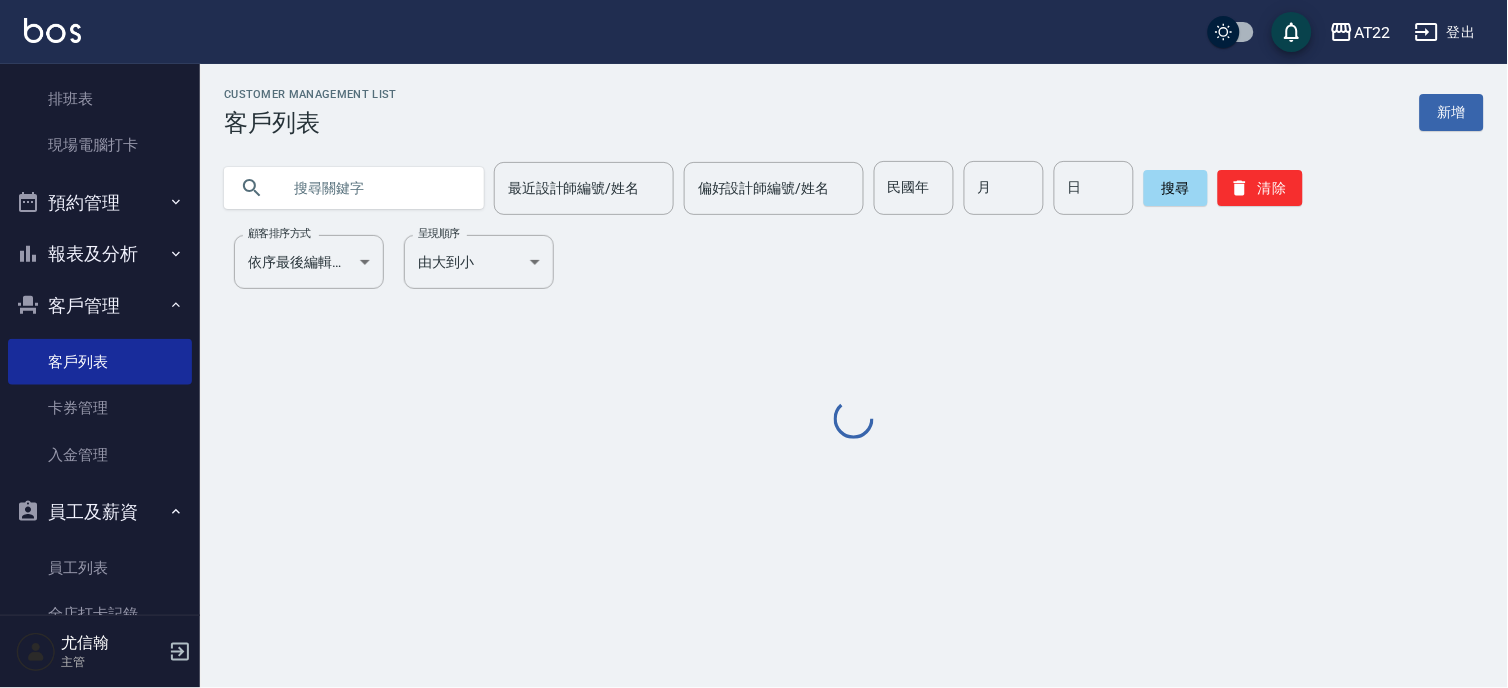 click at bounding box center (374, 188) 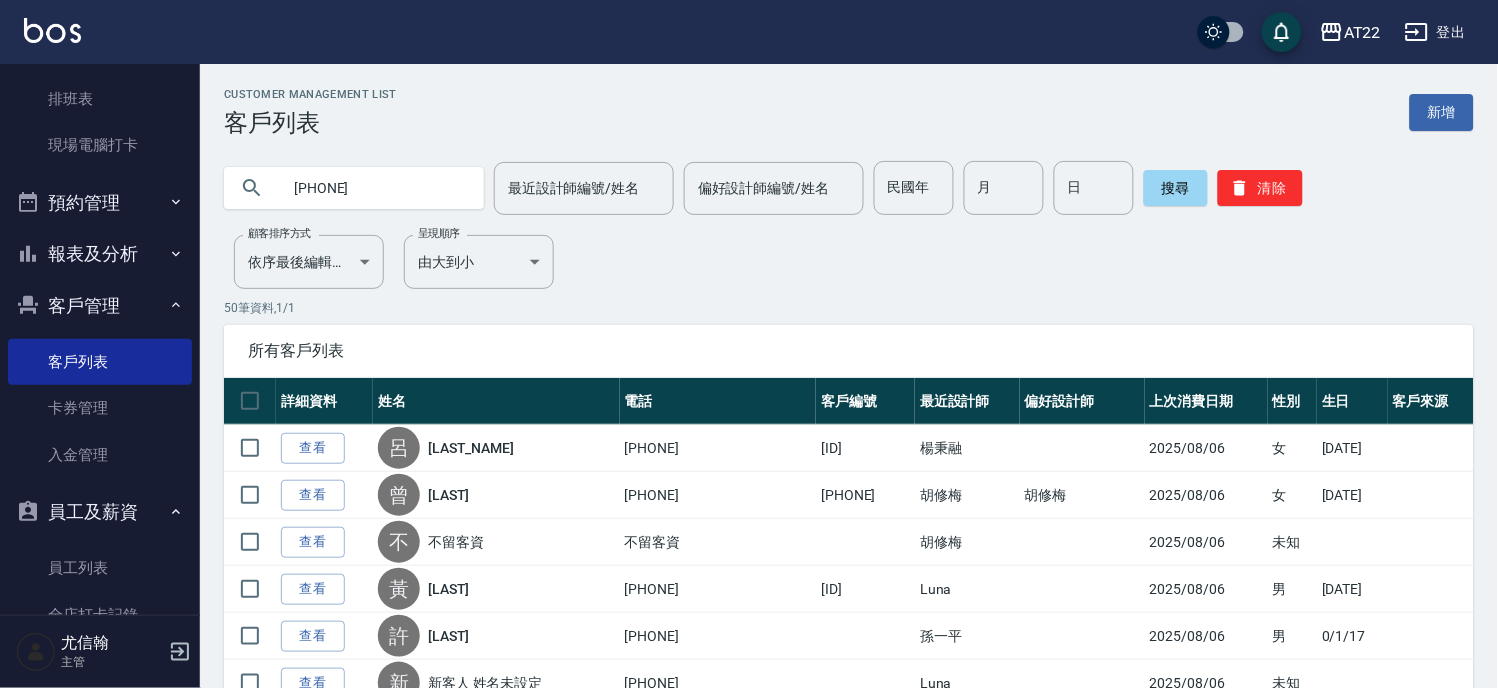 type on "[PHONE]" 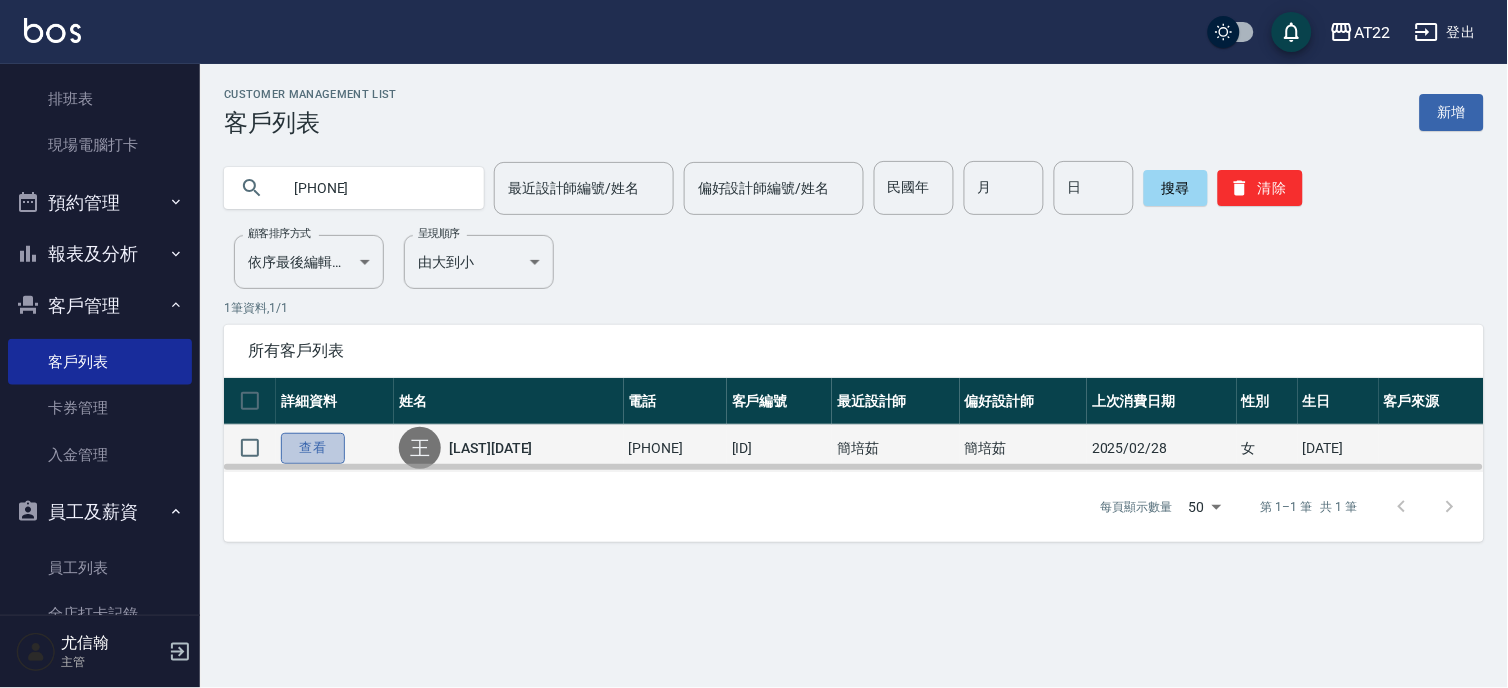 click on "查看" at bounding box center [313, 448] 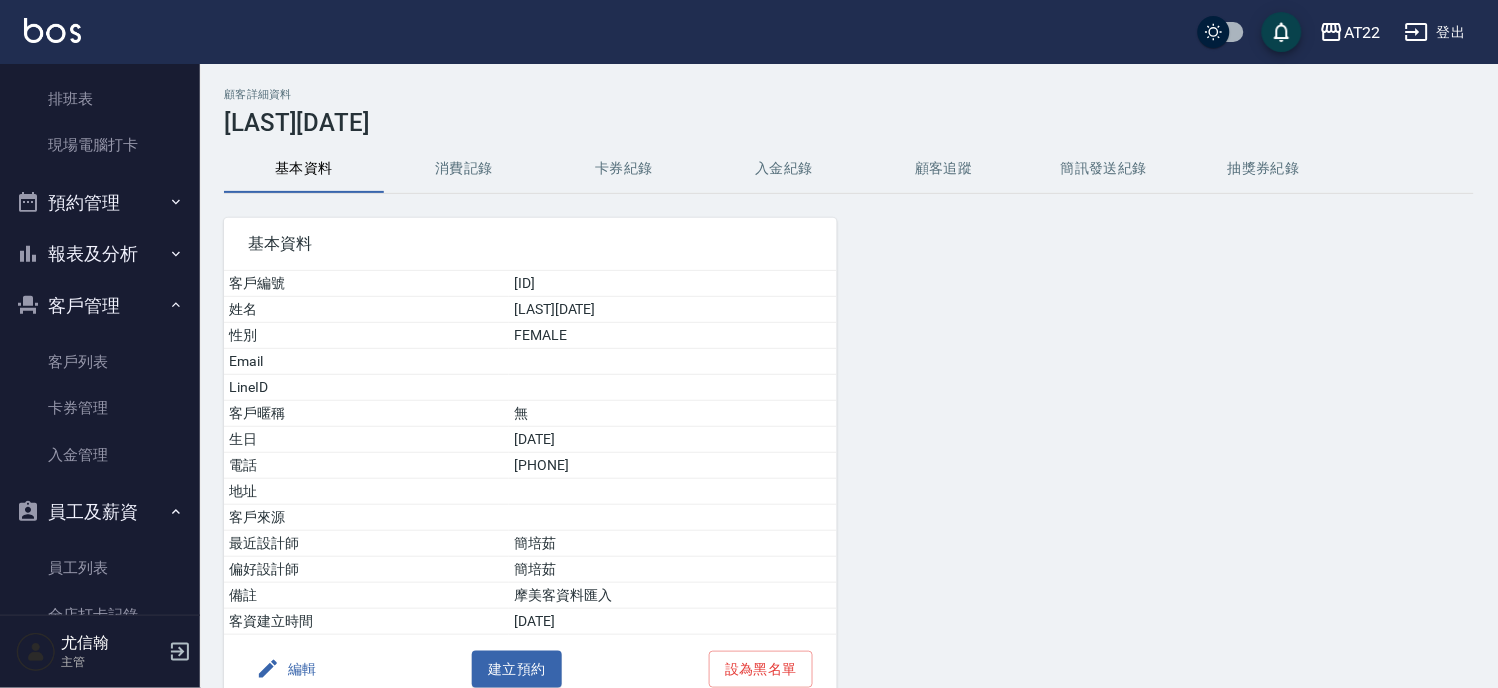click on "消費記錄" at bounding box center (464, 169) 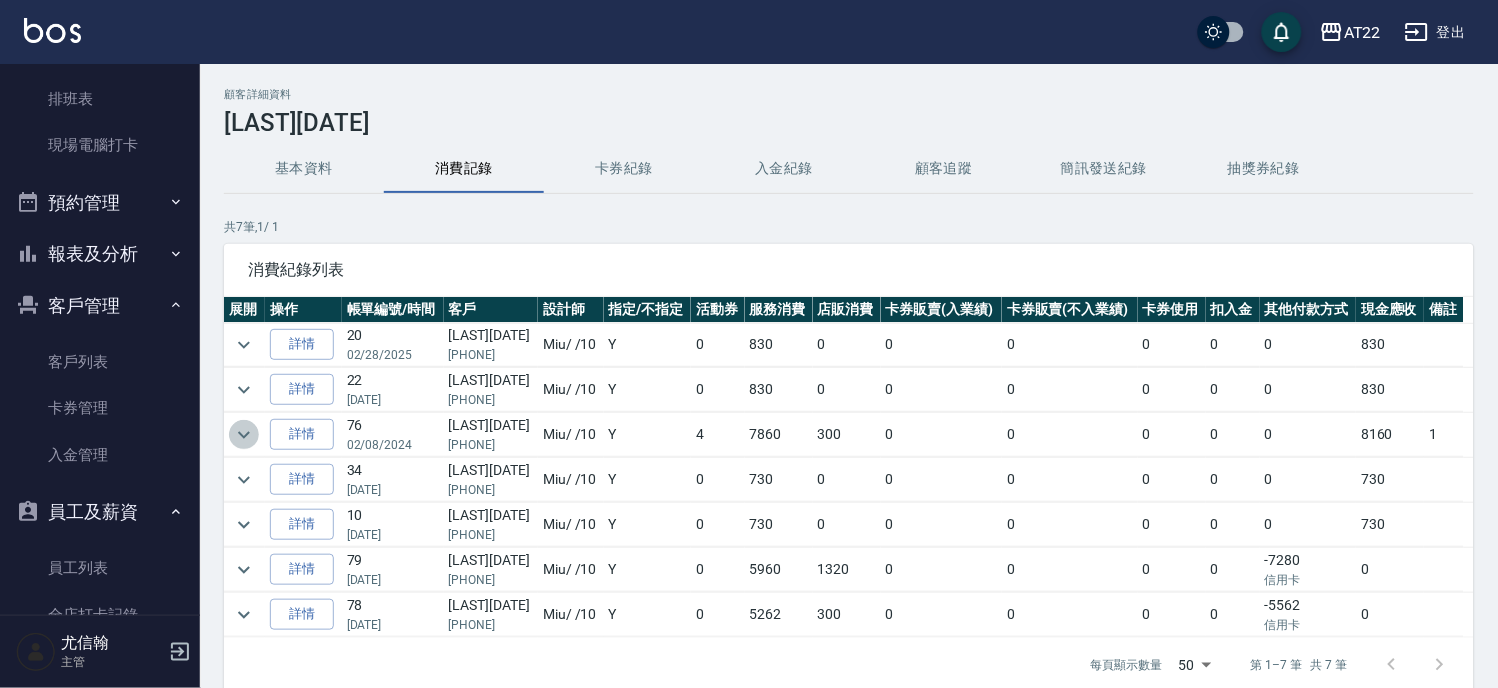 click 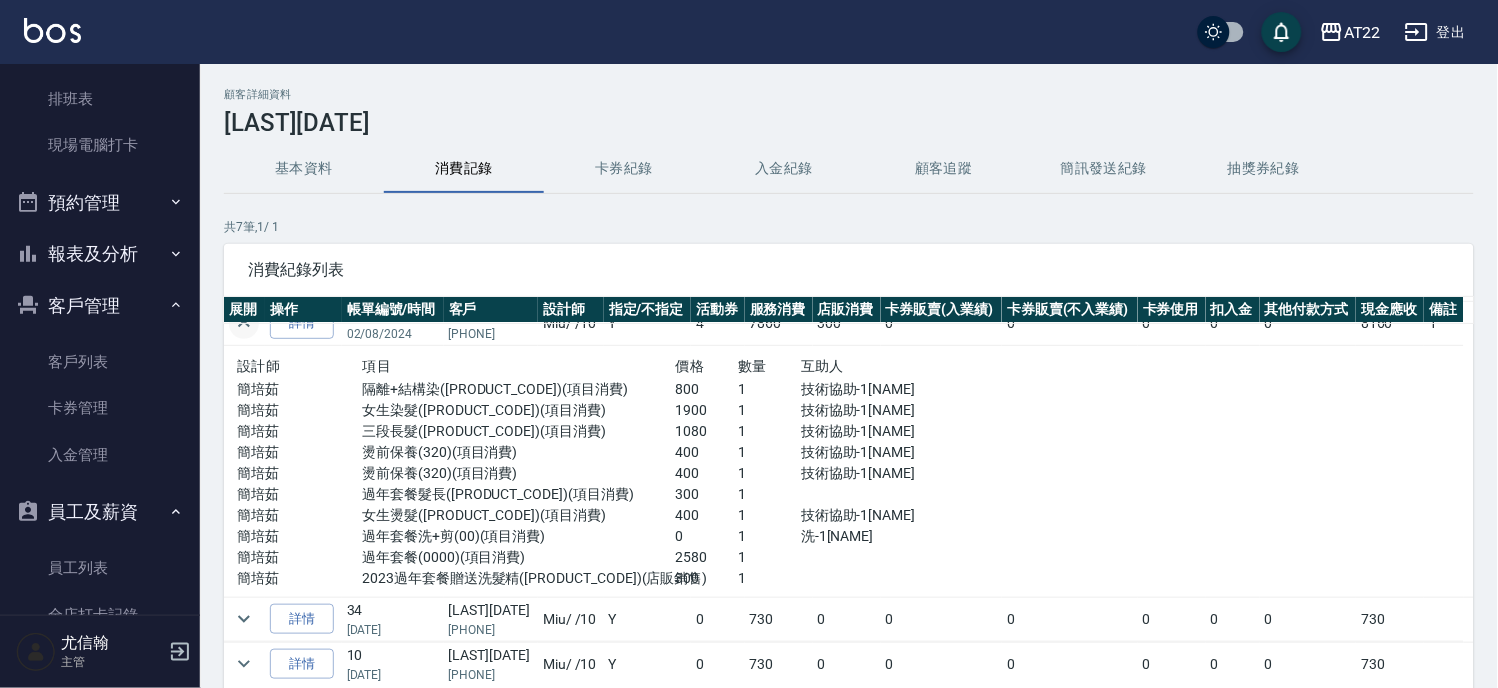 scroll, scrollTop: 0, scrollLeft: 0, axis: both 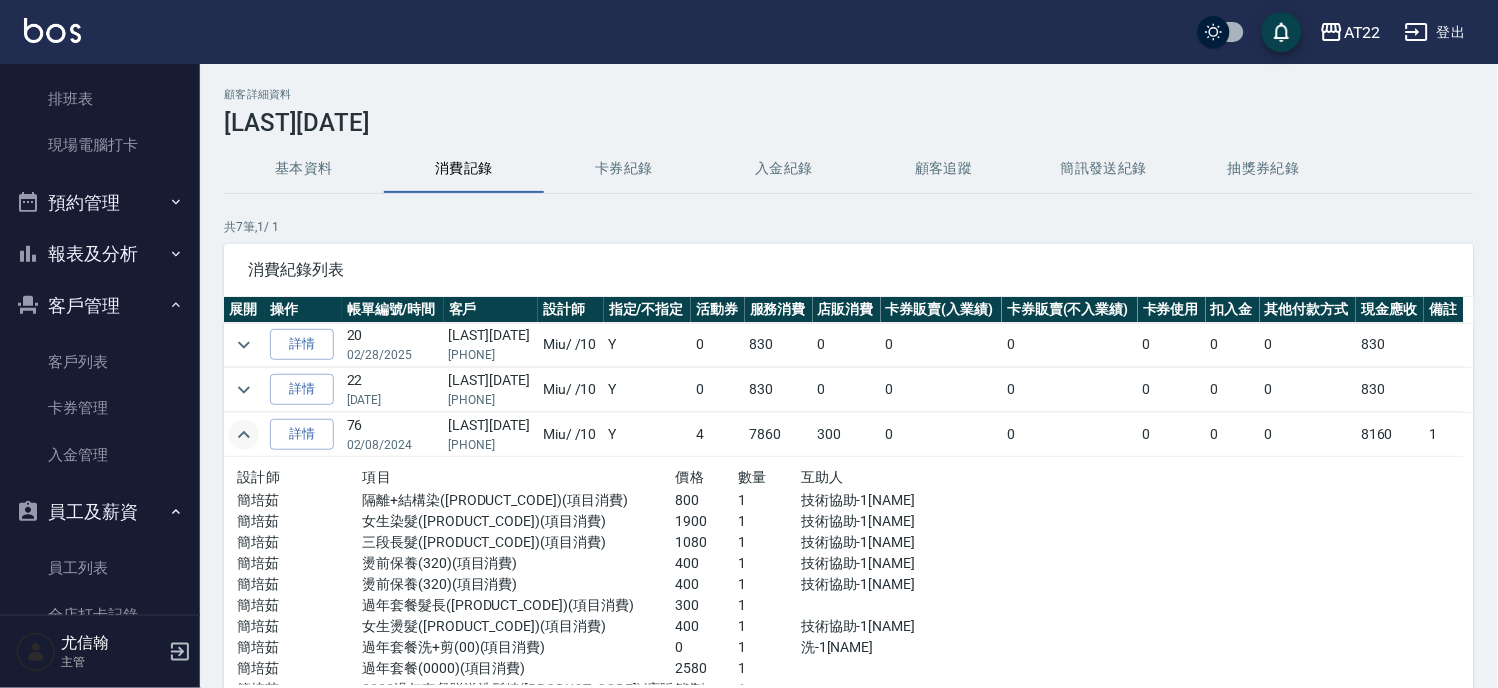 click 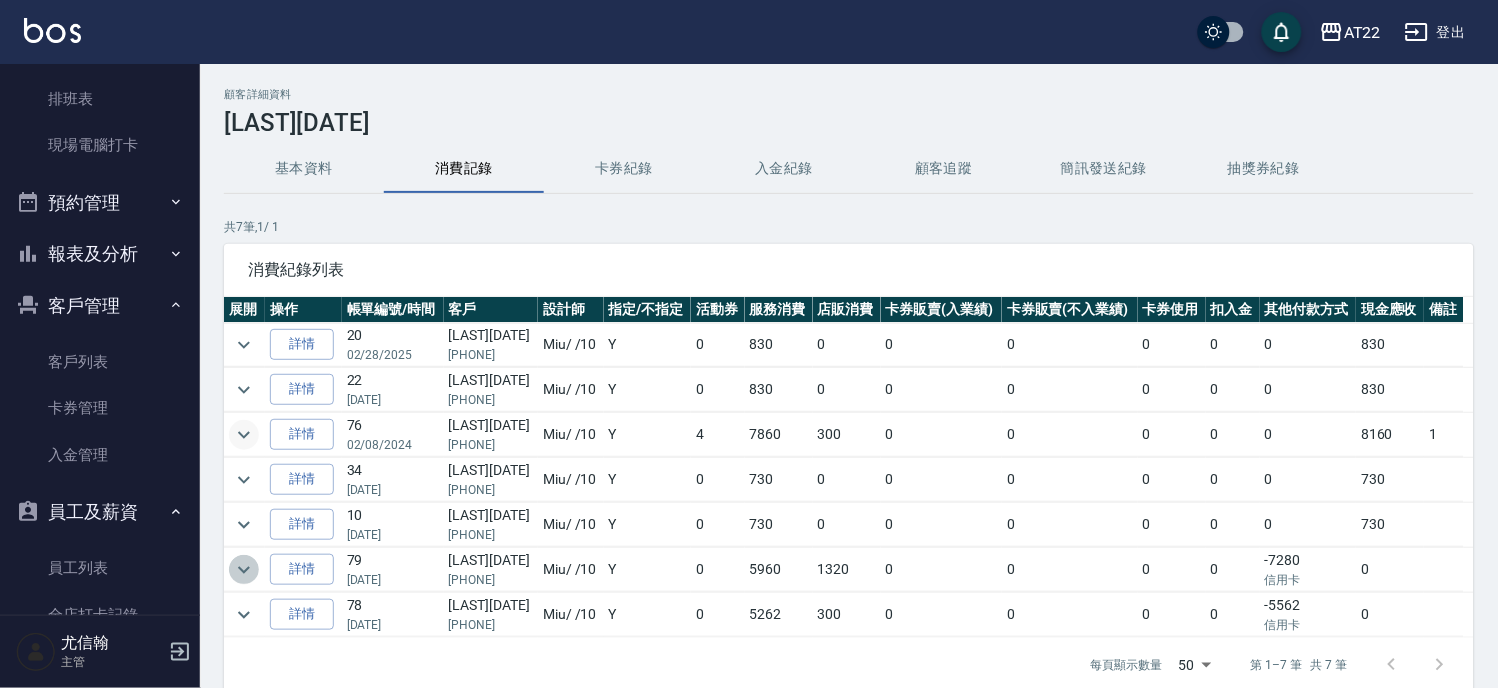 click 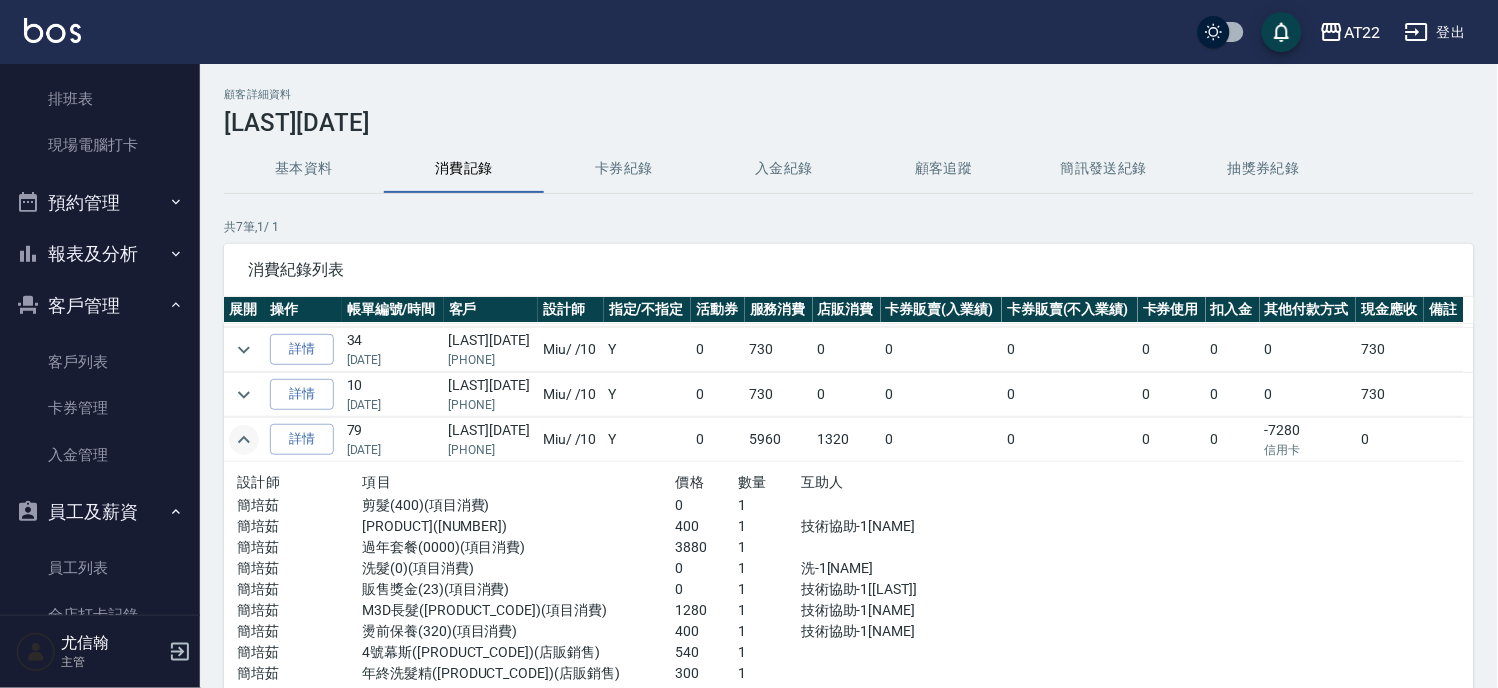 scroll, scrollTop: 204, scrollLeft: 0, axis: vertical 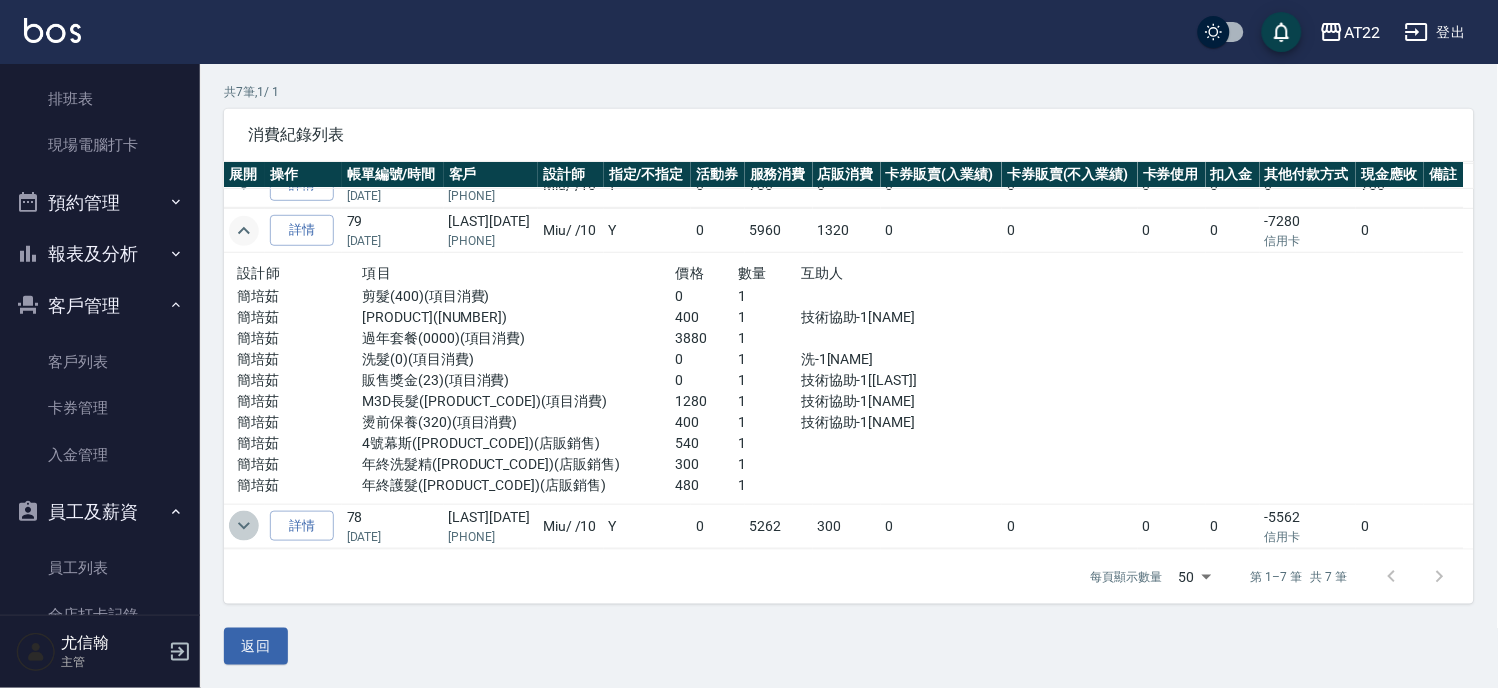 click 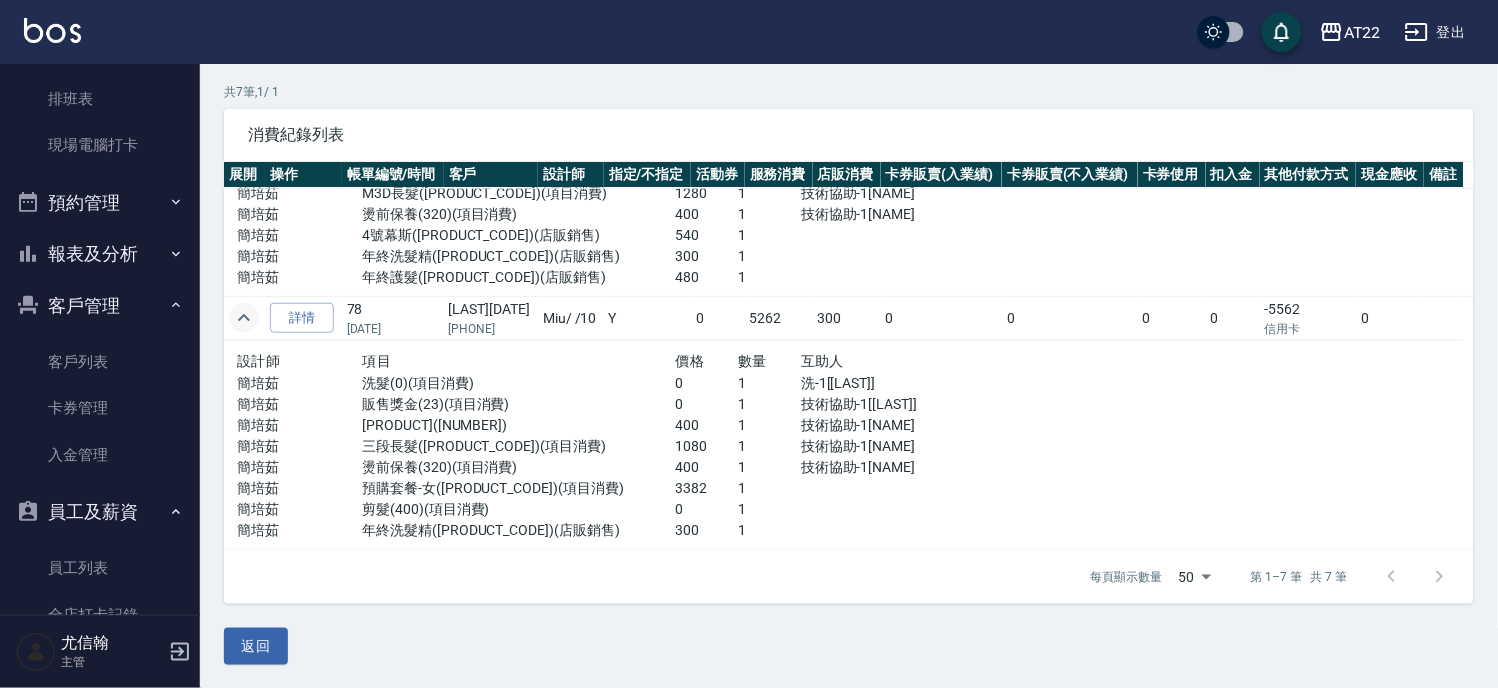 scroll, scrollTop: 0, scrollLeft: 0, axis: both 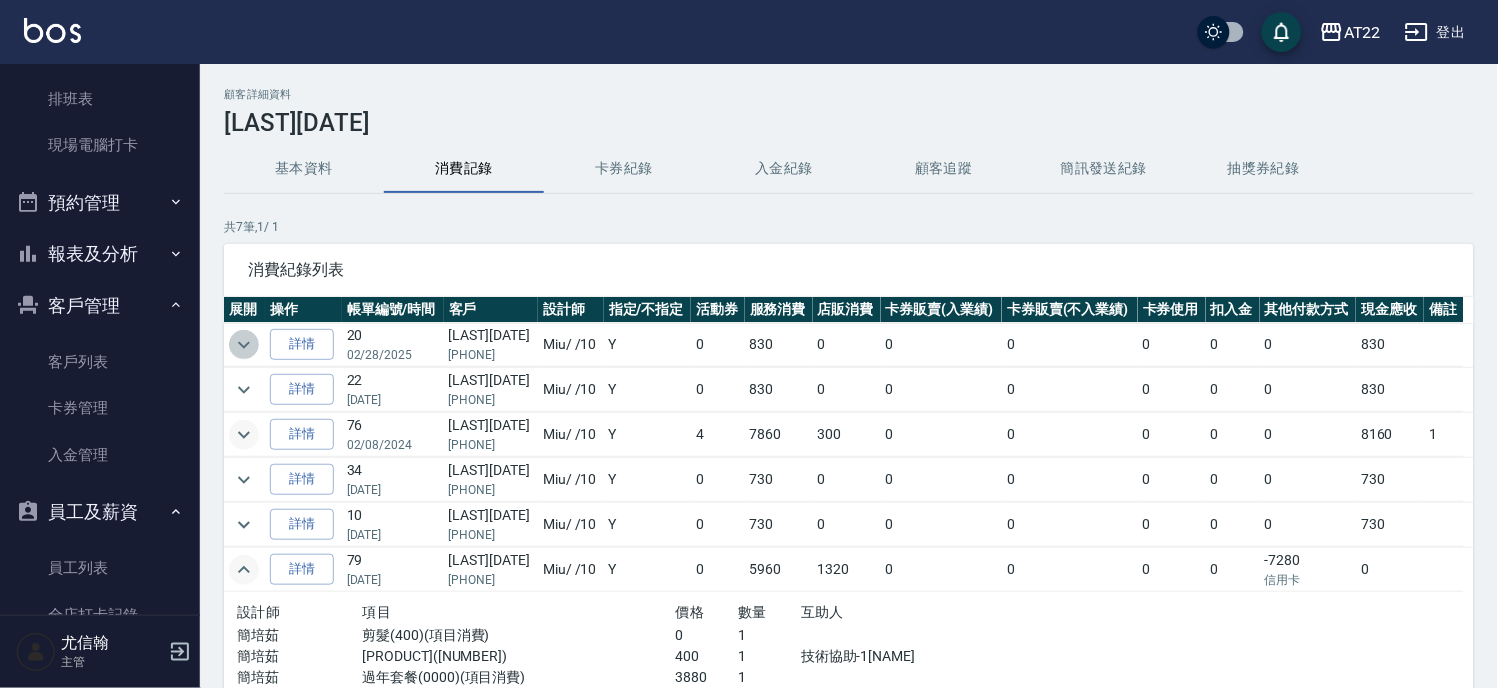 click 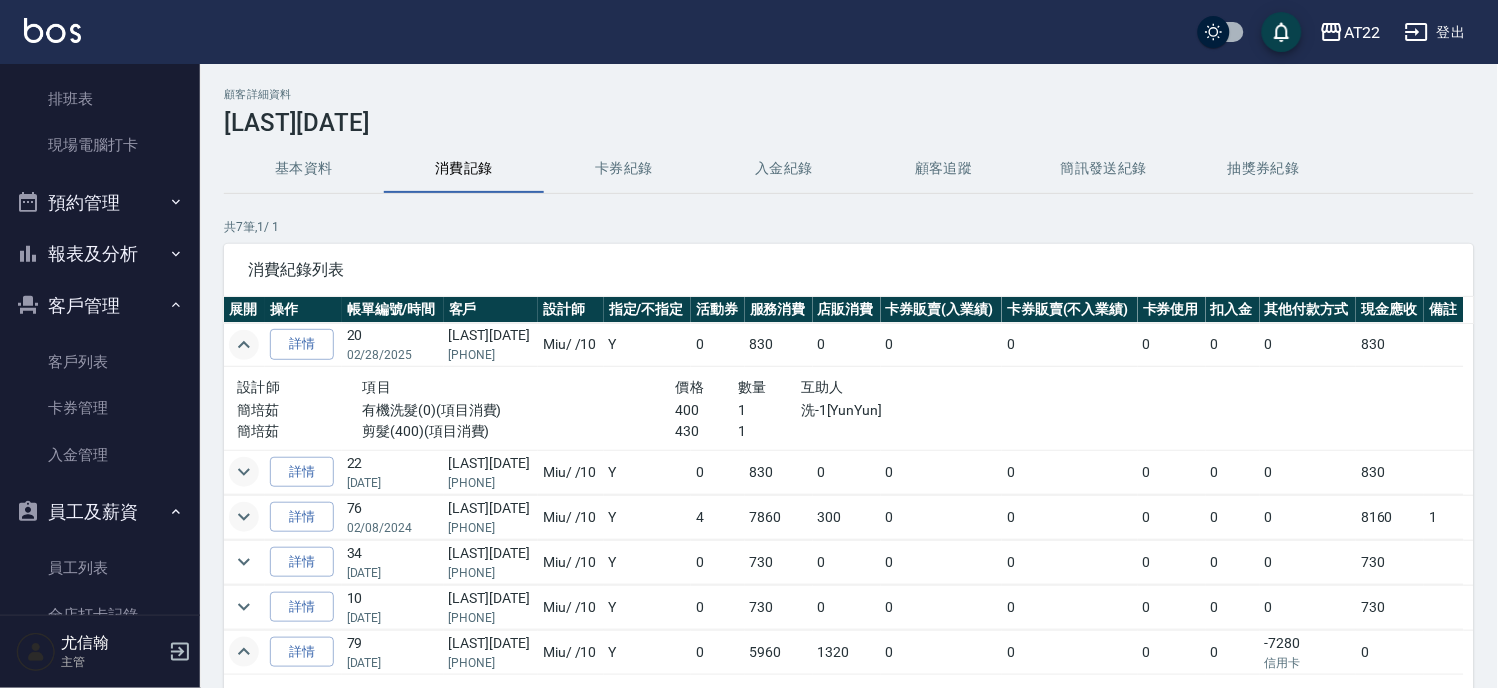 click 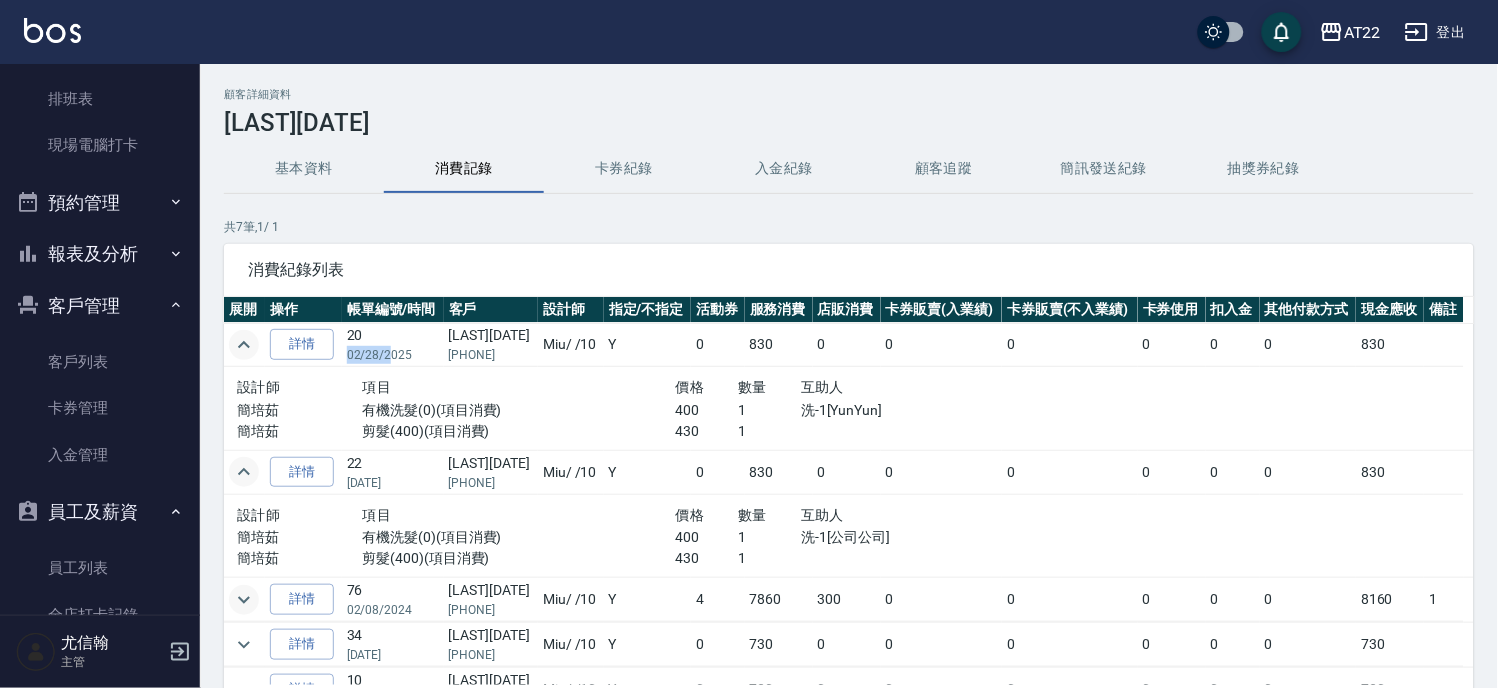 drag, startPoint x: 412, startPoint y: 344, endPoint x: 386, endPoint y: 352, distance: 27.202942 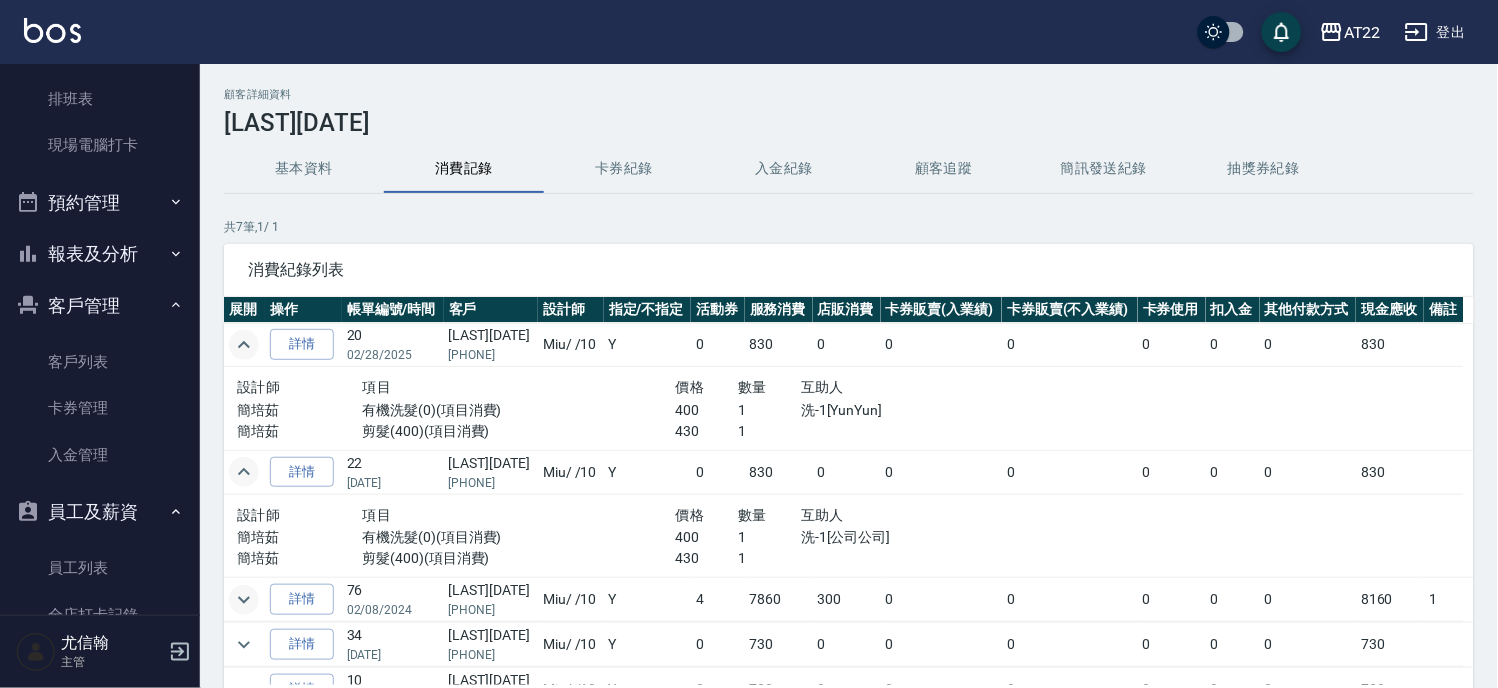 click on "設計師 項目 價格 數量 互助人 [LAST] [PRODUCT] 400 1 洗-1[[LAST]] [LAST] [PRODUCT] 430 1" at bounding box center (613, 408) 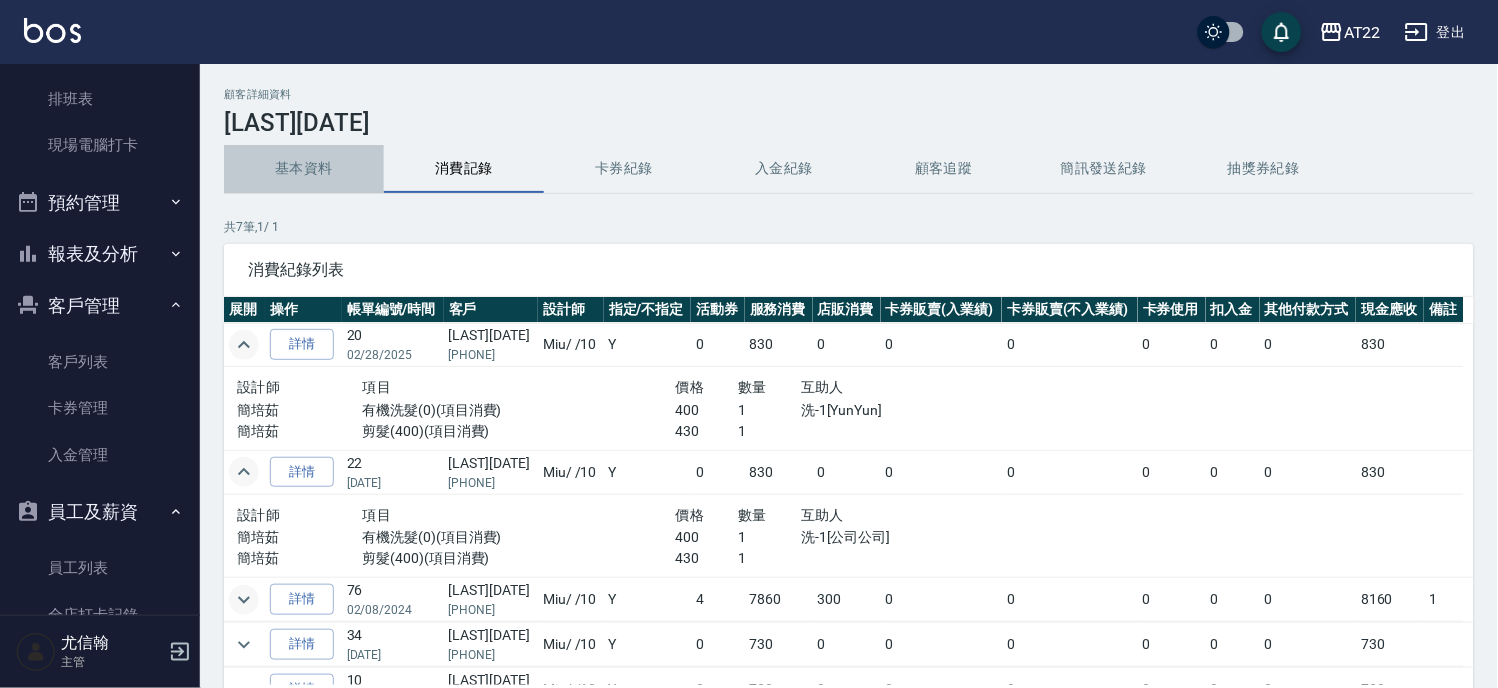 click on "基本資料" at bounding box center [304, 169] 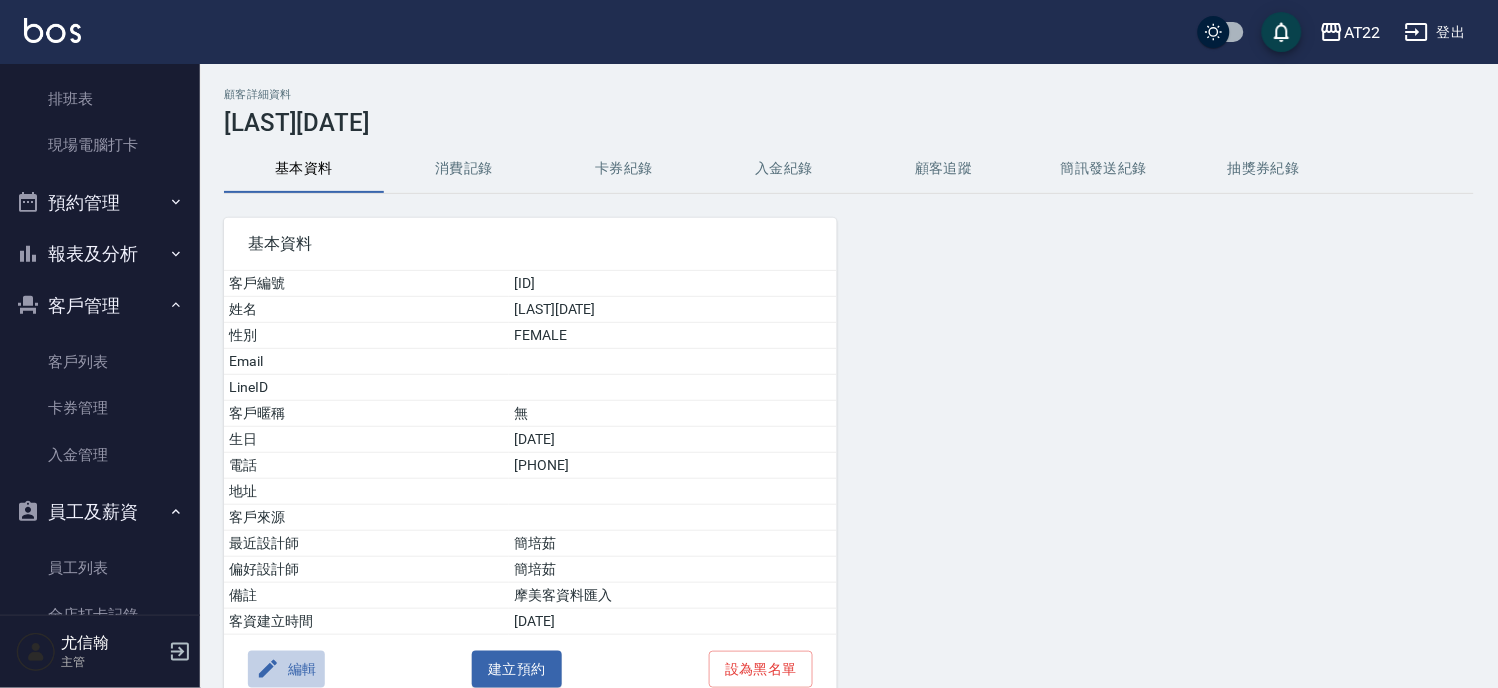 click on "編輯" at bounding box center (286, 669) 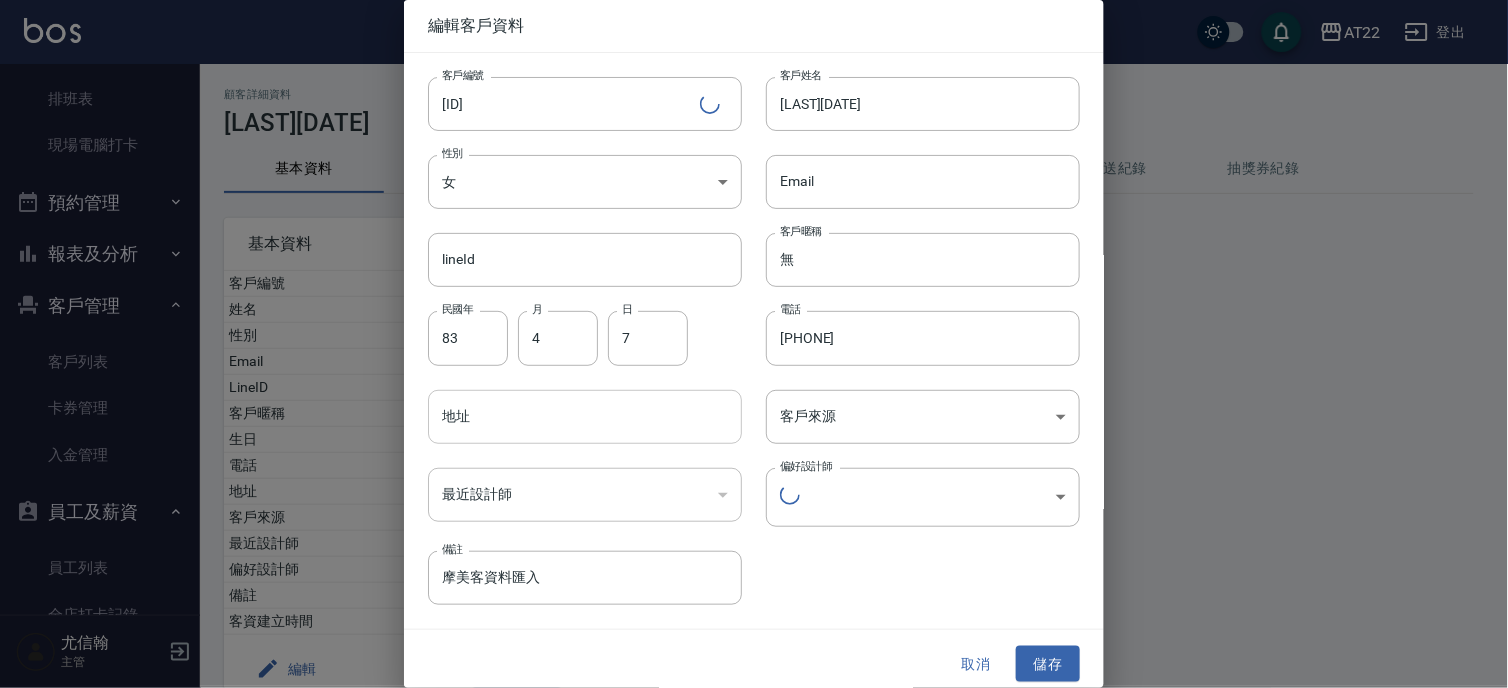 type 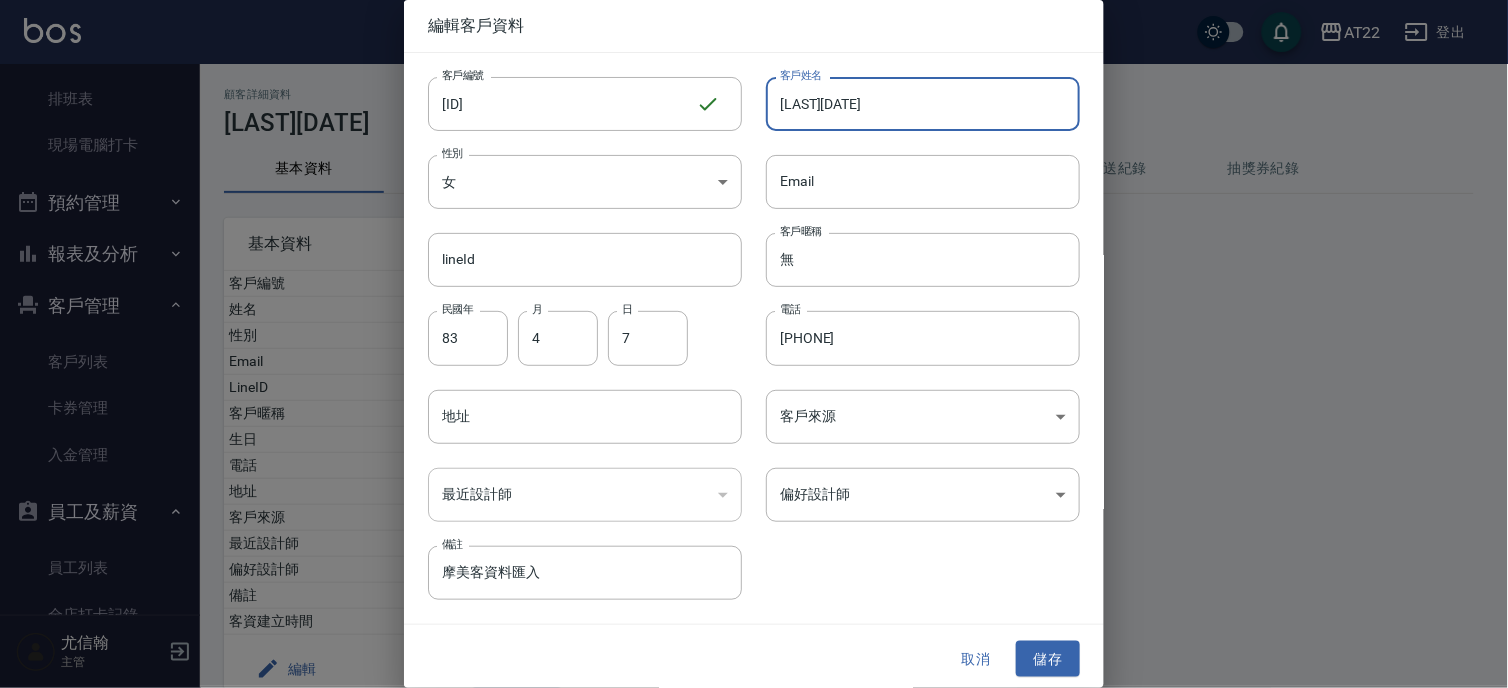 drag, startPoint x: 970, startPoint y: 114, endPoint x: 815, endPoint y: 131, distance: 155.92947 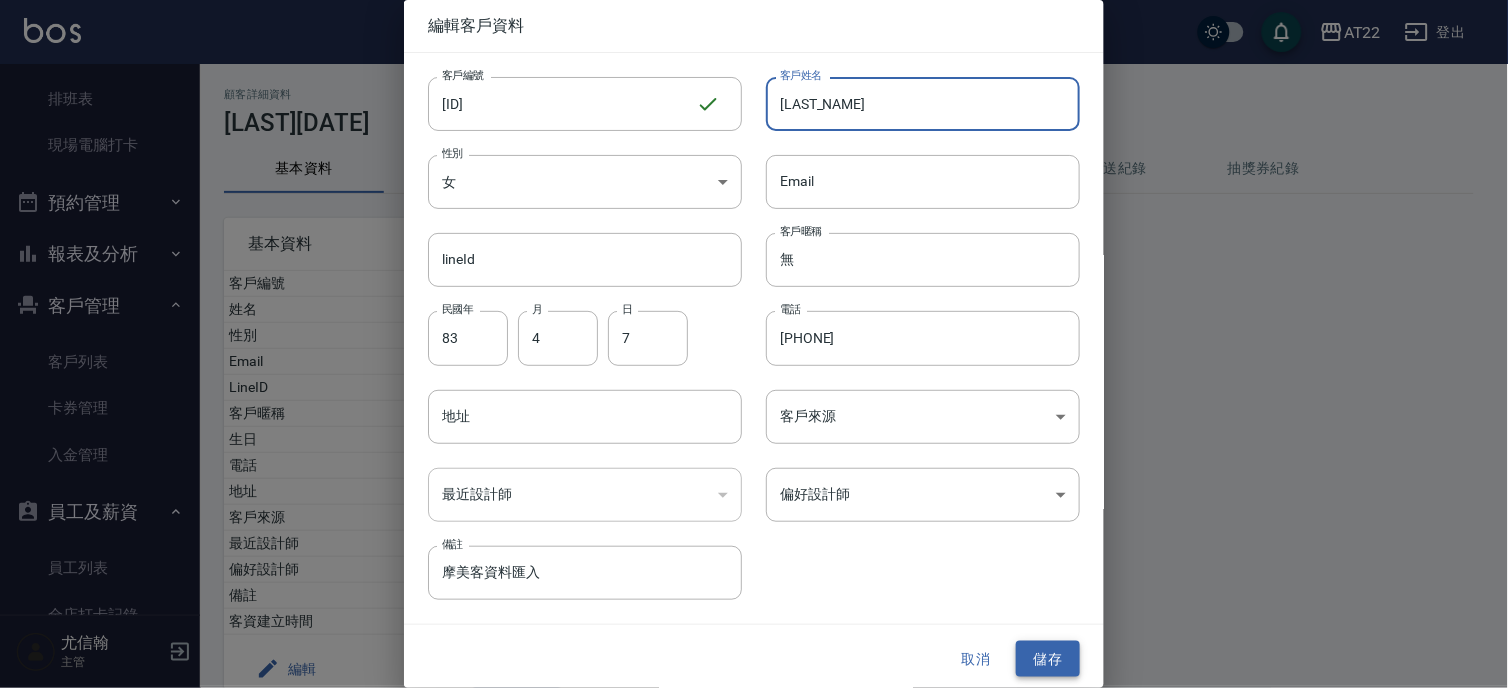 type on "[LAST_NAME]" 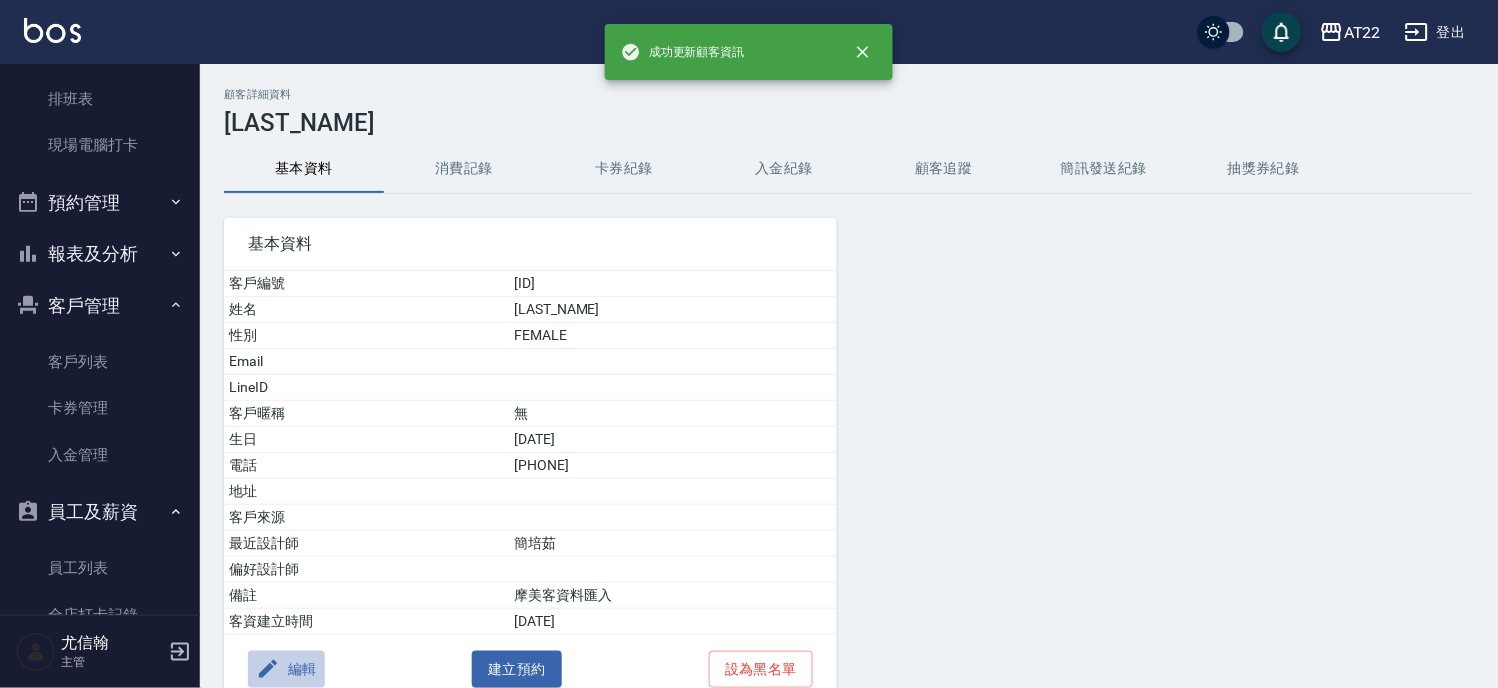 click on "編輯" at bounding box center (286, 669) 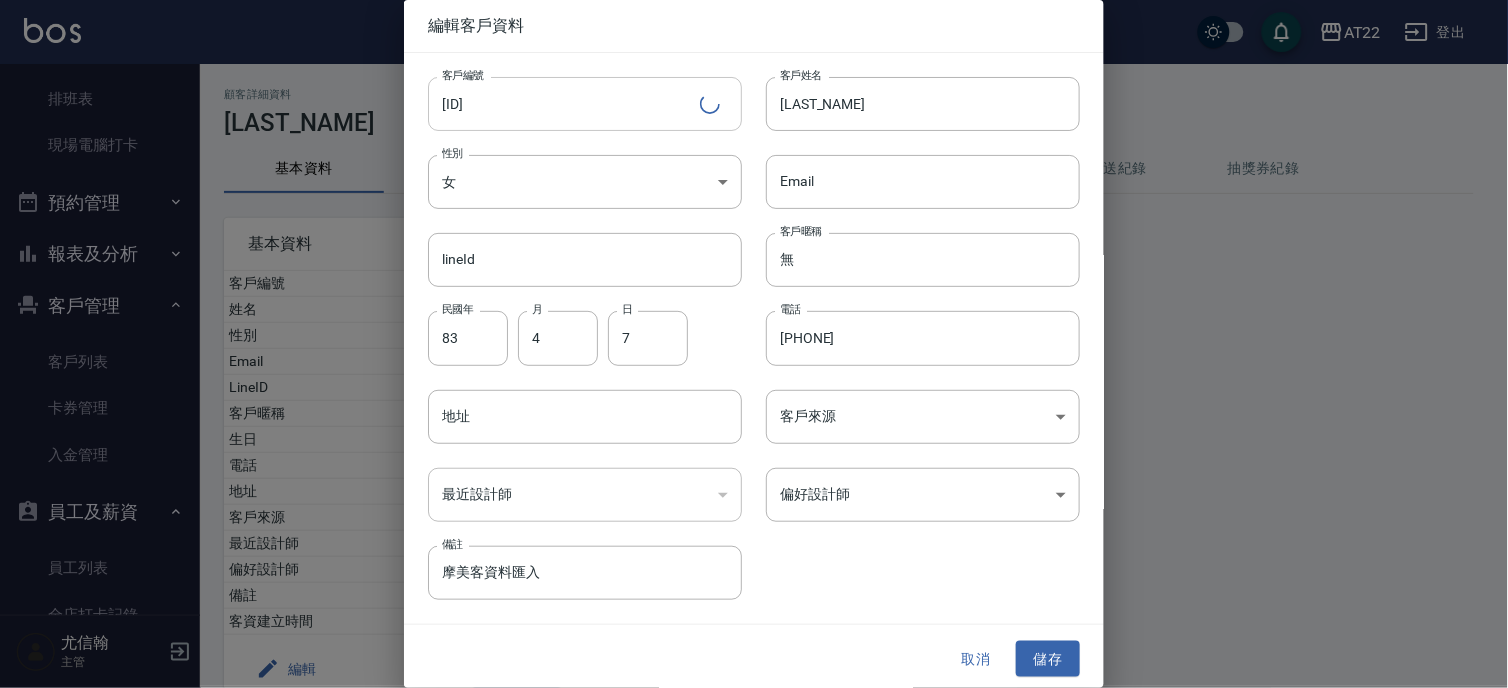 click on "[ID]" at bounding box center (564, 104) 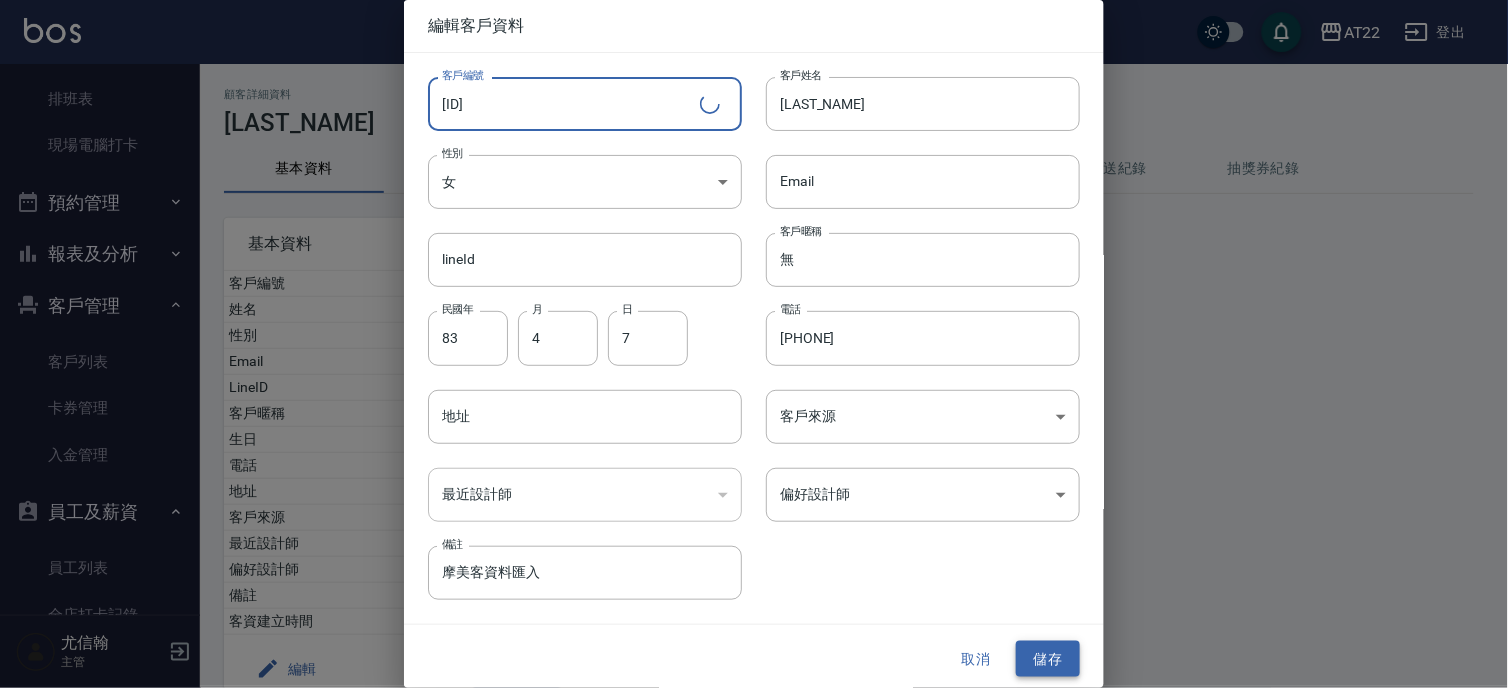 type on "[ID]" 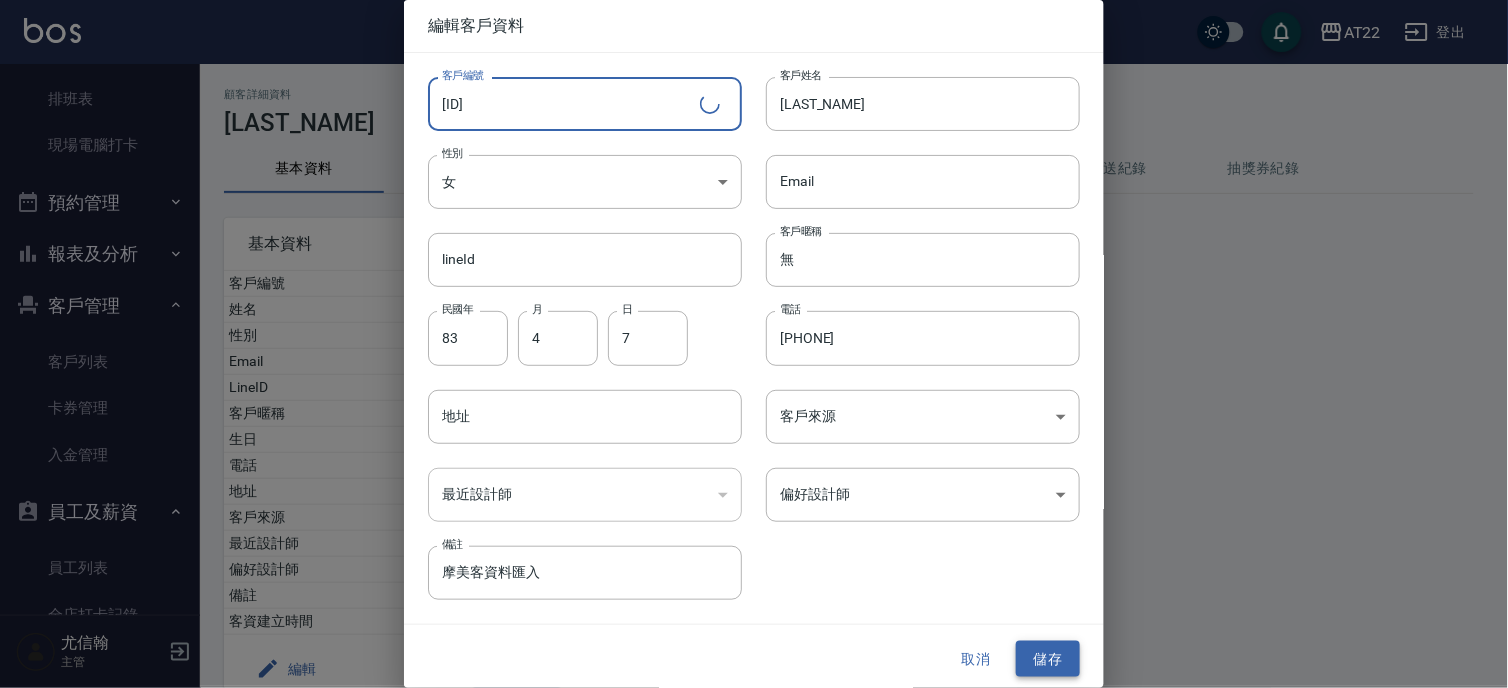 click on "儲存" at bounding box center [1048, 659] 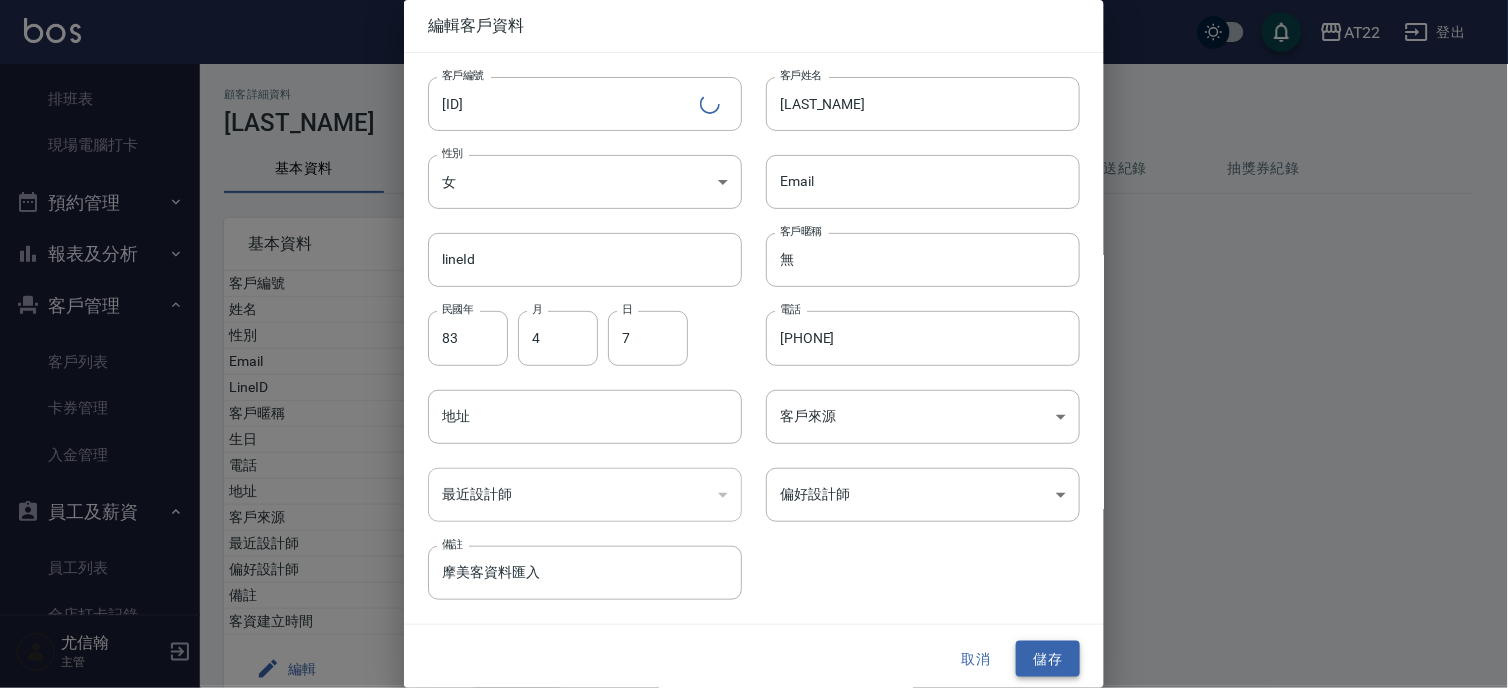 click on "儲存" at bounding box center (1048, 659) 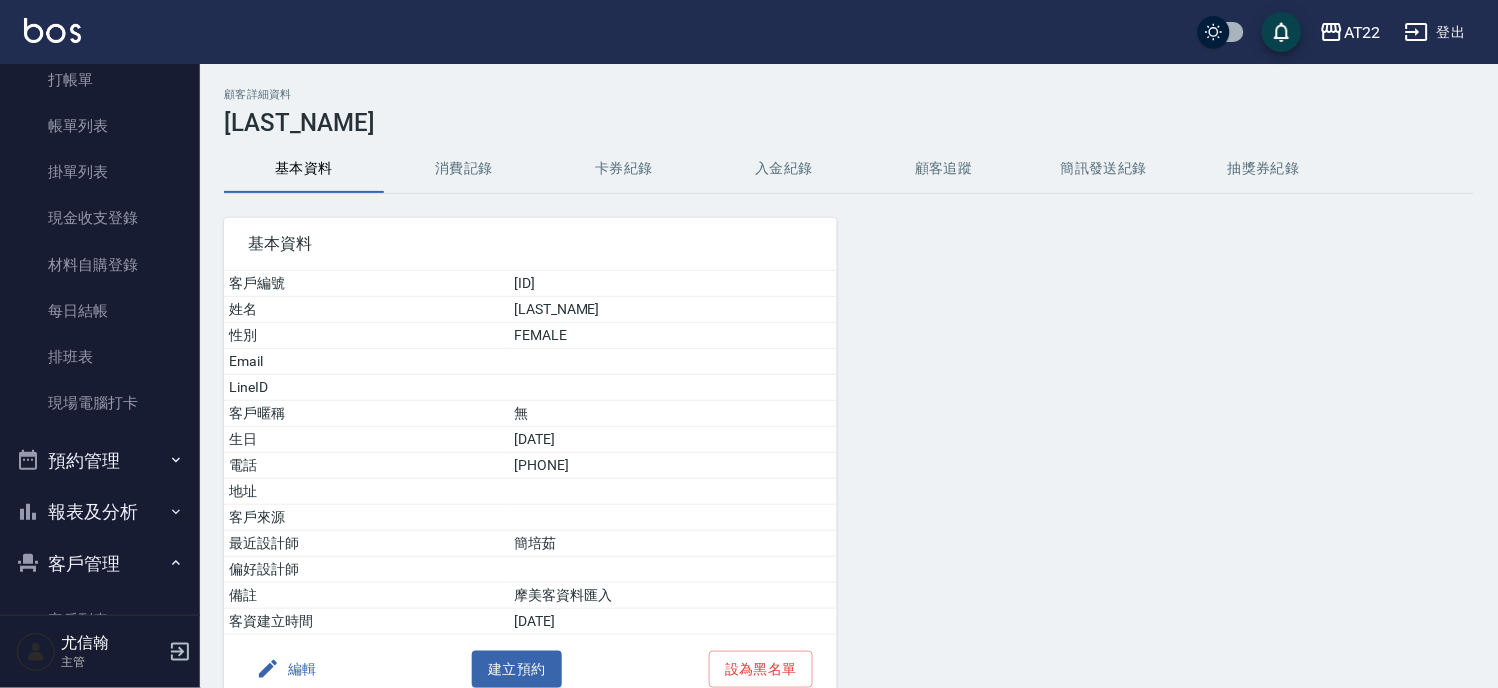 scroll, scrollTop: 0, scrollLeft: 0, axis: both 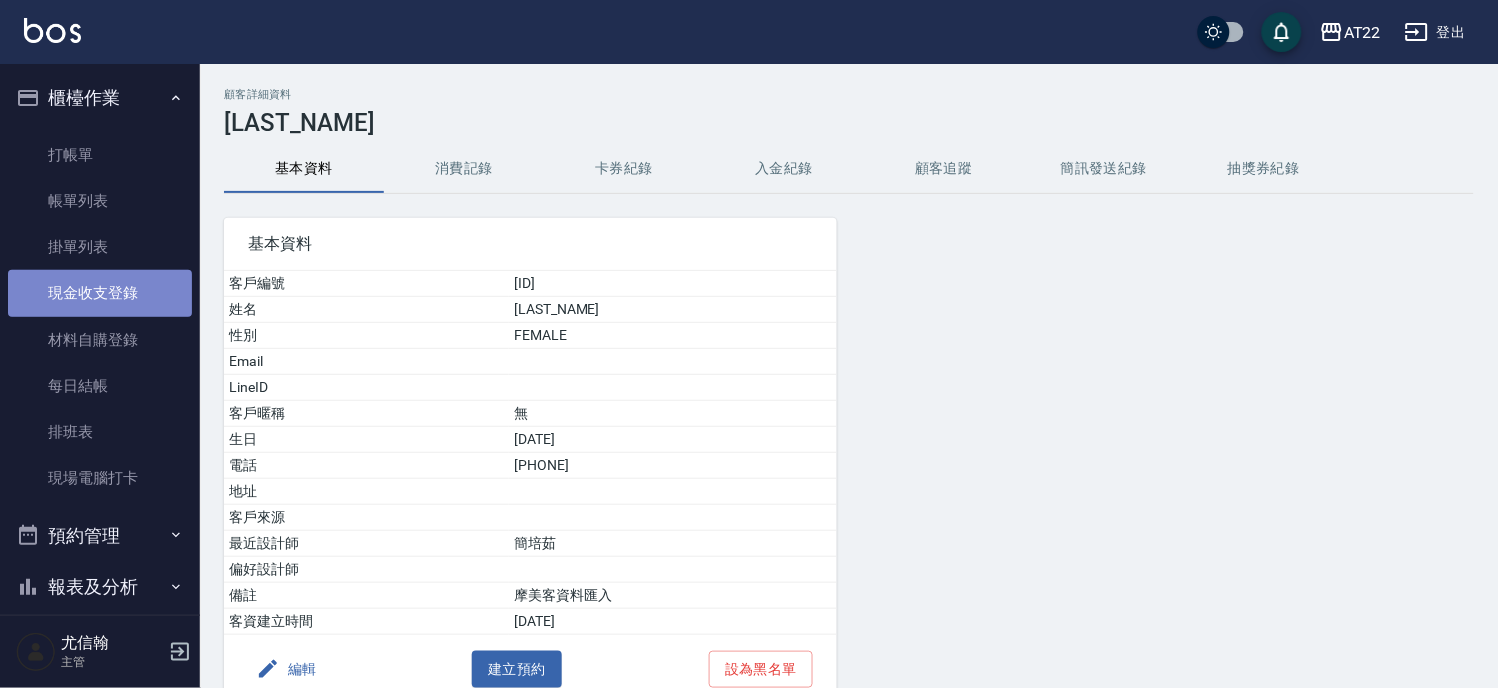 click on "現金收支登錄" at bounding box center [100, 293] 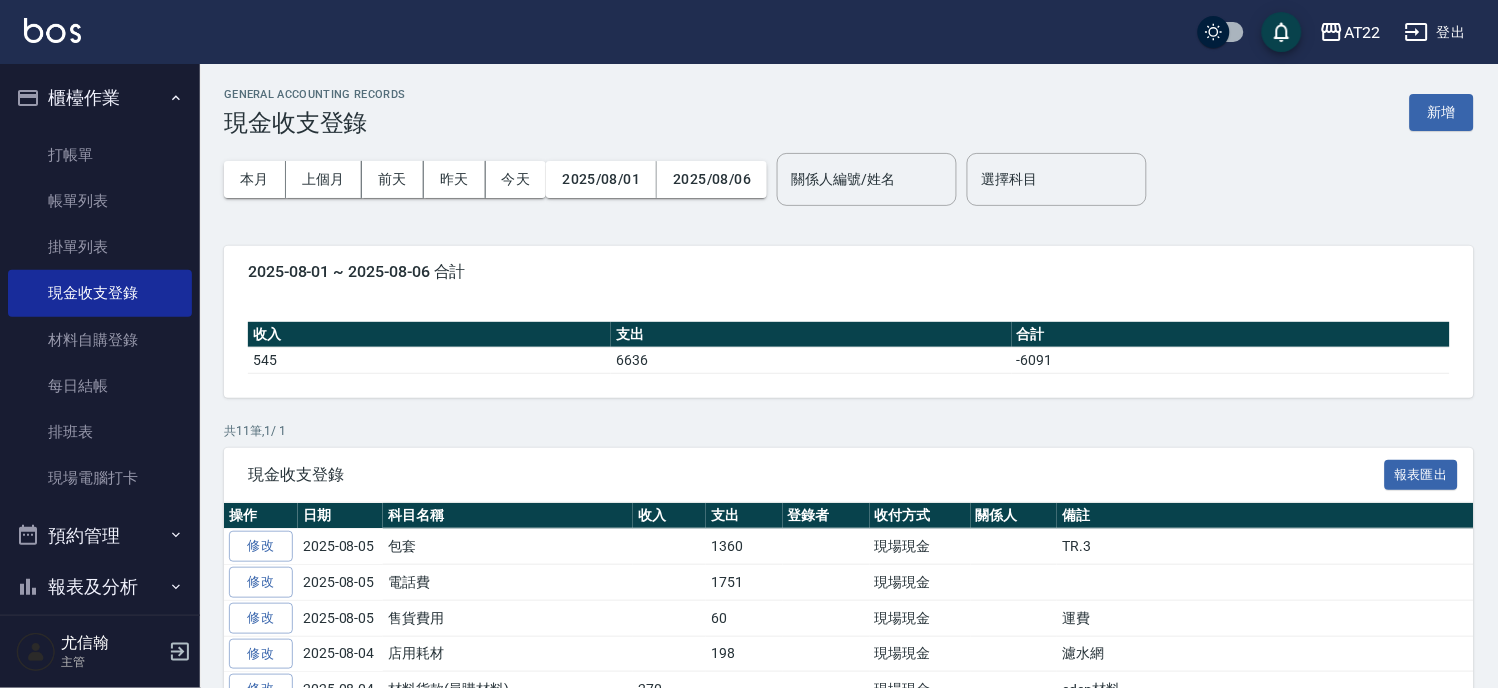 click on "GENERAL ACCOUNTING RECORDS 現金收支登錄 新增" at bounding box center (849, 112) 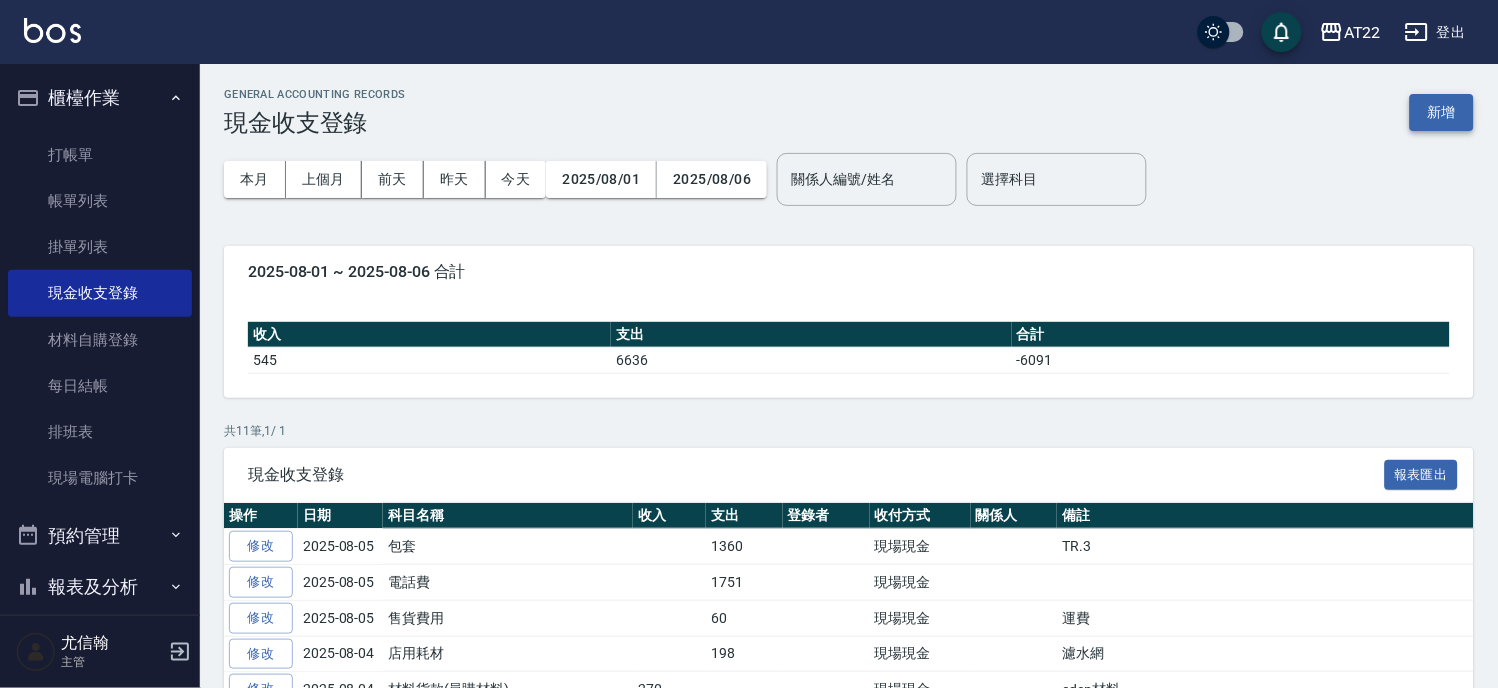click on "新增" at bounding box center [1442, 112] 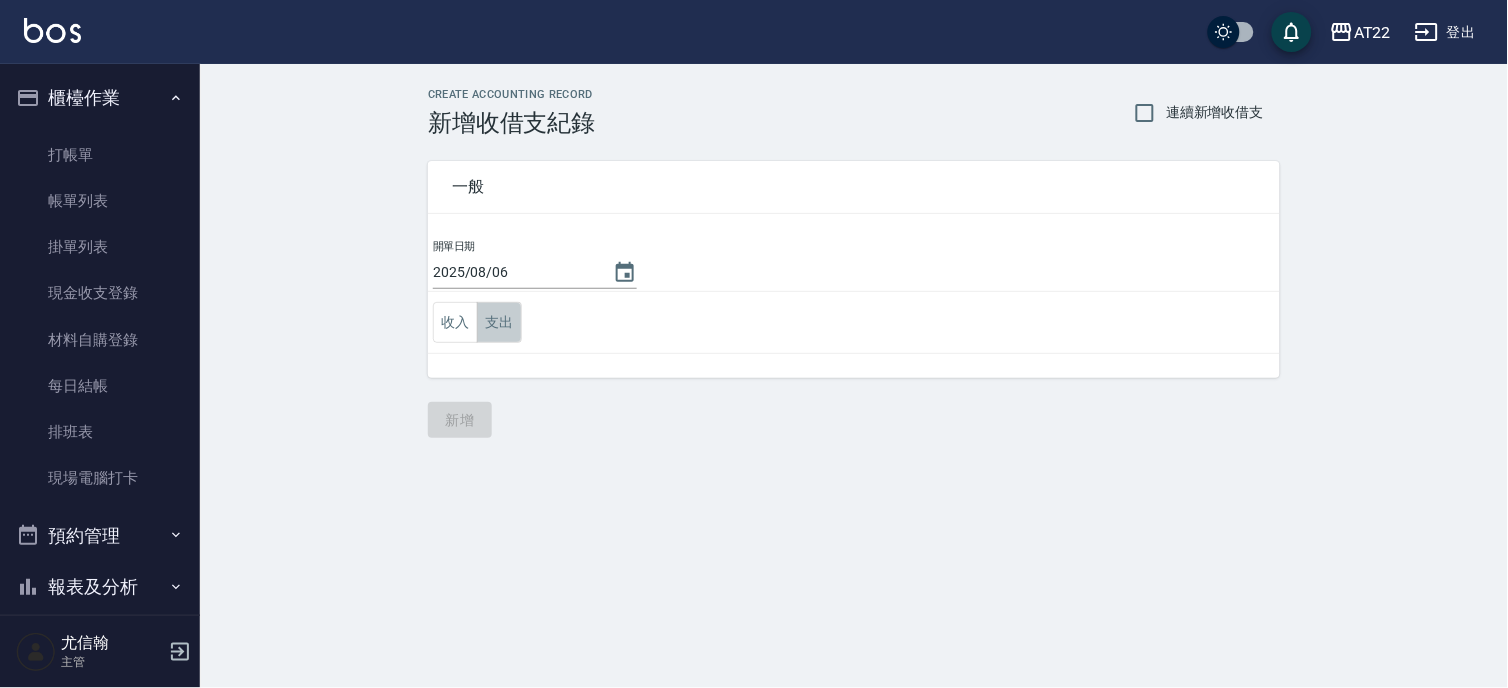 click on "支出" at bounding box center [499, 322] 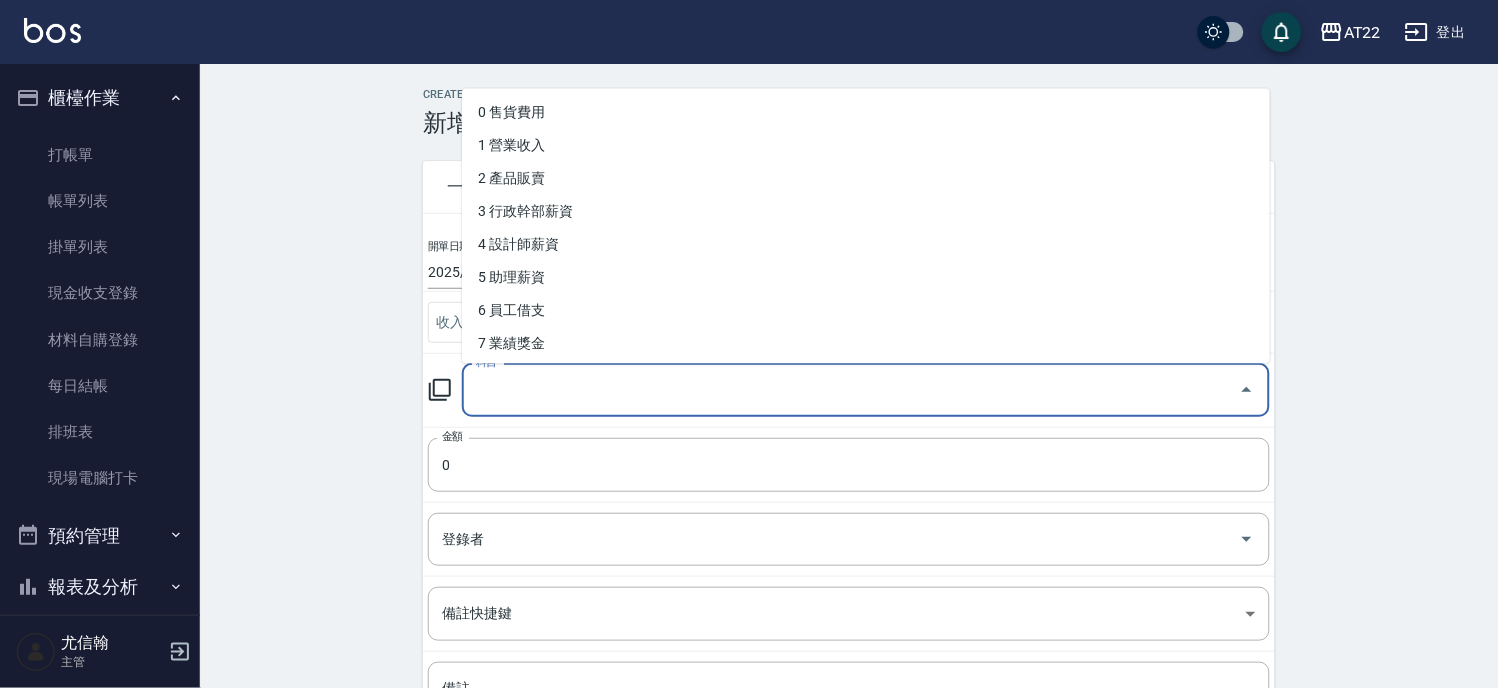 click on "科目" at bounding box center [851, 390] 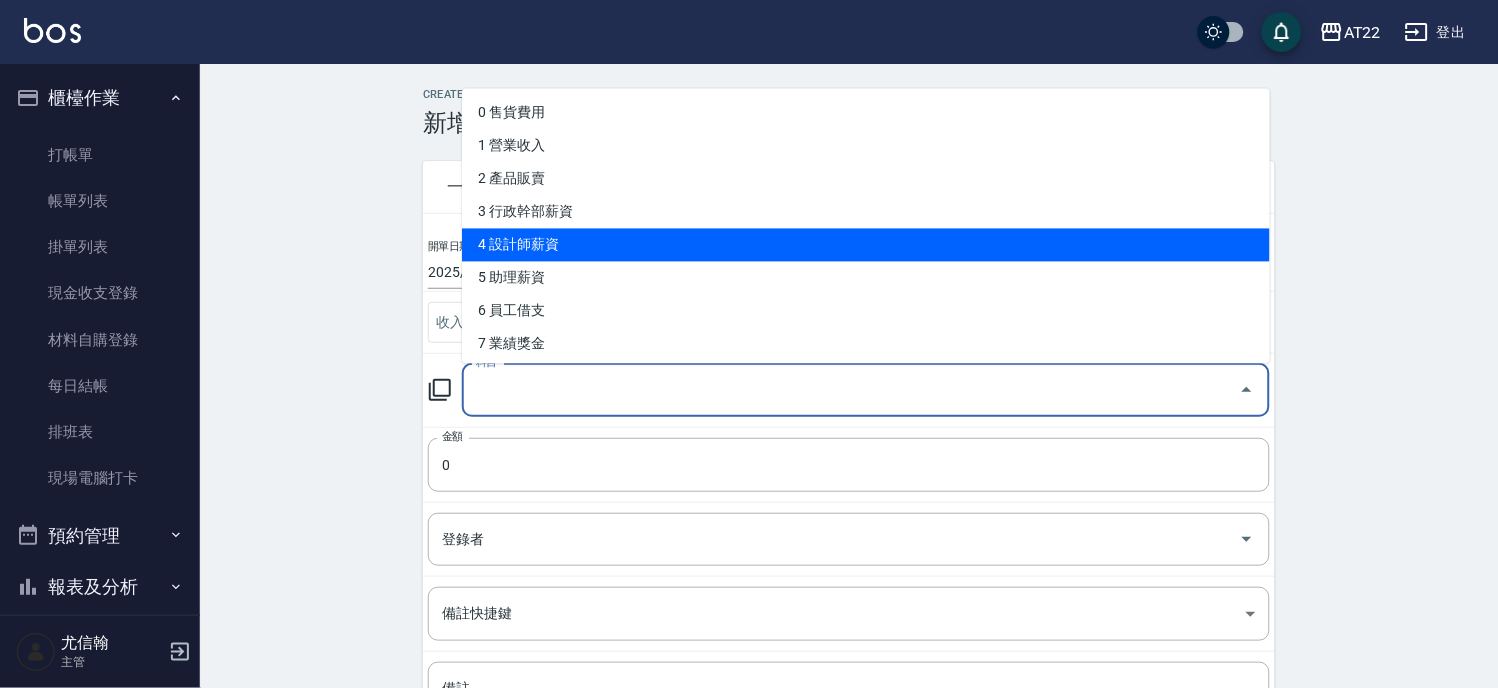 scroll, scrollTop: 444, scrollLeft: 0, axis: vertical 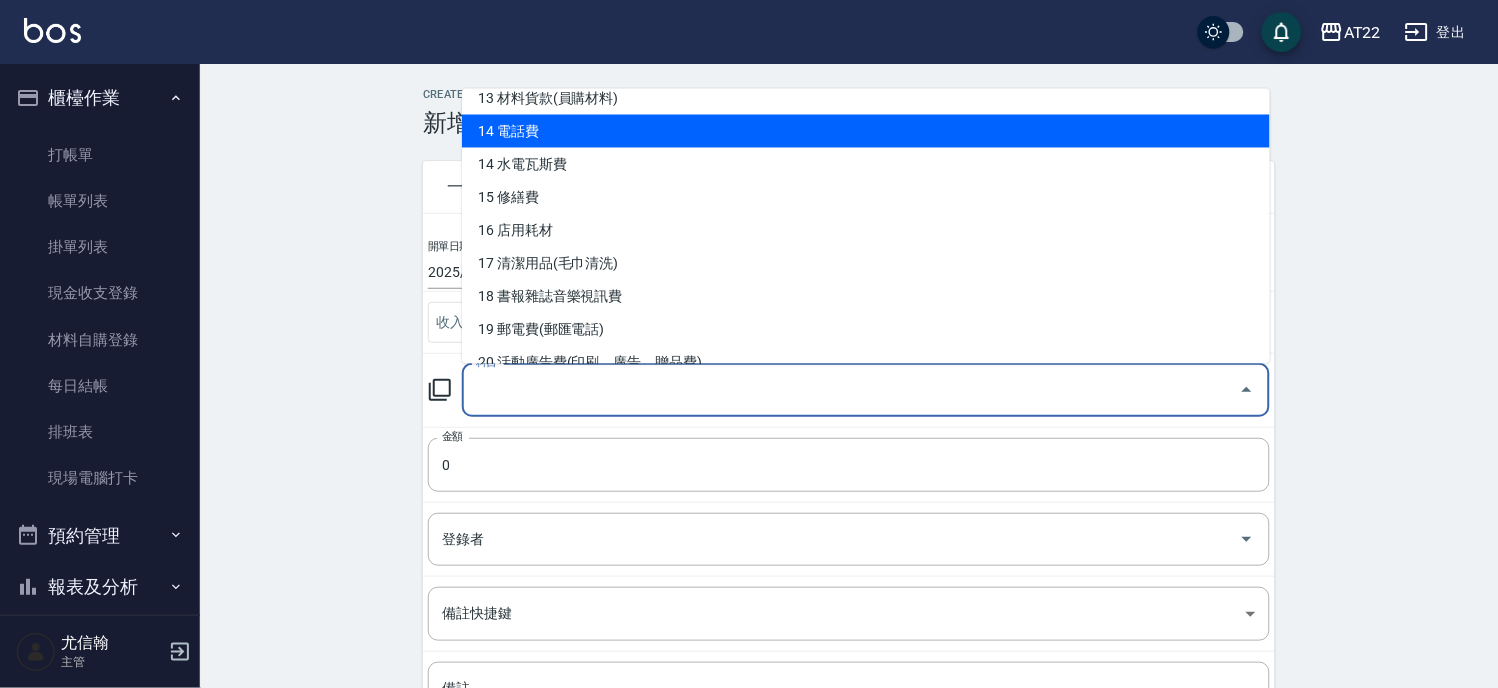 click on "14 電話費" at bounding box center (866, 130) 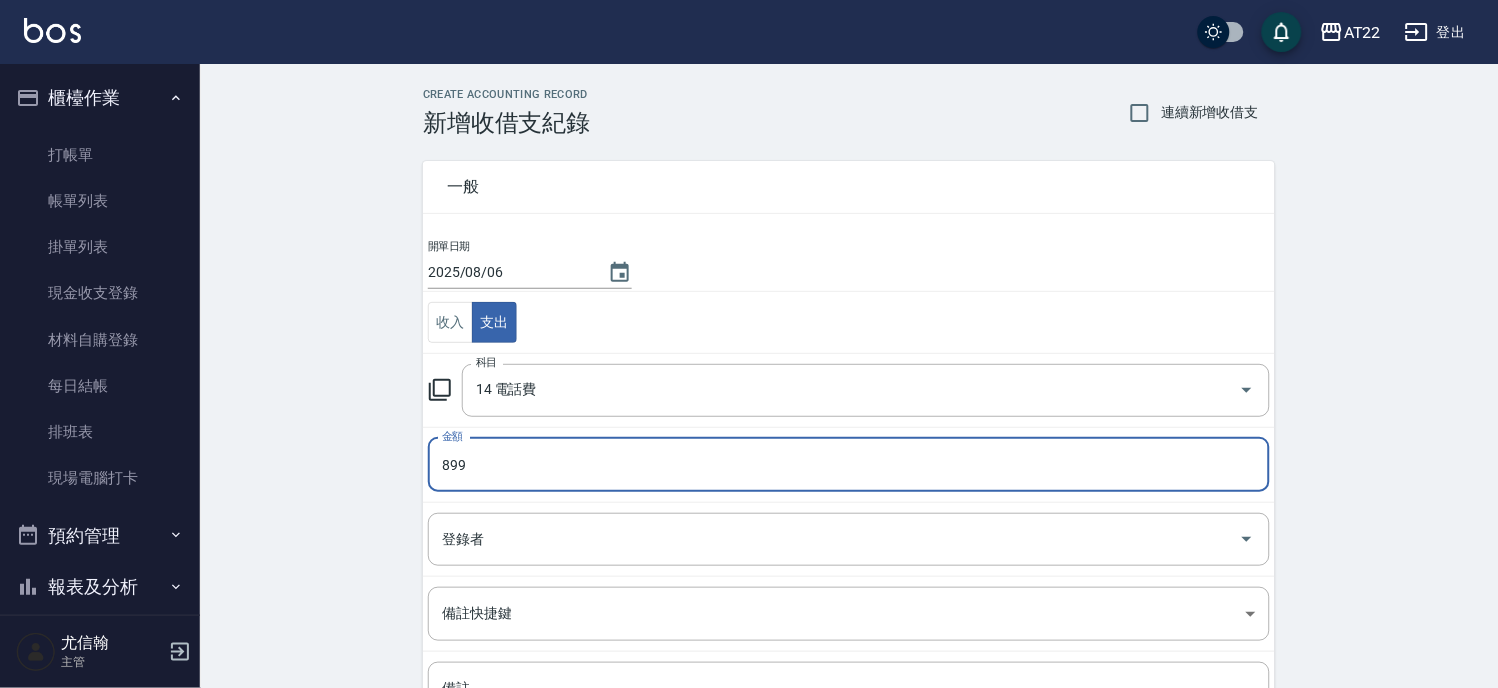 type on "899" 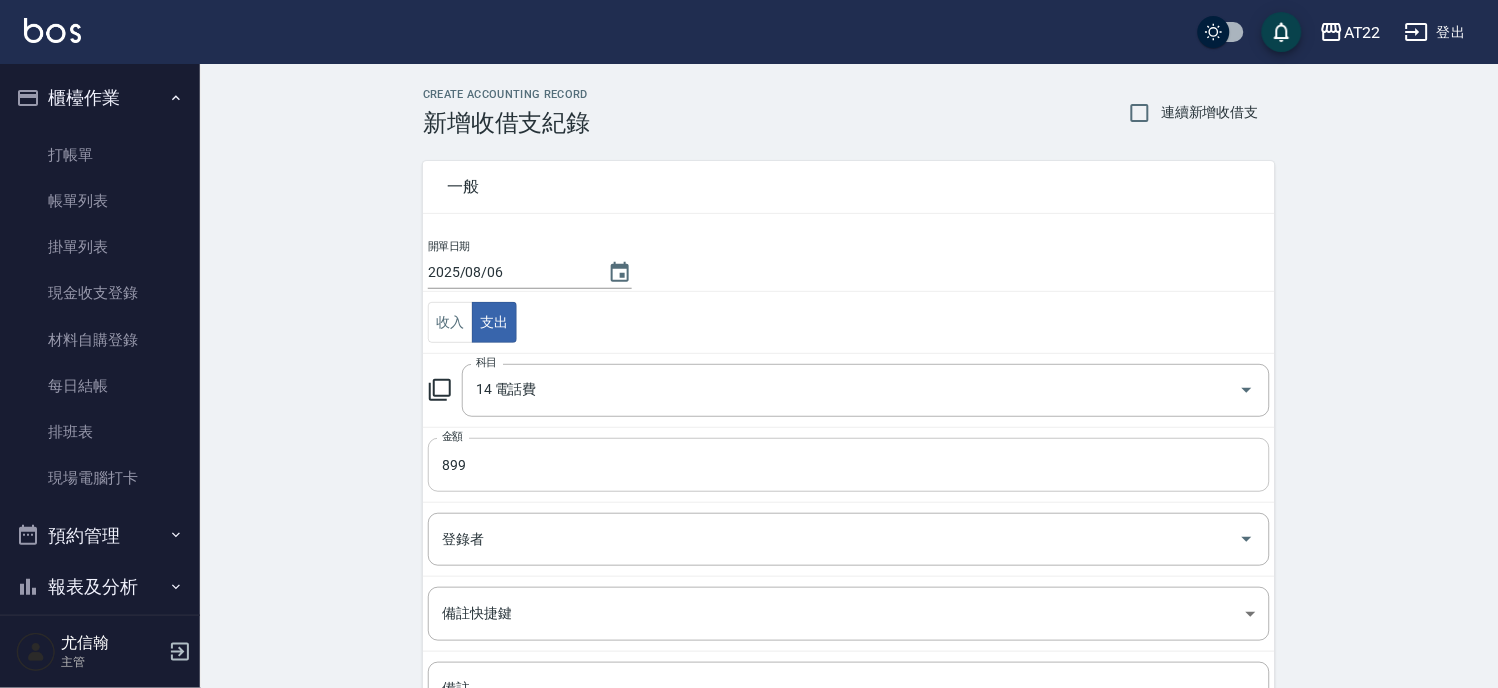 scroll, scrollTop: 194, scrollLeft: 0, axis: vertical 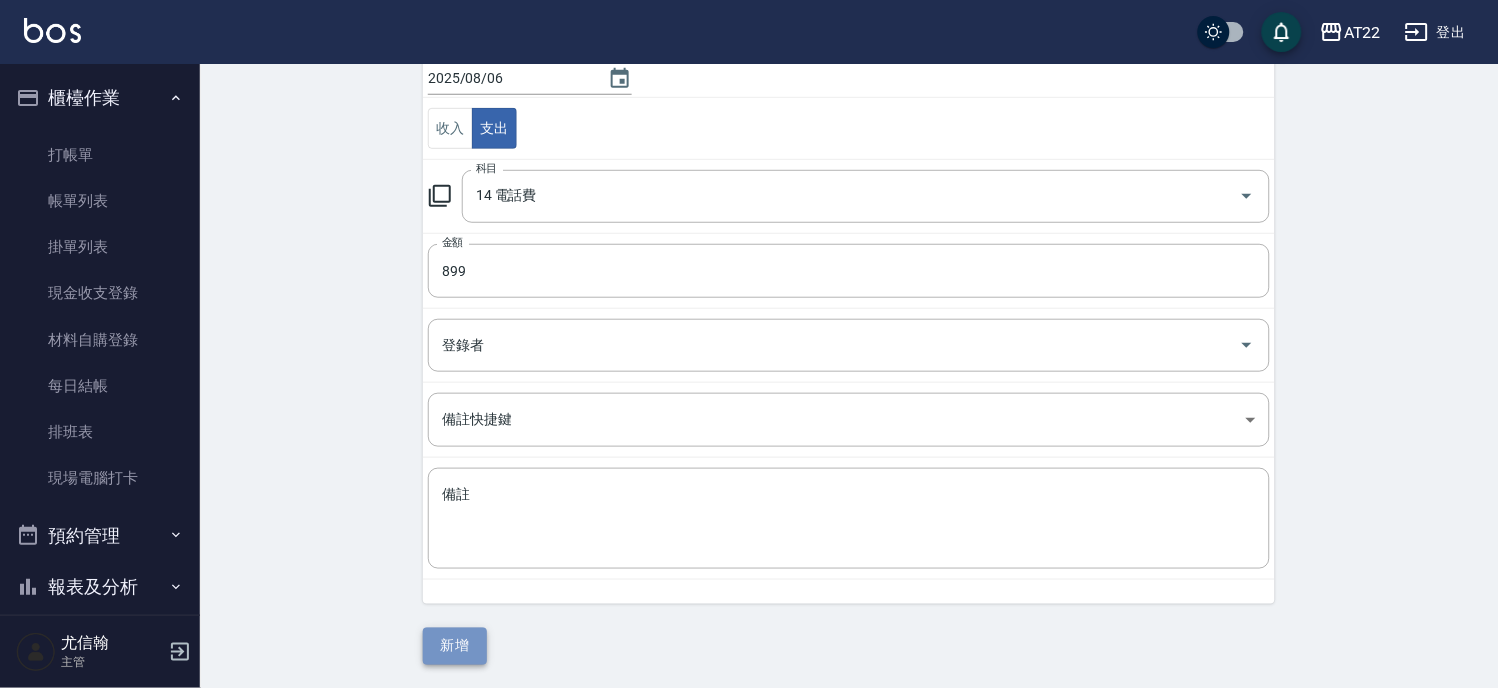click on "新增" at bounding box center (455, 646) 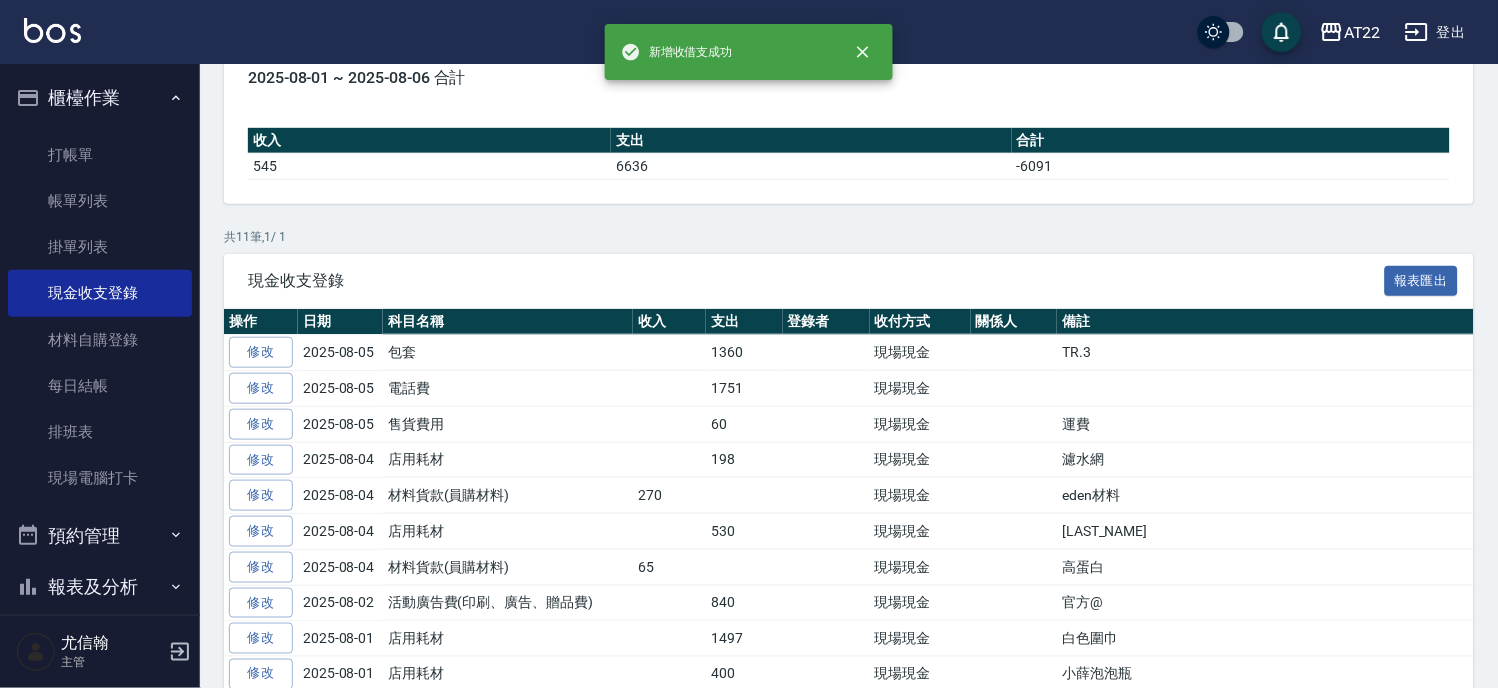 scroll, scrollTop: 0, scrollLeft: 0, axis: both 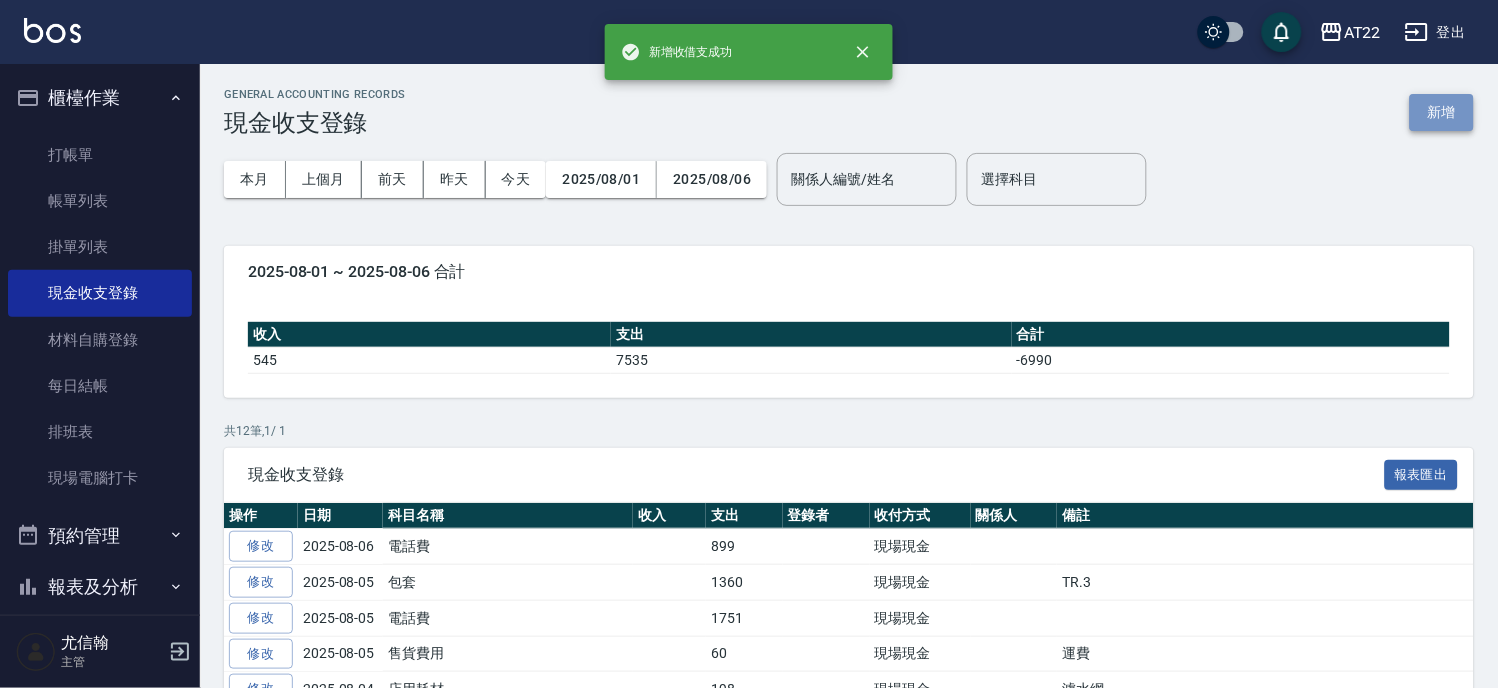 click on "新增" at bounding box center (1442, 112) 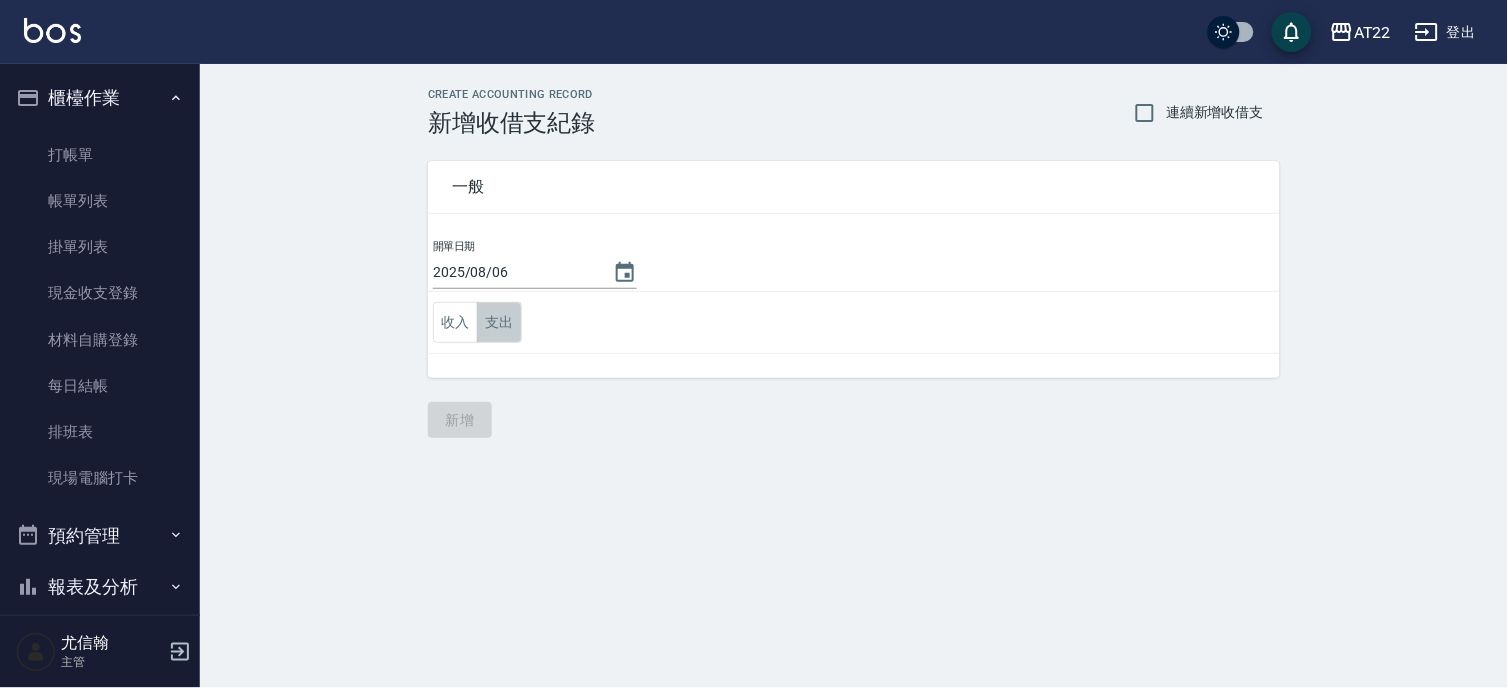 click on "支出" at bounding box center (499, 322) 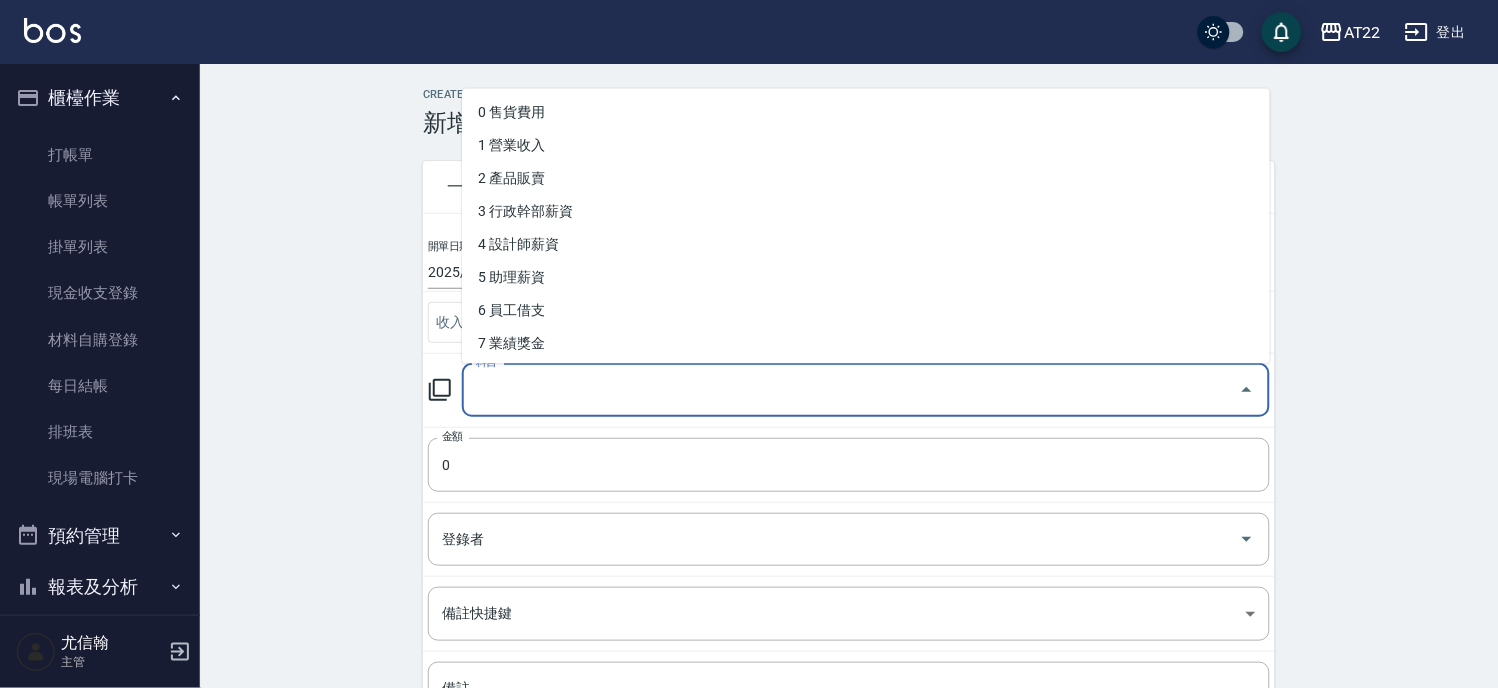 click on "科目" at bounding box center [851, 390] 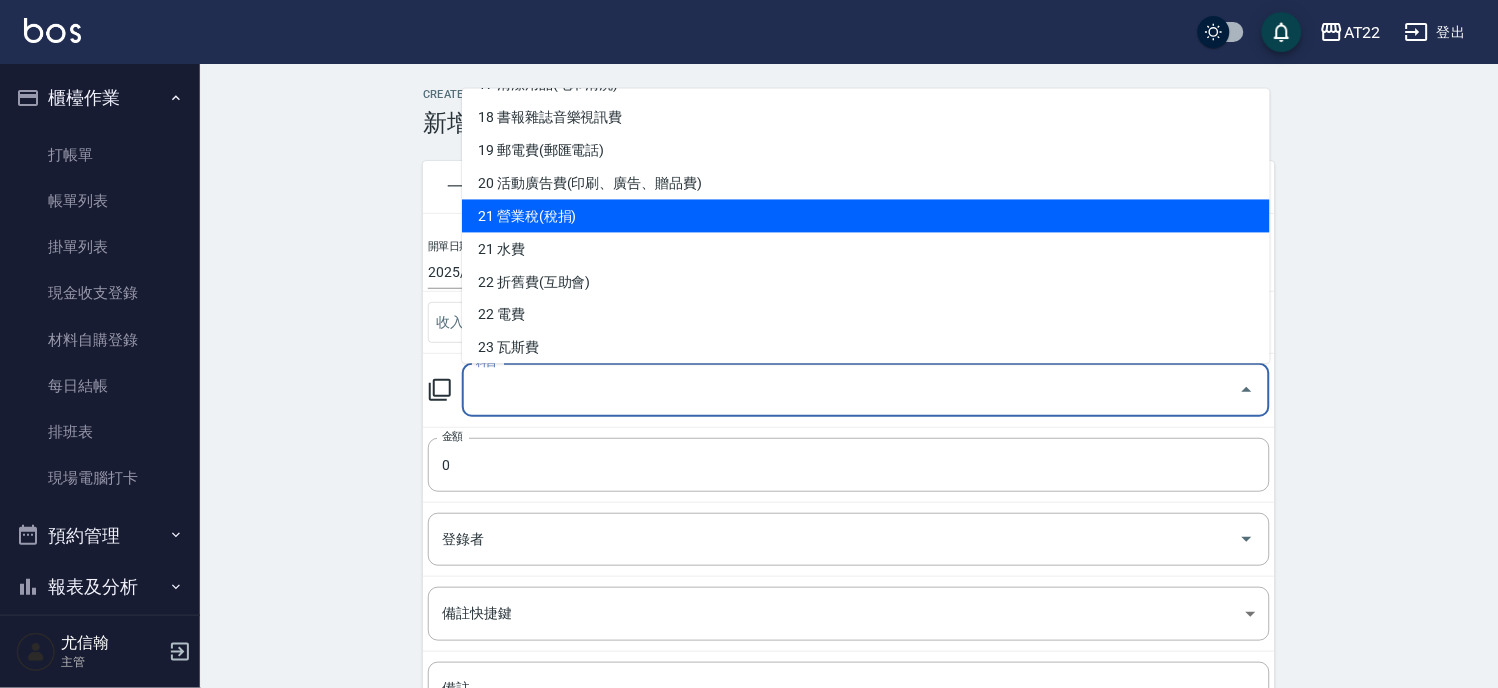scroll, scrollTop: 777, scrollLeft: 0, axis: vertical 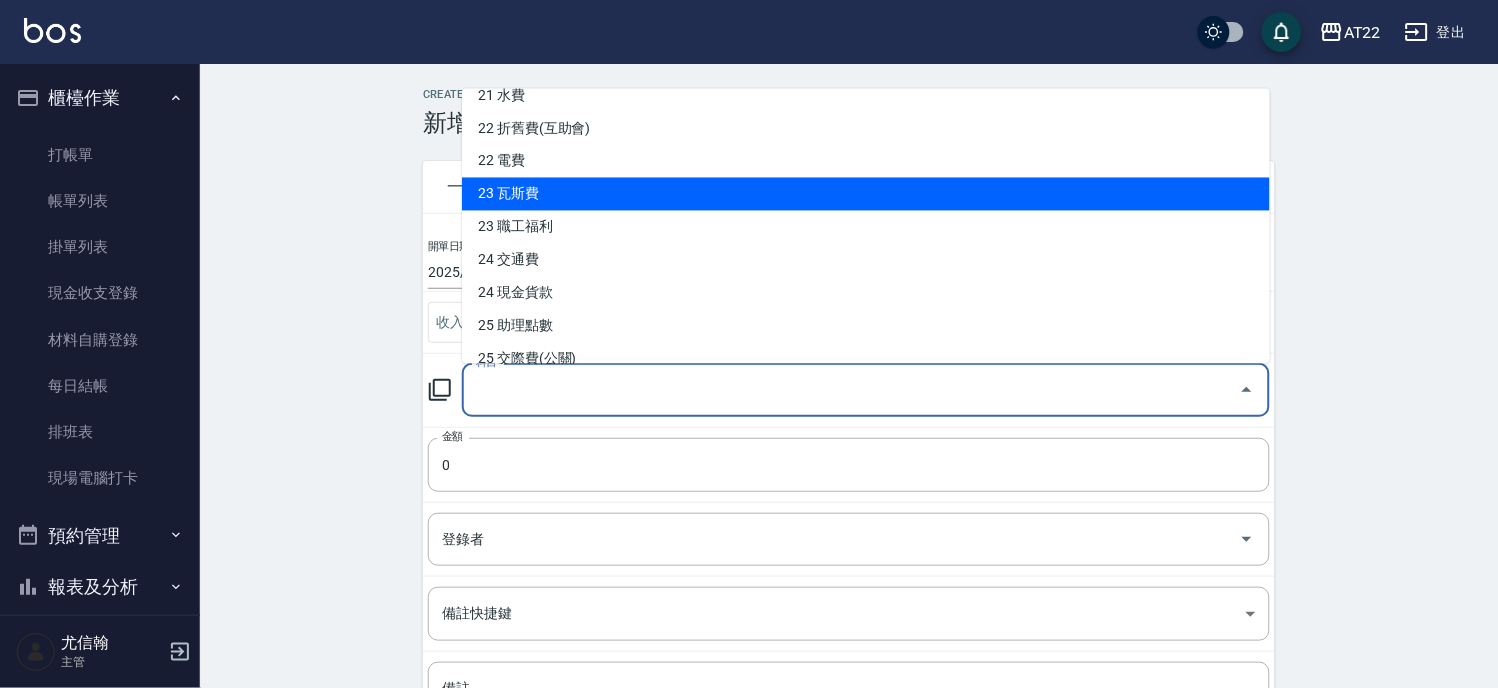 click on "23 瓦斯費" at bounding box center (866, 193) 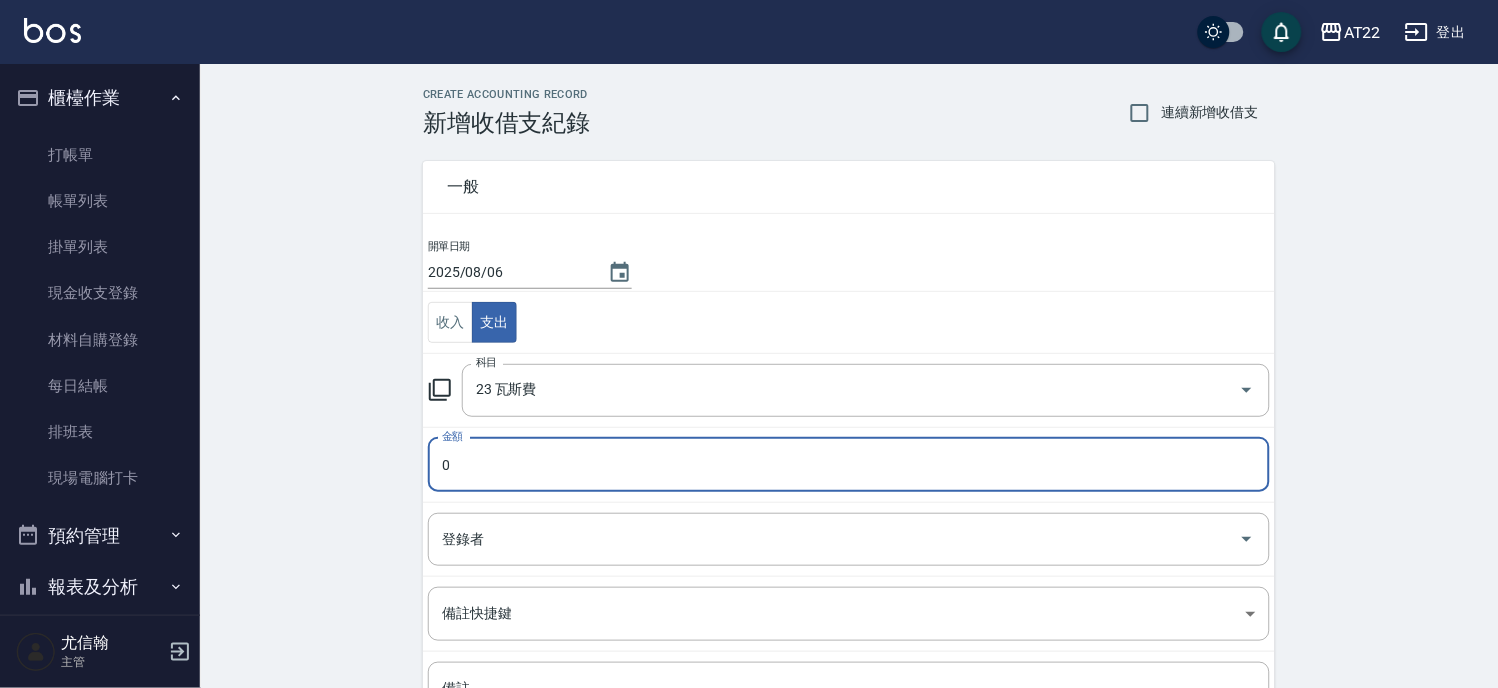 type on "23 瓦斯費" 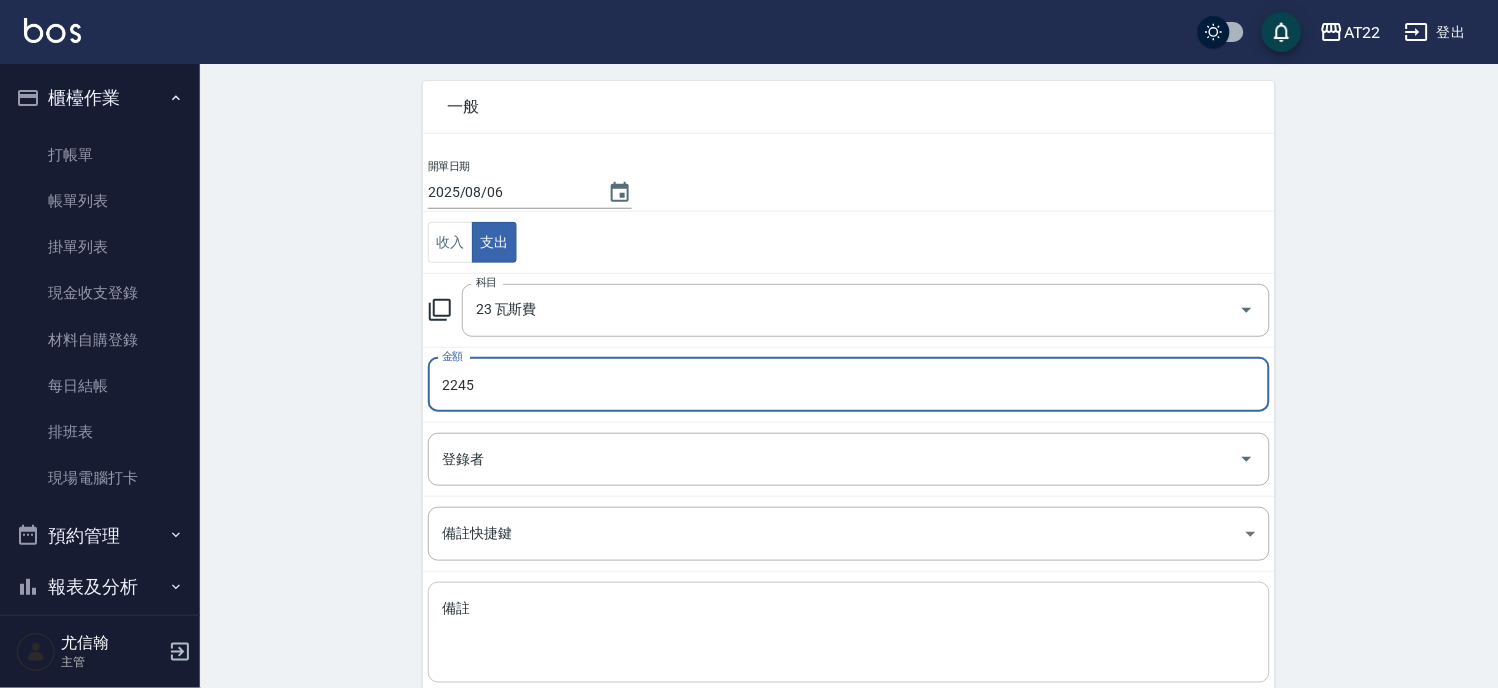 scroll, scrollTop: 194, scrollLeft: 0, axis: vertical 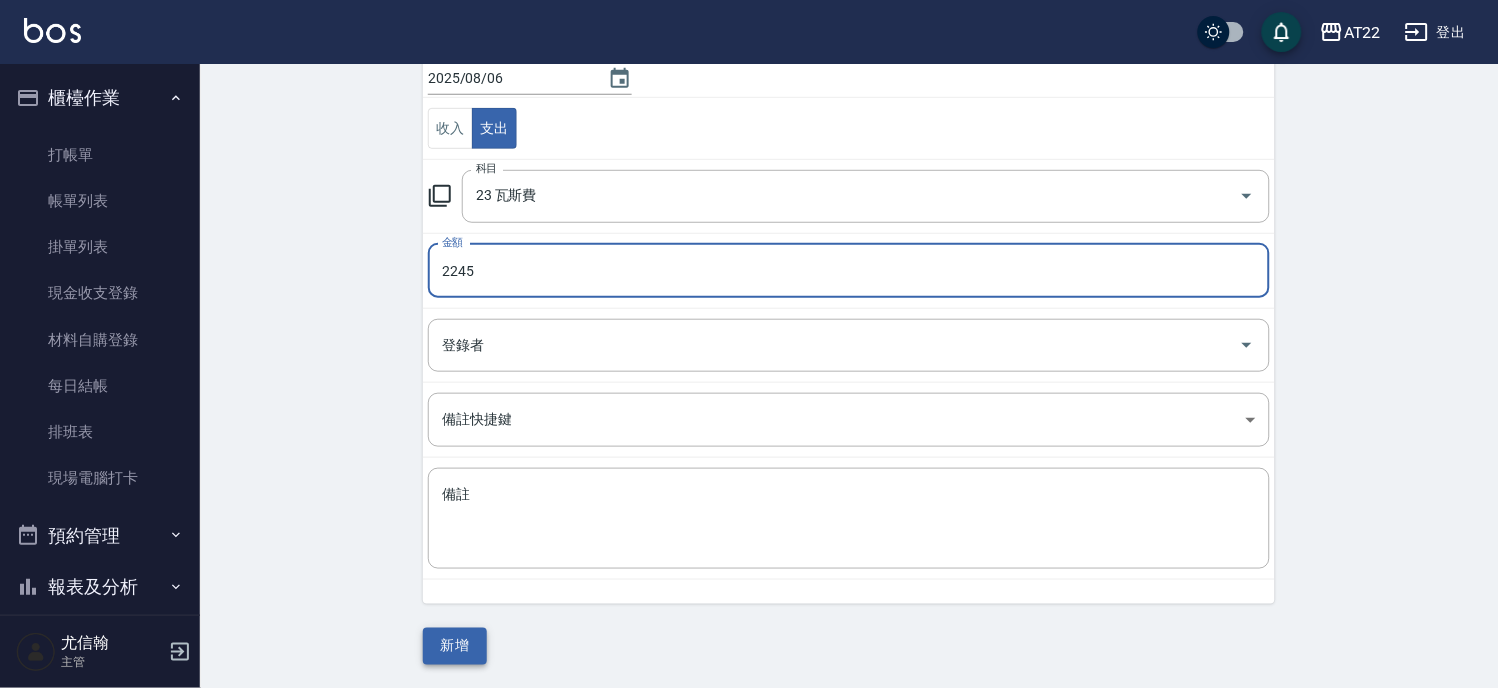 type on "2245" 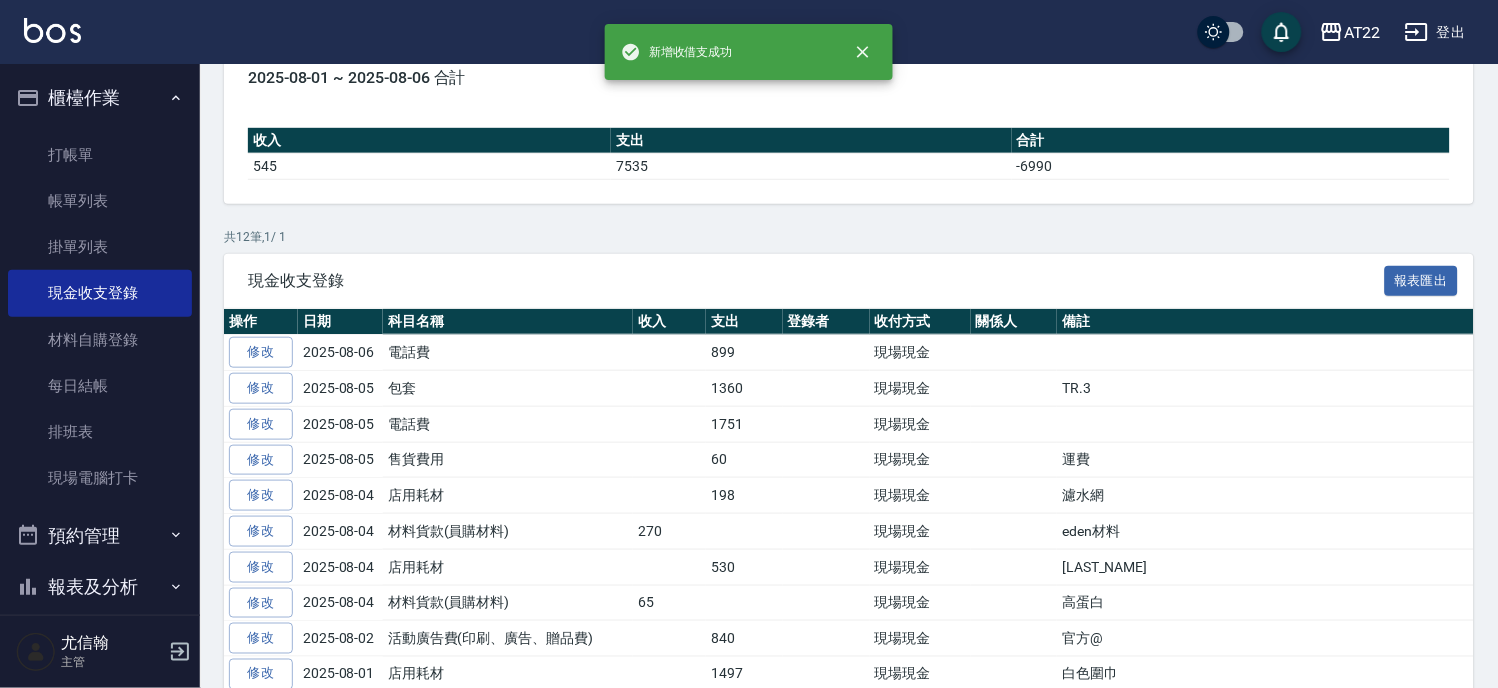 scroll, scrollTop: 0, scrollLeft: 0, axis: both 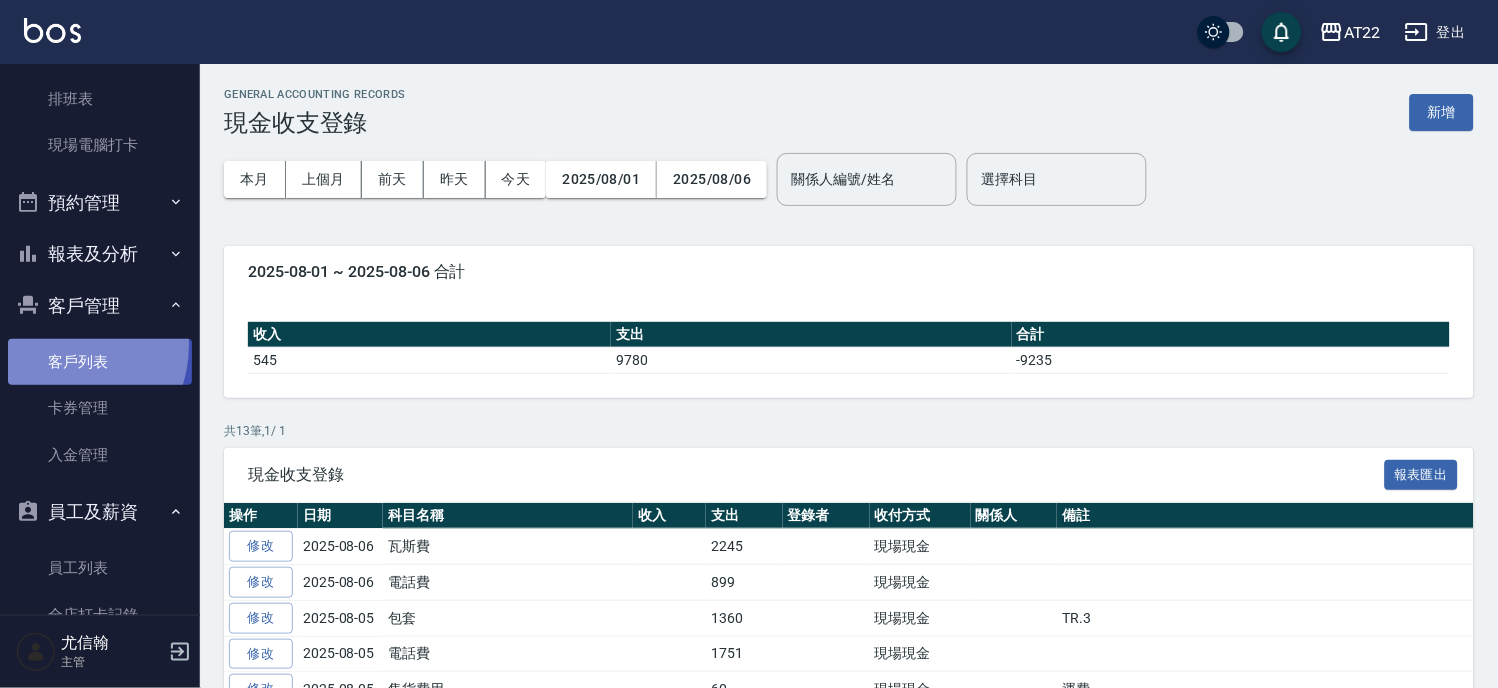 click on "客戶列表" at bounding box center (100, 362) 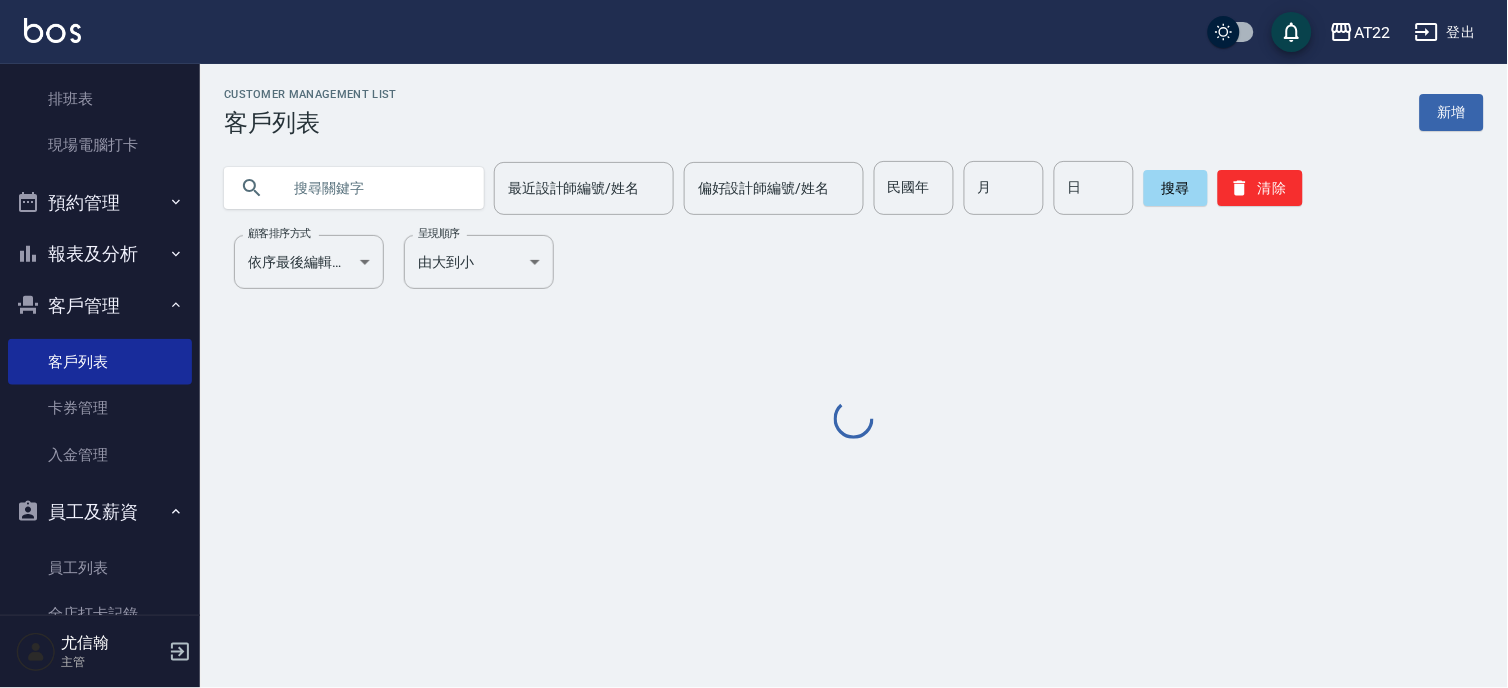 click at bounding box center (374, 188) 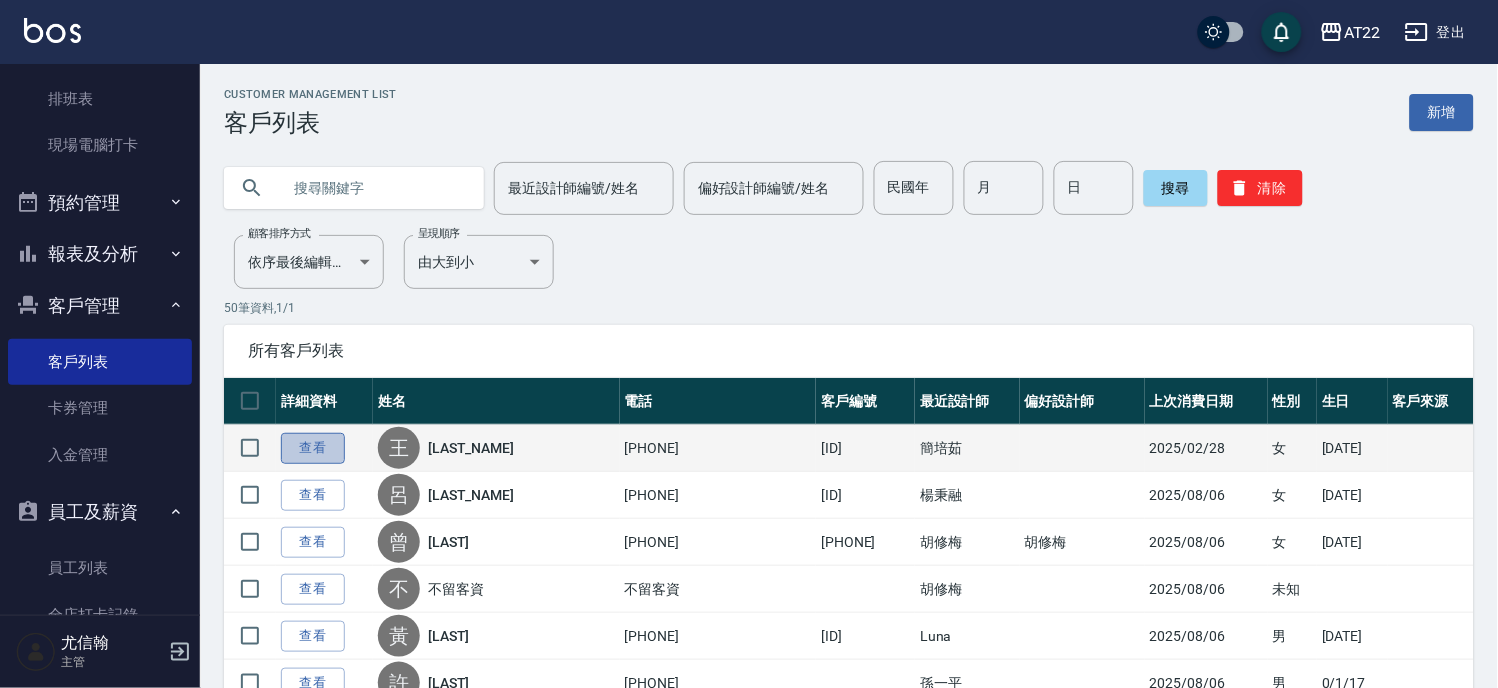 click on "查看" at bounding box center (313, 448) 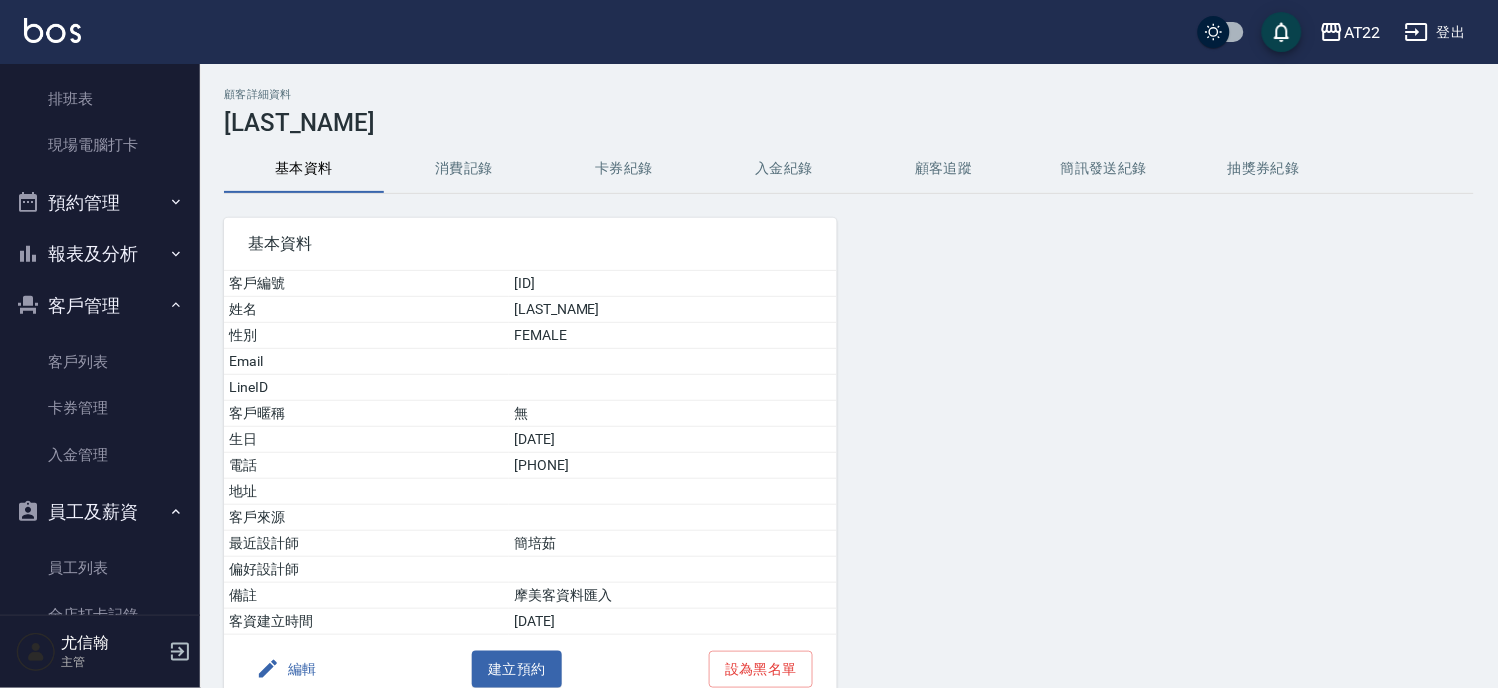 click on "消費記錄" at bounding box center [464, 169] 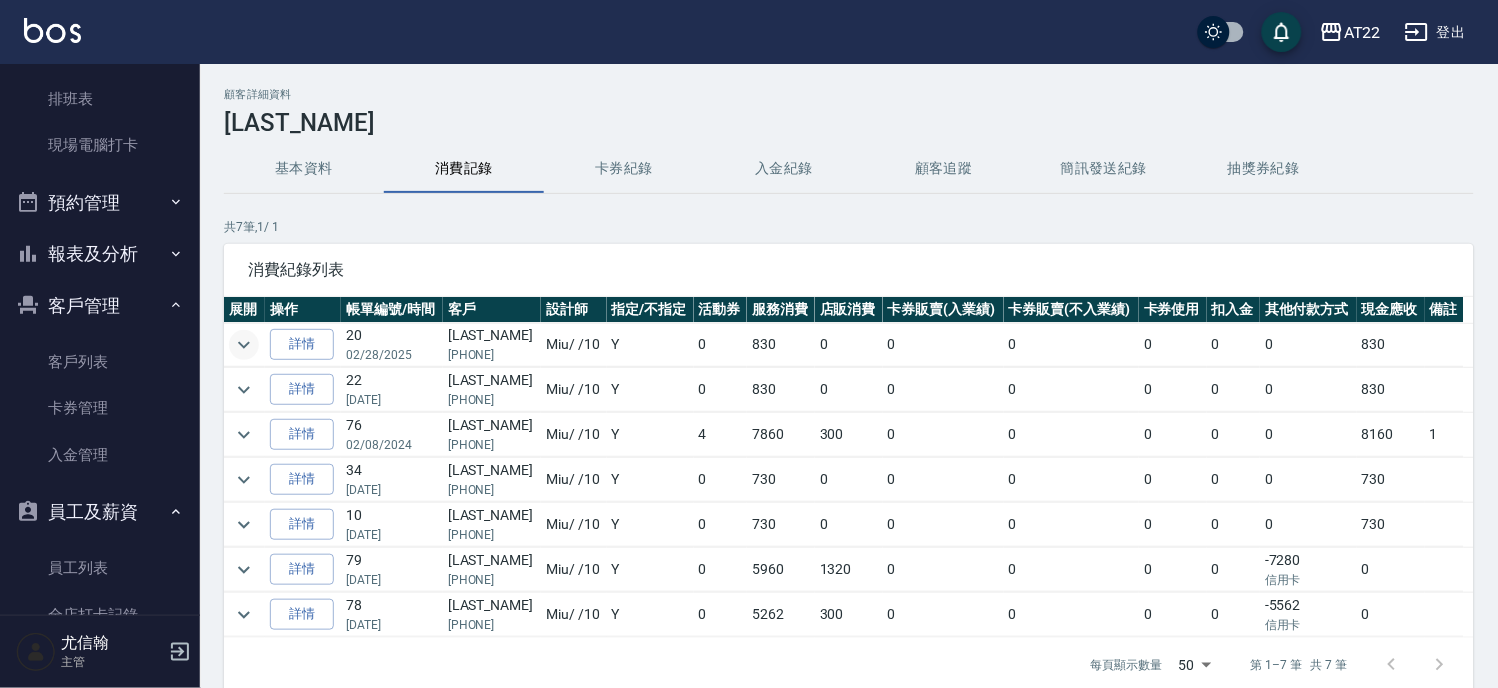 click 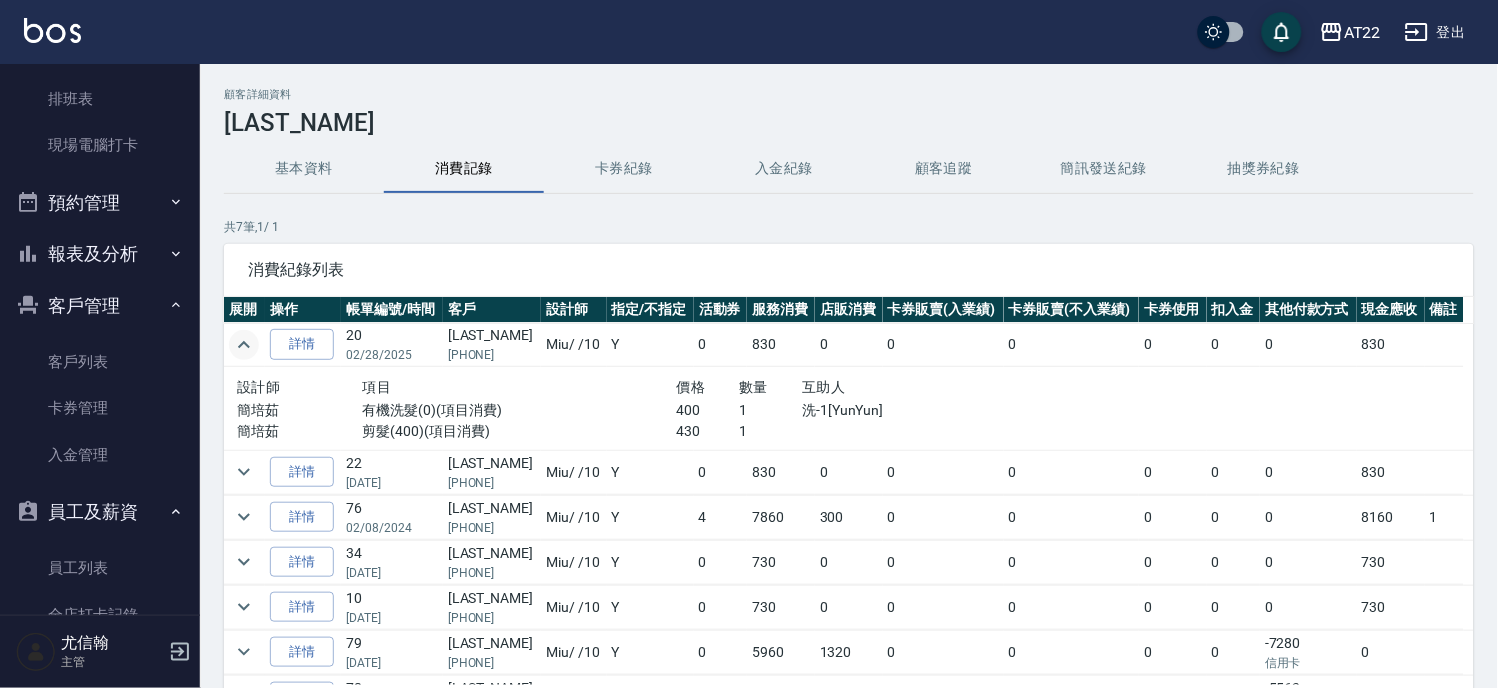 click 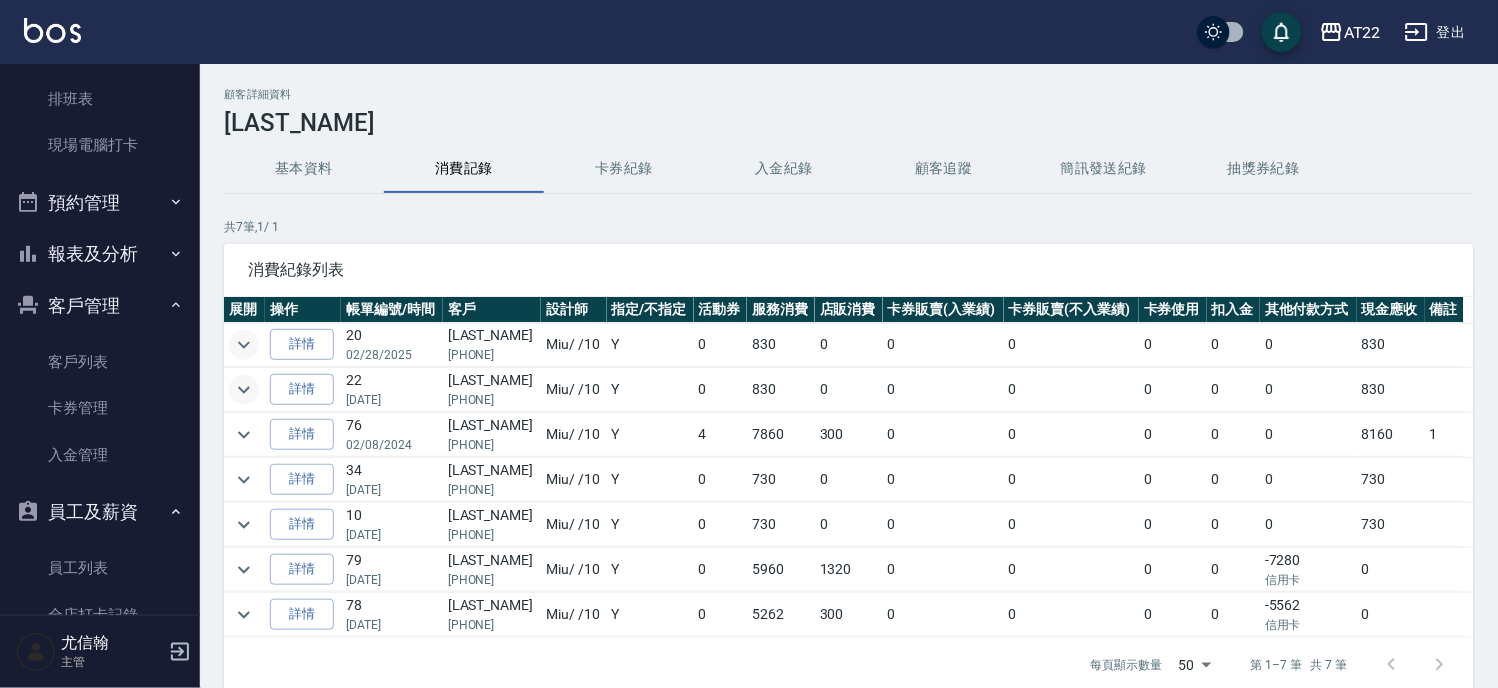 click at bounding box center [244, 390] 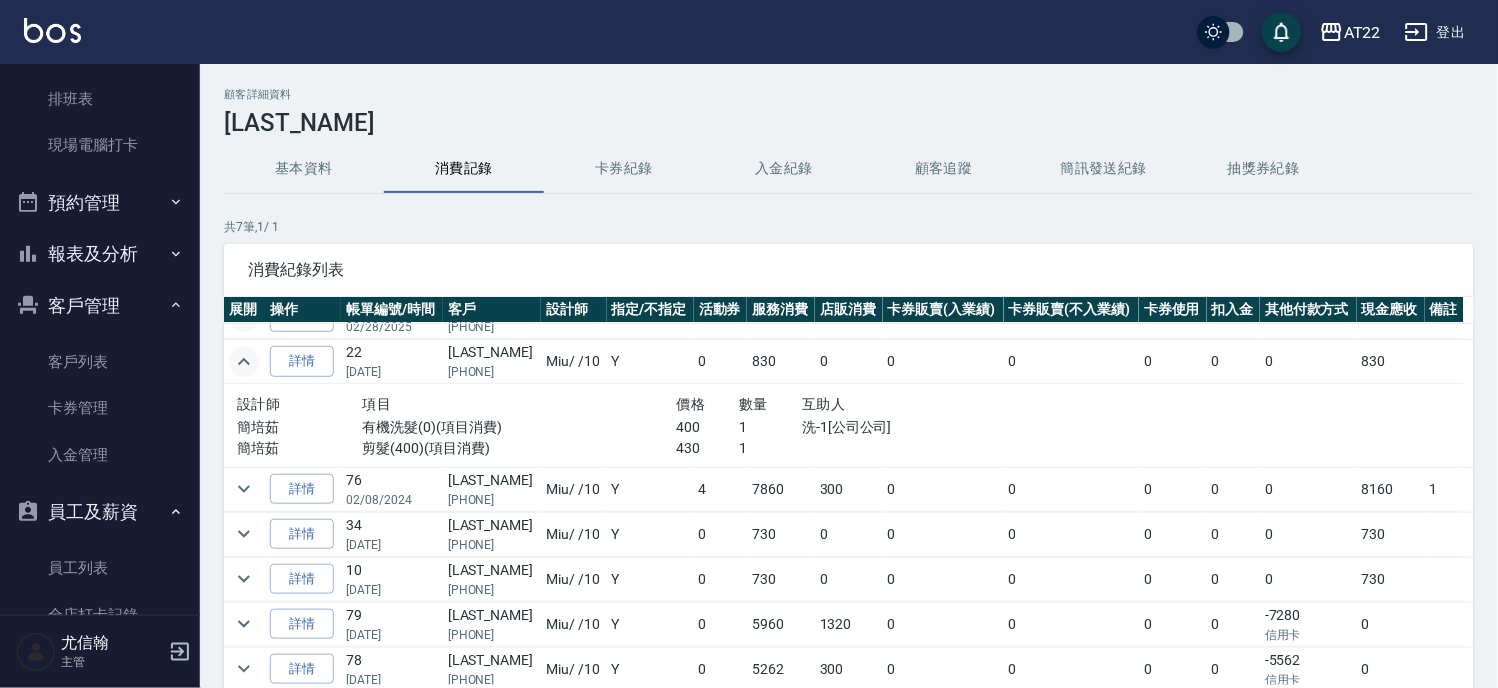 scroll, scrollTop: 36, scrollLeft: 0, axis: vertical 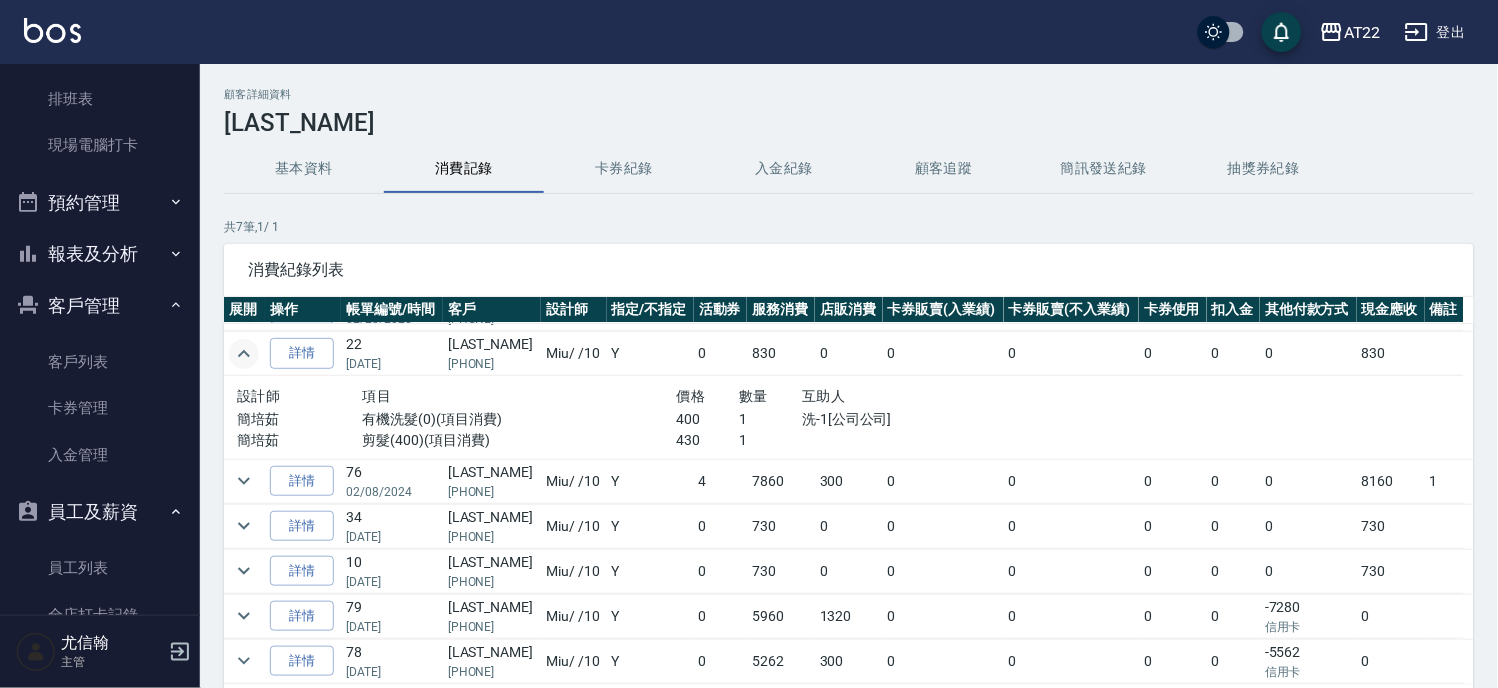 click 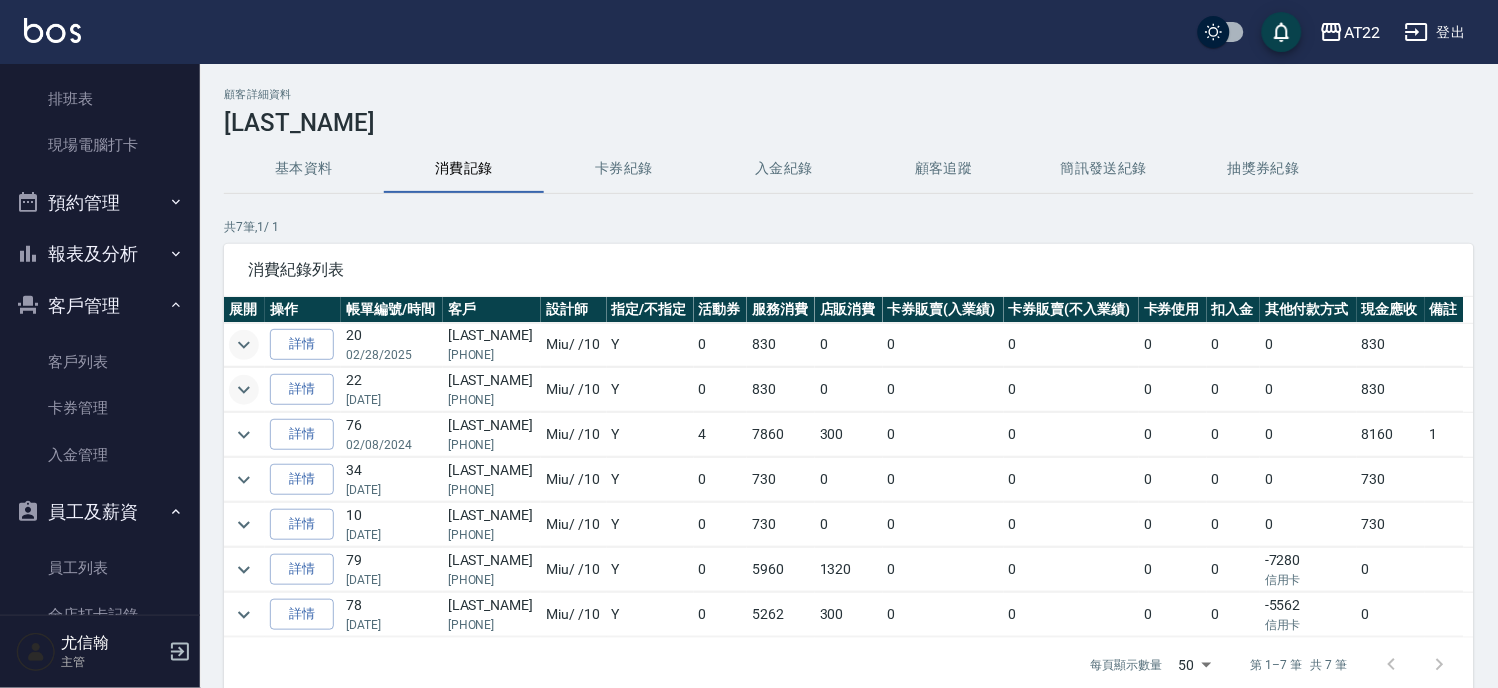 scroll, scrollTop: 0, scrollLeft: 0, axis: both 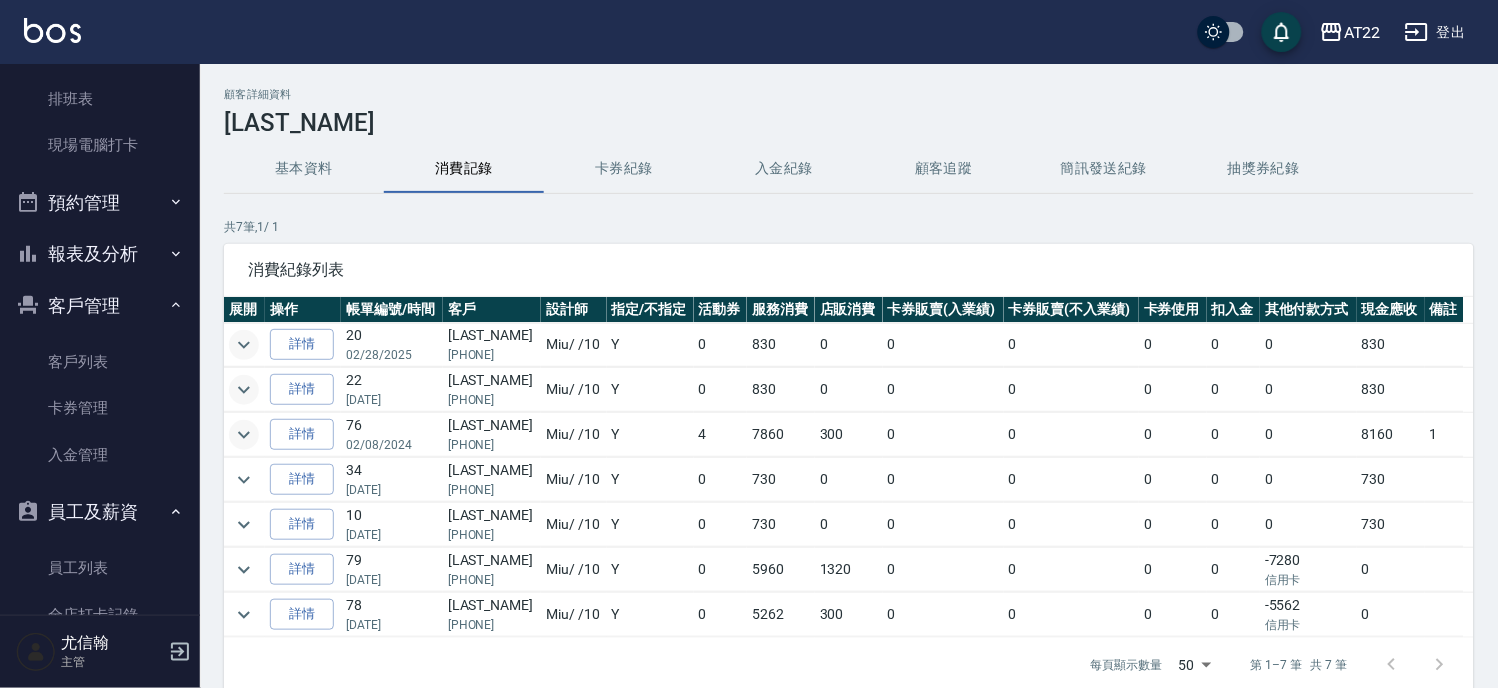 click 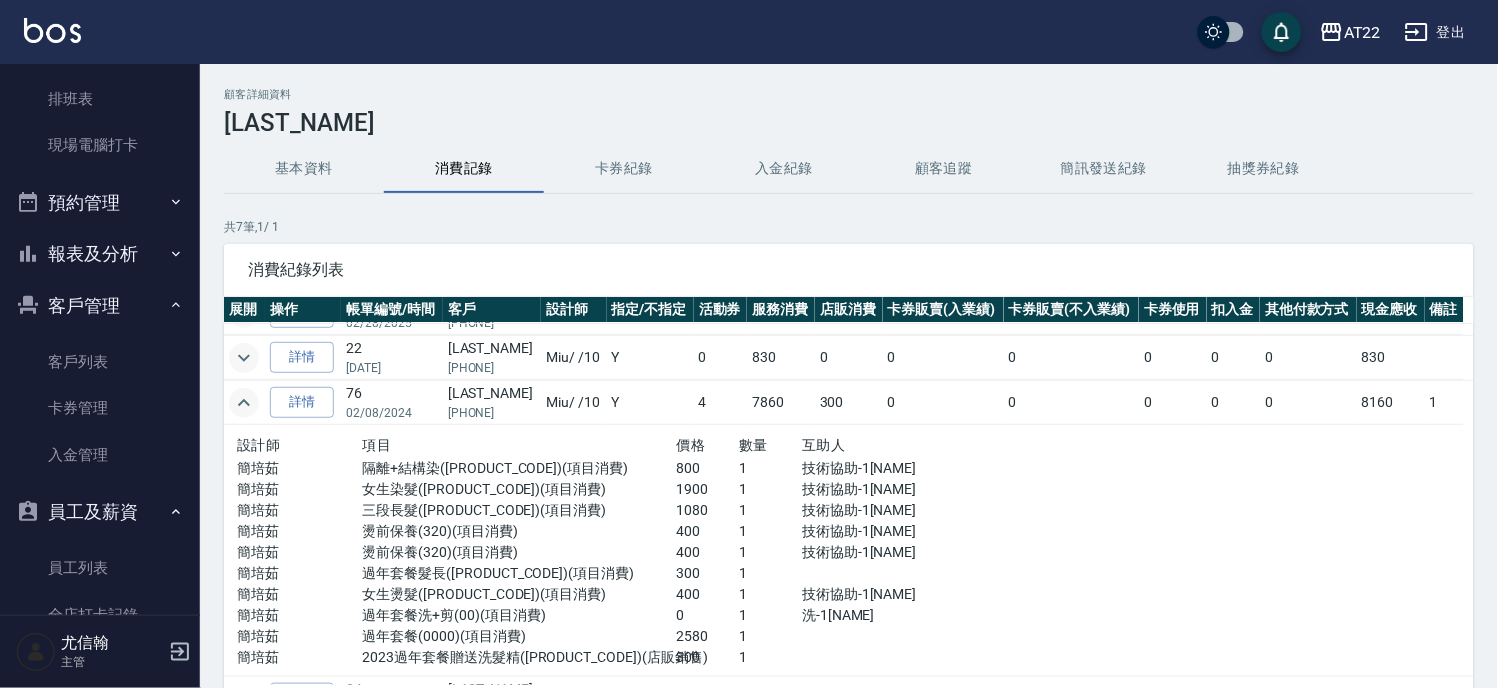 scroll, scrollTop: 0, scrollLeft: 0, axis: both 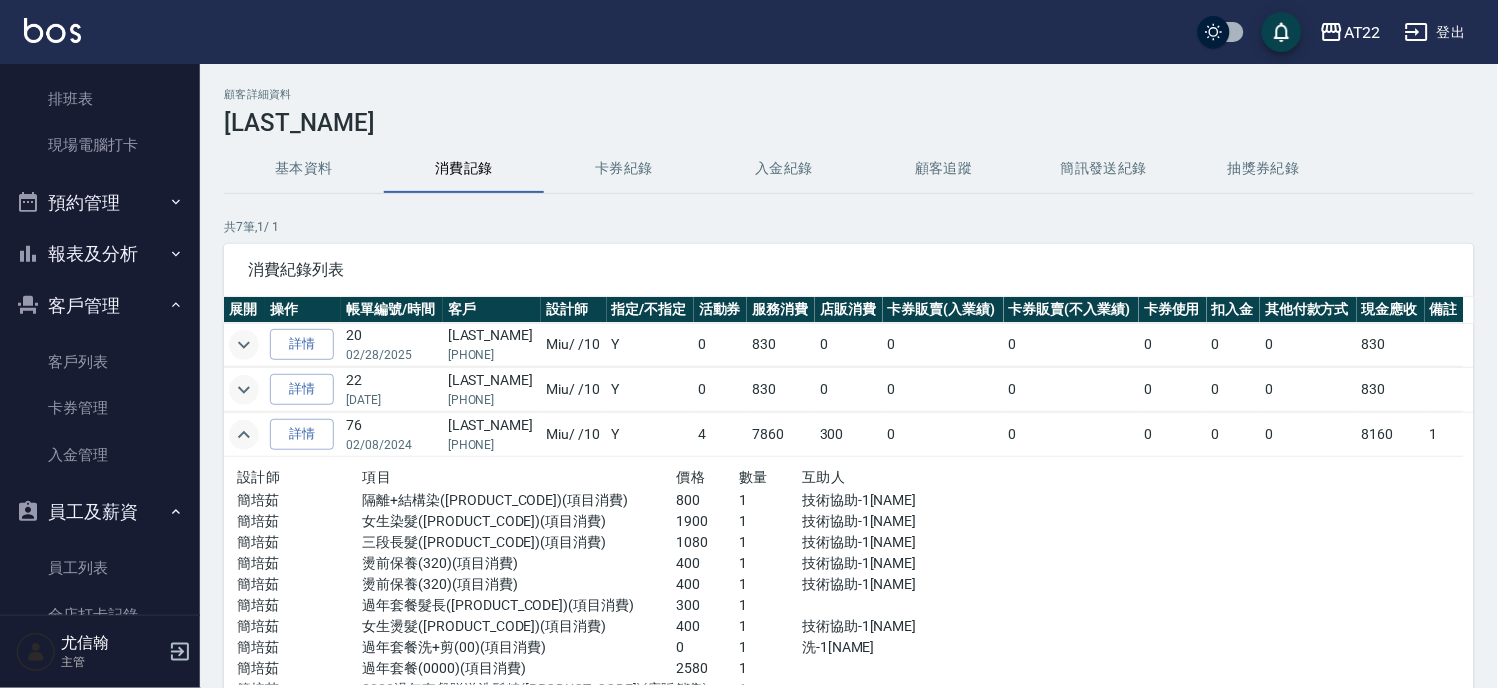 click 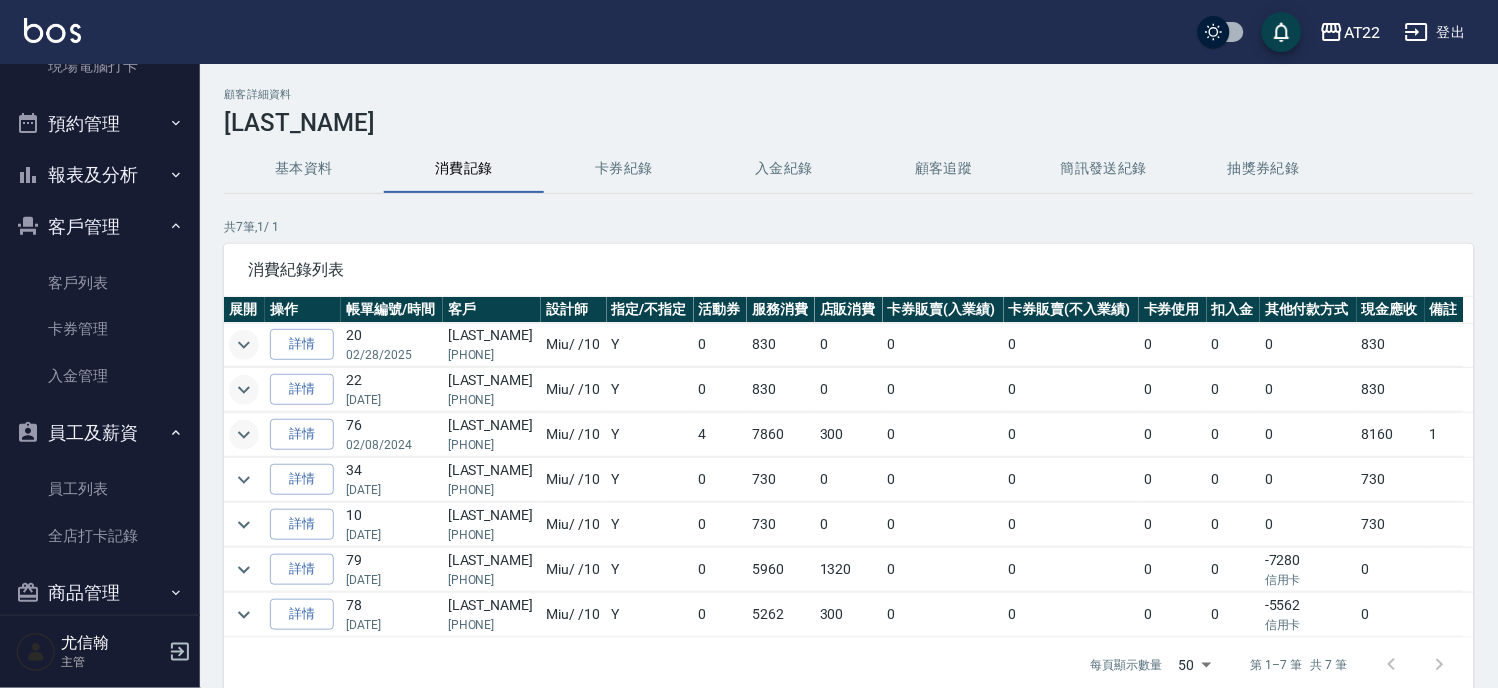 scroll, scrollTop: 488, scrollLeft: 0, axis: vertical 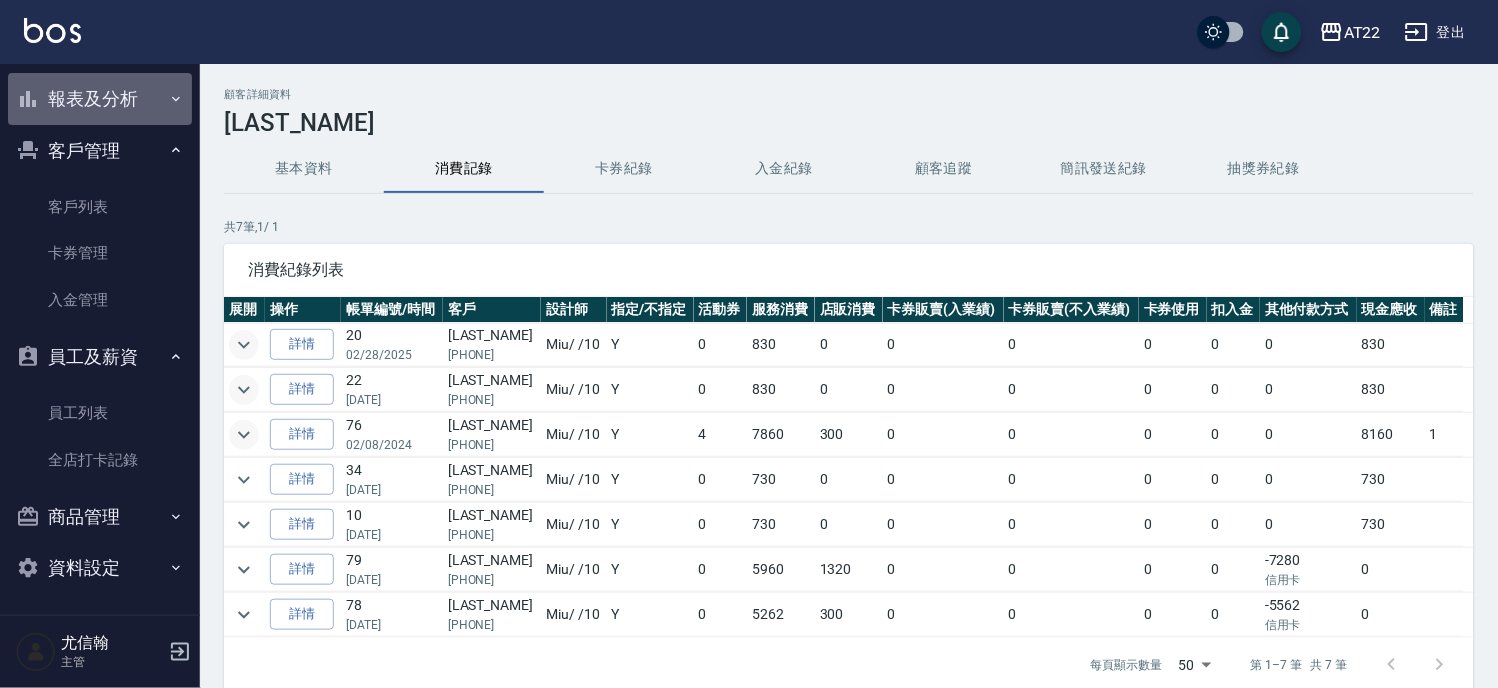 click on "報表及分析" at bounding box center [100, 99] 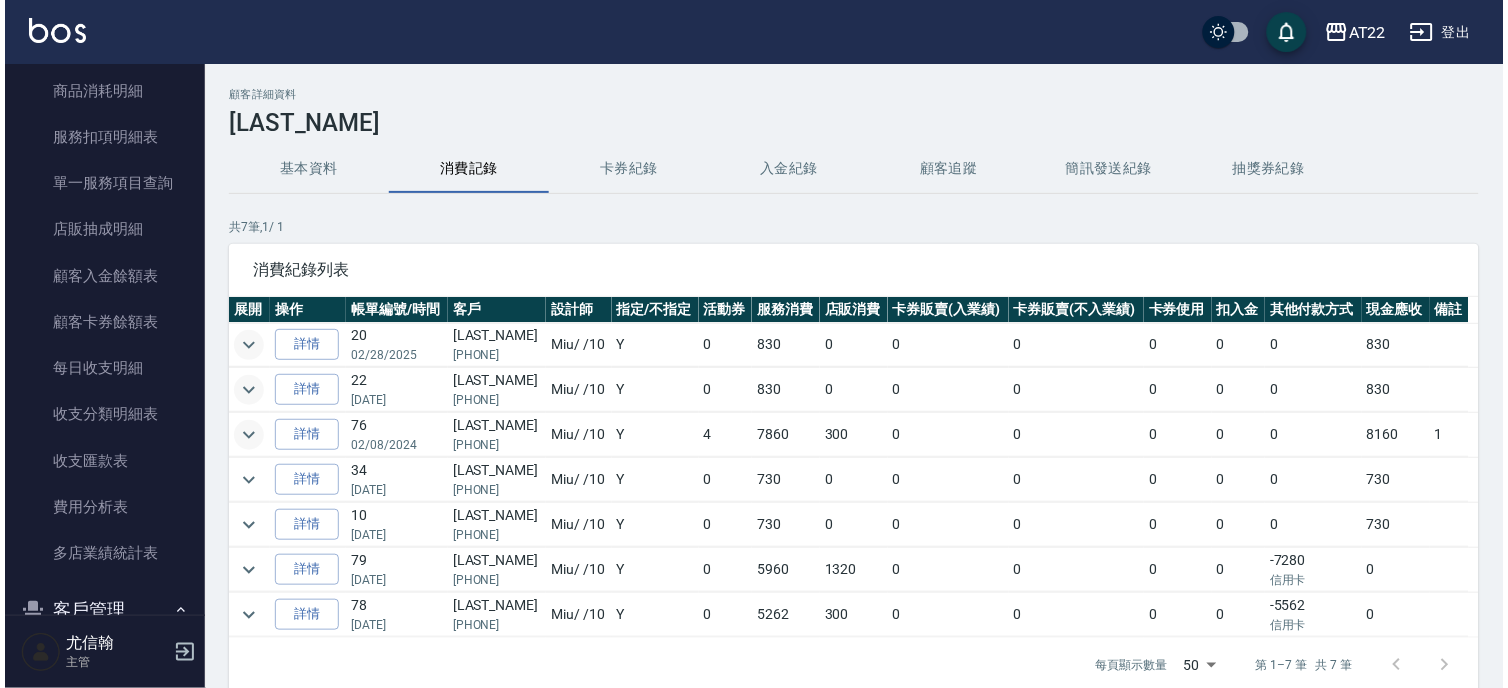 scroll, scrollTop: 1155, scrollLeft: 0, axis: vertical 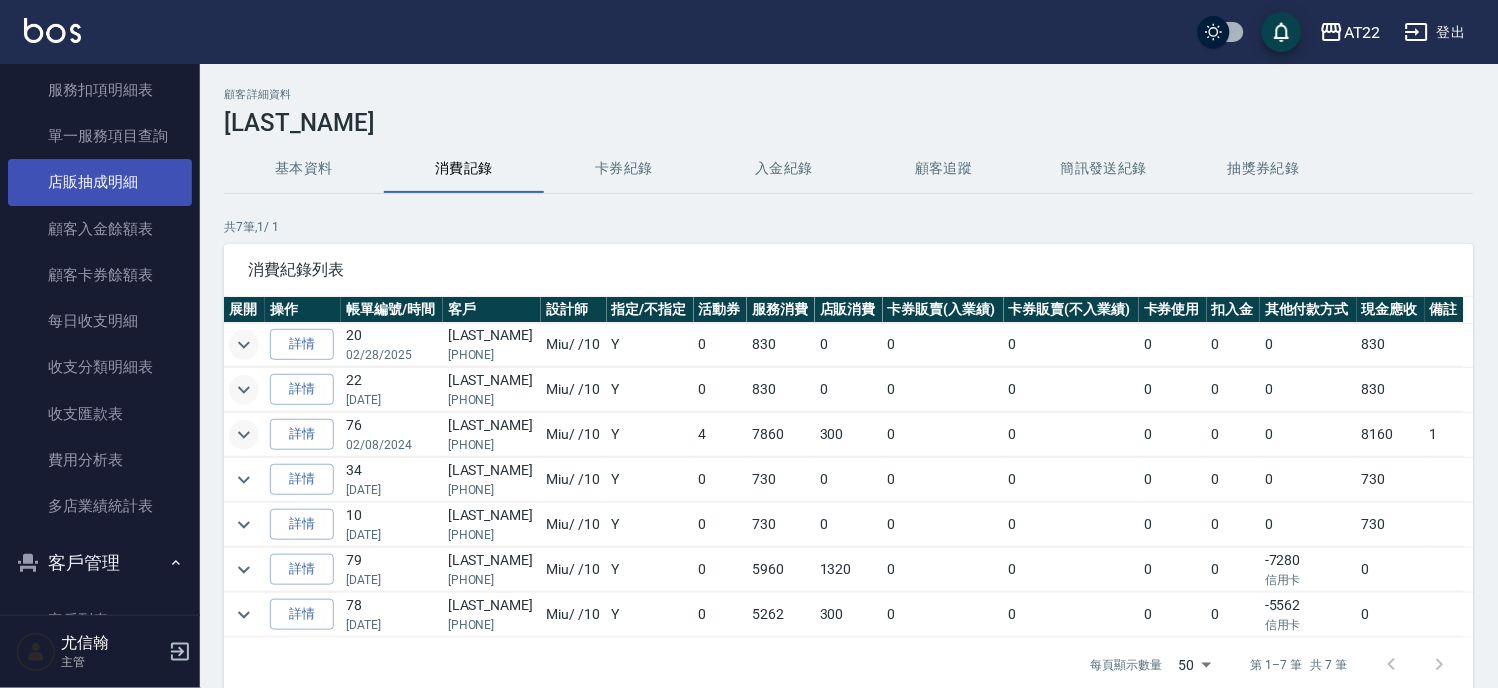 click on "店販抽成明細" at bounding box center [100, 182] 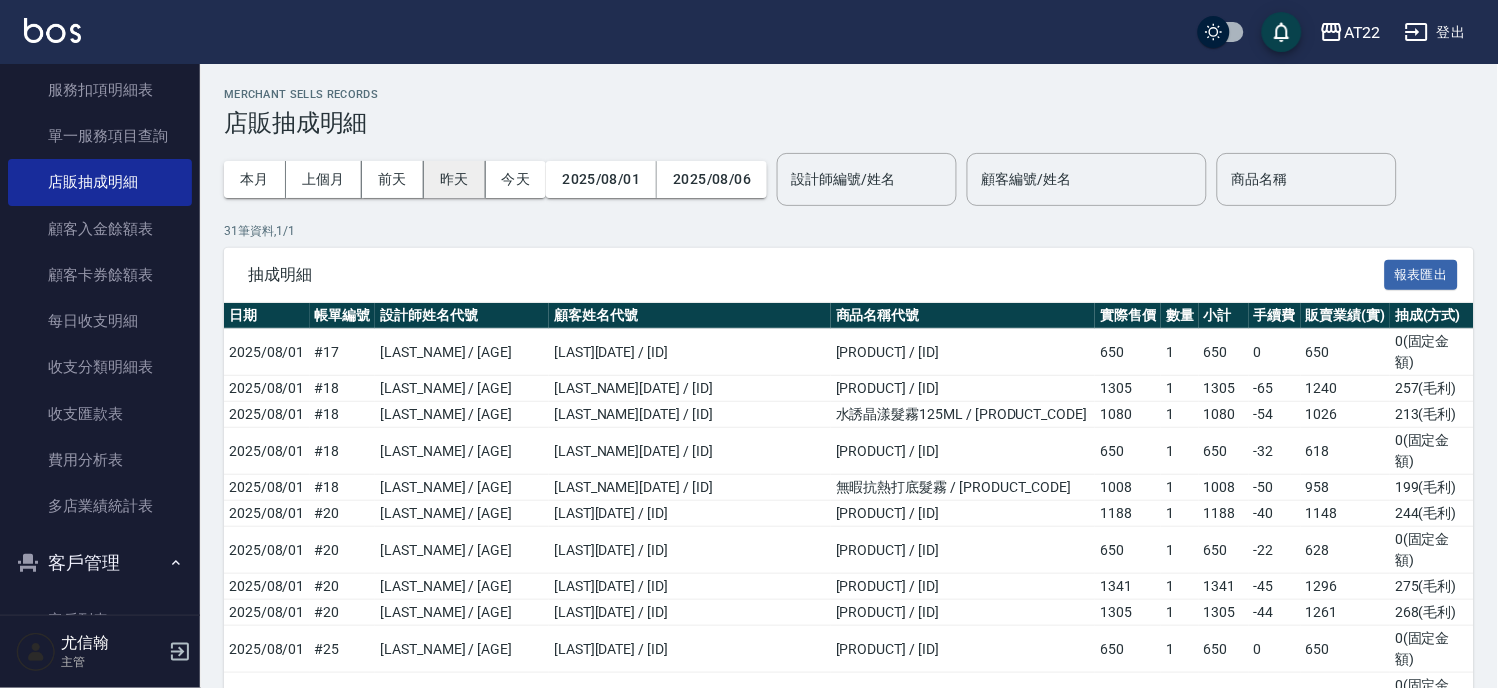 click on "昨天" at bounding box center (455, 179) 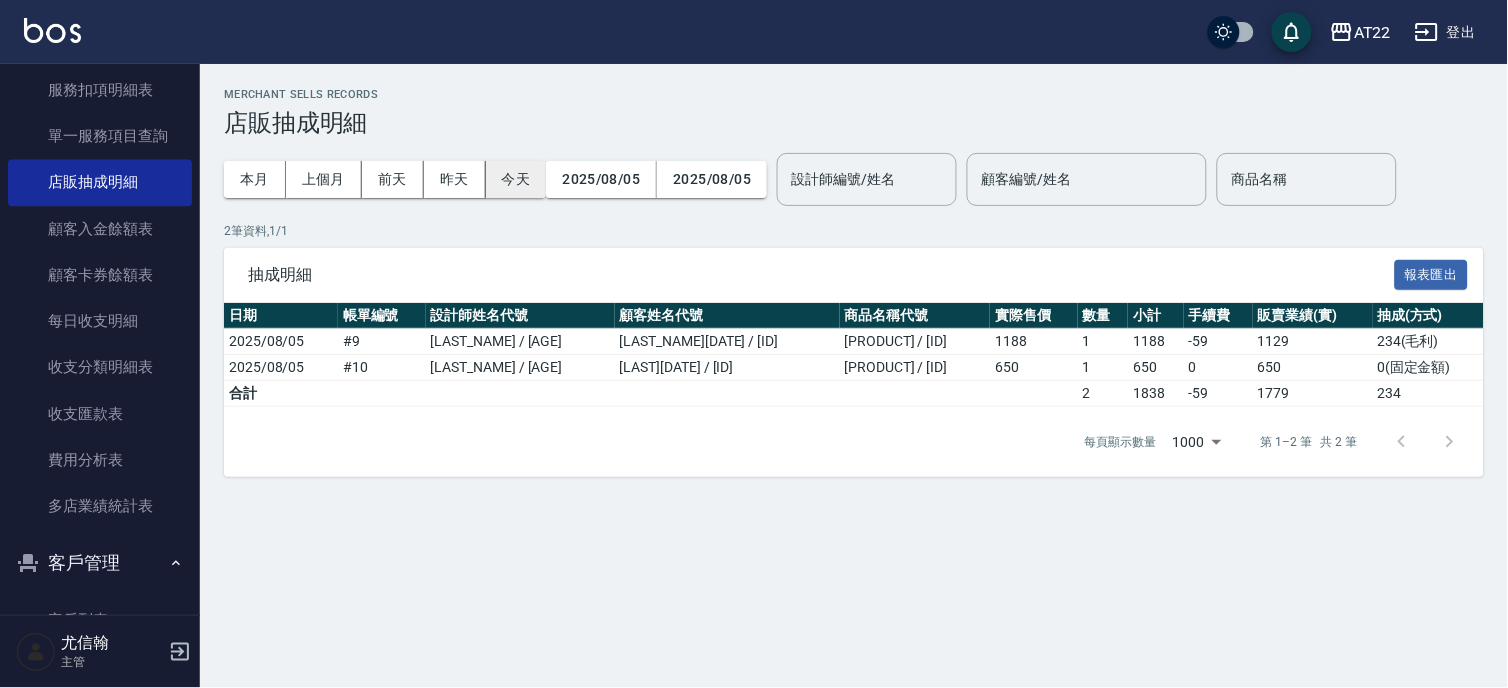 click on "今天" at bounding box center [516, 179] 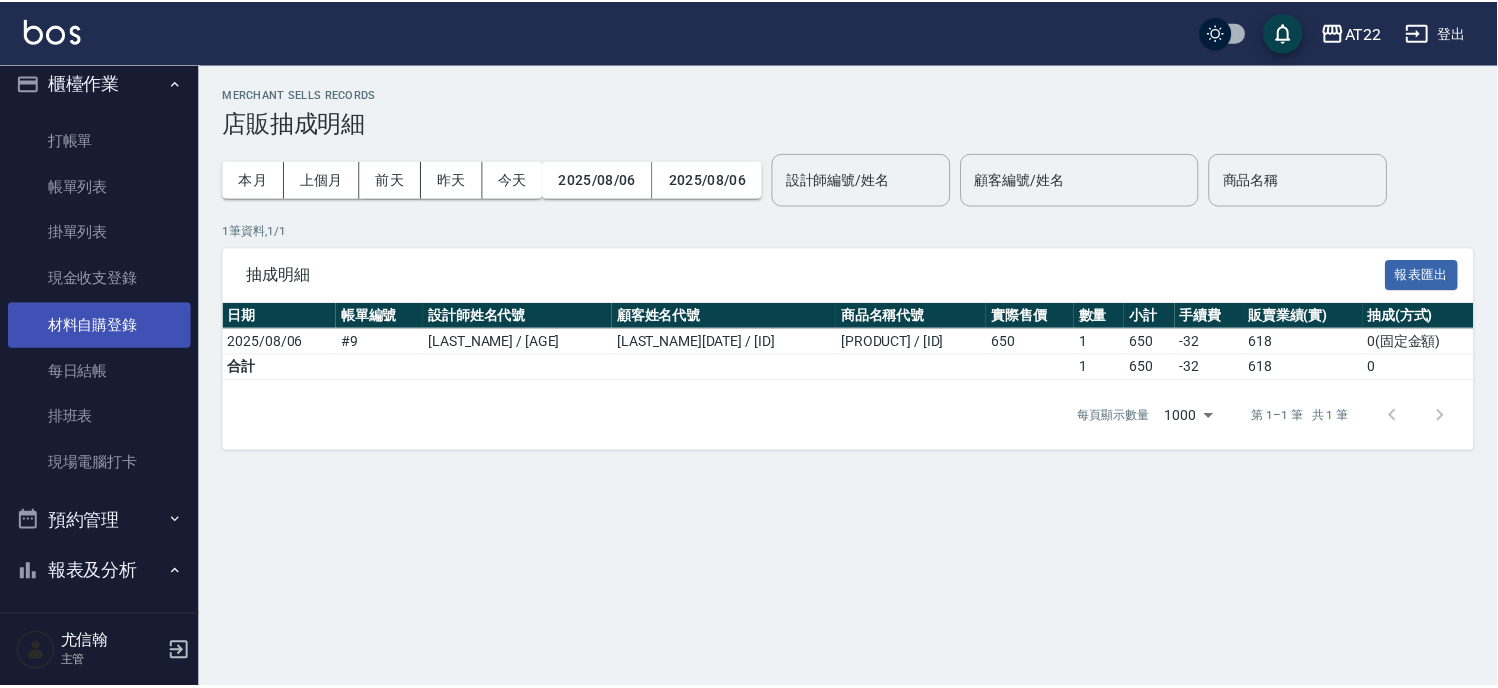scroll, scrollTop: 0, scrollLeft: 0, axis: both 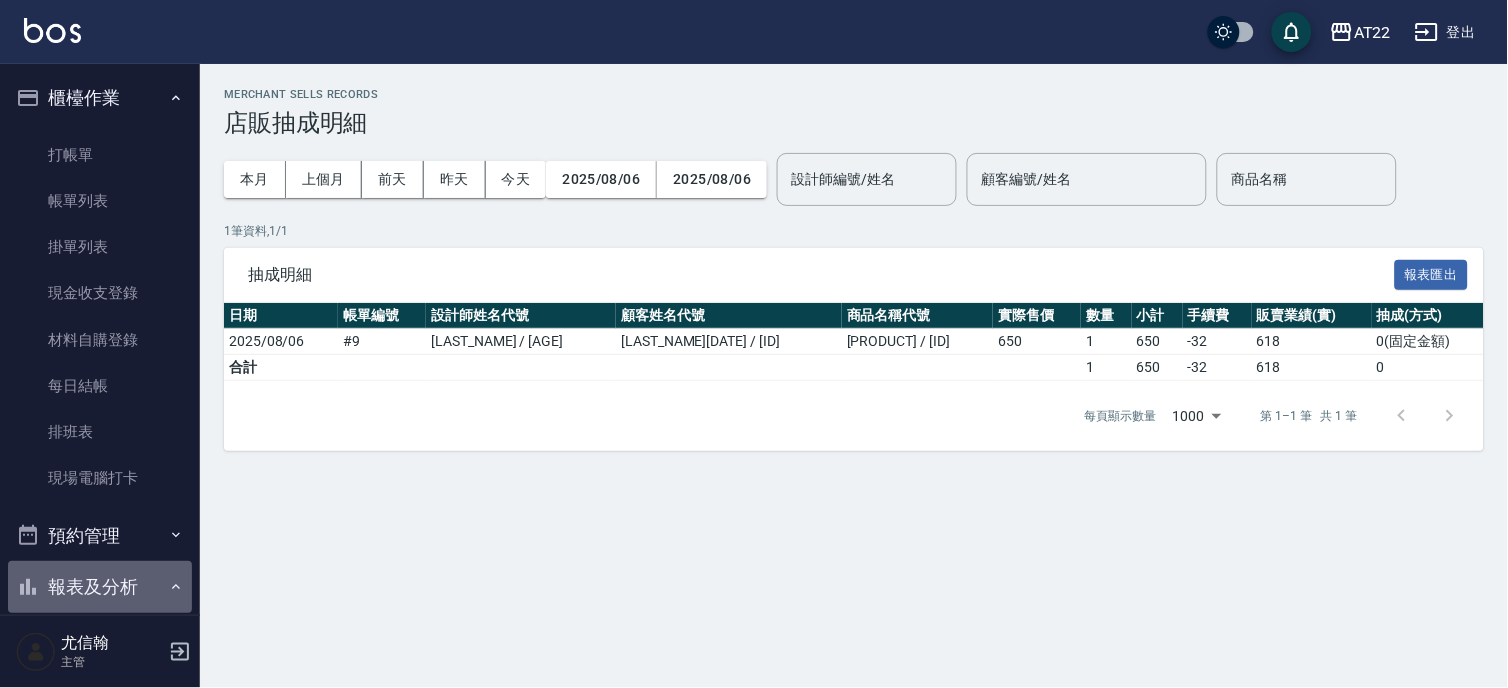click on "報表及分析" at bounding box center [100, 587] 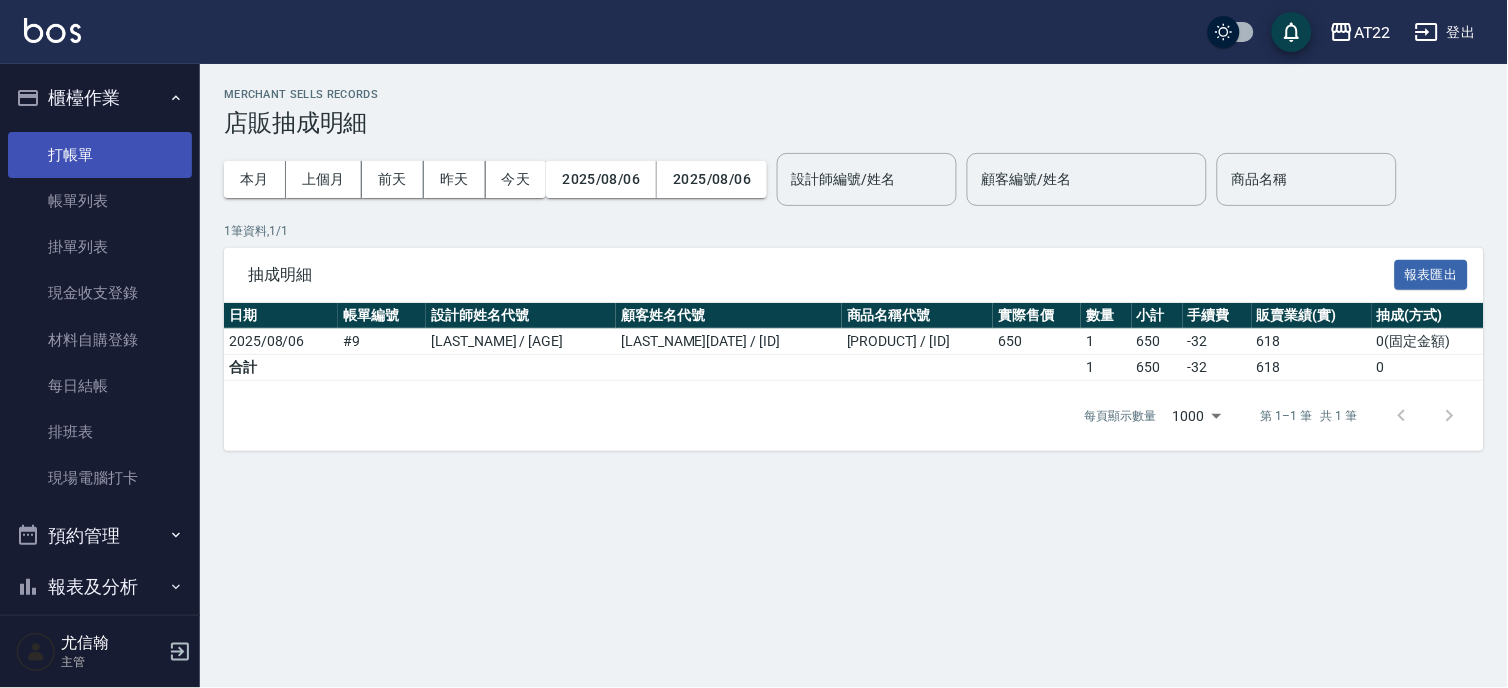 click on "打帳單" at bounding box center (100, 155) 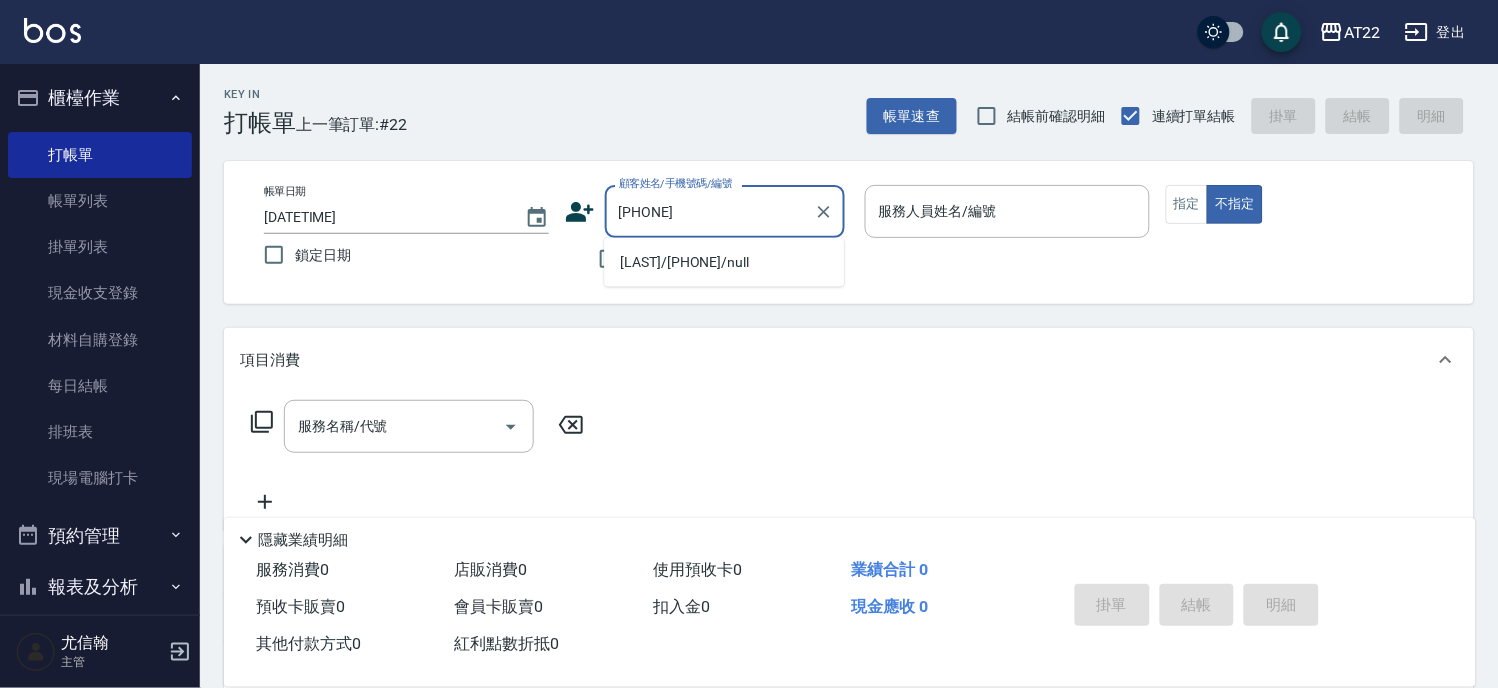 click on "[LAST]/[PHONE]/null" at bounding box center [724, 262] 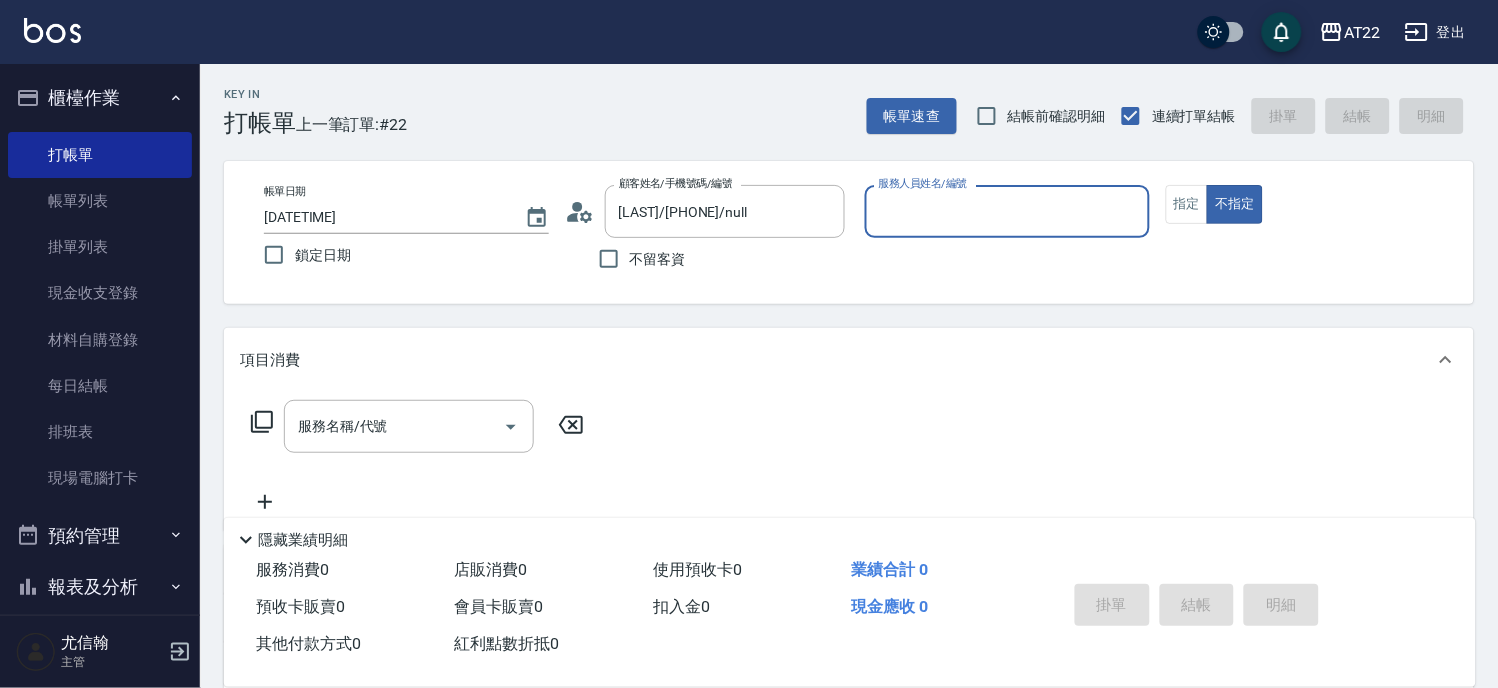 type on "Allen-7" 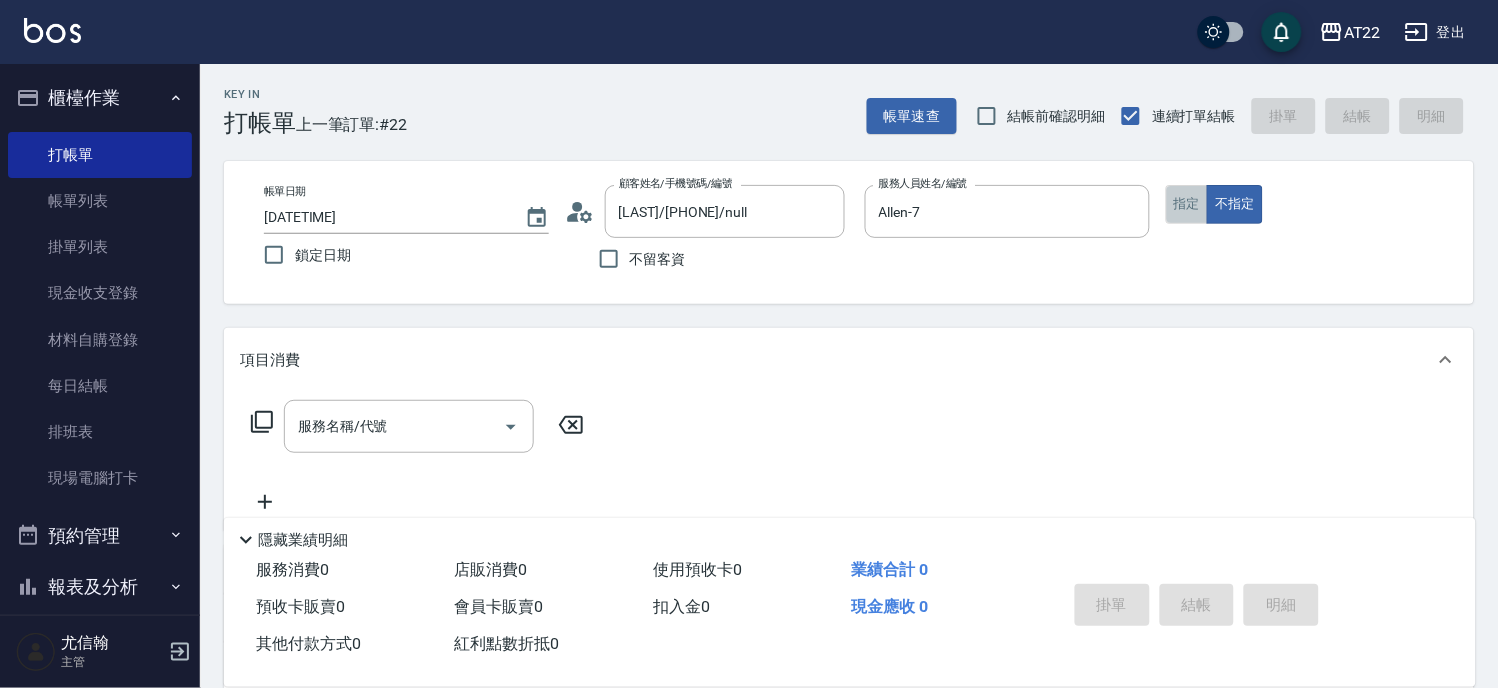 click on "指定" at bounding box center [1187, 204] 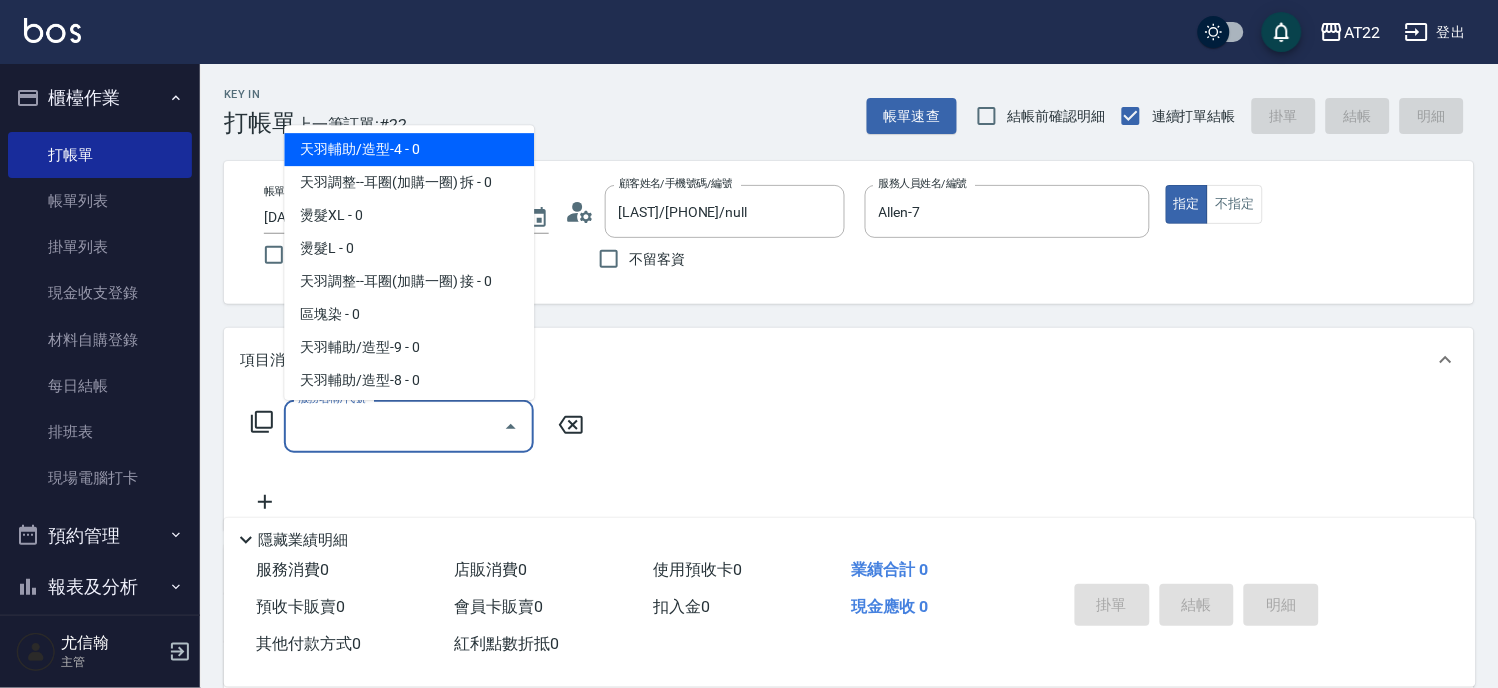click on "服務名稱/代號 服務名稱/代號" at bounding box center [409, 426] 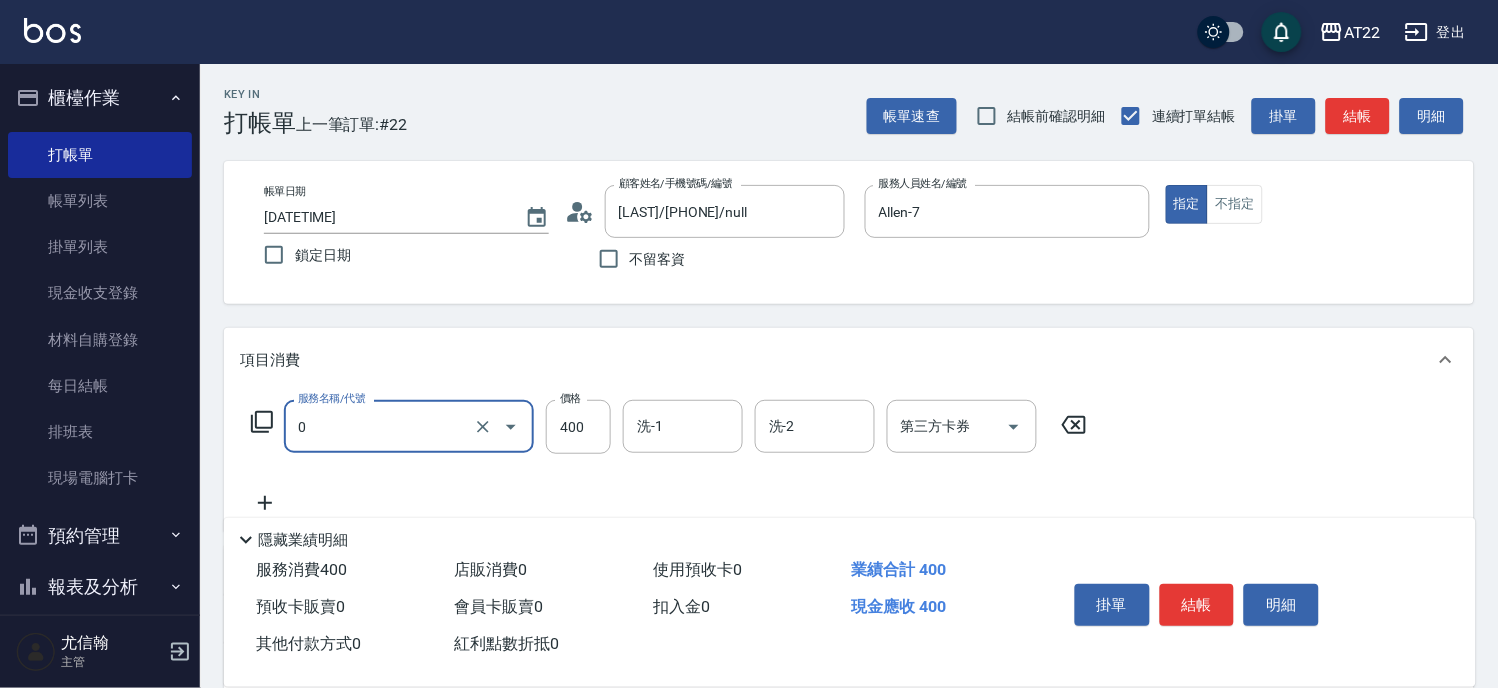 type on "有機洗髮(0)" 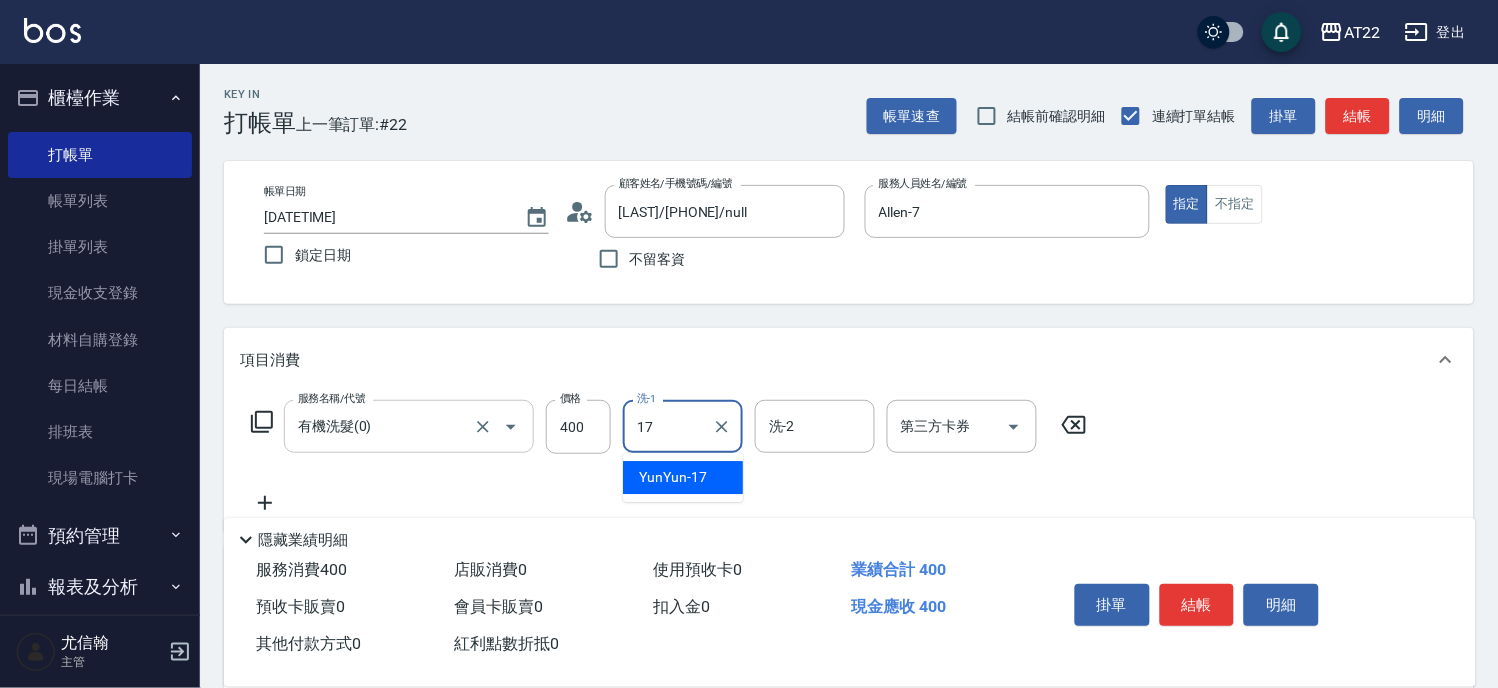 type on "YunYun-17" 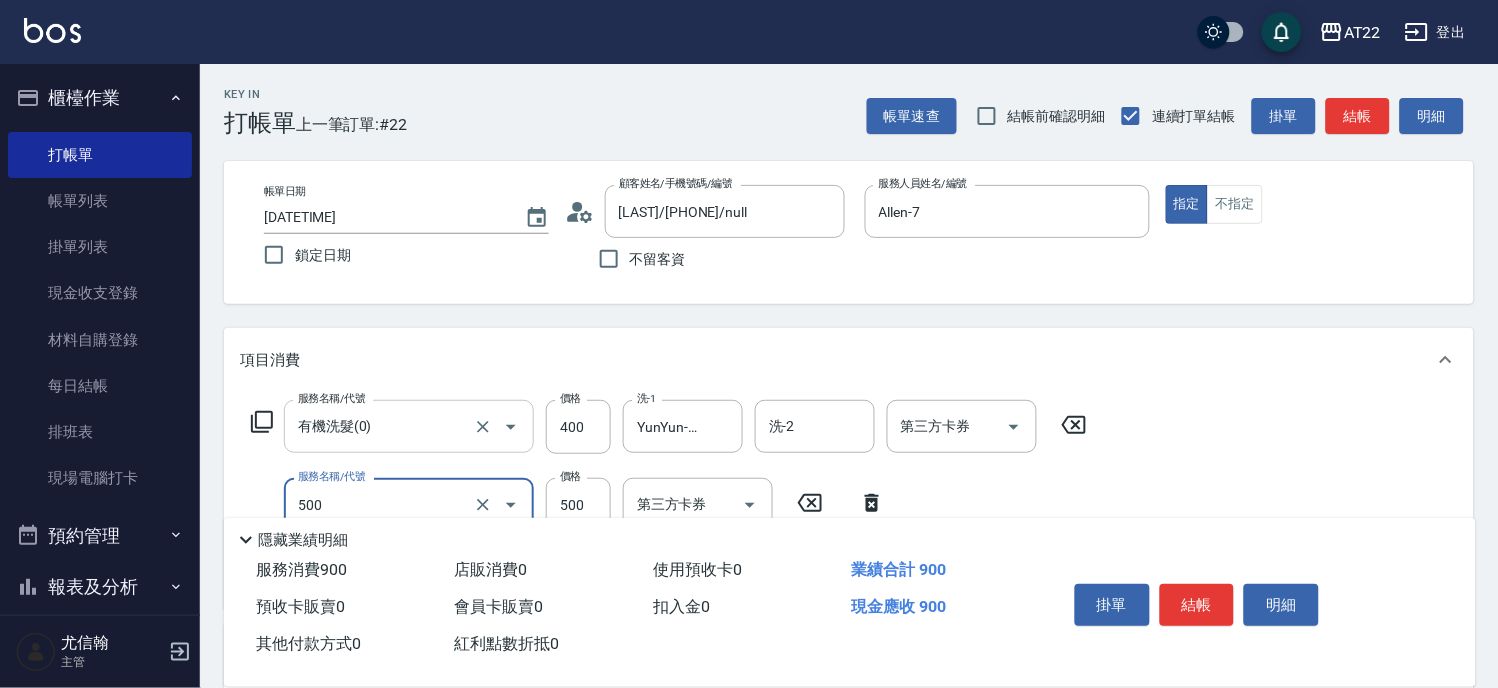 type on "剪髮(500)" 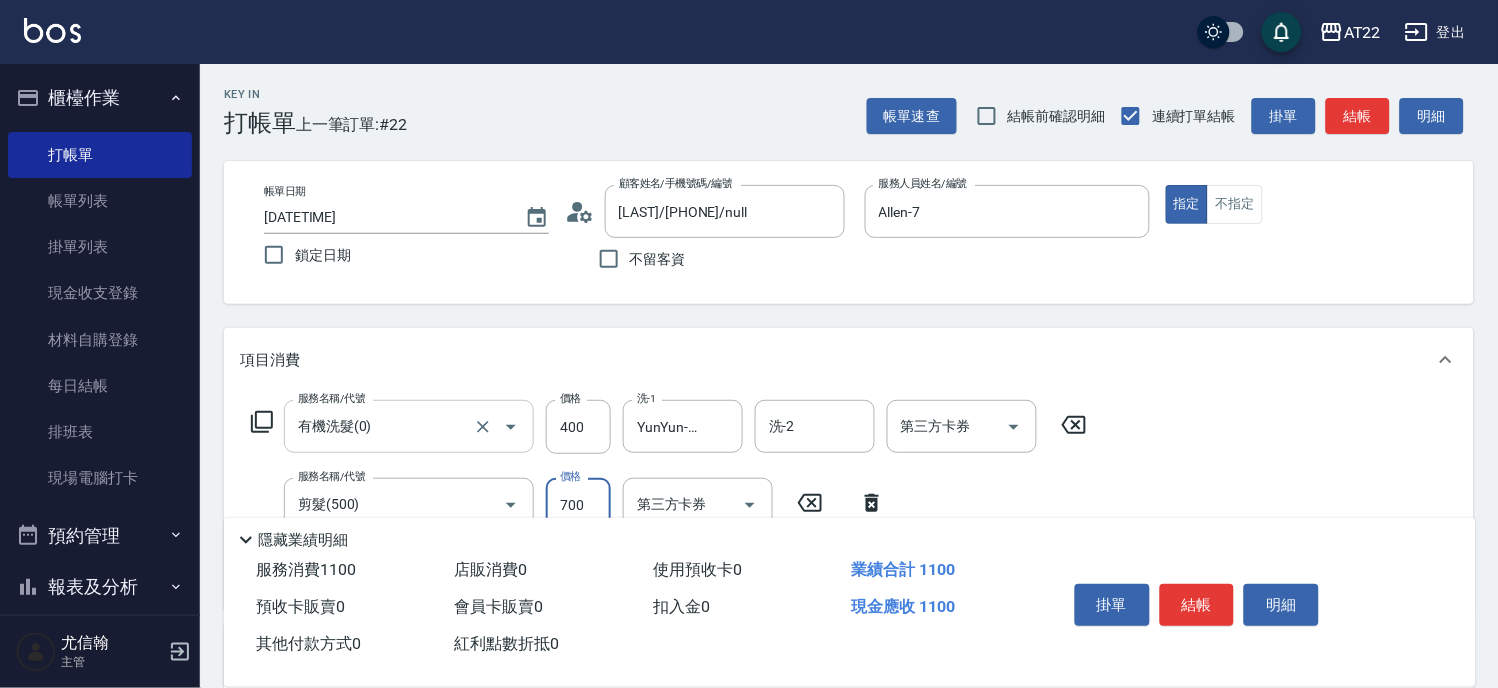 type on "700" 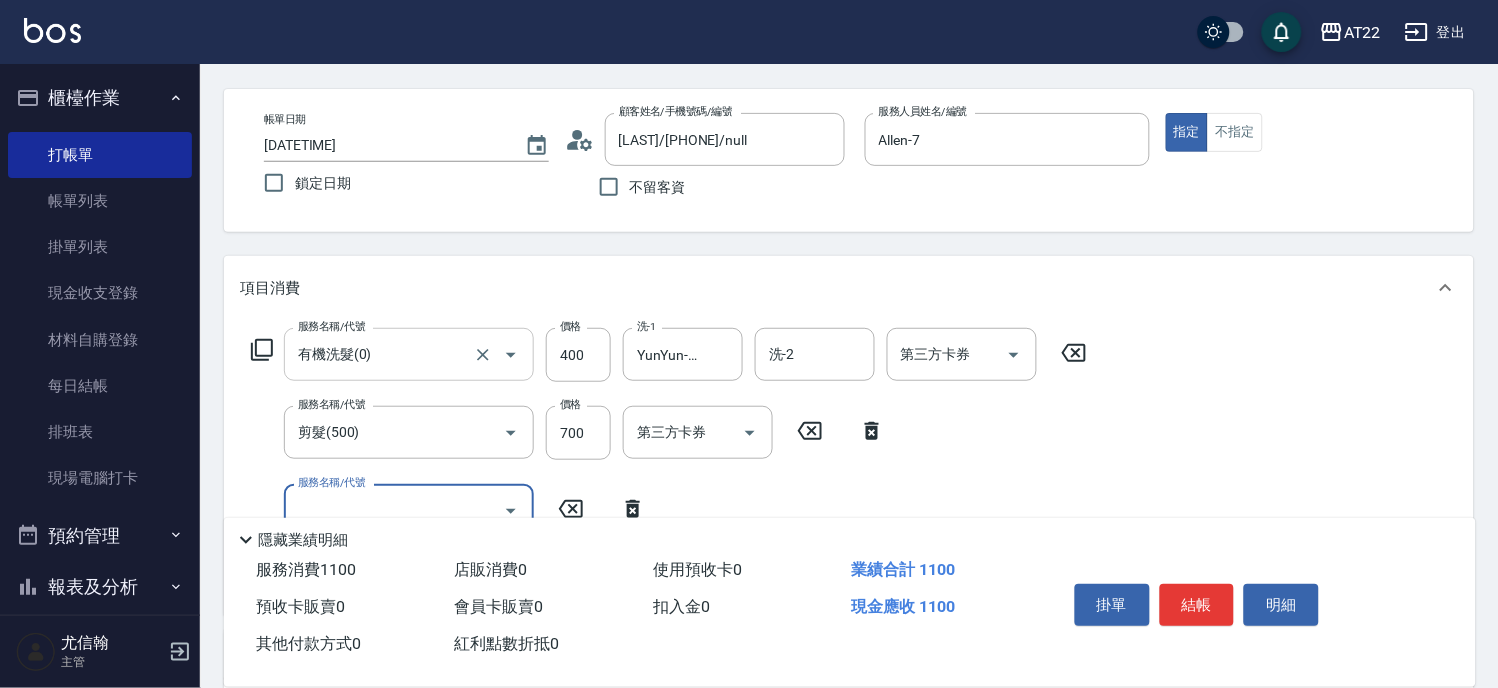 scroll, scrollTop: 111, scrollLeft: 0, axis: vertical 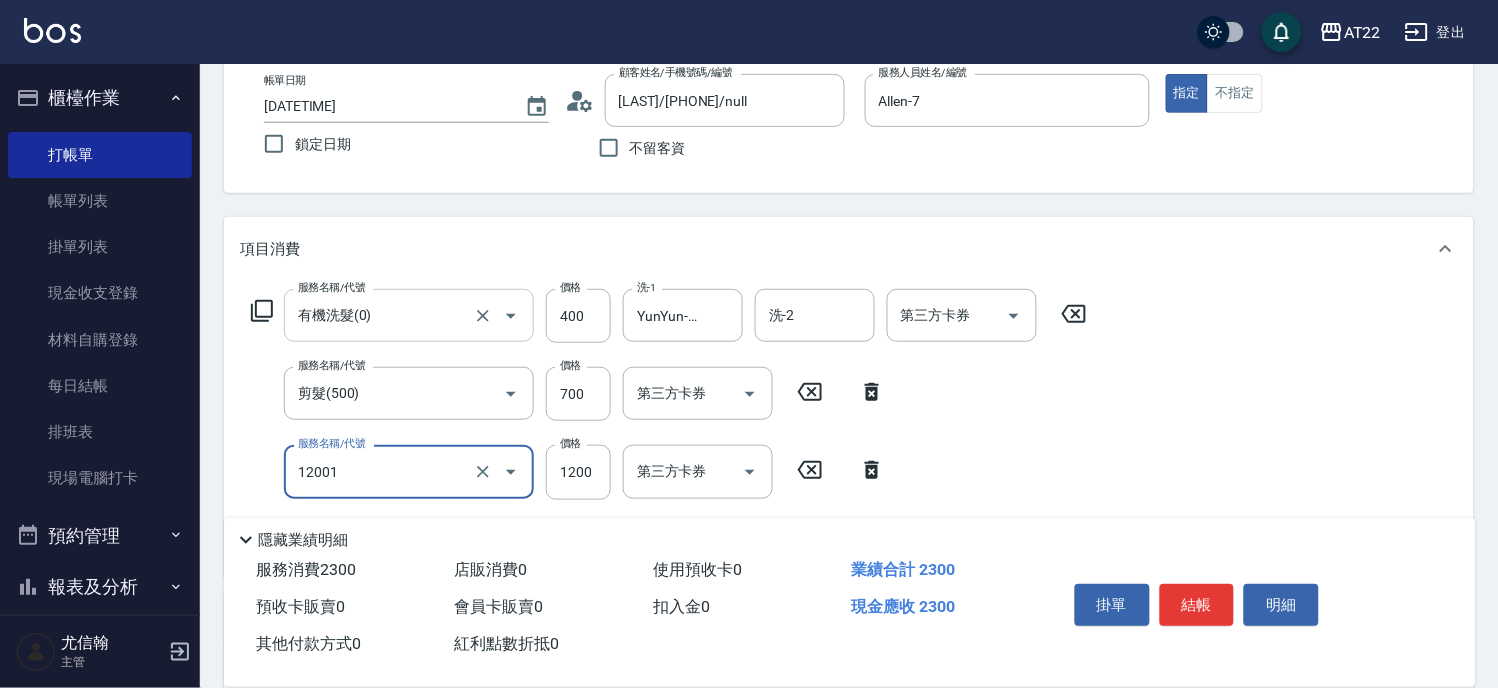 type on "燙髮S(12001)" 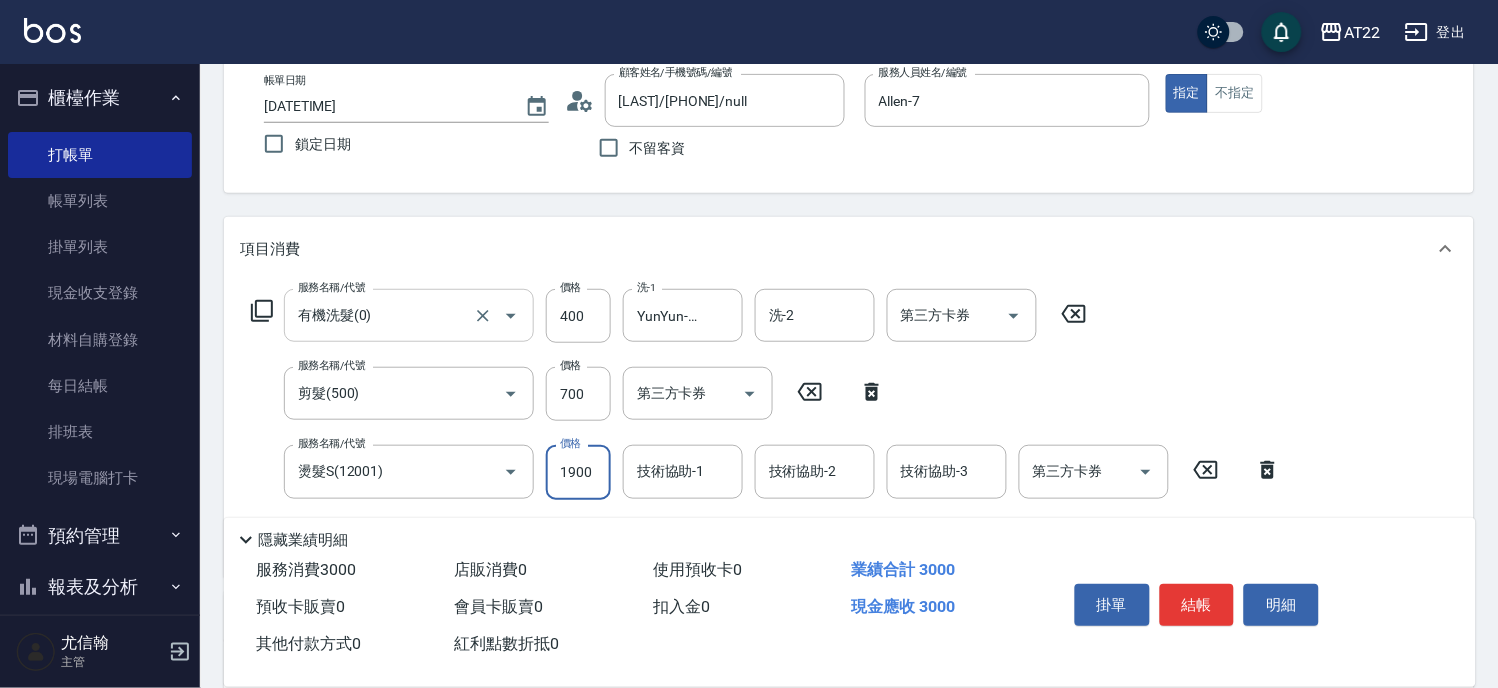 type on "1900" 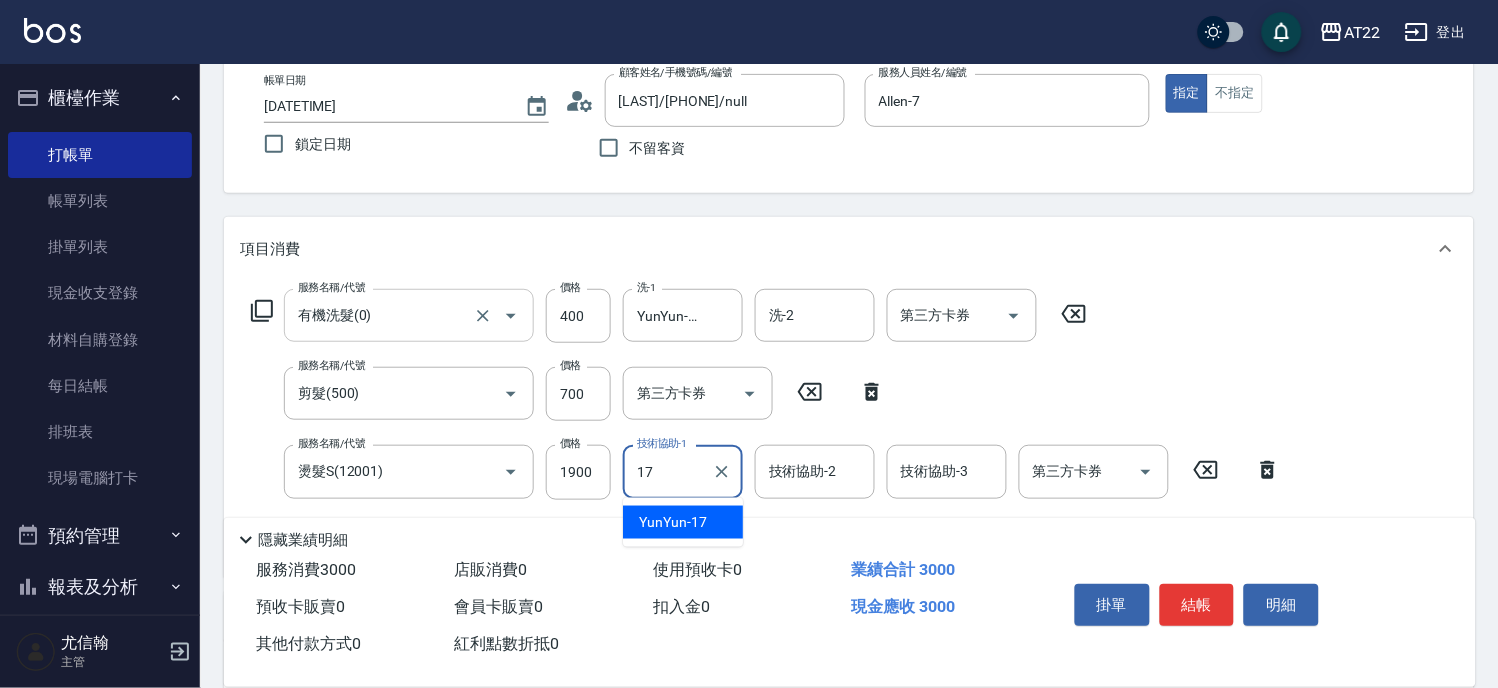 type on "YunYun-17" 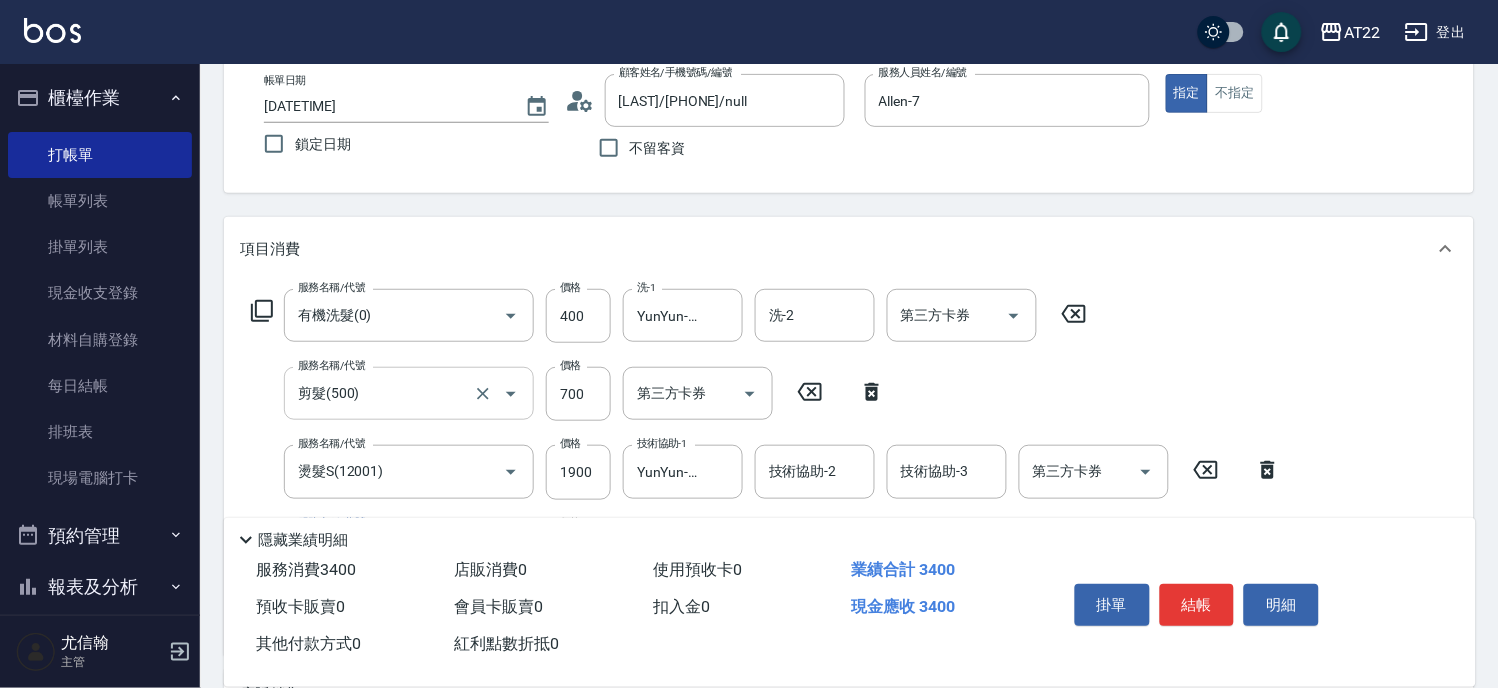 type on "側邊燙貼(3001)" 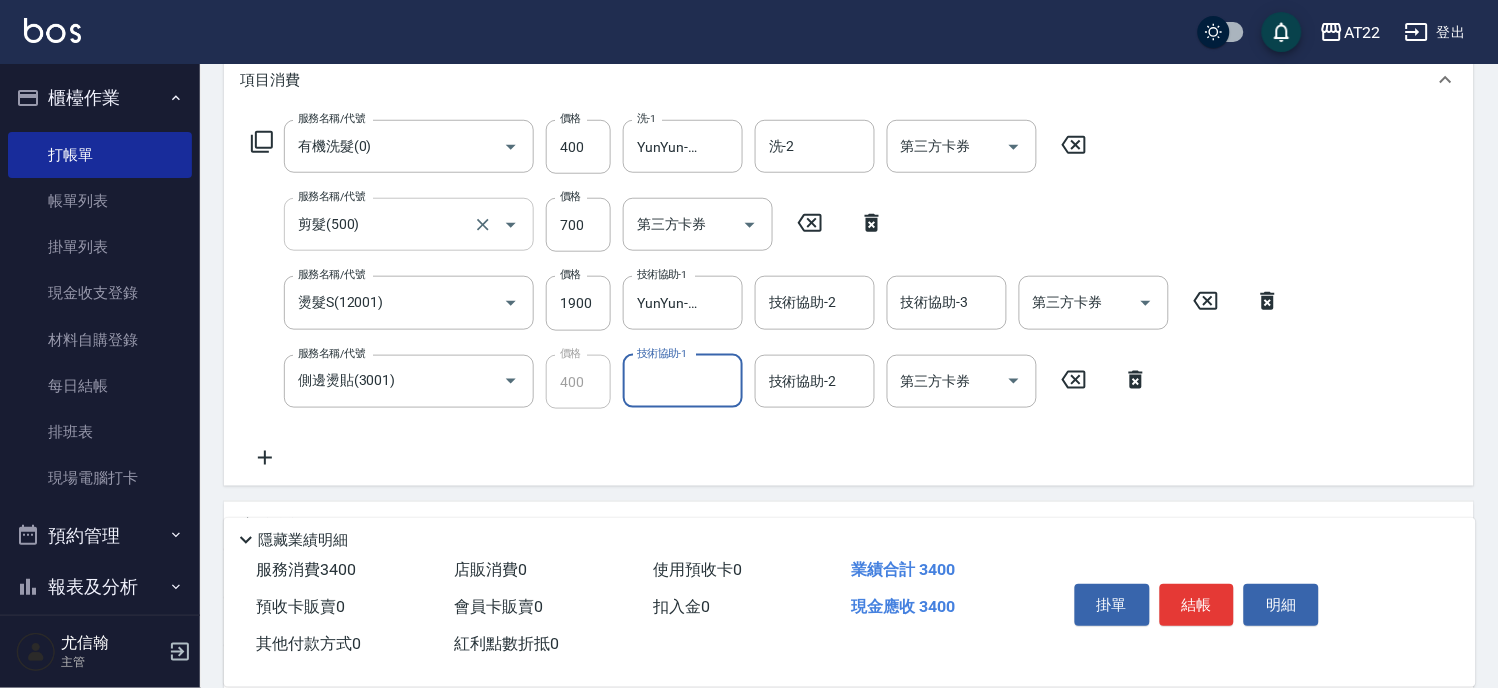 scroll, scrollTop: 444, scrollLeft: 0, axis: vertical 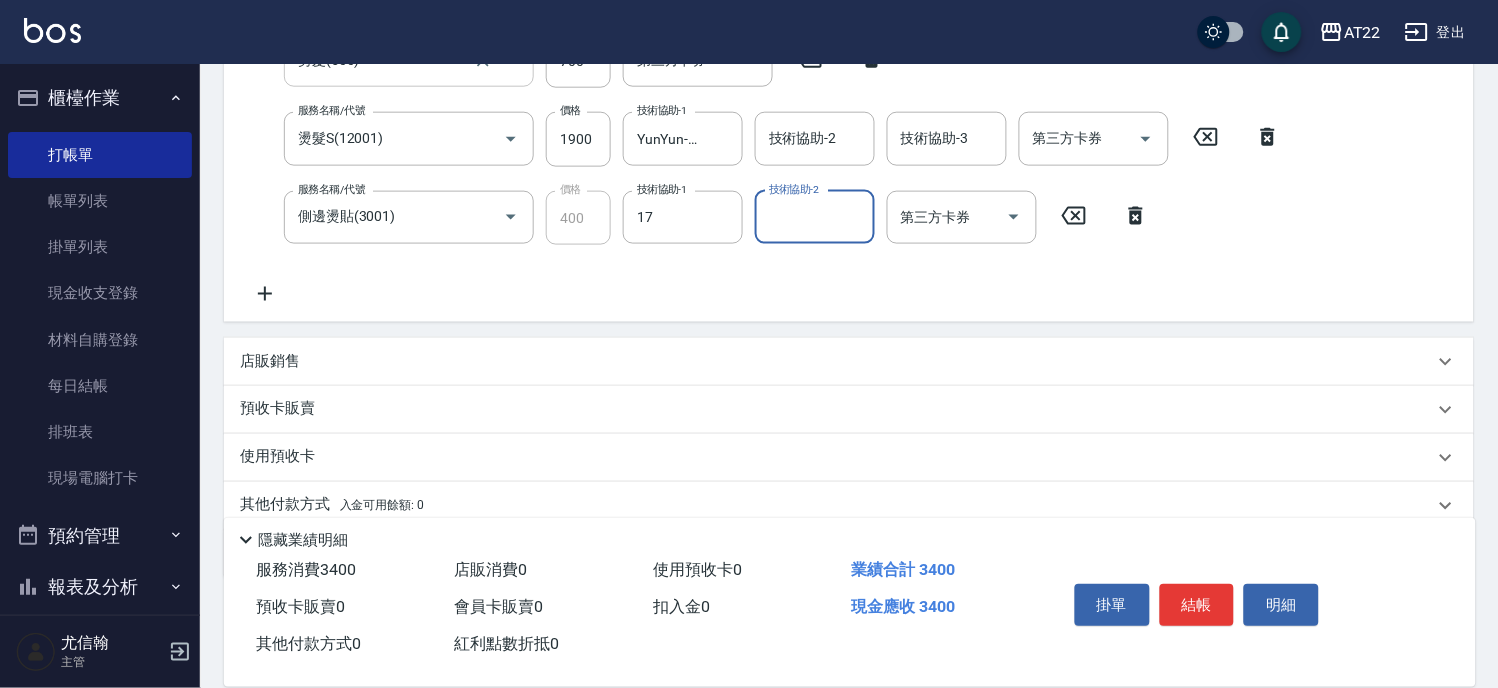 type on "YunYun-17" 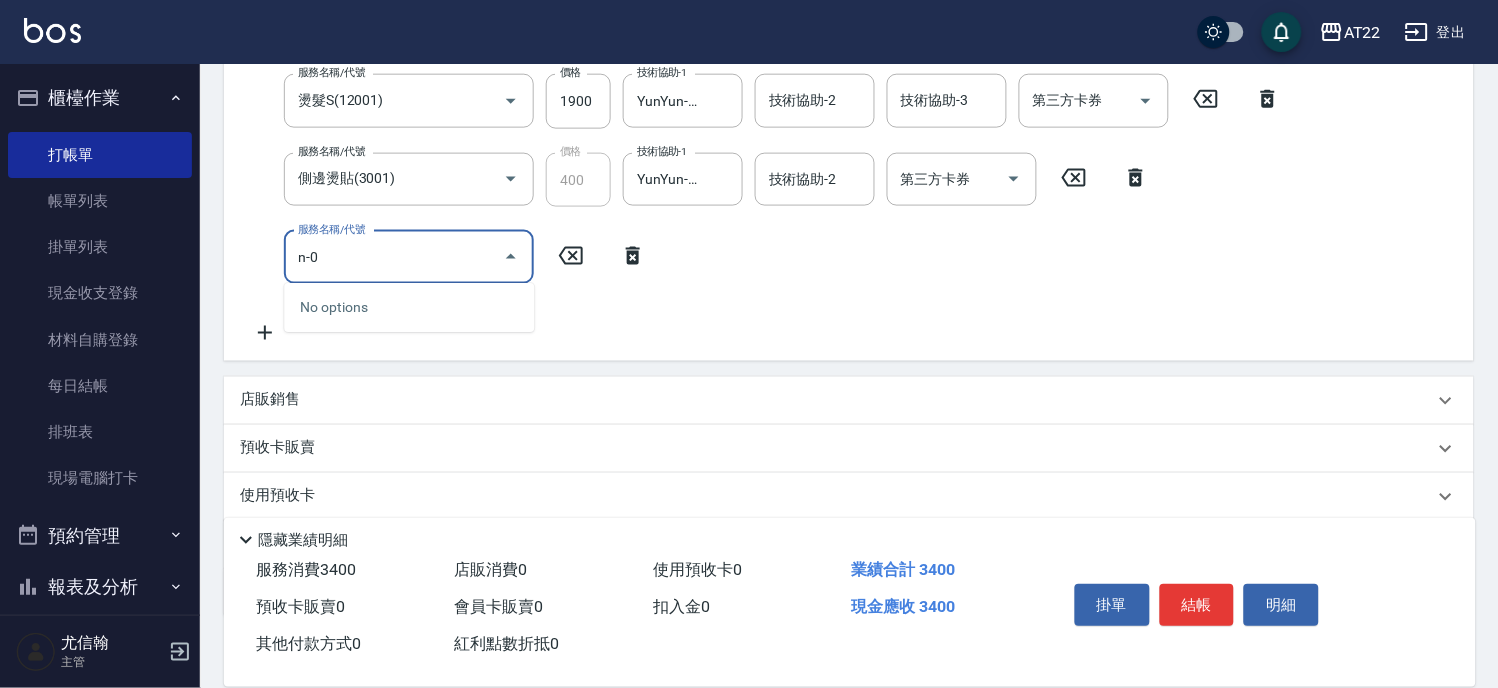 scroll, scrollTop: 600, scrollLeft: 0, axis: vertical 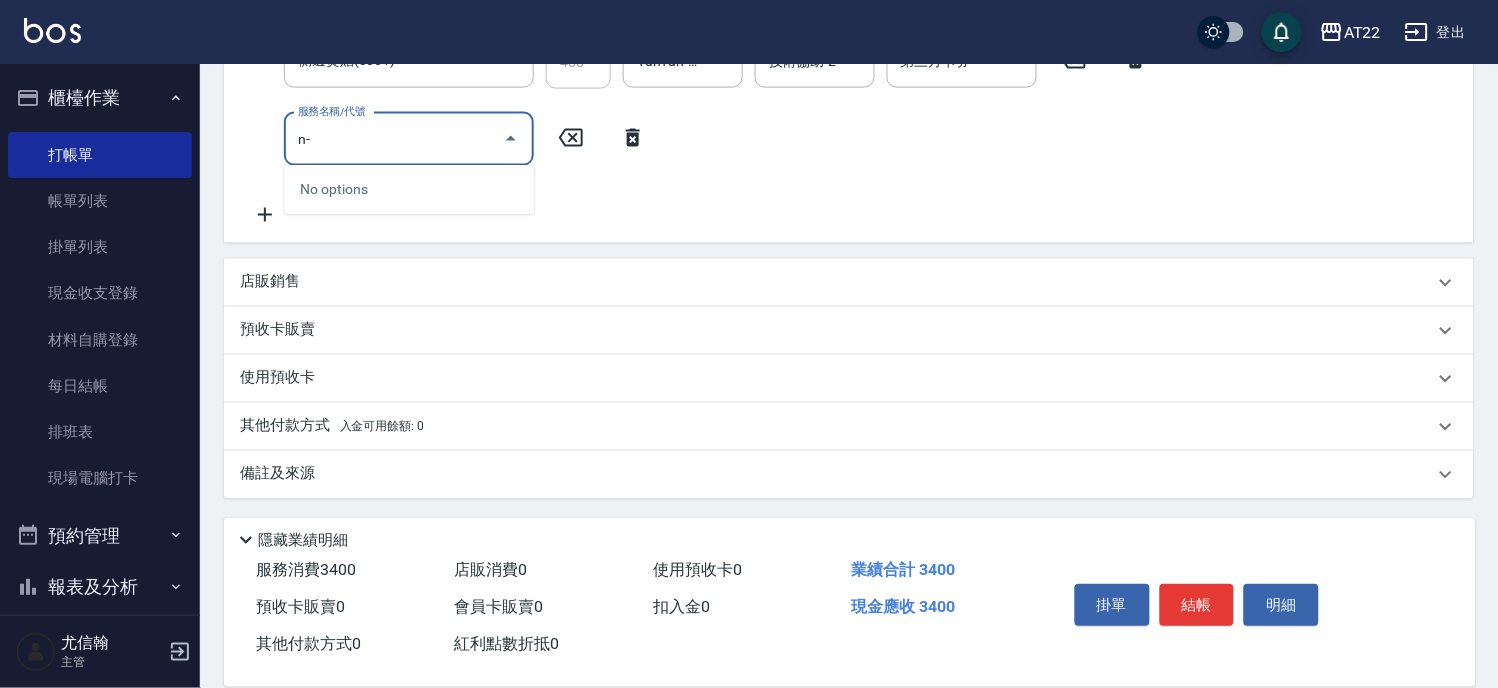 type on "n" 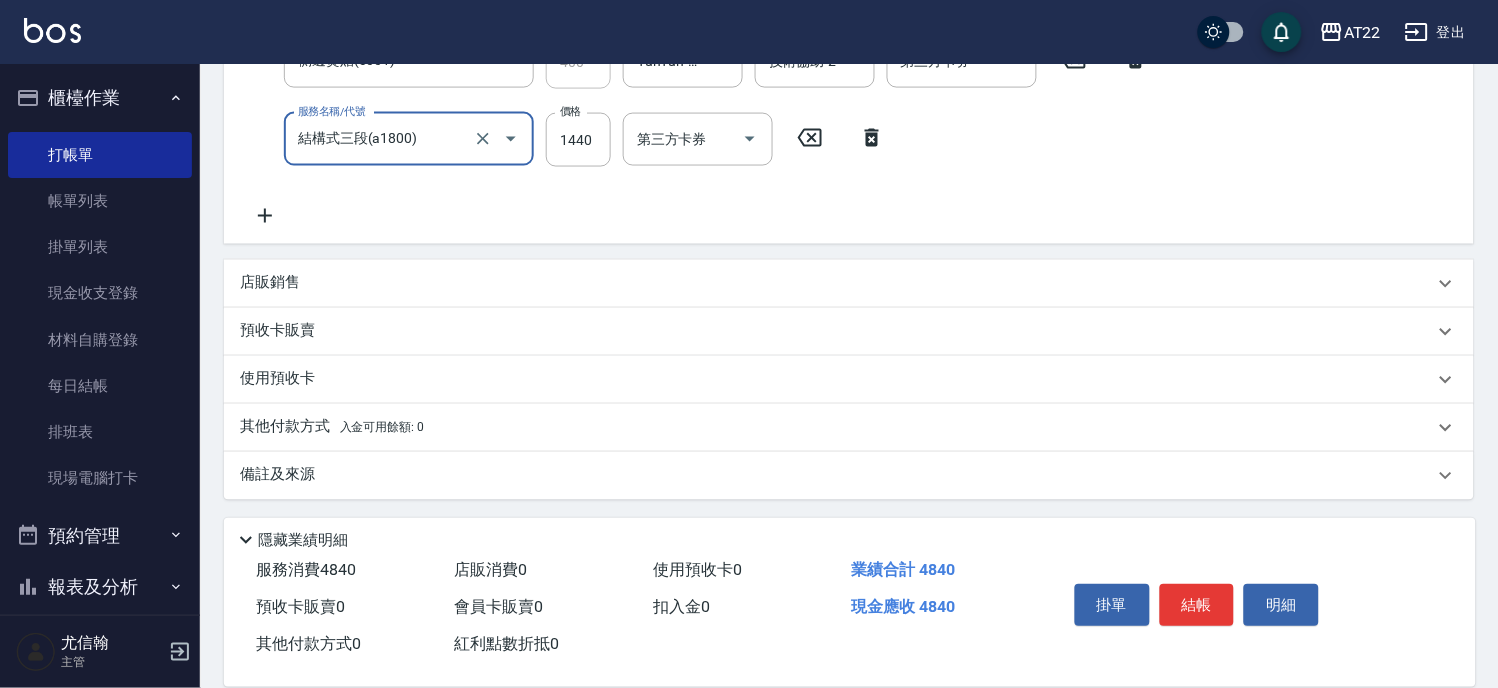 type on "結構式三段(a1800)" 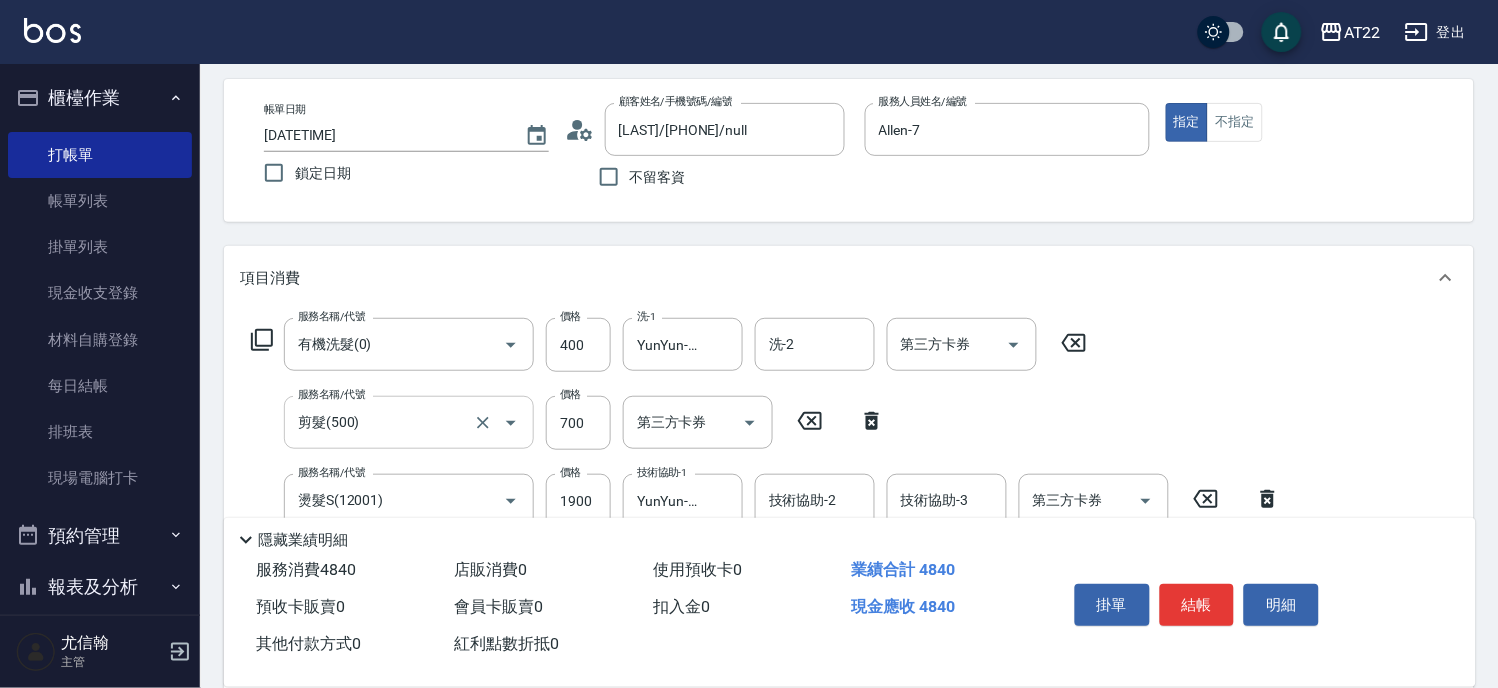 scroll, scrollTop: 0, scrollLeft: 0, axis: both 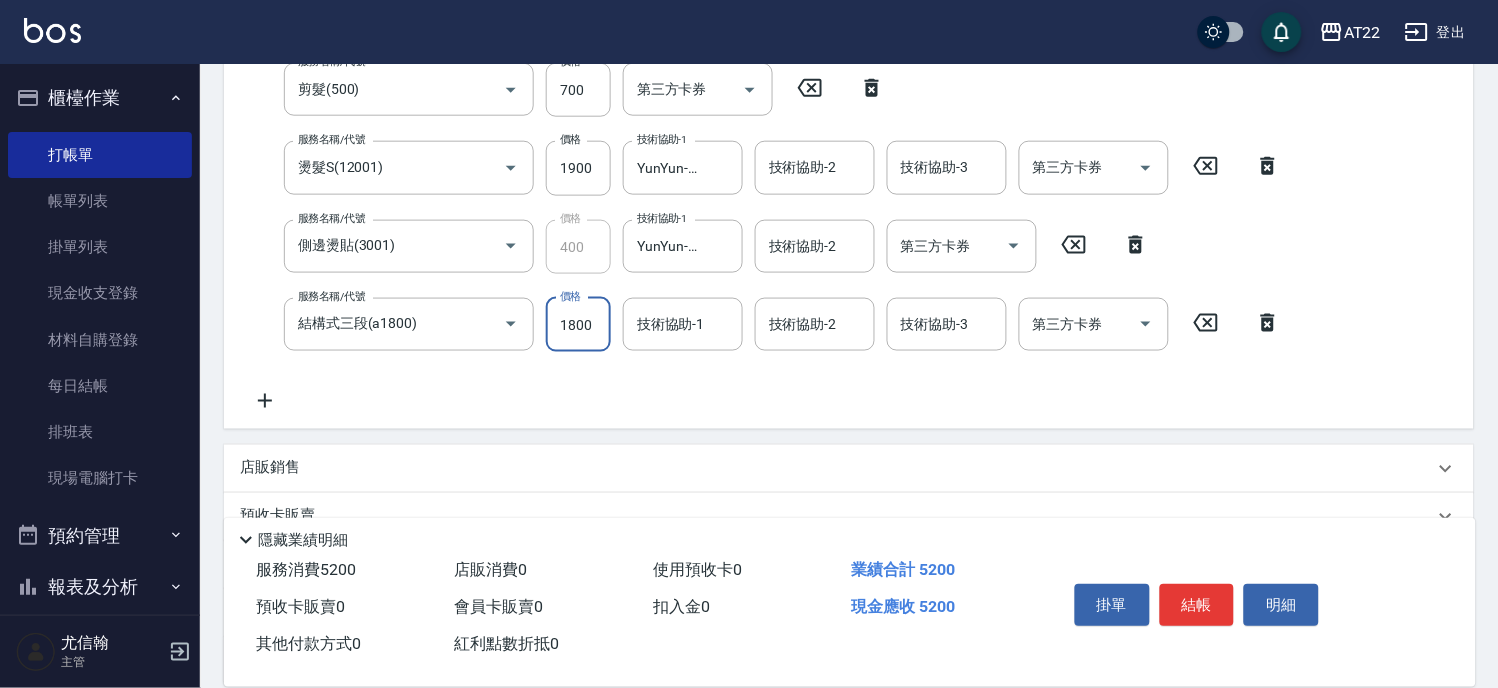 type on "1800" 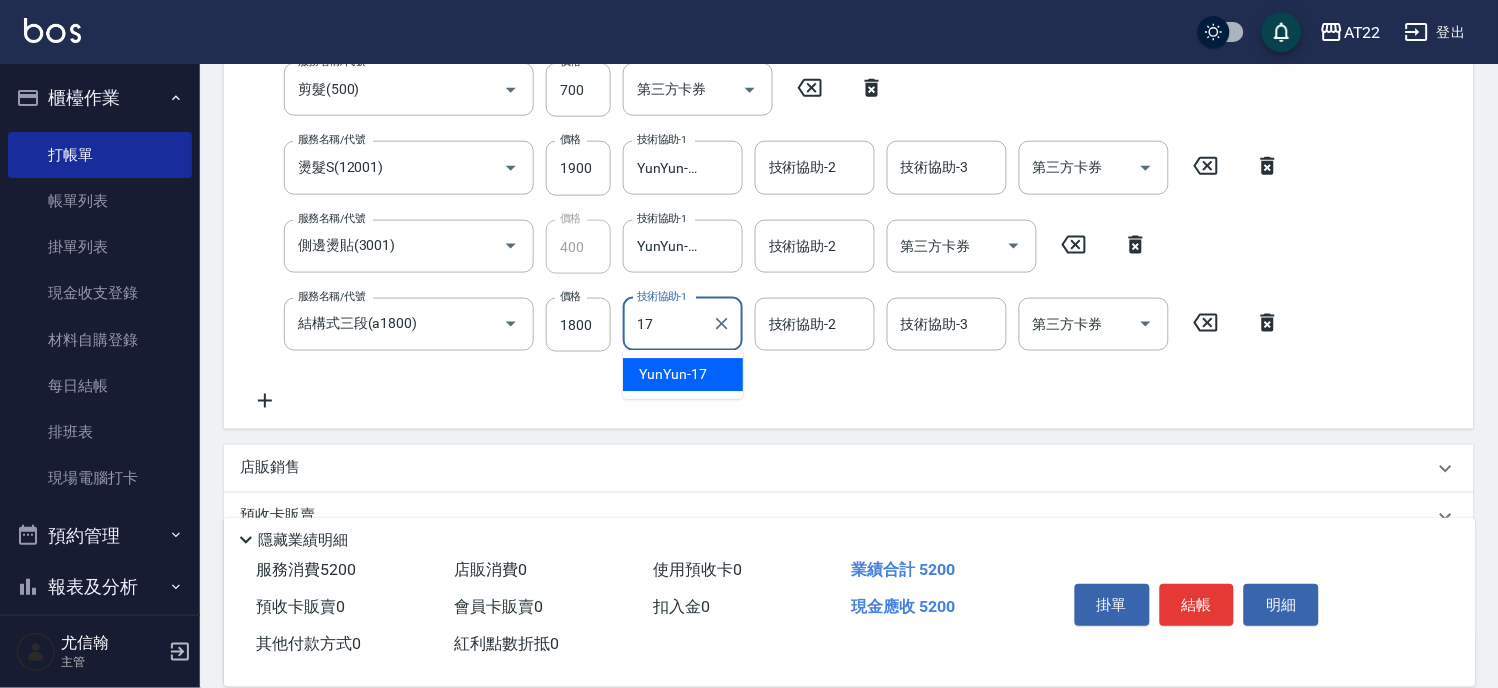 type on "YunYun-17" 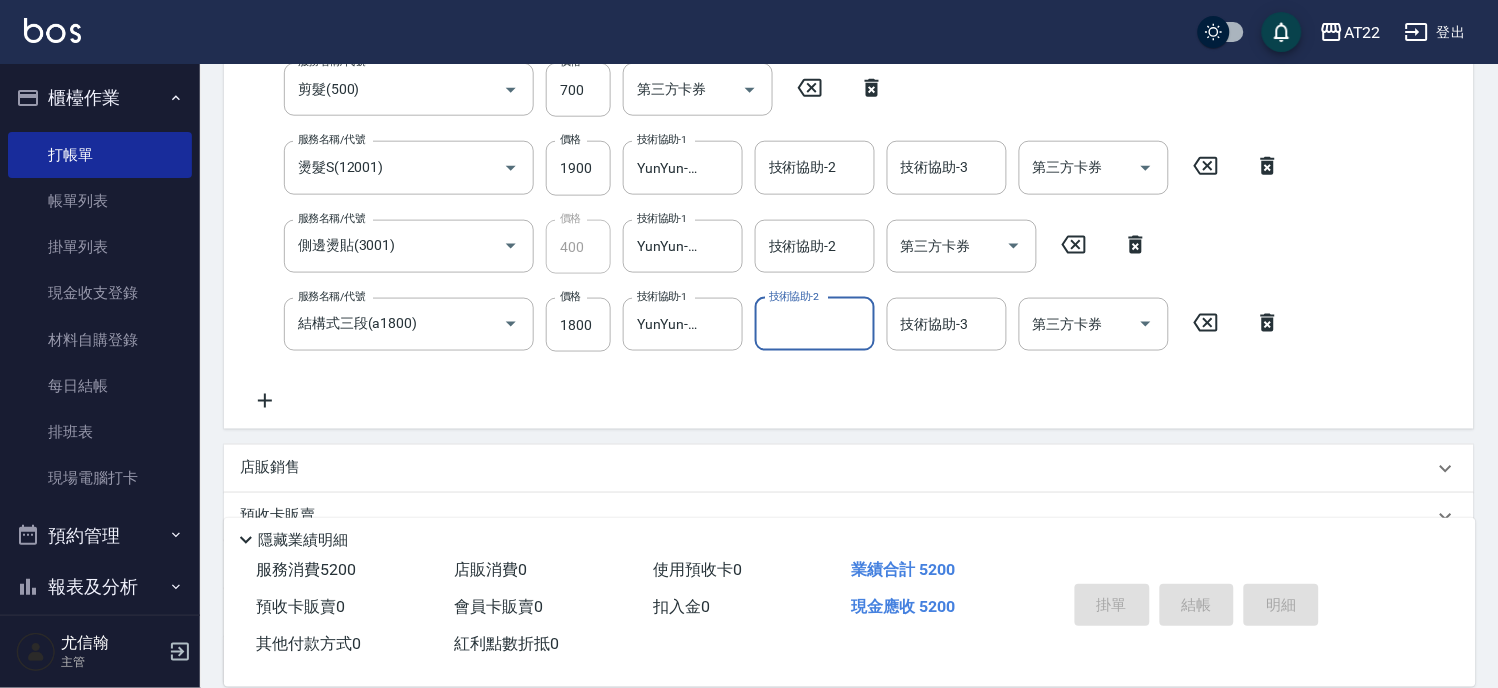 type 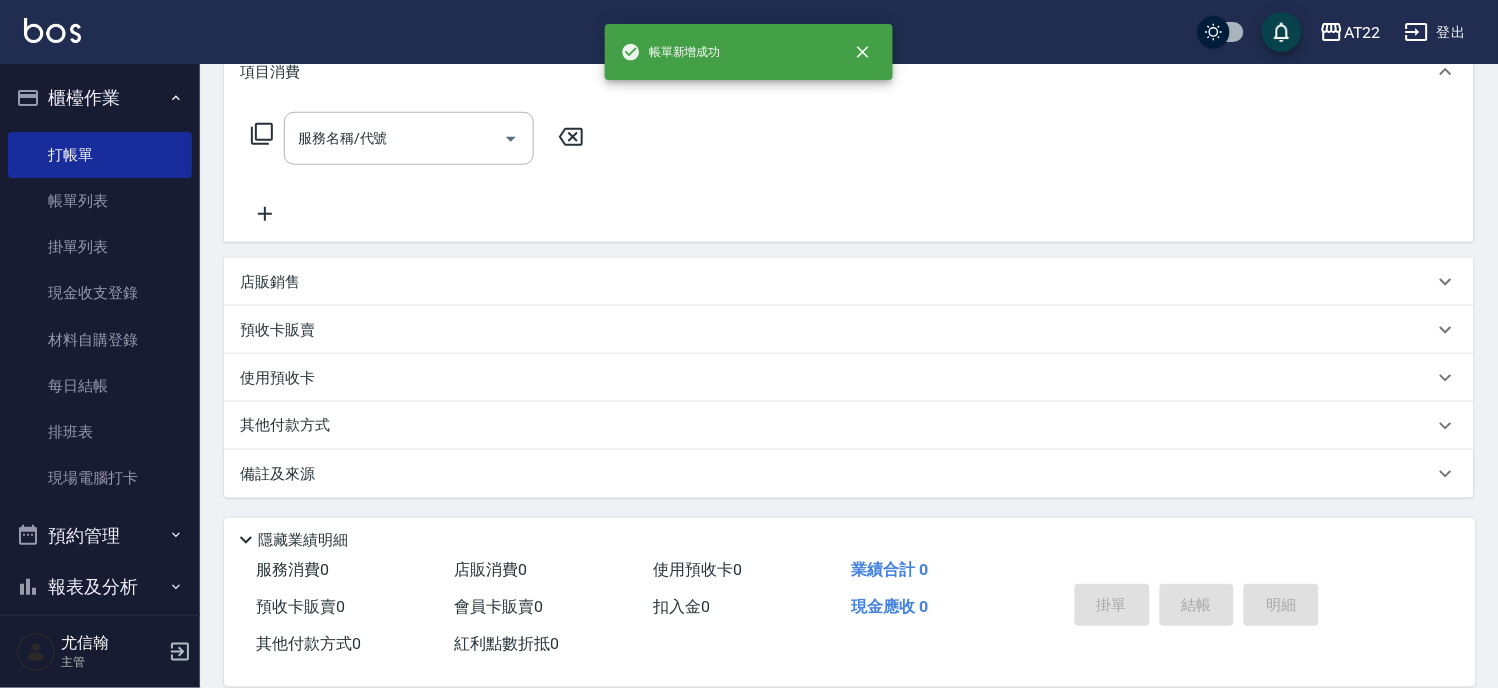 scroll, scrollTop: 0, scrollLeft: 0, axis: both 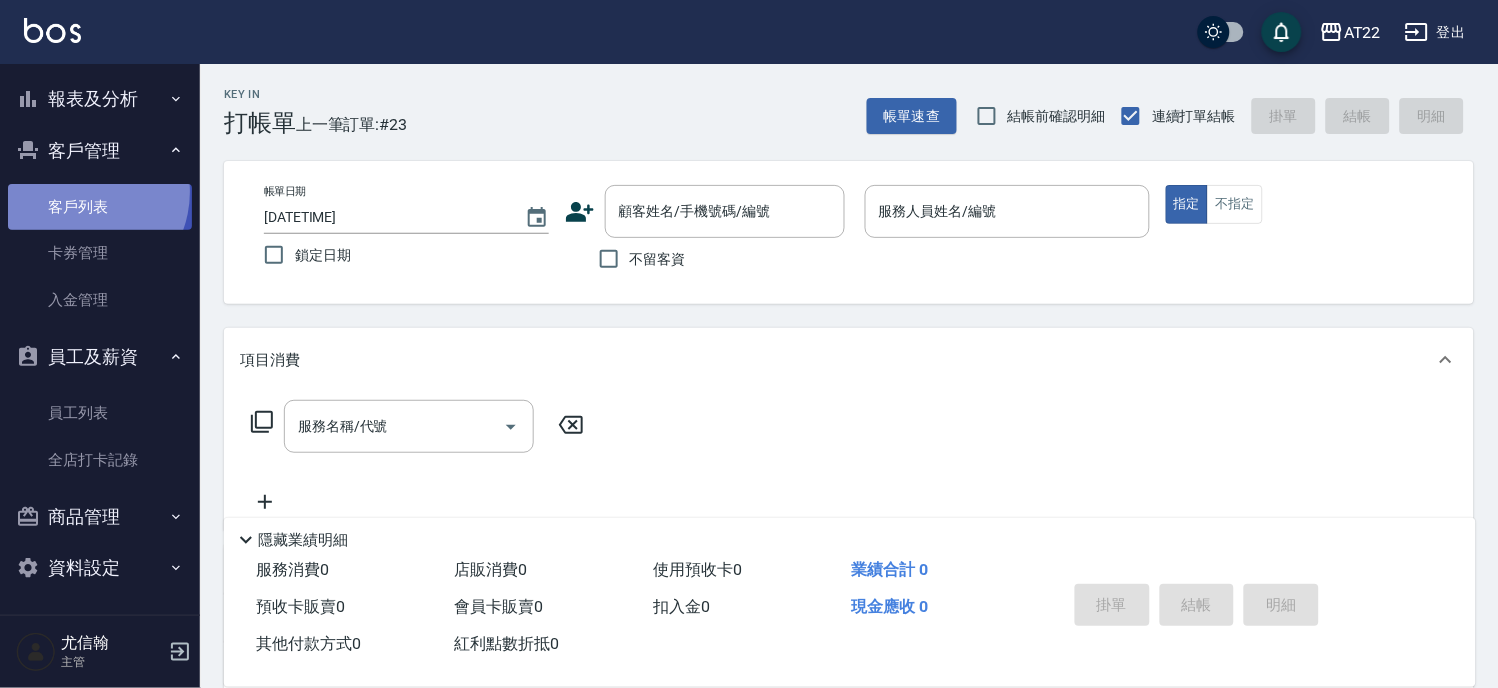click on "客戶列表" at bounding box center (100, 207) 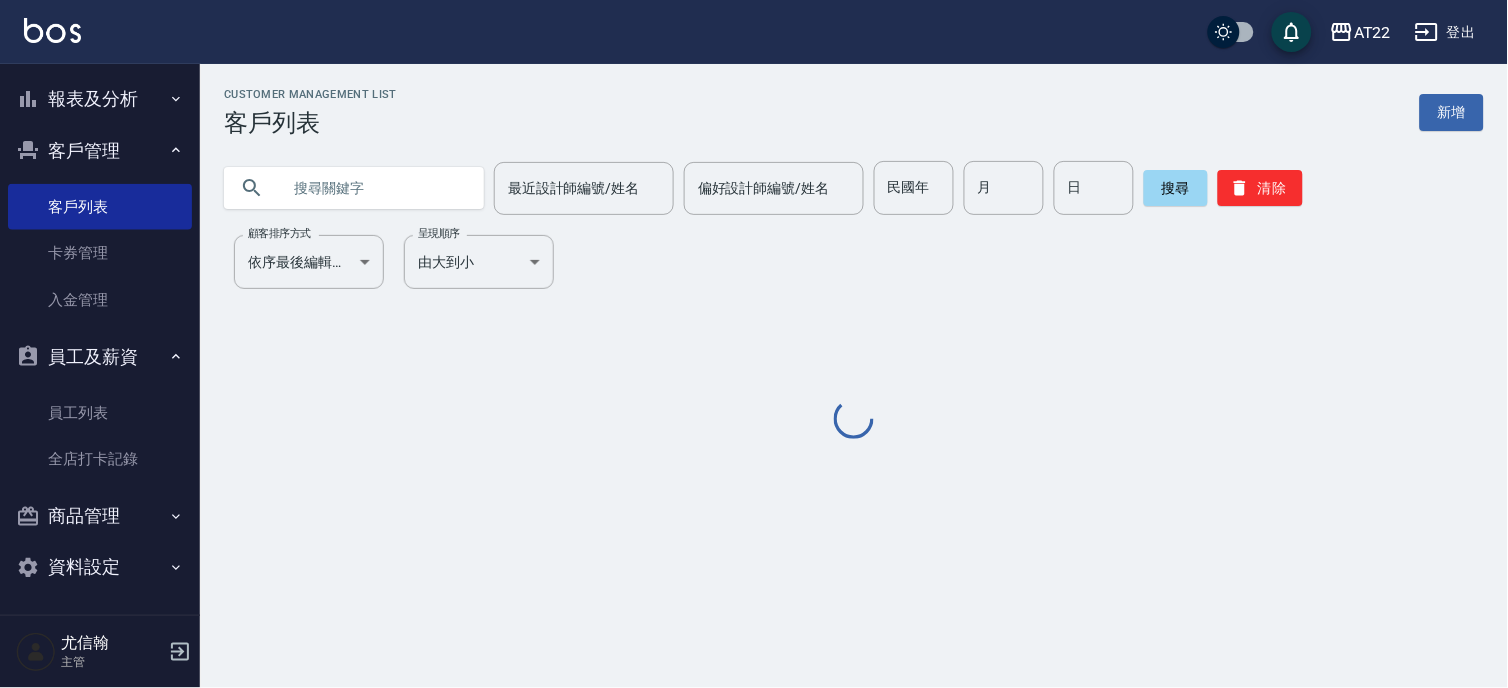 click at bounding box center [374, 188] 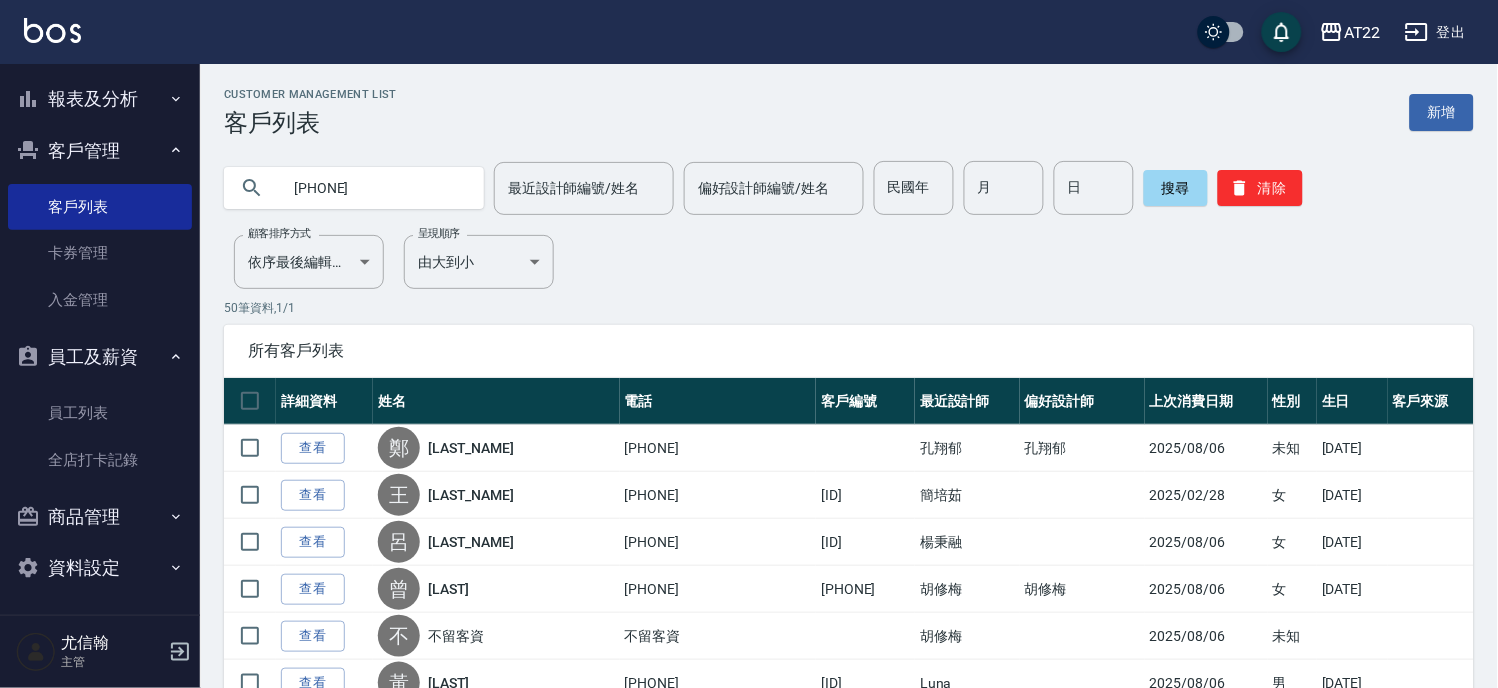 type on "[PHONE]" 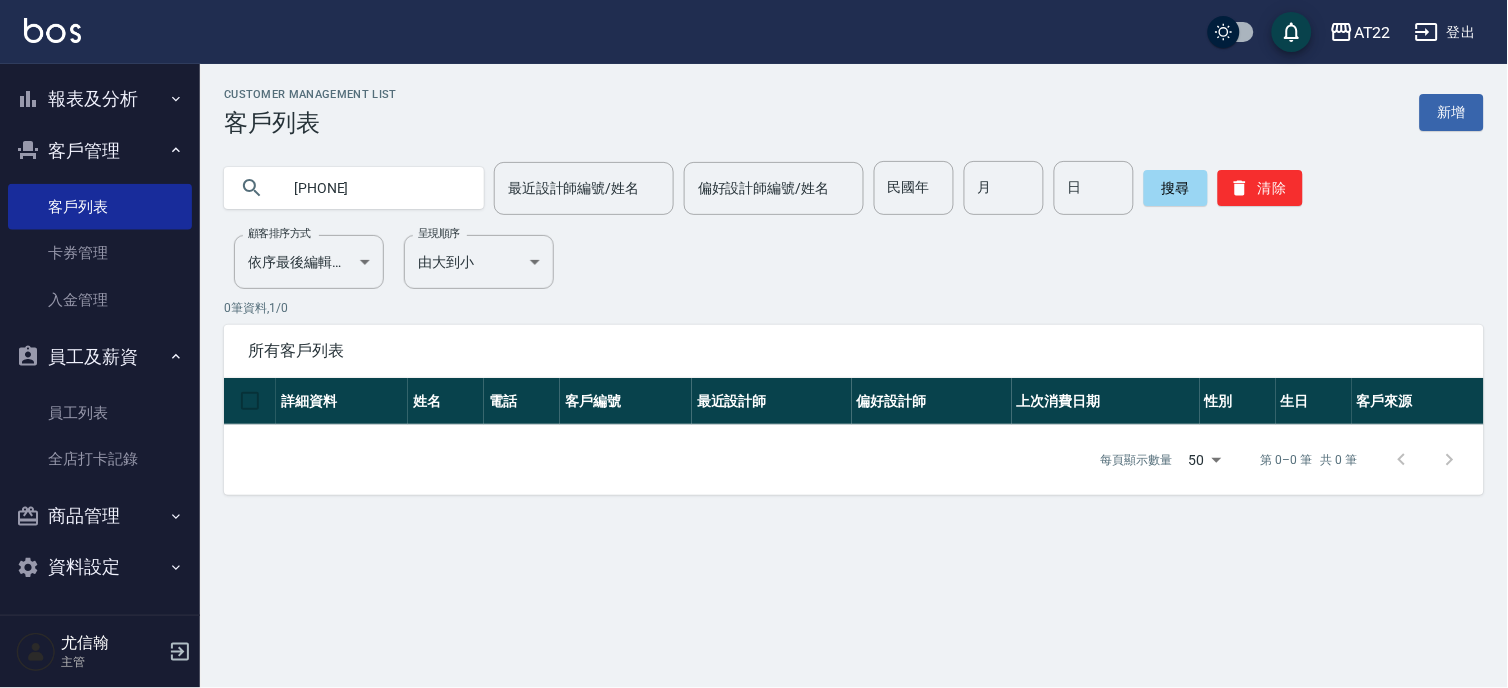 click on "[PHONE]" at bounding box center [374, 188] 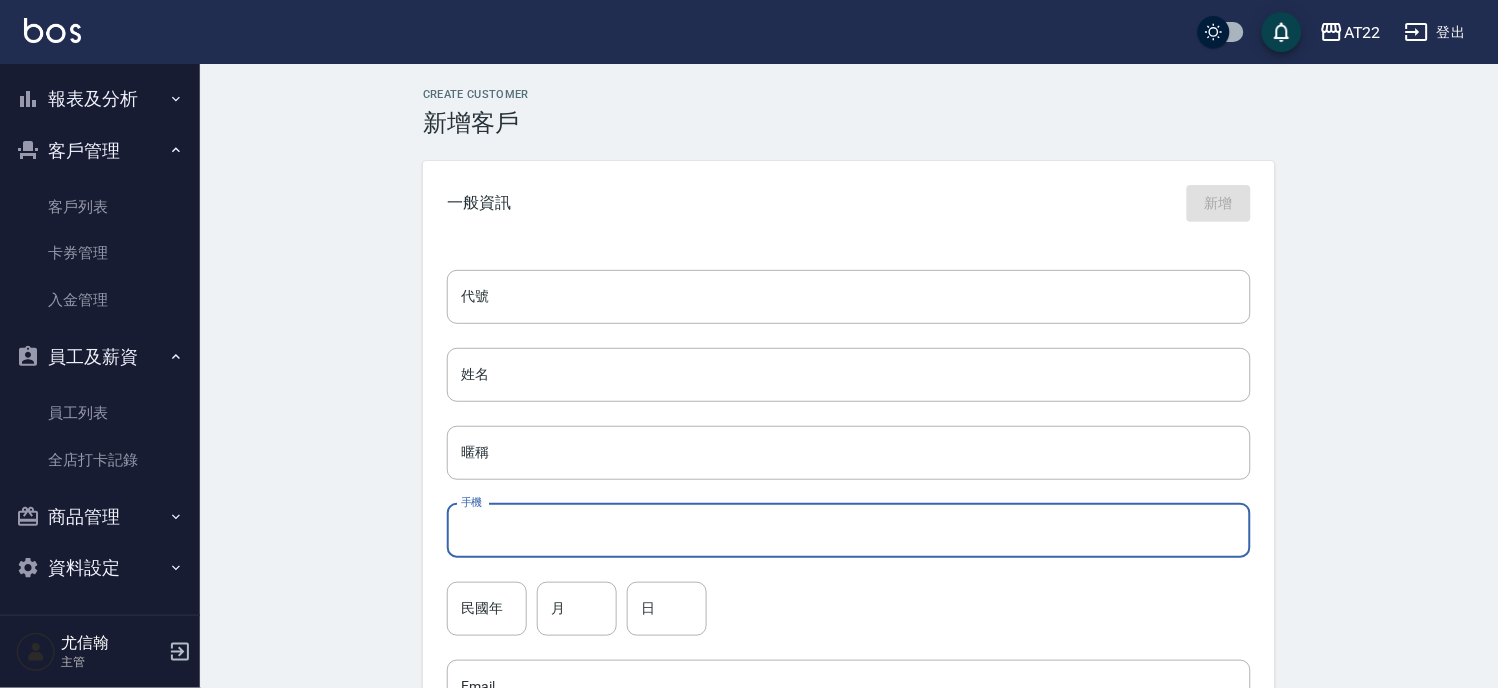 click on "手機" at bounding box center [849, 531] 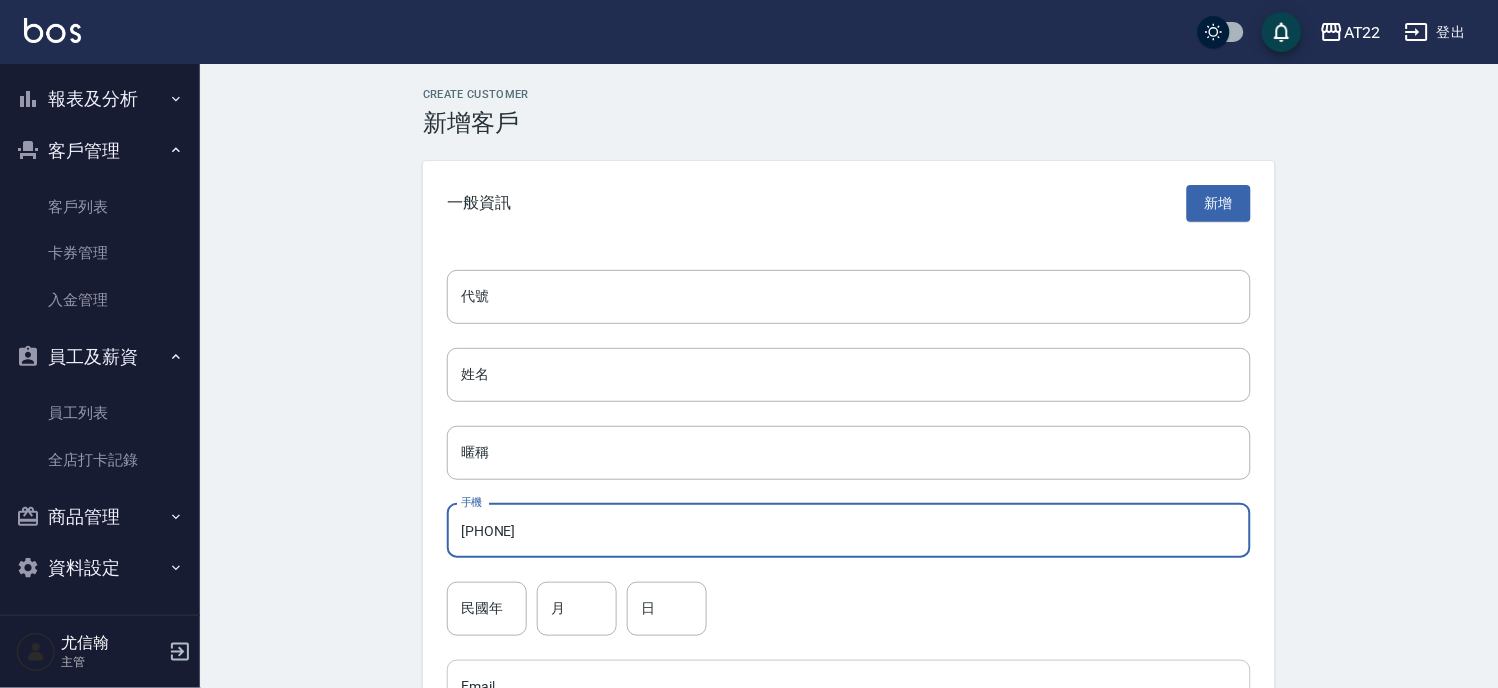 type on "[PHONE]" 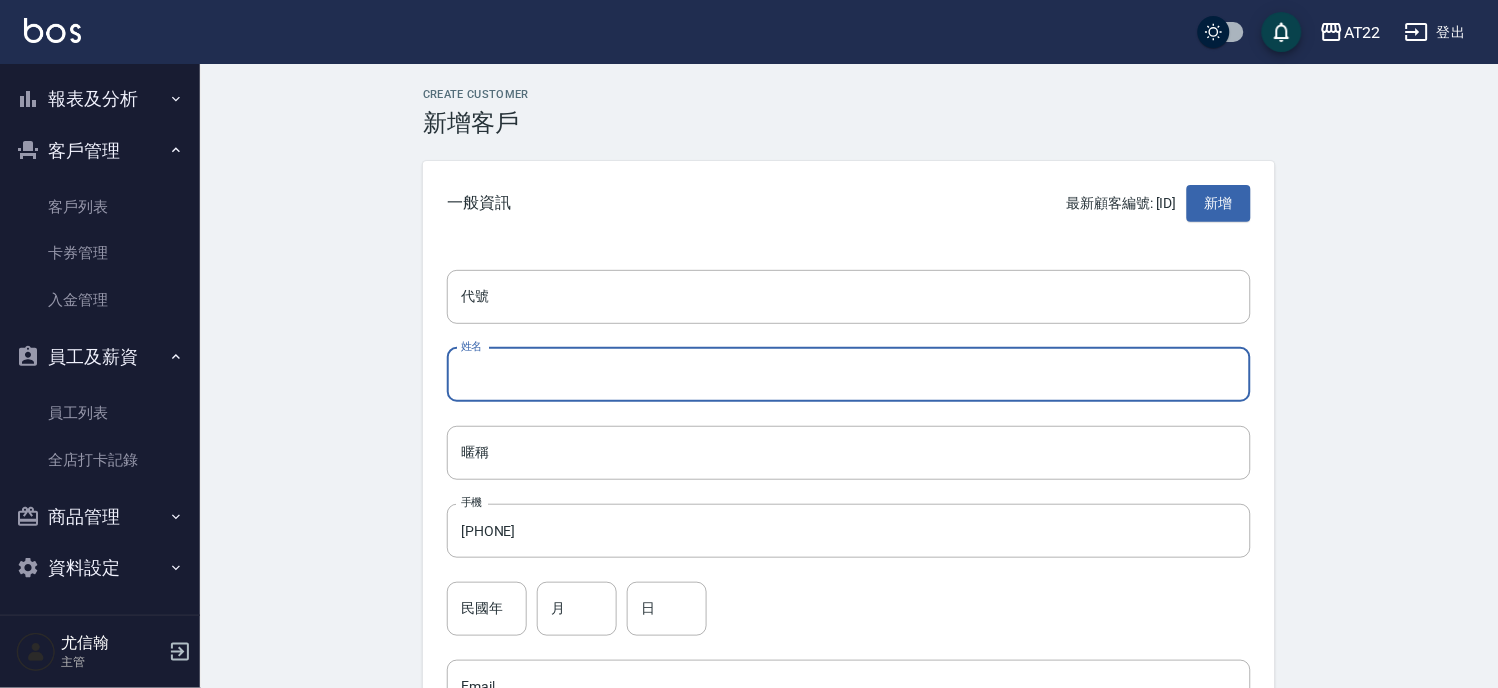 click on "姓名" at bounding box center [849, 375] 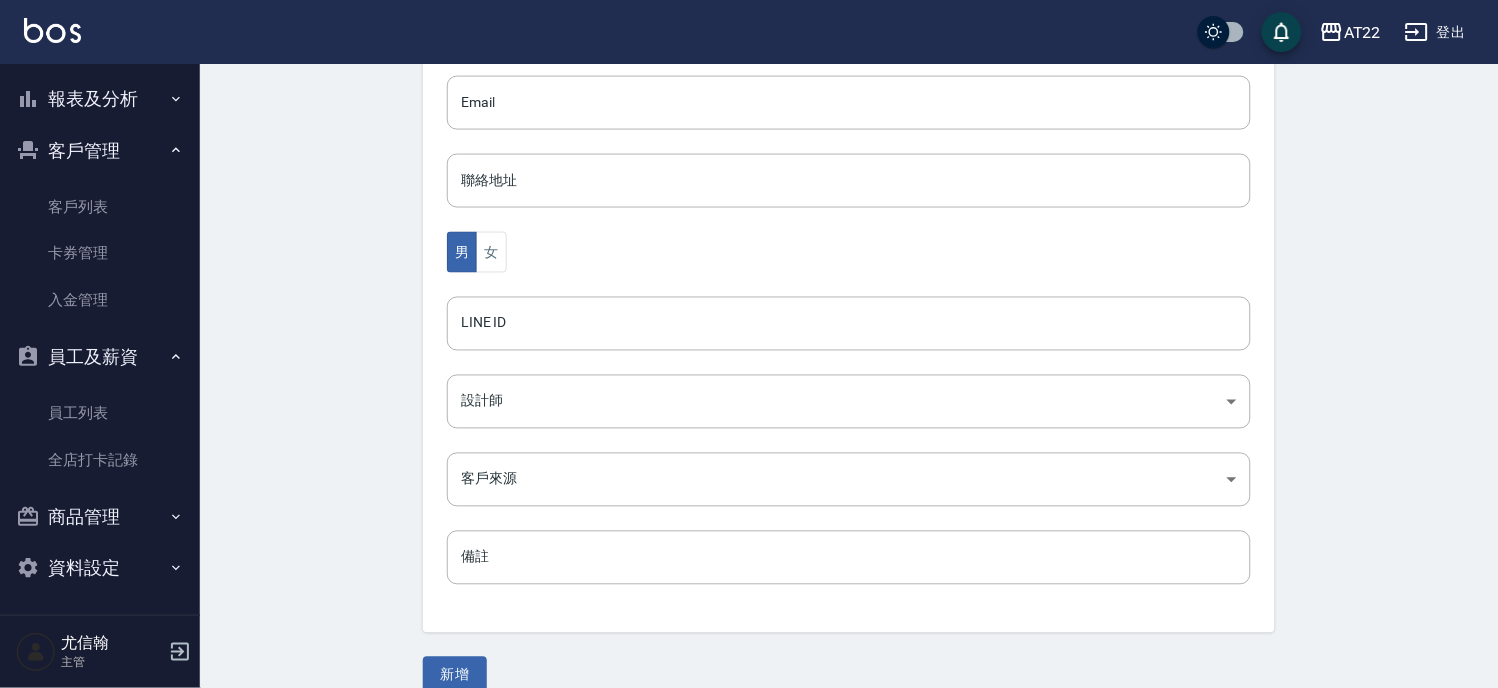 scroll, scrollTop: 613, scrollLeft: 0, axis: vertical 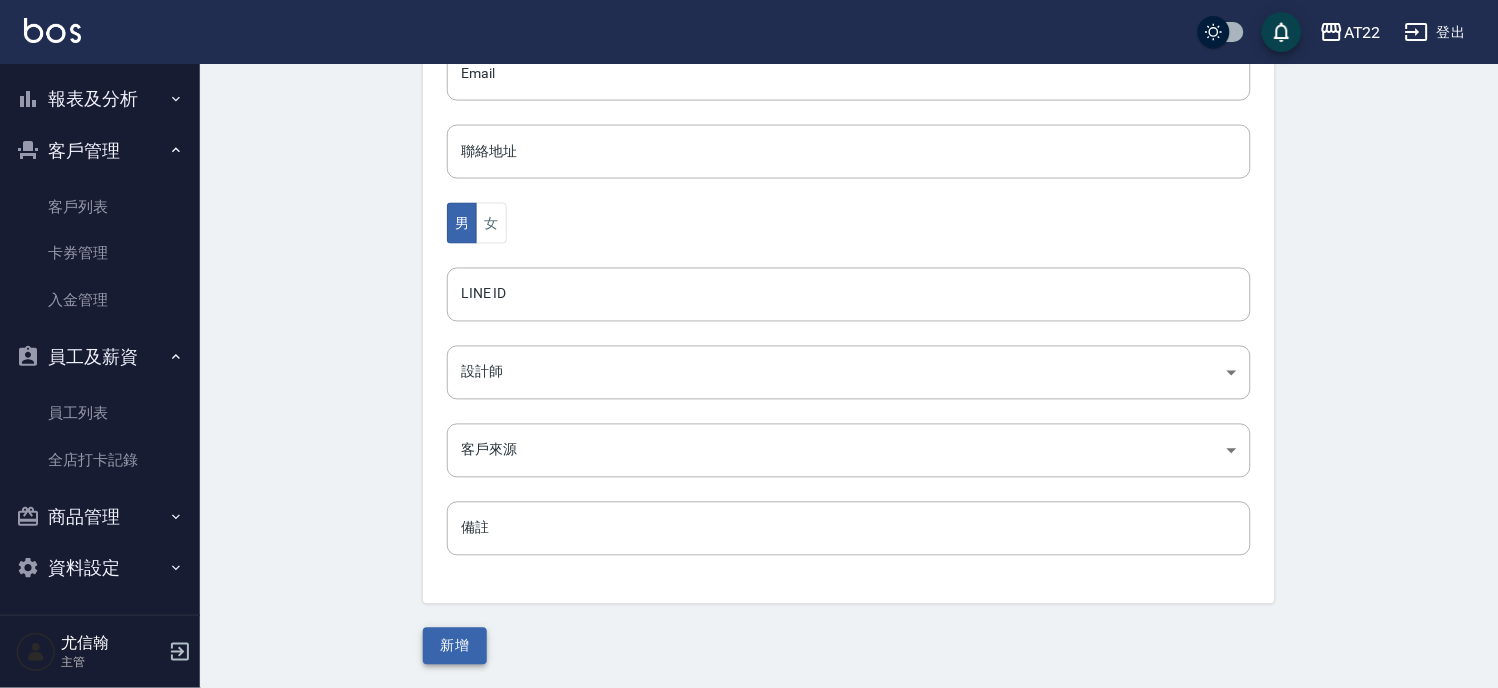 type on "[LAST_NAME]" 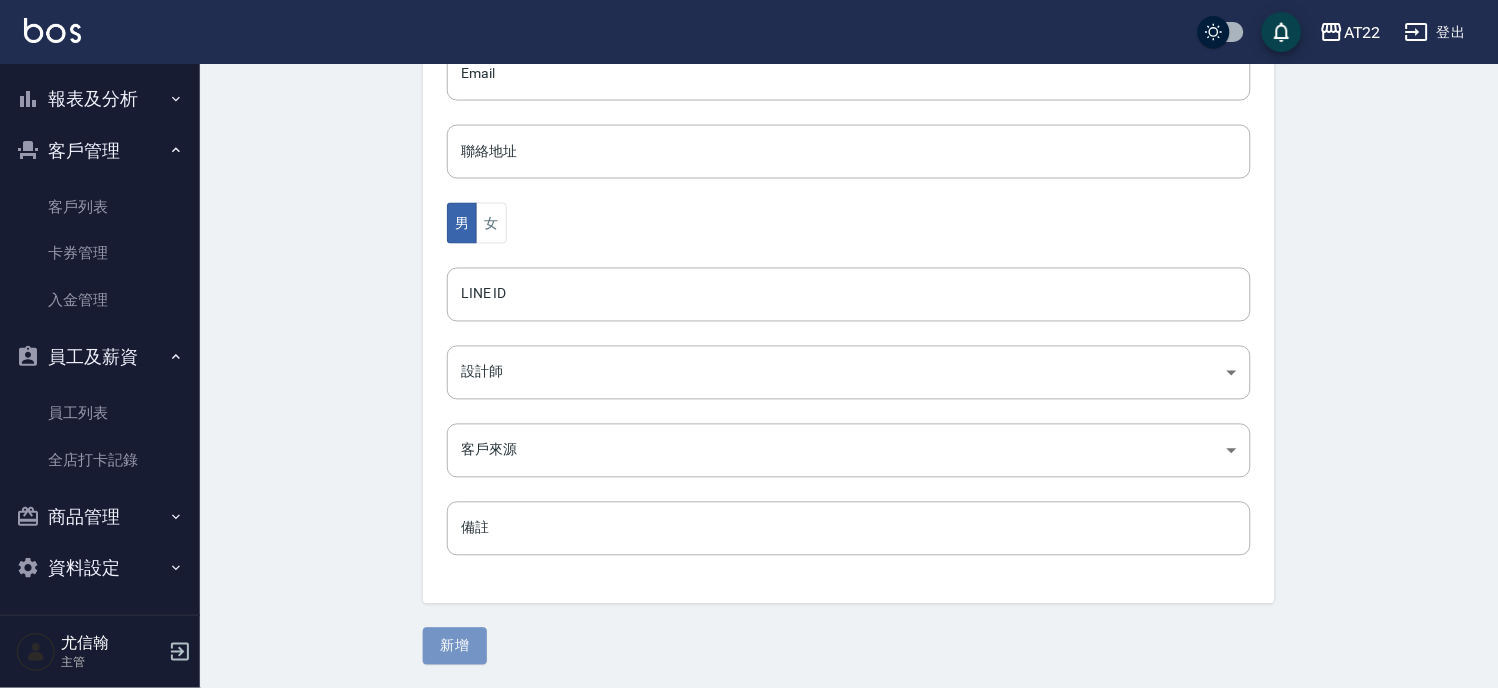 click on "新增" at bounding box center (455, 646) 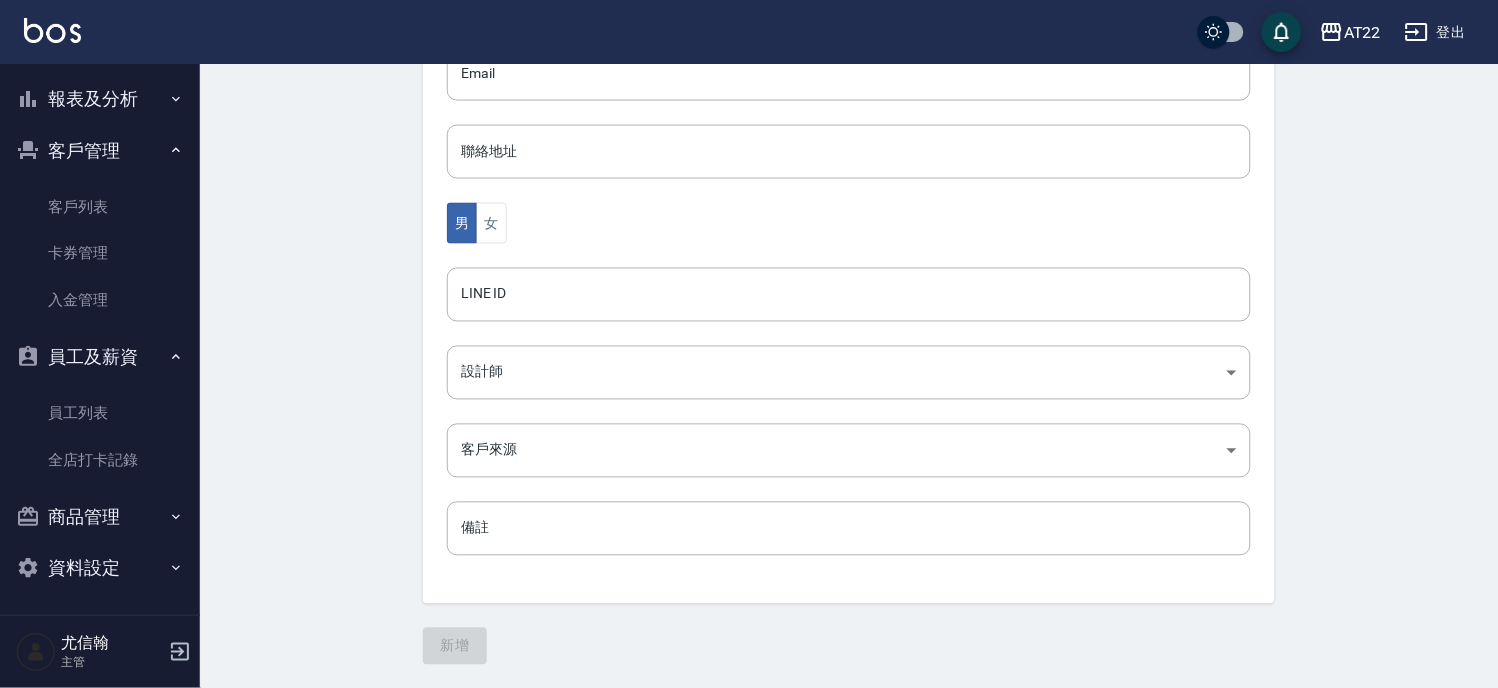 scroll, scrollTop: 0, scrollLeft: 0, axis: both 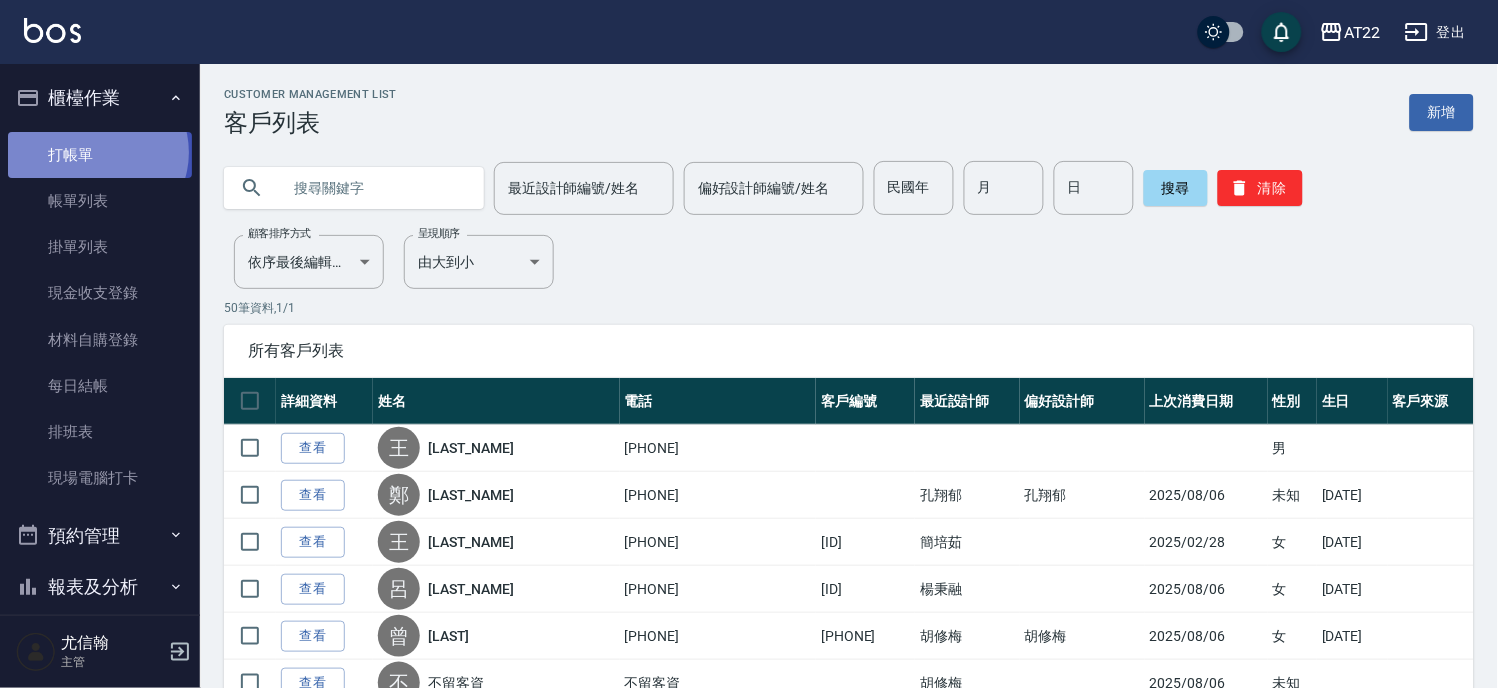 click on "打帳單" at bounding box center [100, 155] 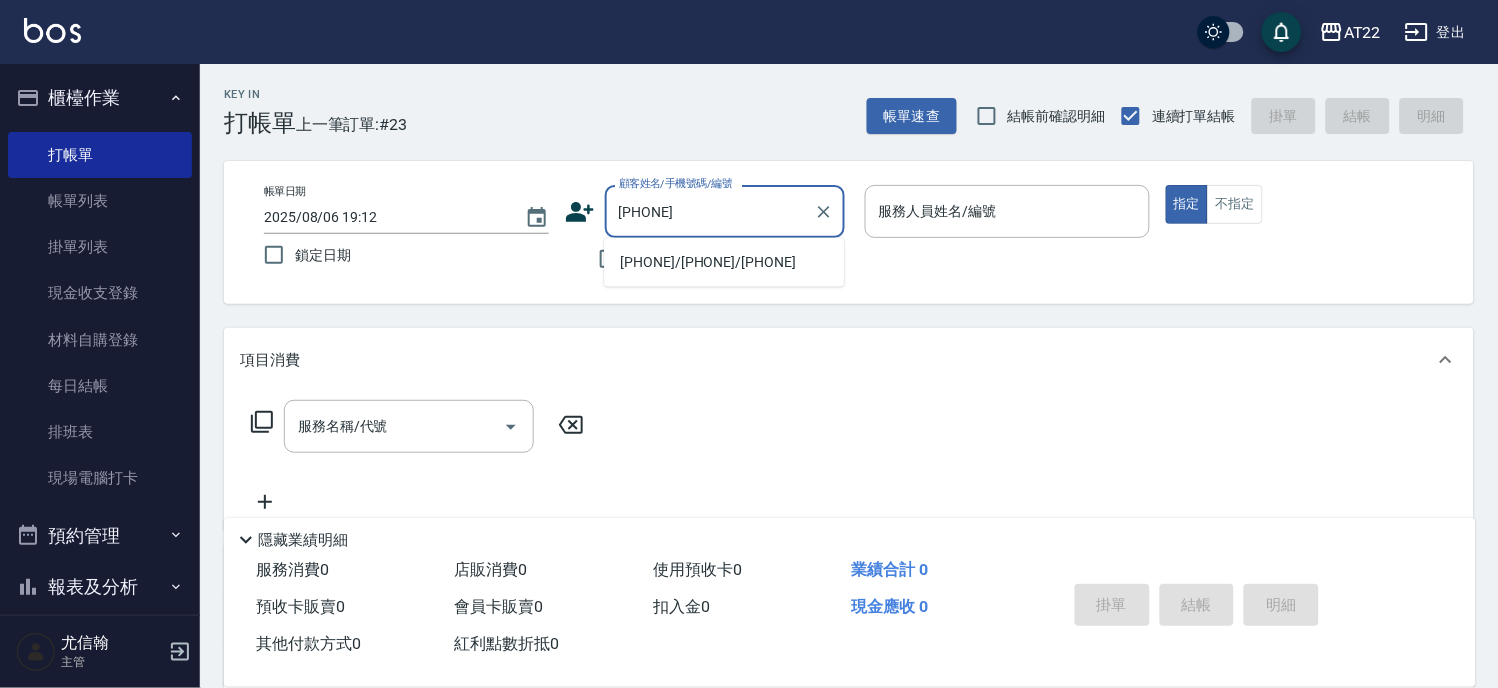 click on "[PHONE]/[PHONE]/[PHONE]" at bounding box center (724, 262) 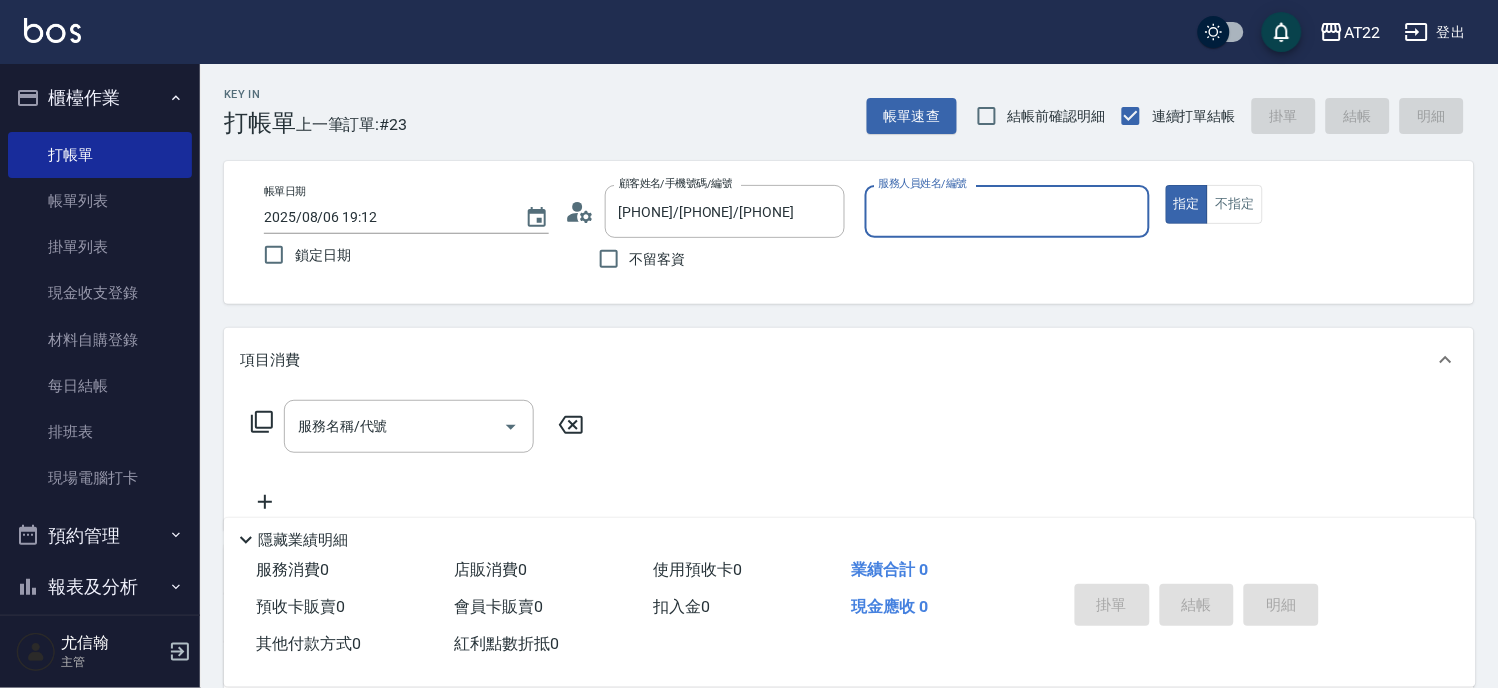 click on "顧客姓名/手機號碼/編號 [PHONE]/[PHONE]/[PHONE] 顧客姓名/手機號碼/編號" at bounding box center [707, 211] 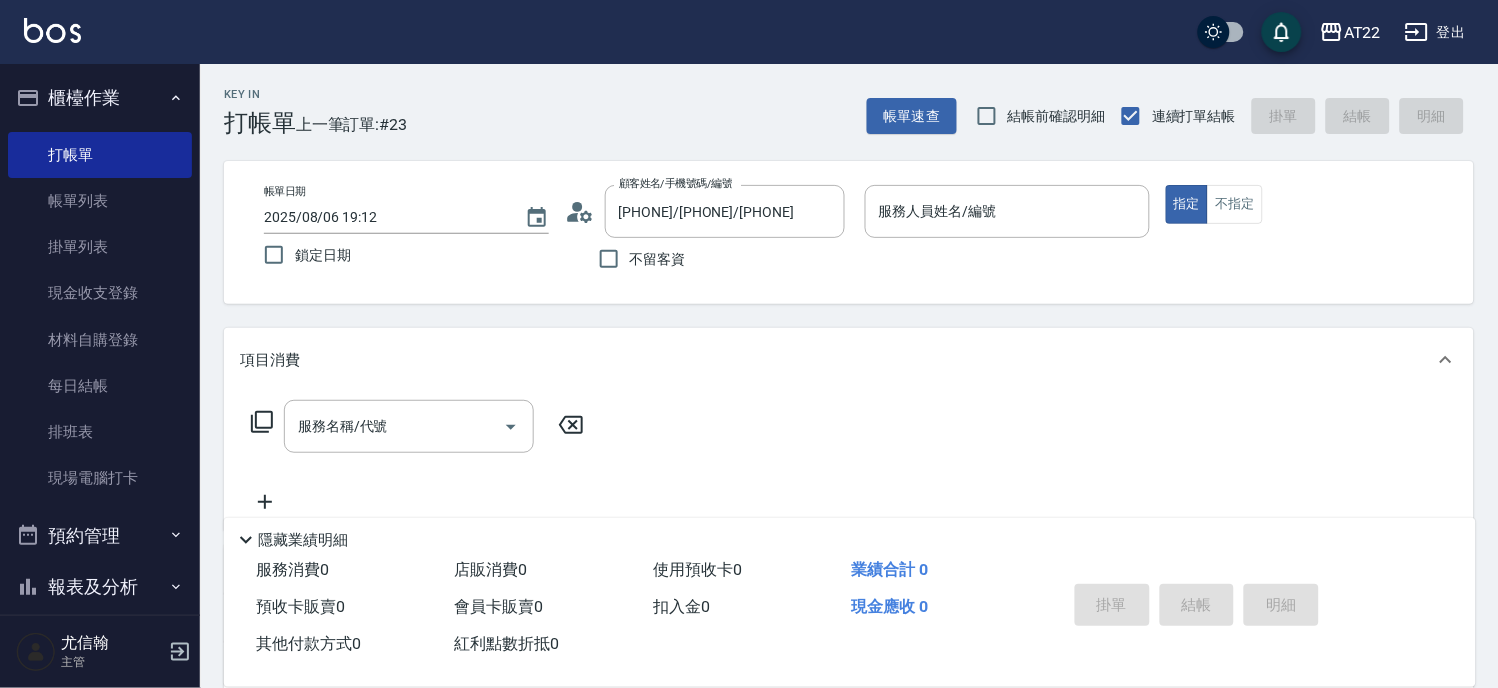 click 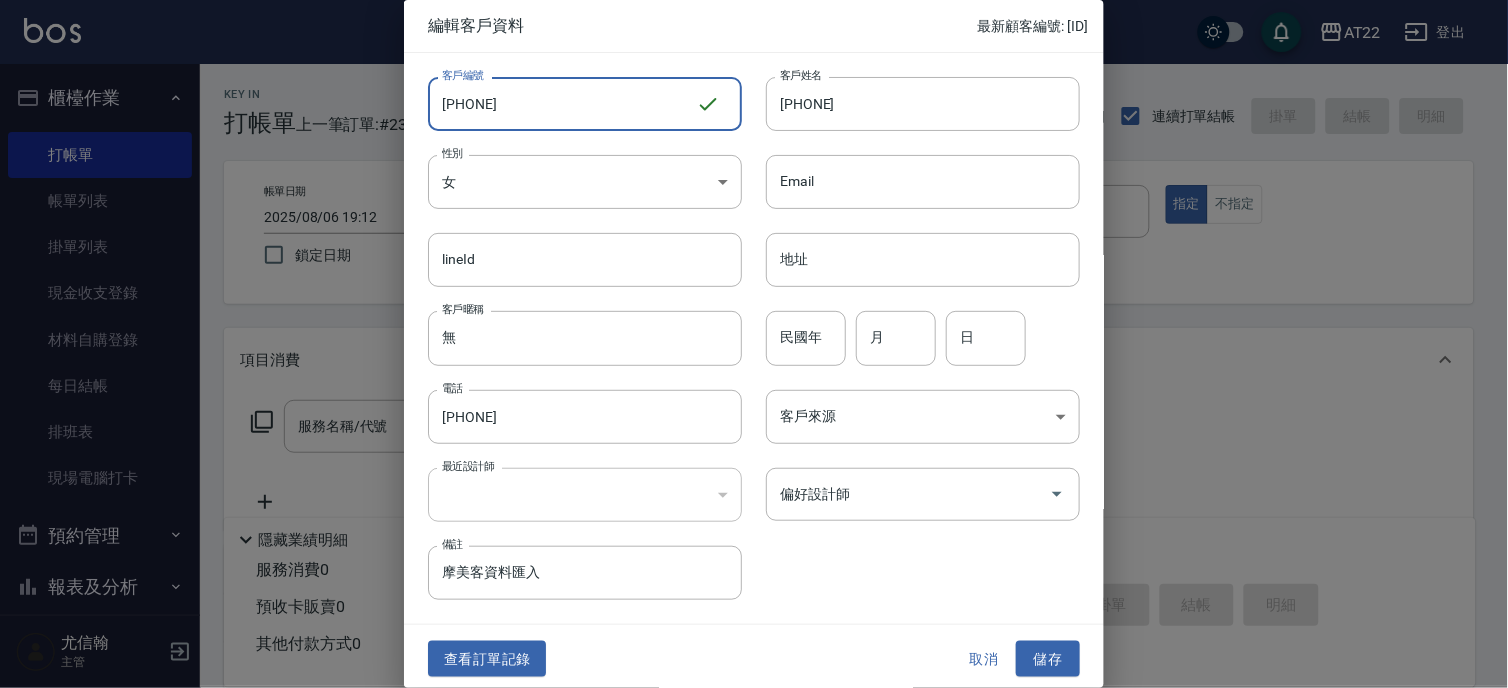drag, startPoint x: 605, startPoint y: 105, endPoint x: 1, endPoint y: 105, distance: 604 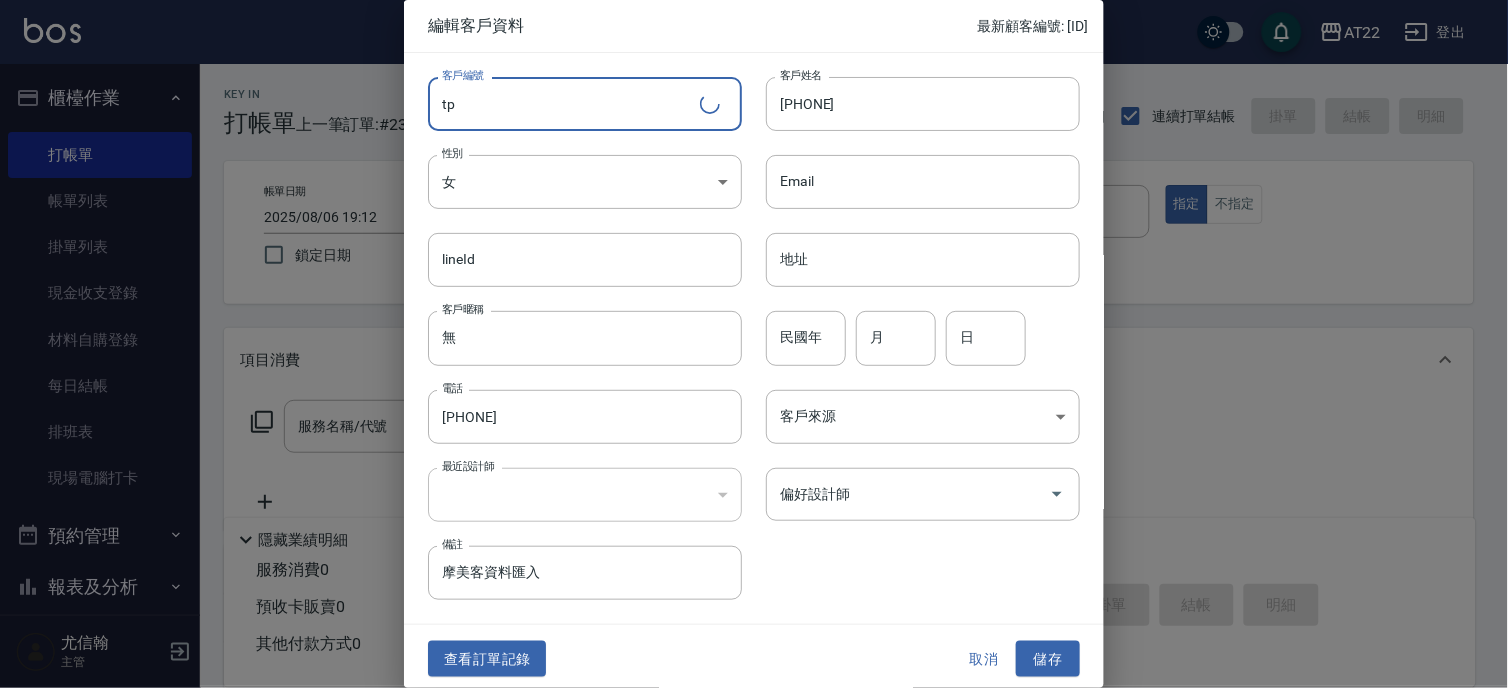 type on "t" 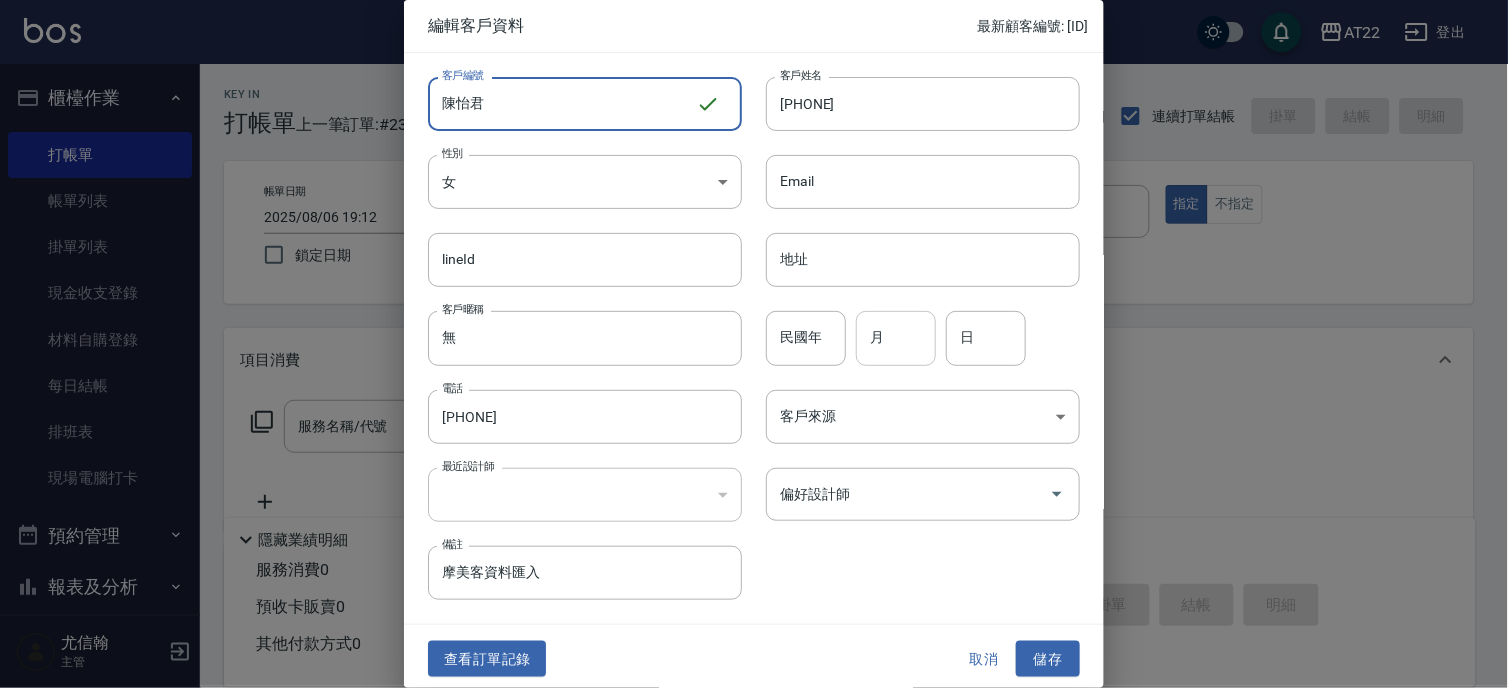 type on "陳怡君" 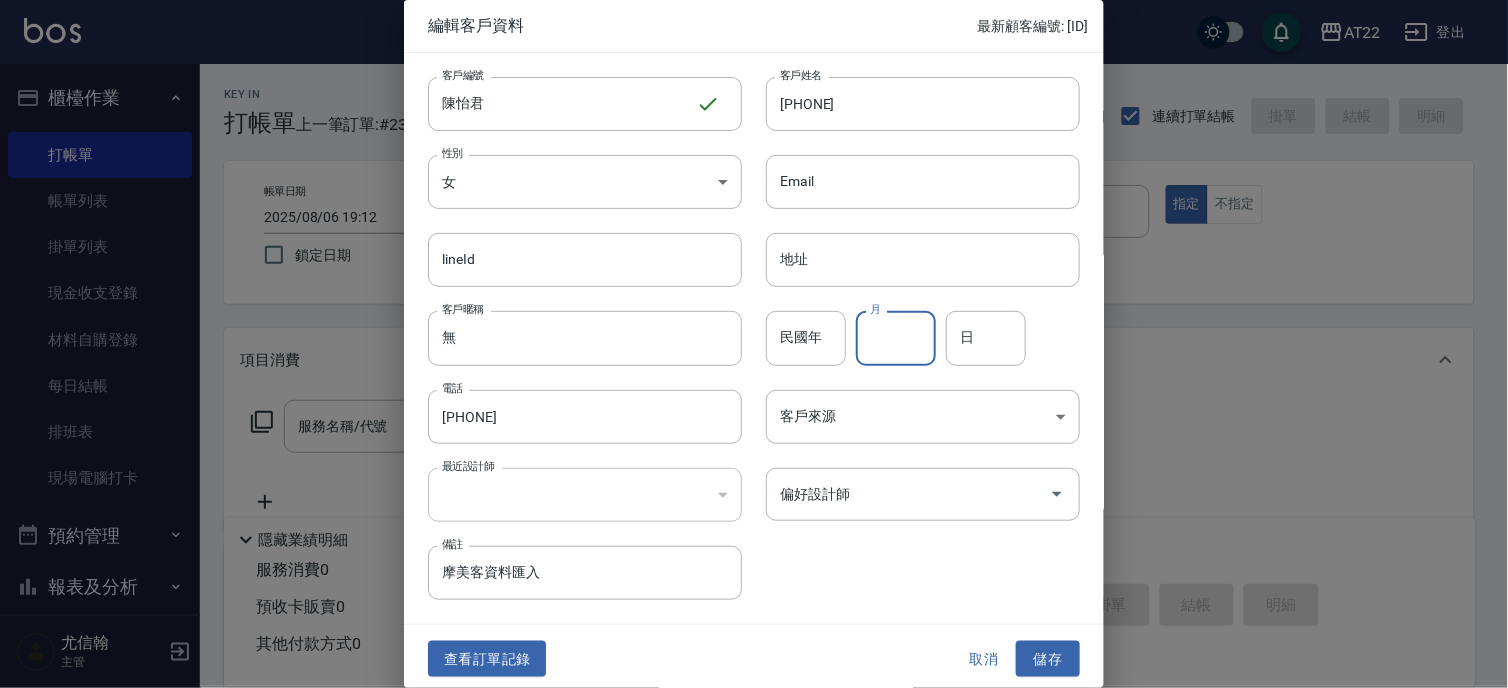 click on "月" at bounding box center [896, 338] 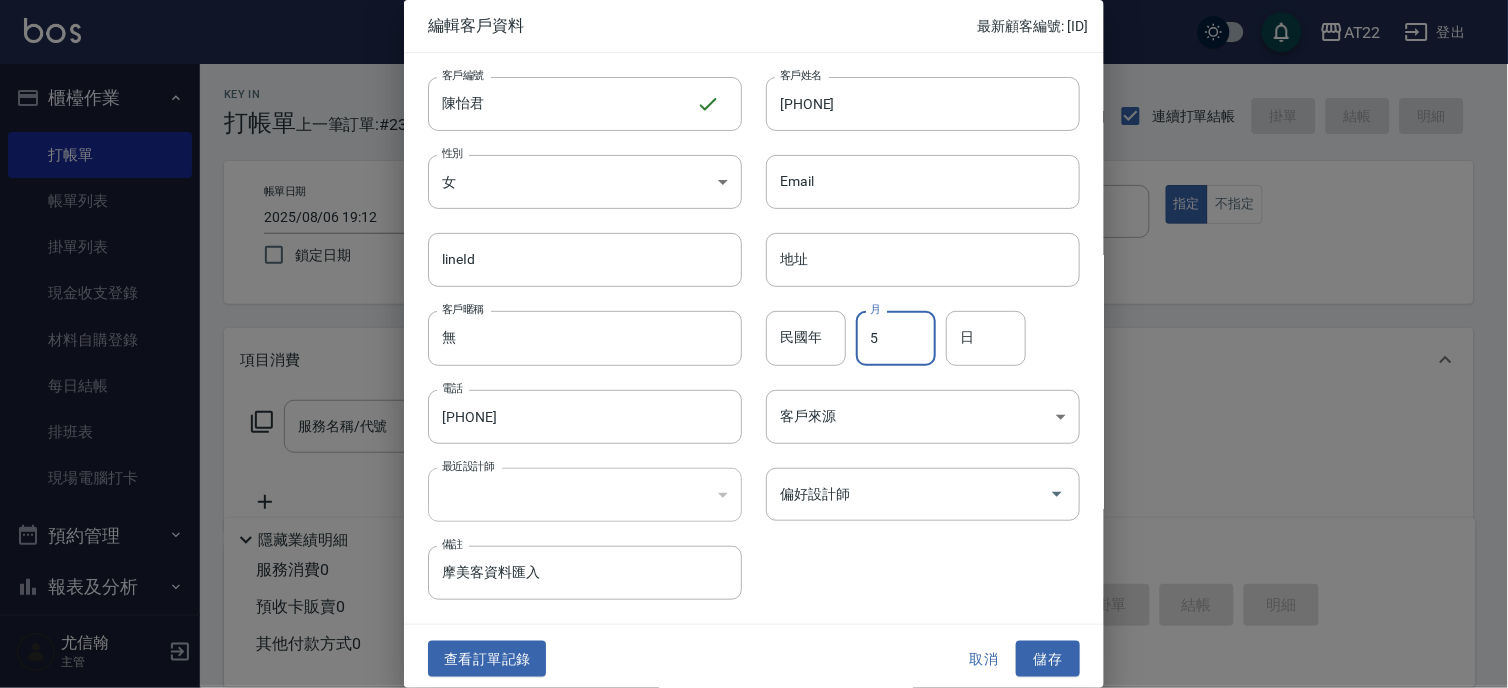 type on "5" 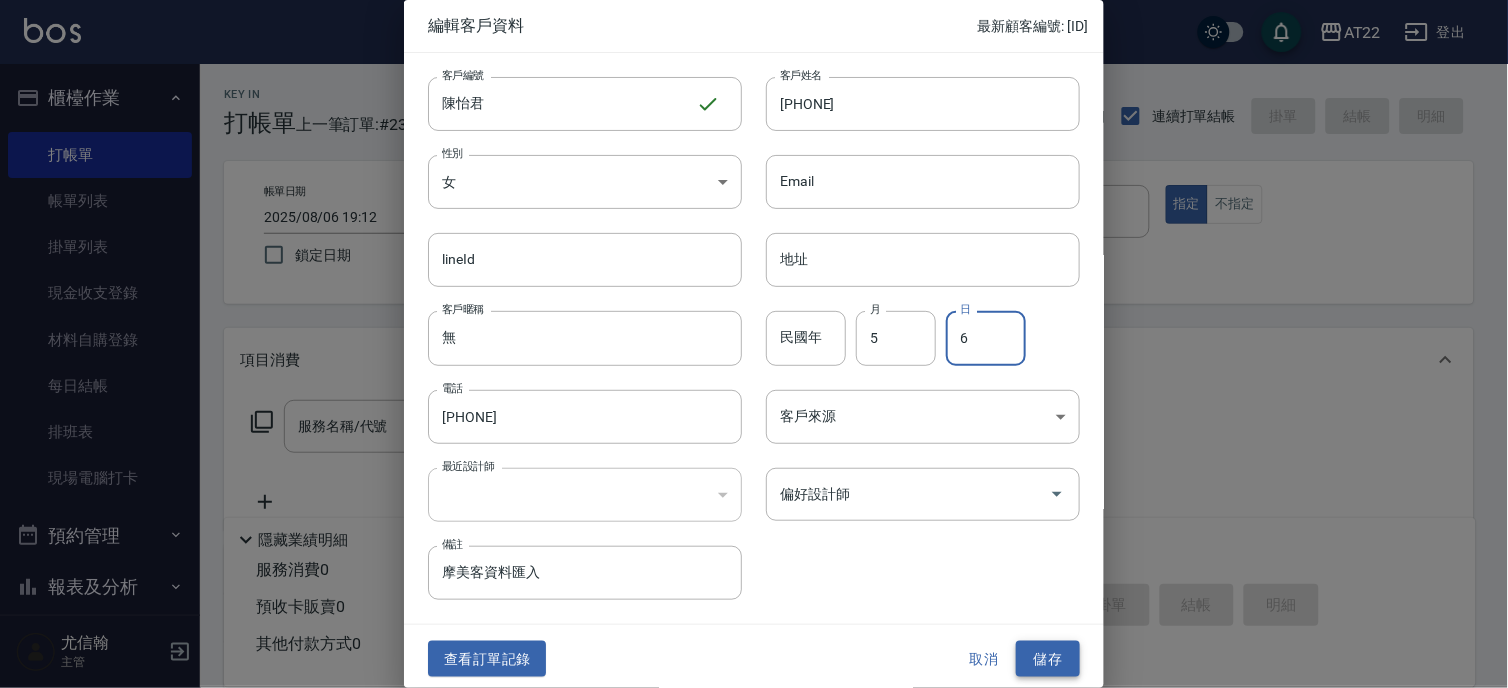 type on "6" 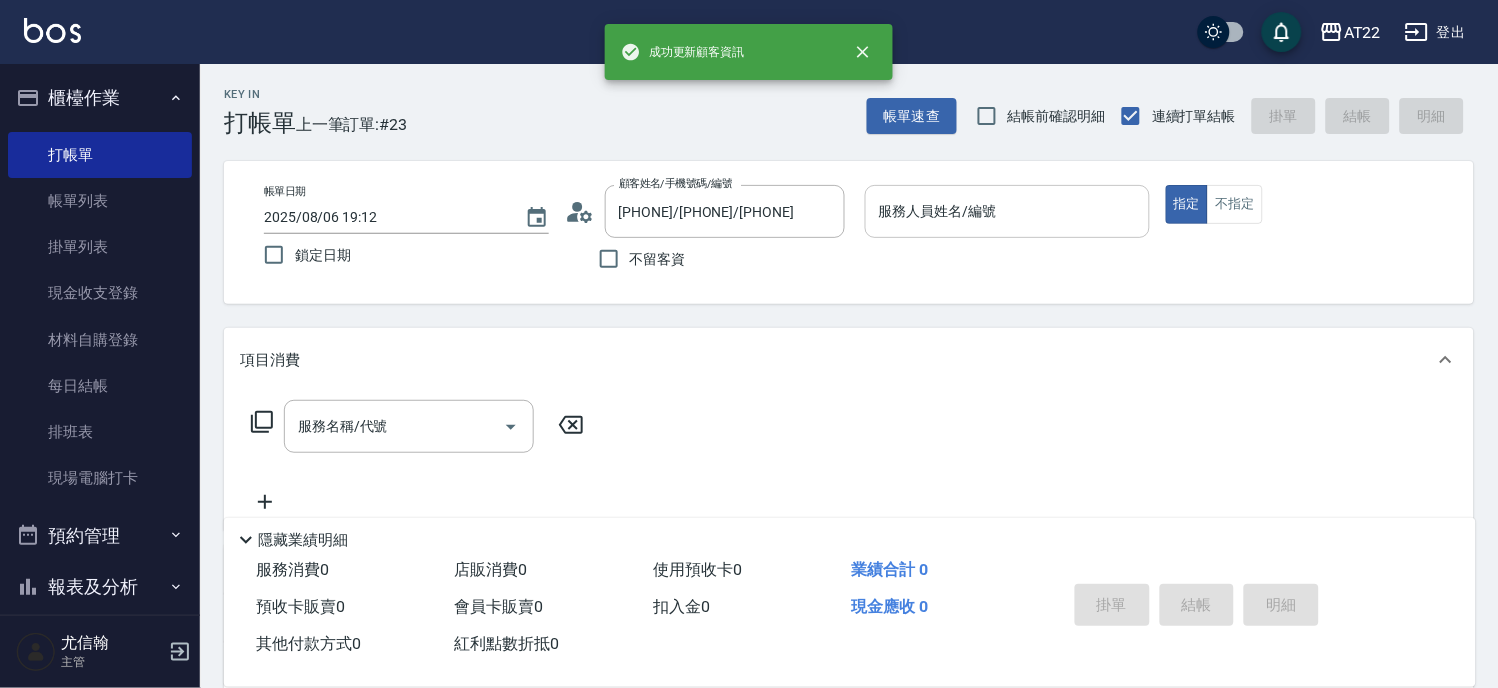 click on "服務人員姓名/編號" at bounding box center (1007, 211) 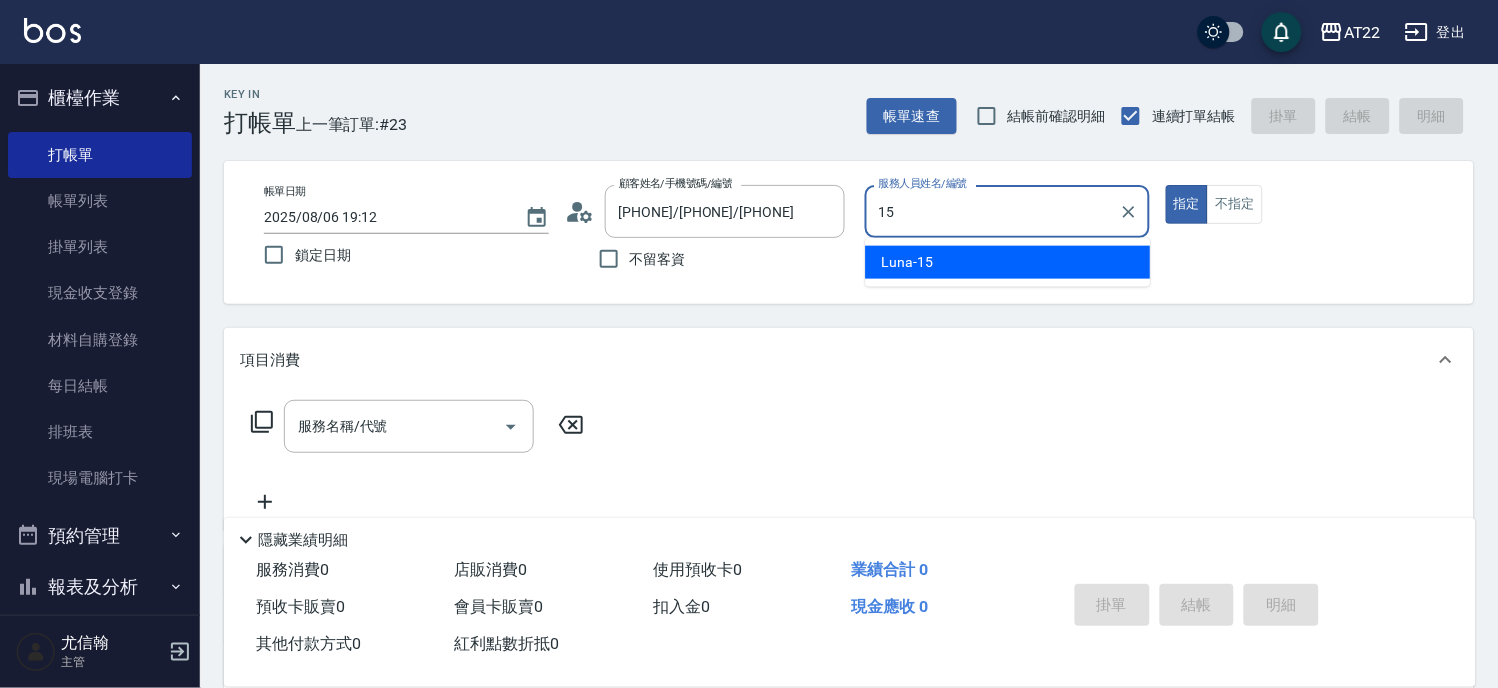 type on "Luna-15" 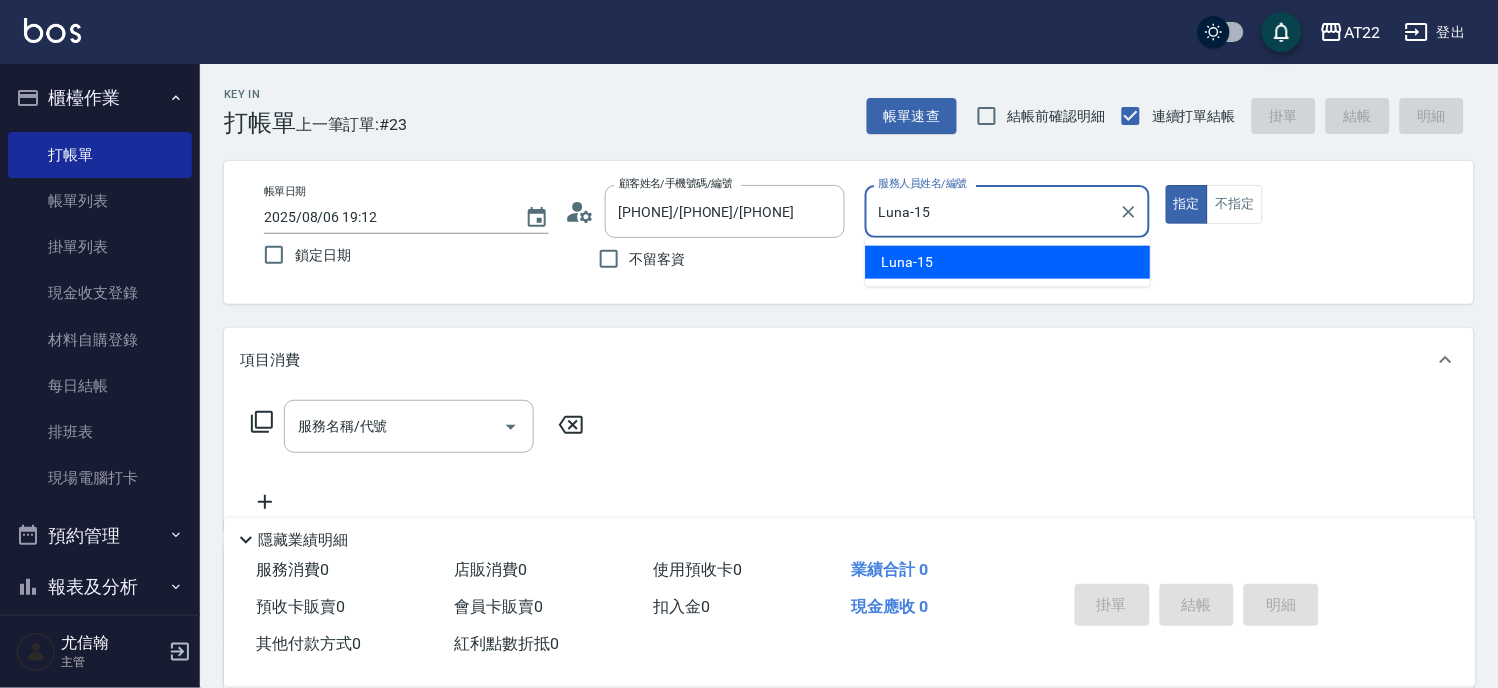 type on "true" 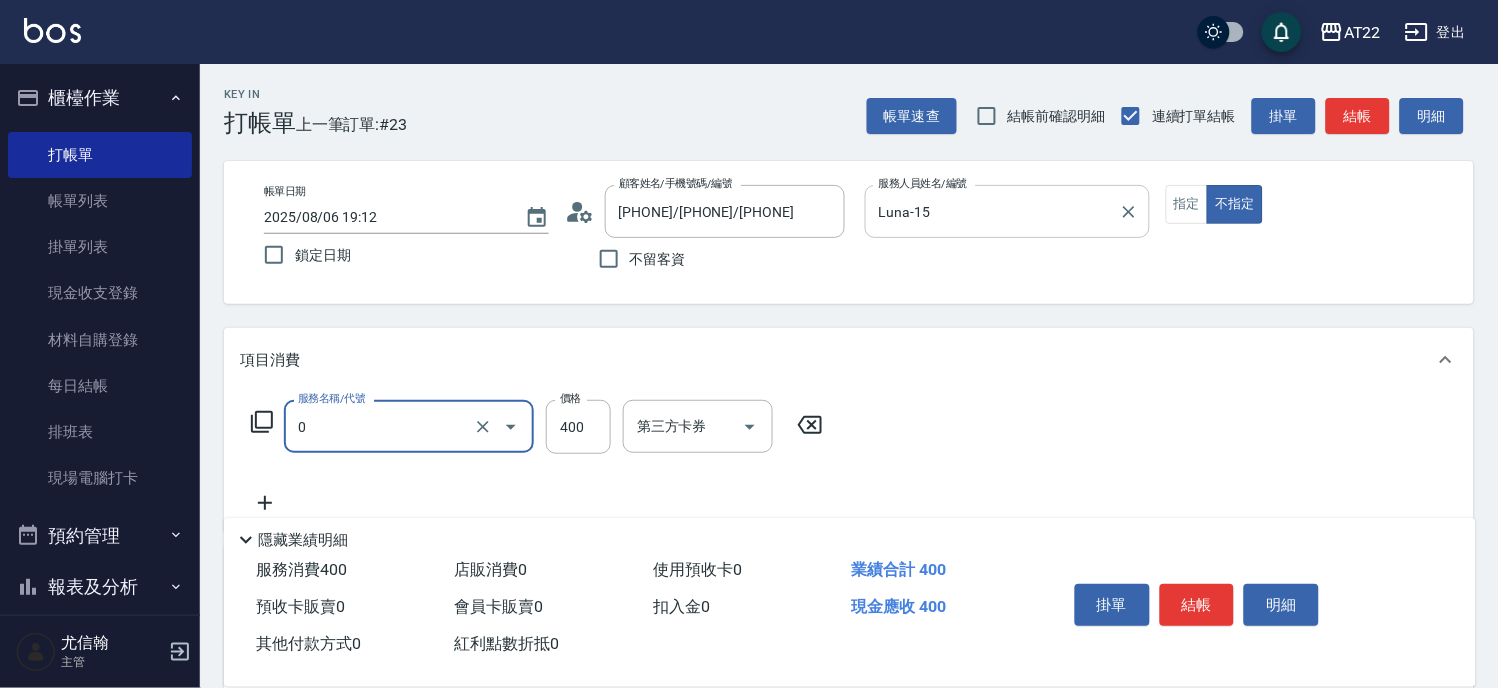 type on "有機洗髮(0)" 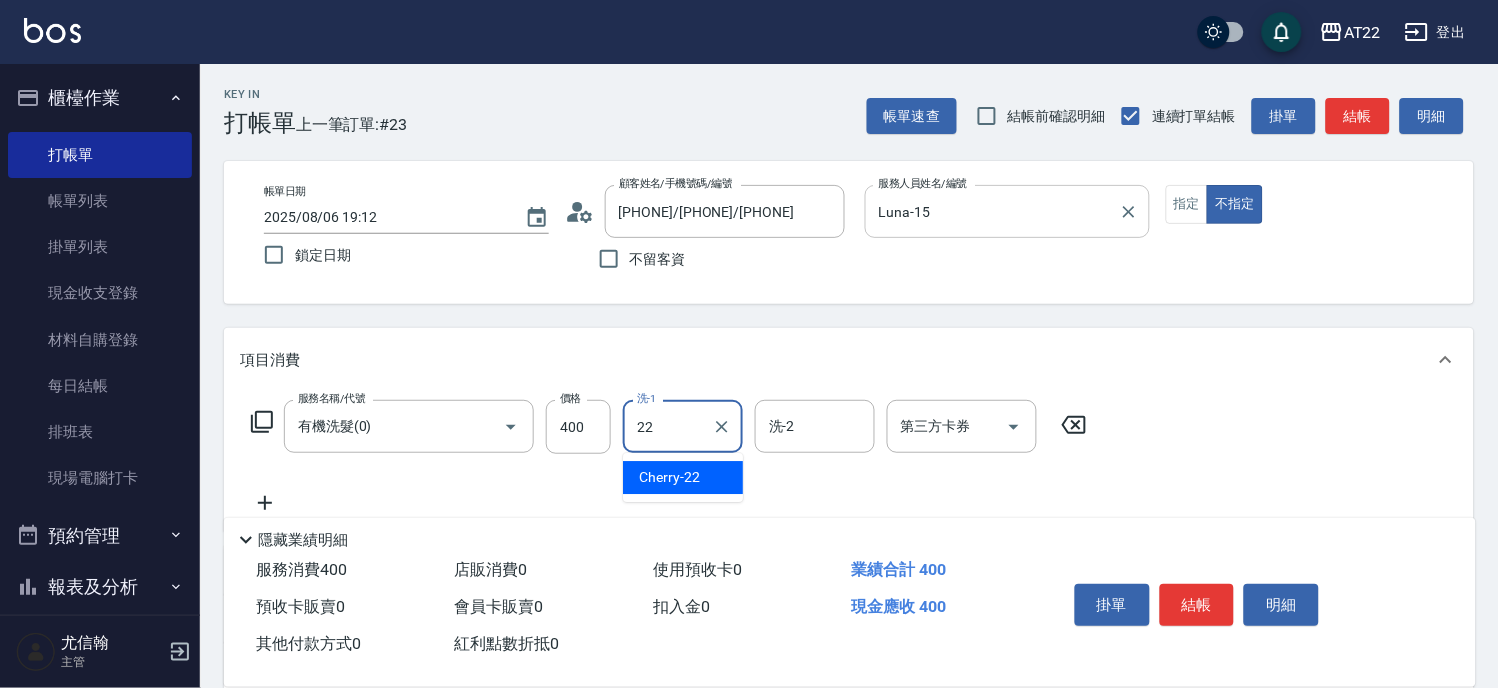 type on "Cherry-22" 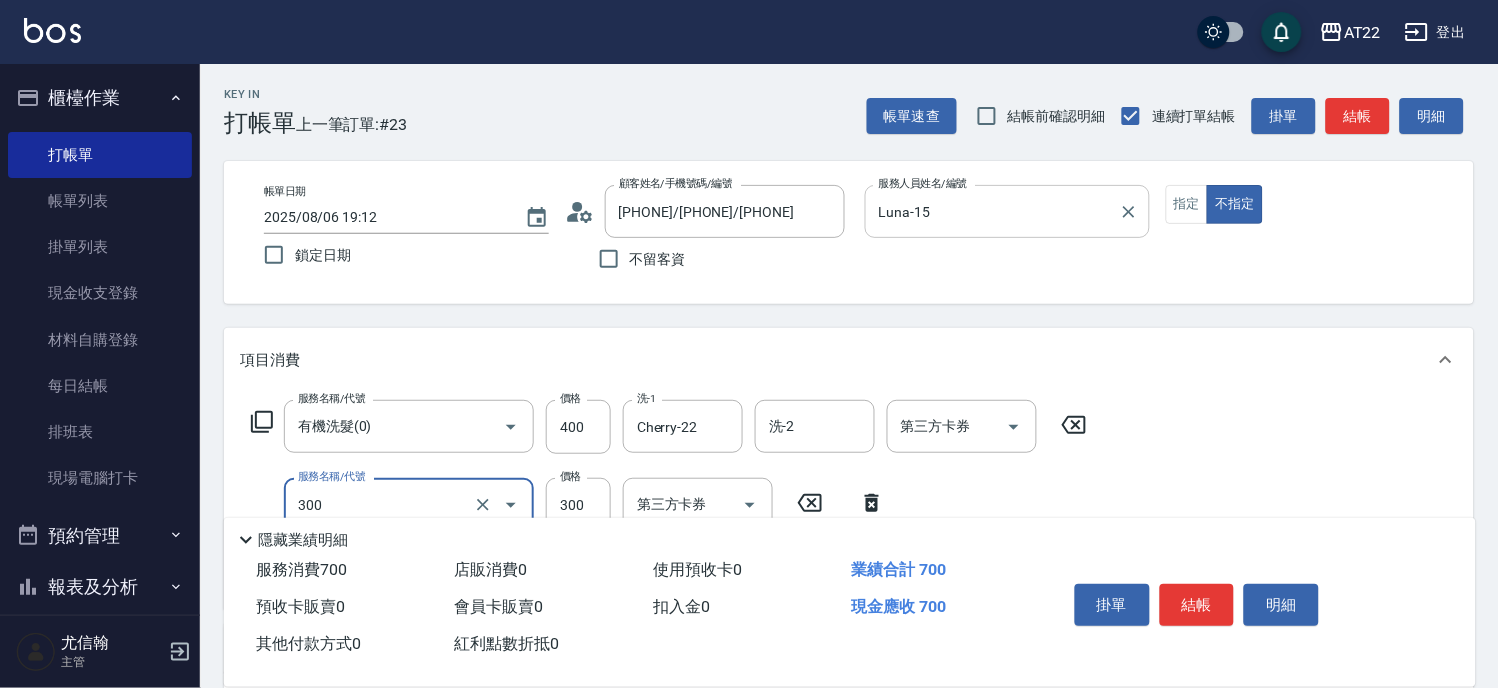 type on "剪髮(300)" 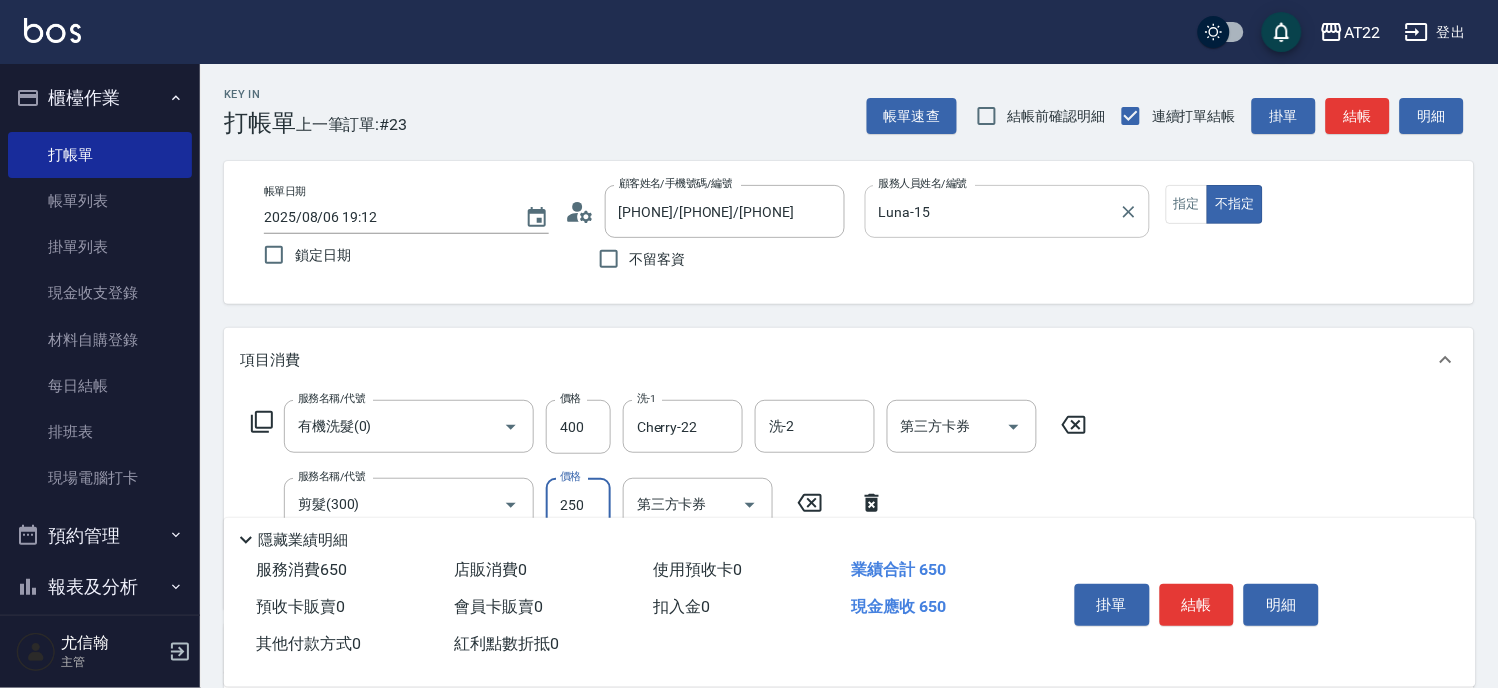 type on "250" 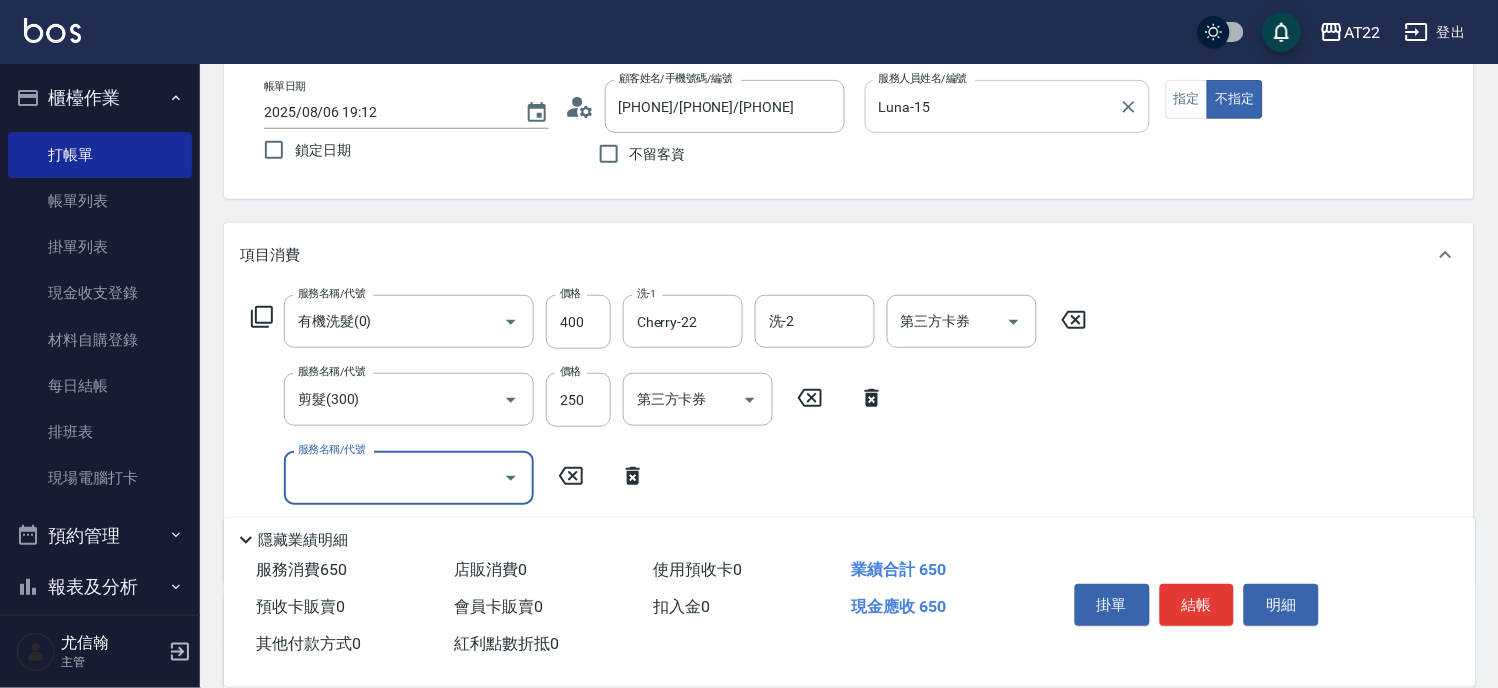scroll, scrollTop: 222, scrollLeft: 0, axis: vertical 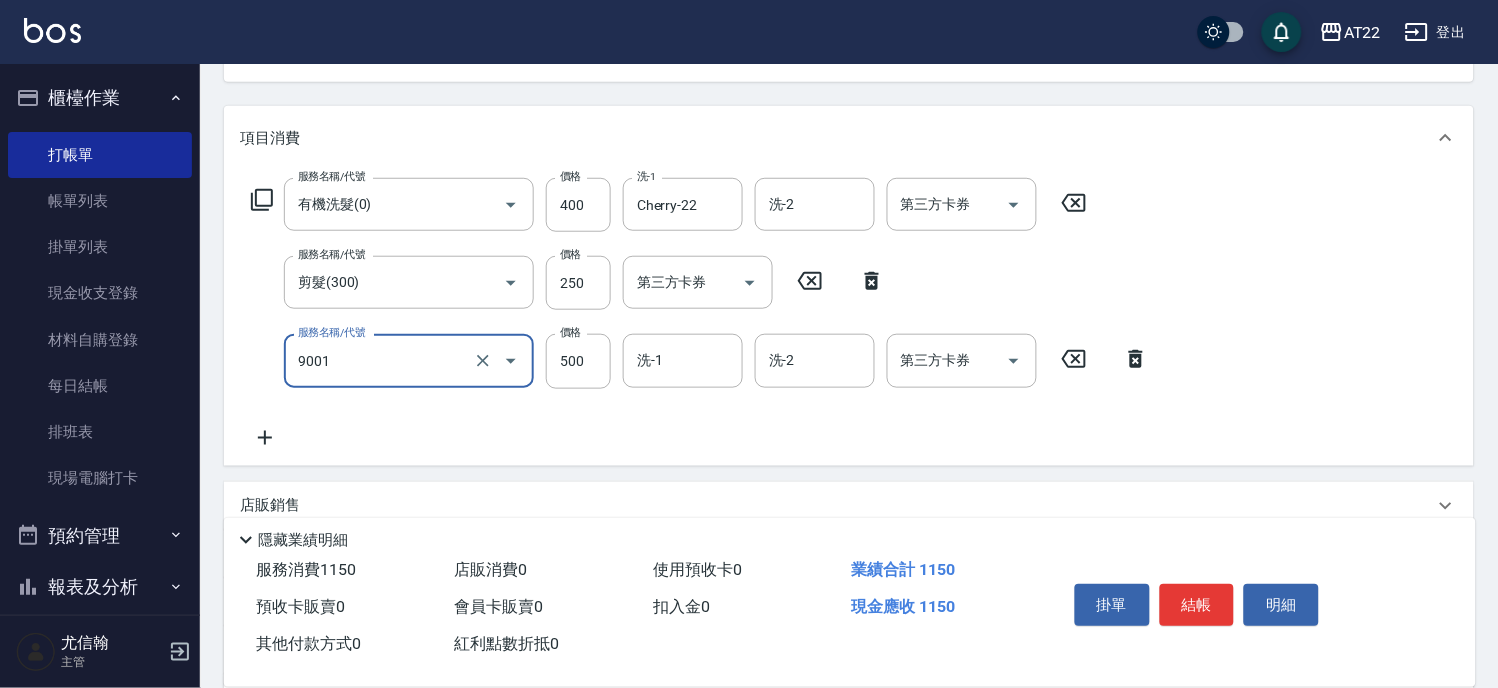 type on "[PRODUCT]([NUMBER])" 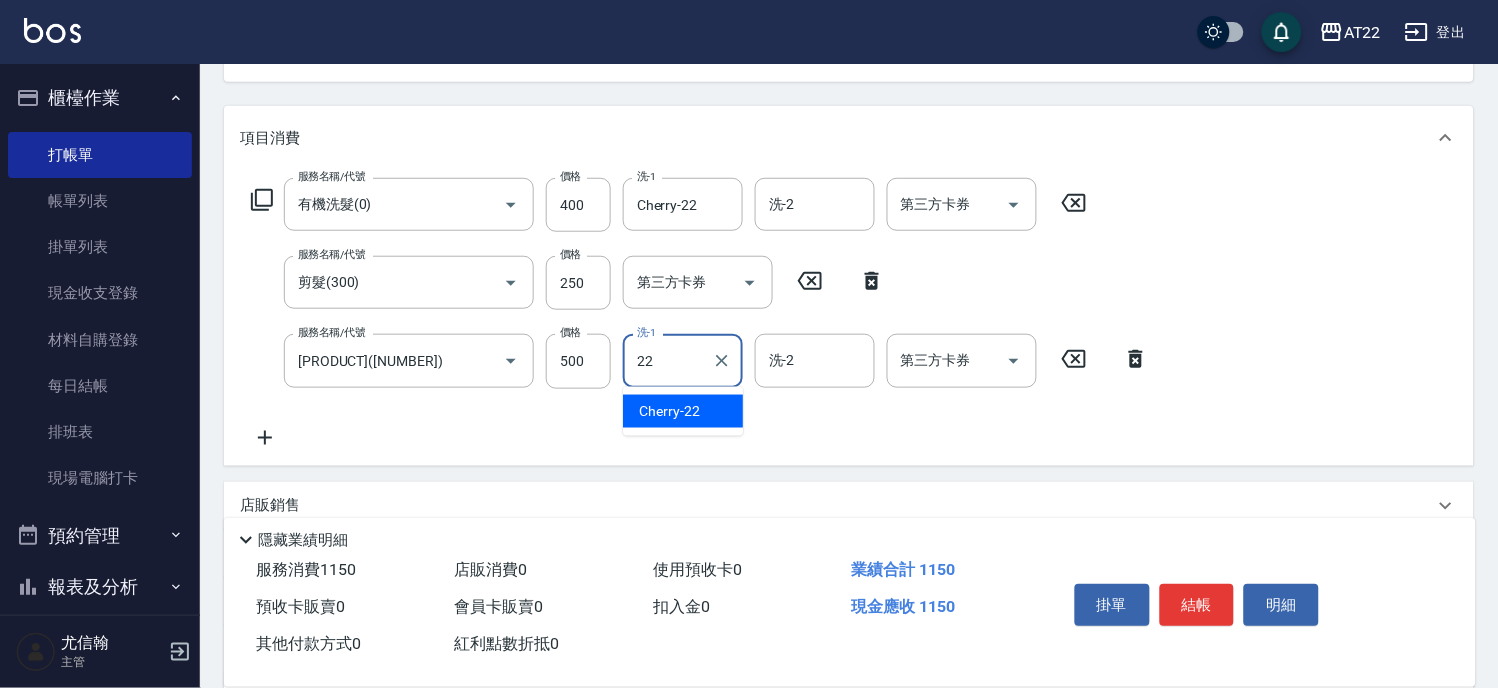 type on "Cherry-22" 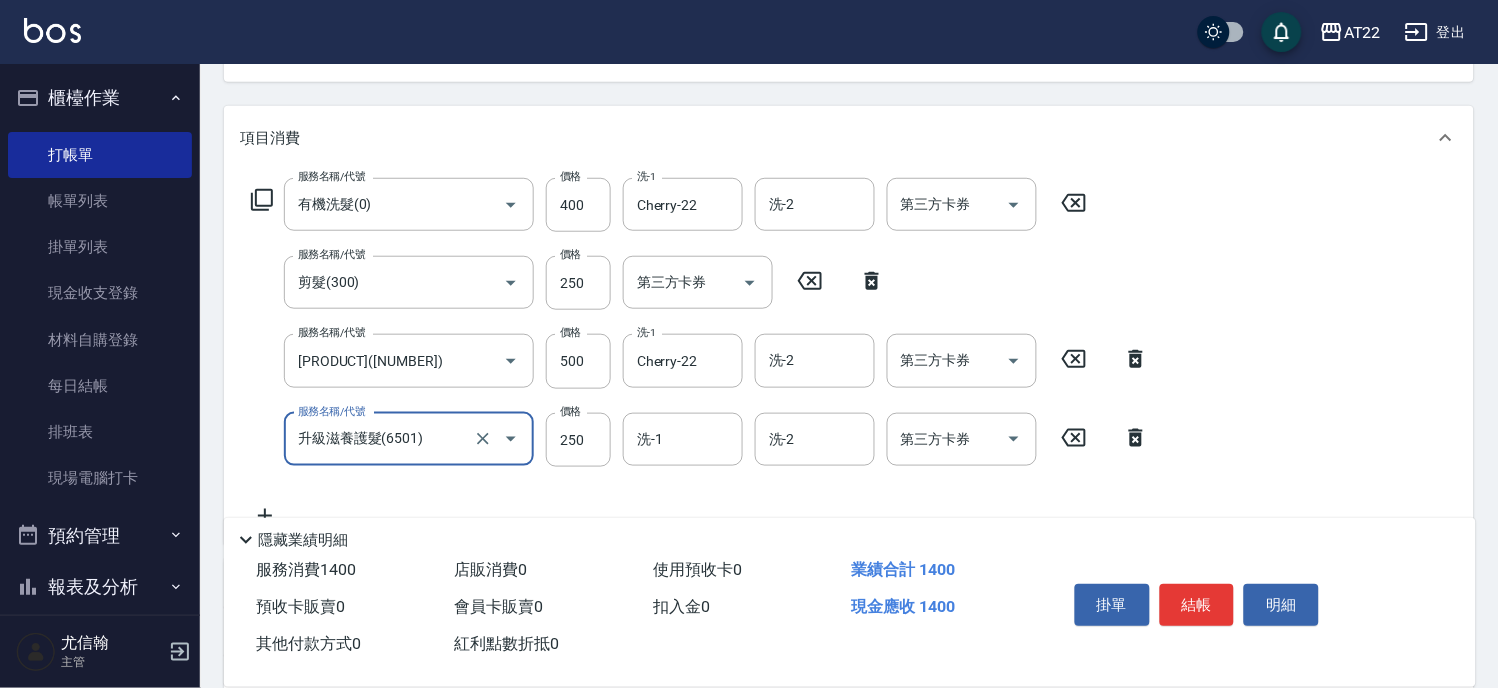 type on "升級滋養護髮(6501)" 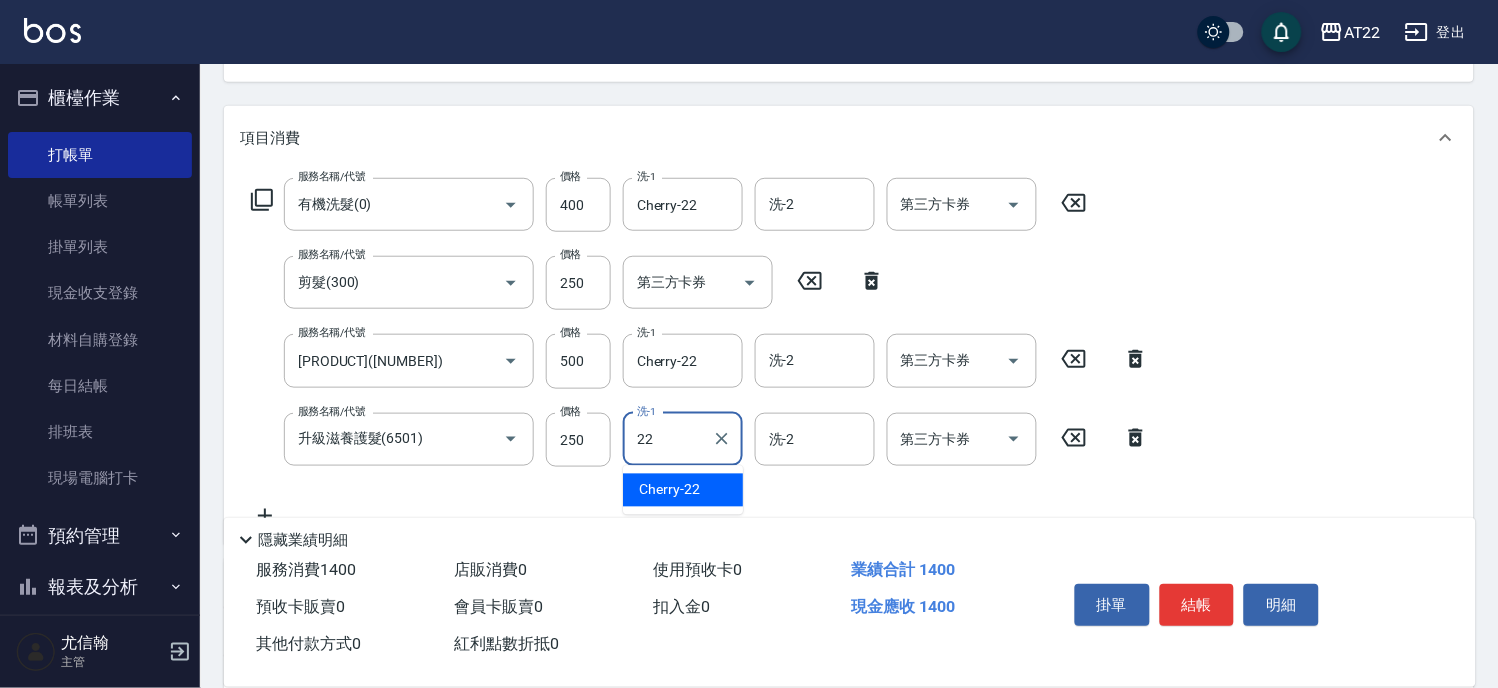 type on "Cherry-22" 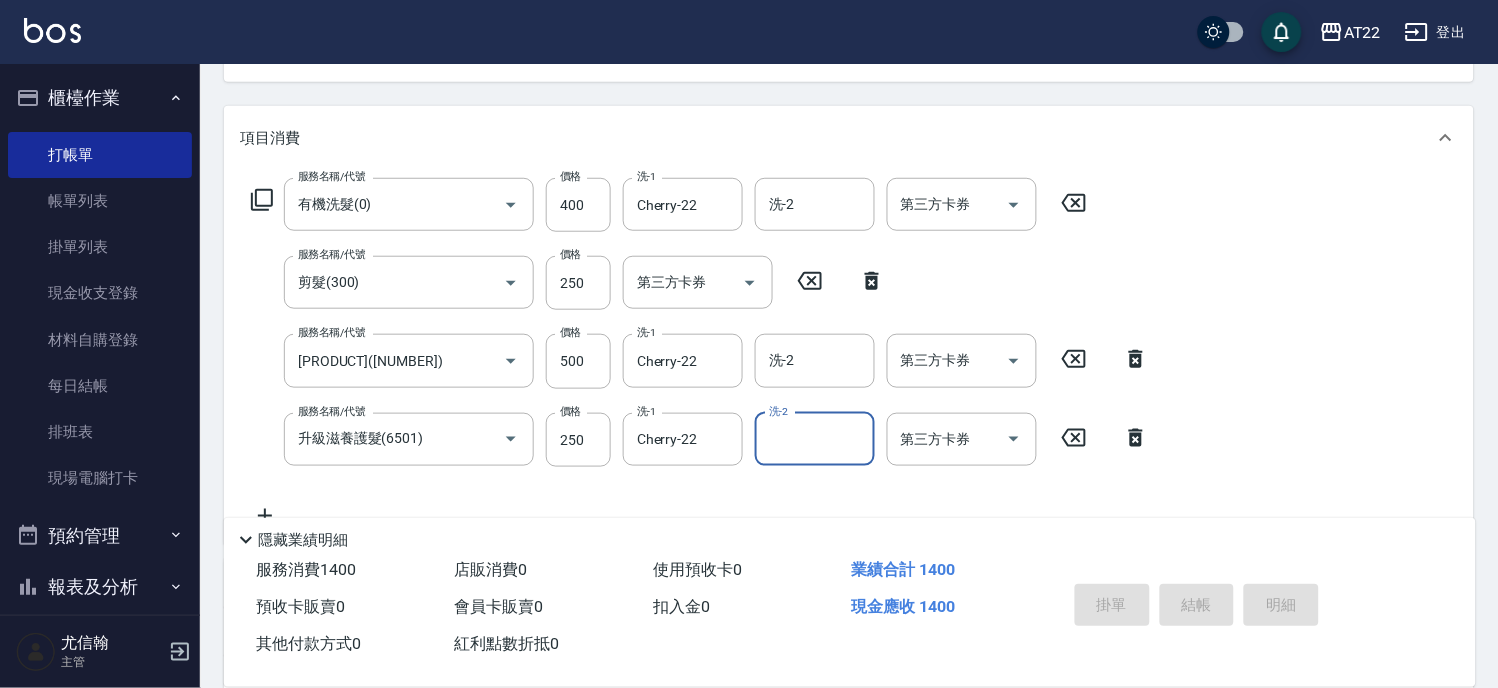 type on "[DATETIME]" 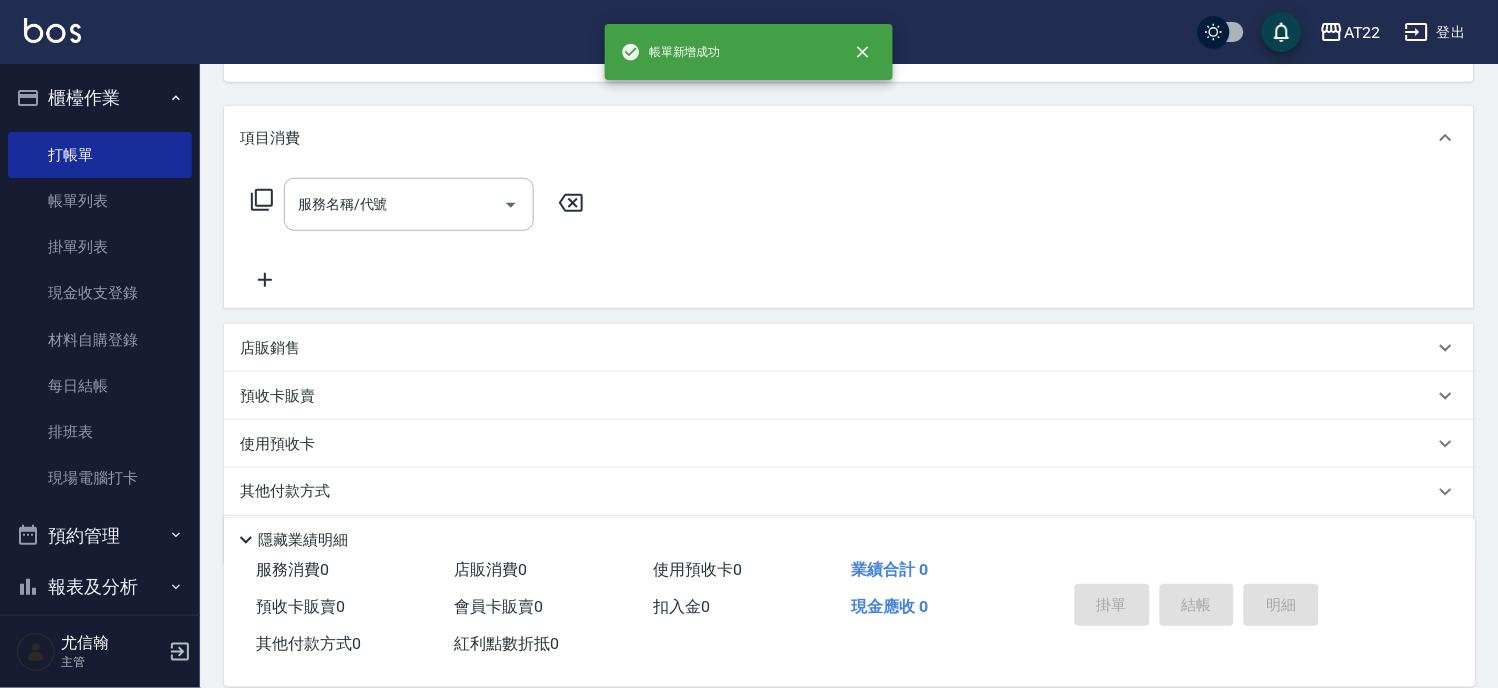 scroll, scrollTop: 194, scrollLeft: 0, axis: vertical 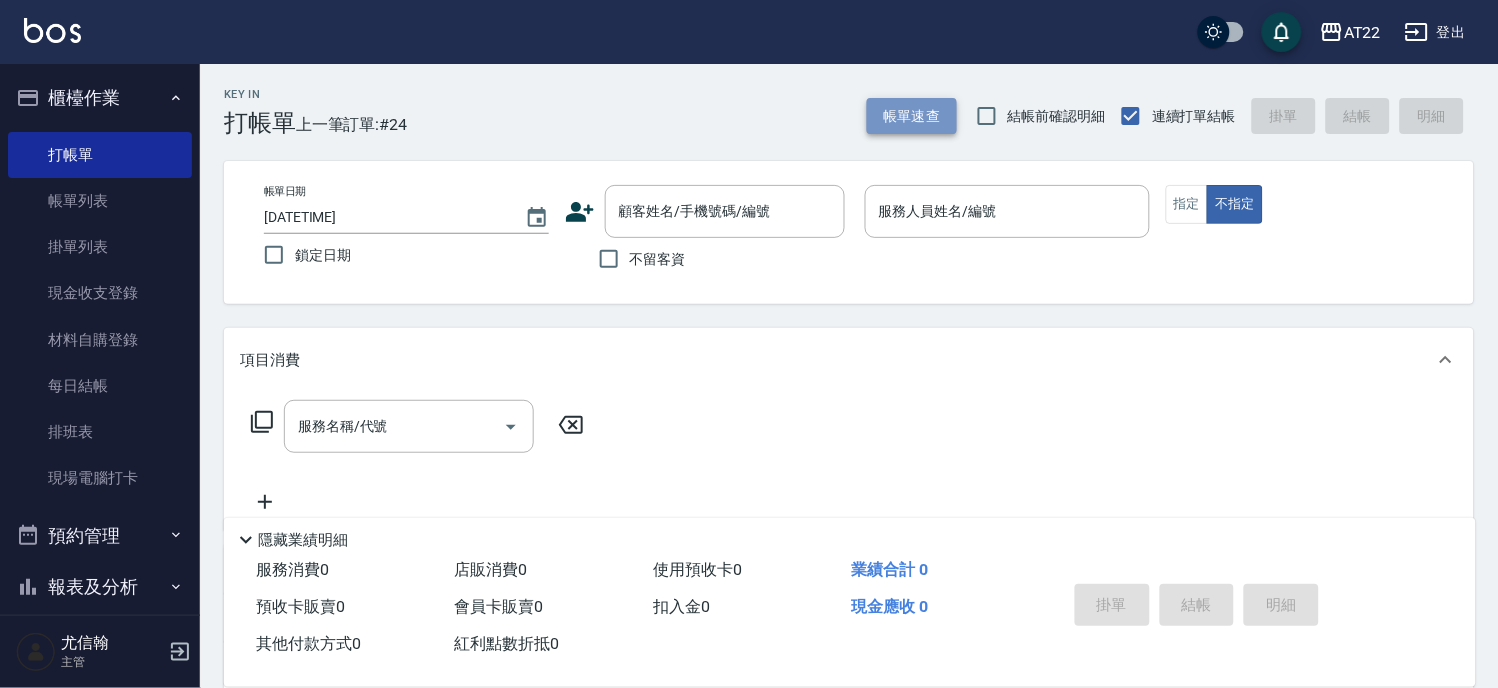 click on "帳單速查" at bounding box center (912, 116) 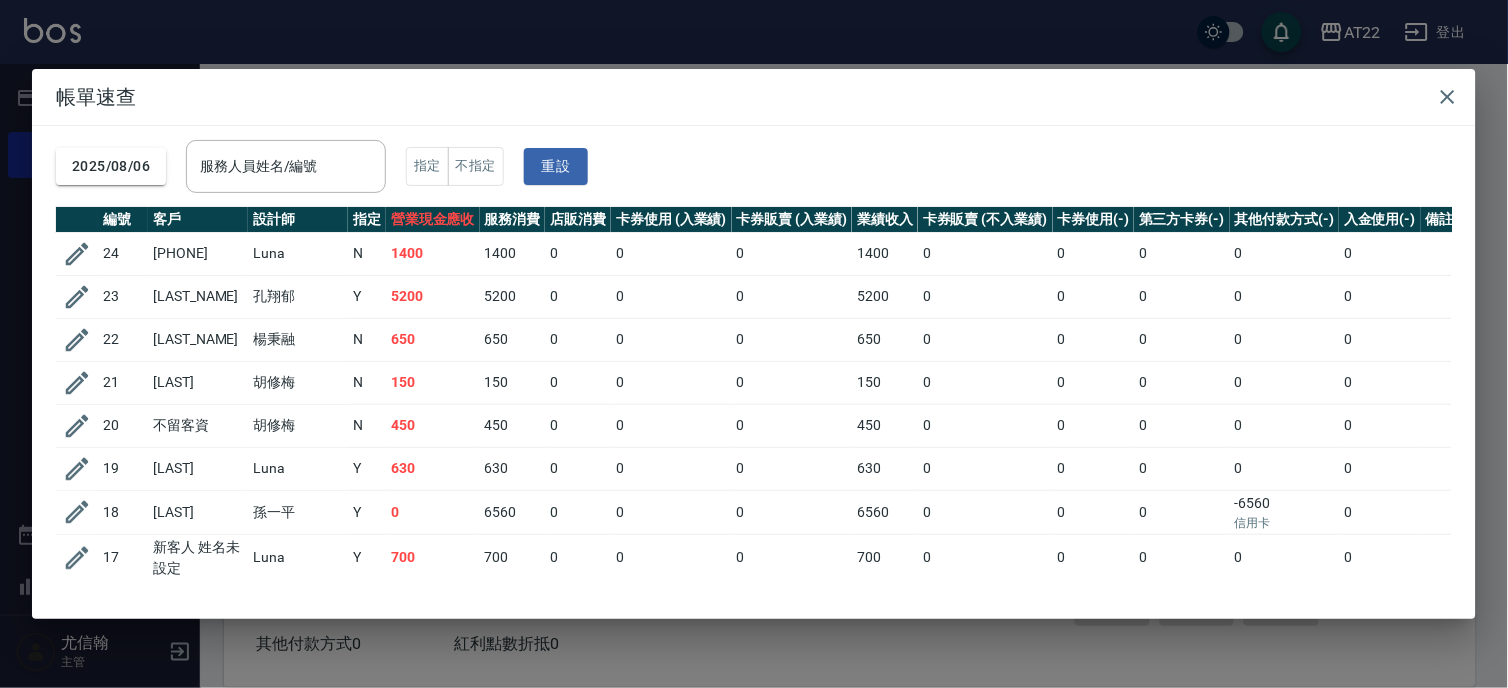 click on "帳單速查 [DATE] 服務人員姓名/編號 服務人員姓名/編號 指定 不指定 重設 編號 客戶 設計師 指定 營業現金應收 服務消費 店販消費 卡券使用 (入業績) 卡券販賣 (入業績) 業績收入 卡券販賣 (不入業績) 卡券使用(-) 第三方卡券(-) 其他付款方式(-) 入金使用(-) 備註 訂單來源 24 [PHONE] [LAST_NAME] N 1400 1400 0 0 0 1400 0 0 0 0 0 23 [LAST_NAME] [LAST_NAME] Y 5200 5200 0 0 0 5200 0 0 0 0 0 22 [LAST_NAME] [LAST_NAME] N 650 650 0 0 0 650 0 0 0 0 0 21 [LAST_NAME] [LAST_NAME] N 150 150 0 0 0 150 0 0 0 0 0 20 不留客資 [LAST_NAME] N 450 450 0 0 0 450 0 0 0 0 0 19 [LAST_NAME] [LAST_NAME] Y 630 630 0 0 0 630 0 0 0 0 0 18 [LAST_NAME] [LAST_NAME] Y 0 6560 0 0 0 6560 0 0 0 -6560 信用卡 0 17 新客人 姓名未設定 [LAST_NAME] Y 700 700 0 0 0 700 0 0 0 0 0 16 [LAST_NAME][DATE] [LAST_NAME] Y 630 630 0 0 0 630 0 0 0 0 0 15 [LAST_NAME] [LAST_NAME] Y 3000 3000 0 0 0 3000 0 0 0 0 0 14 [LAST_NAME][DATE] [LAST_NAME] Y 1280 1280 0 0 0 1280 0 0 0 0 0 13 新客人 姓名未設定 [LAST_NAME] N 650" at bounding box center (754, 344) 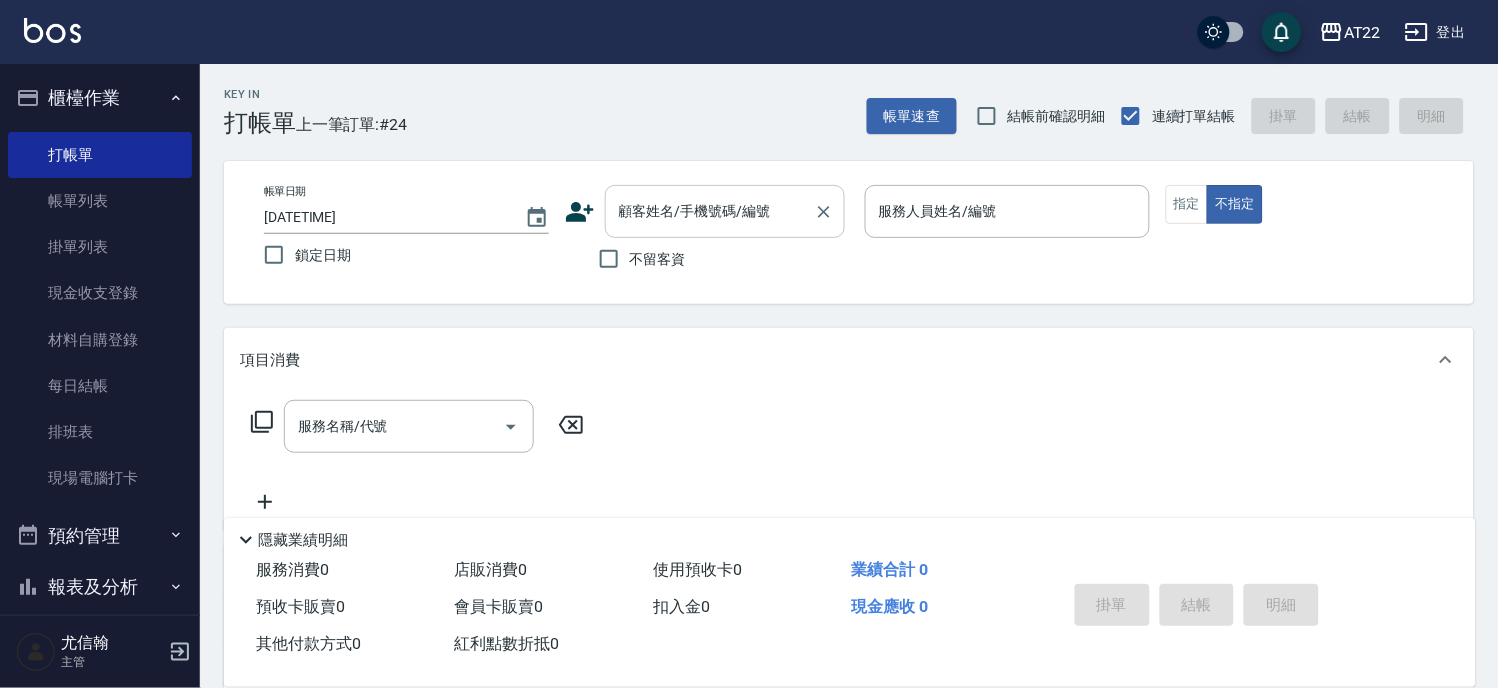 click on "顧客姓名/手機號碼/編號" at bounding box center (710, 211) 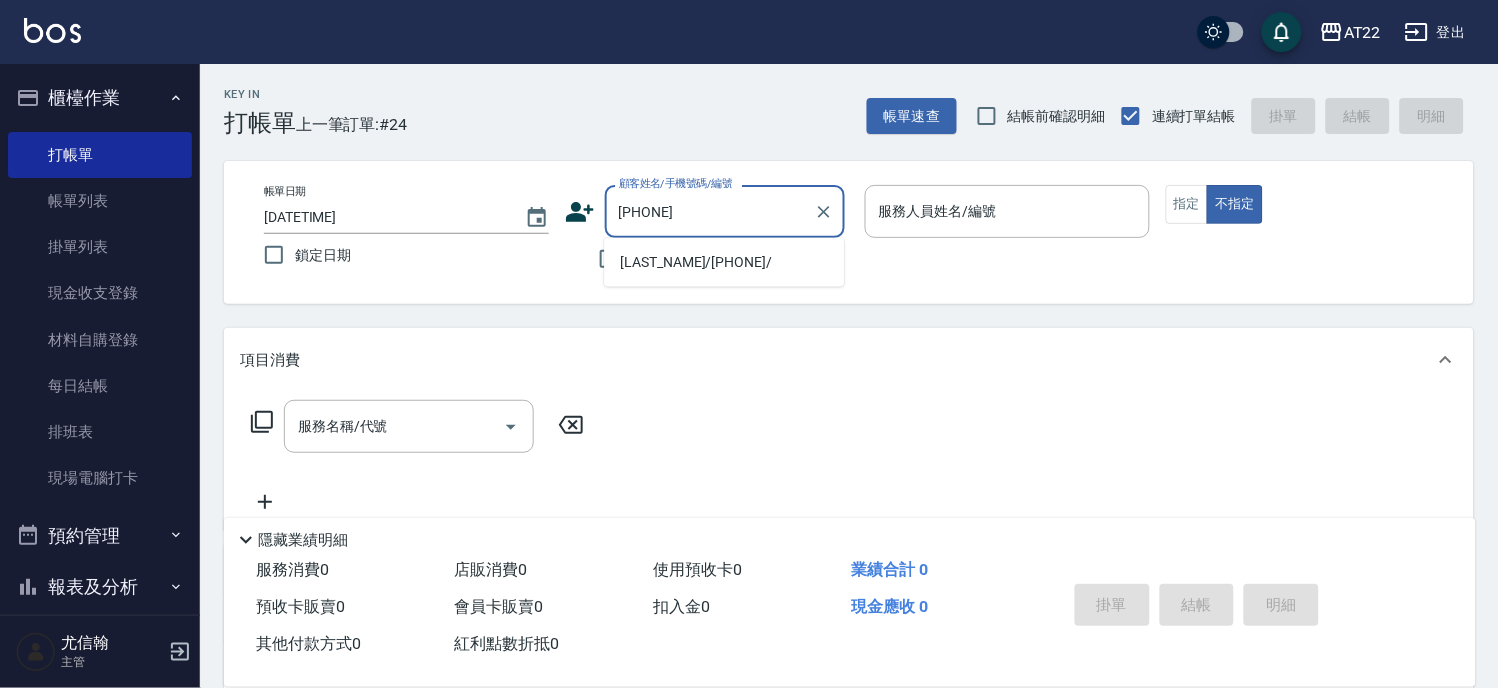 click on "[LAST_NAME]/[PHONE]/" at bounding box center (724, 262) 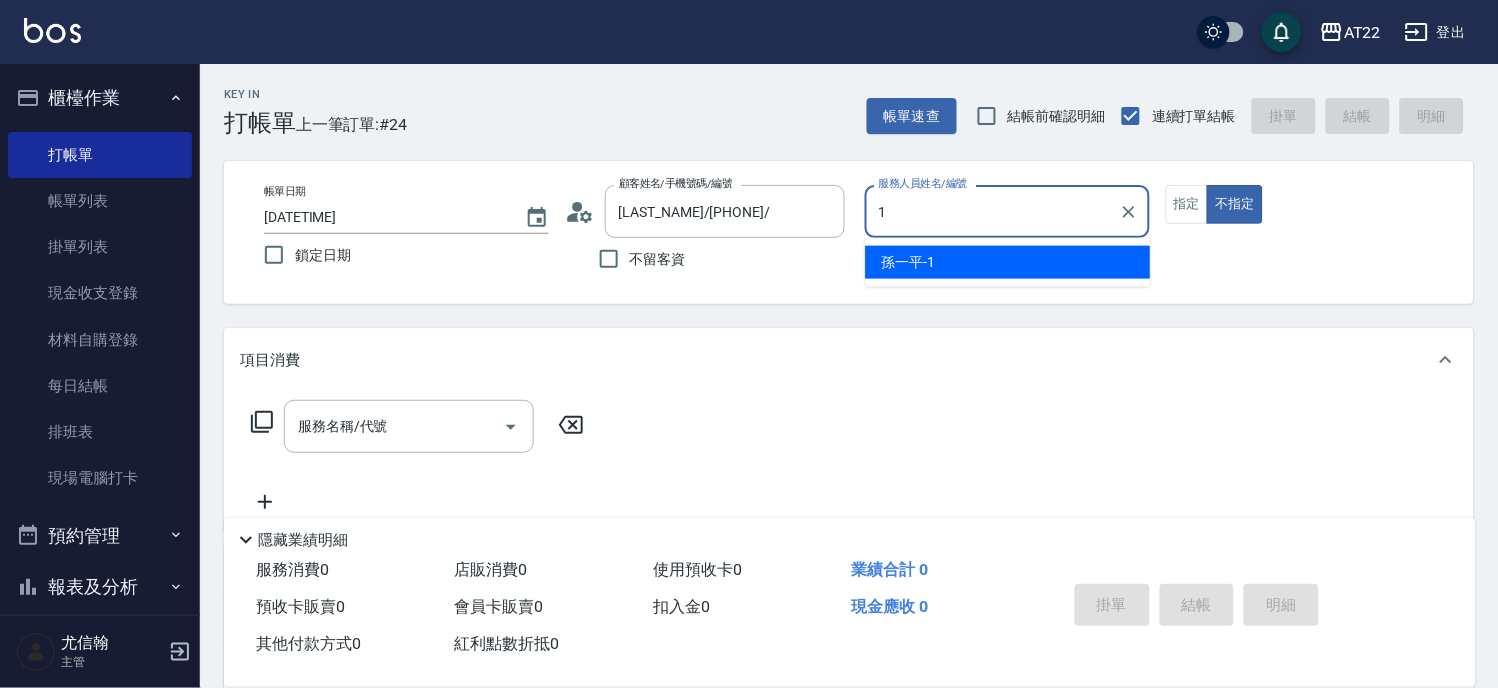 type on "[LAST_NAME]-1" 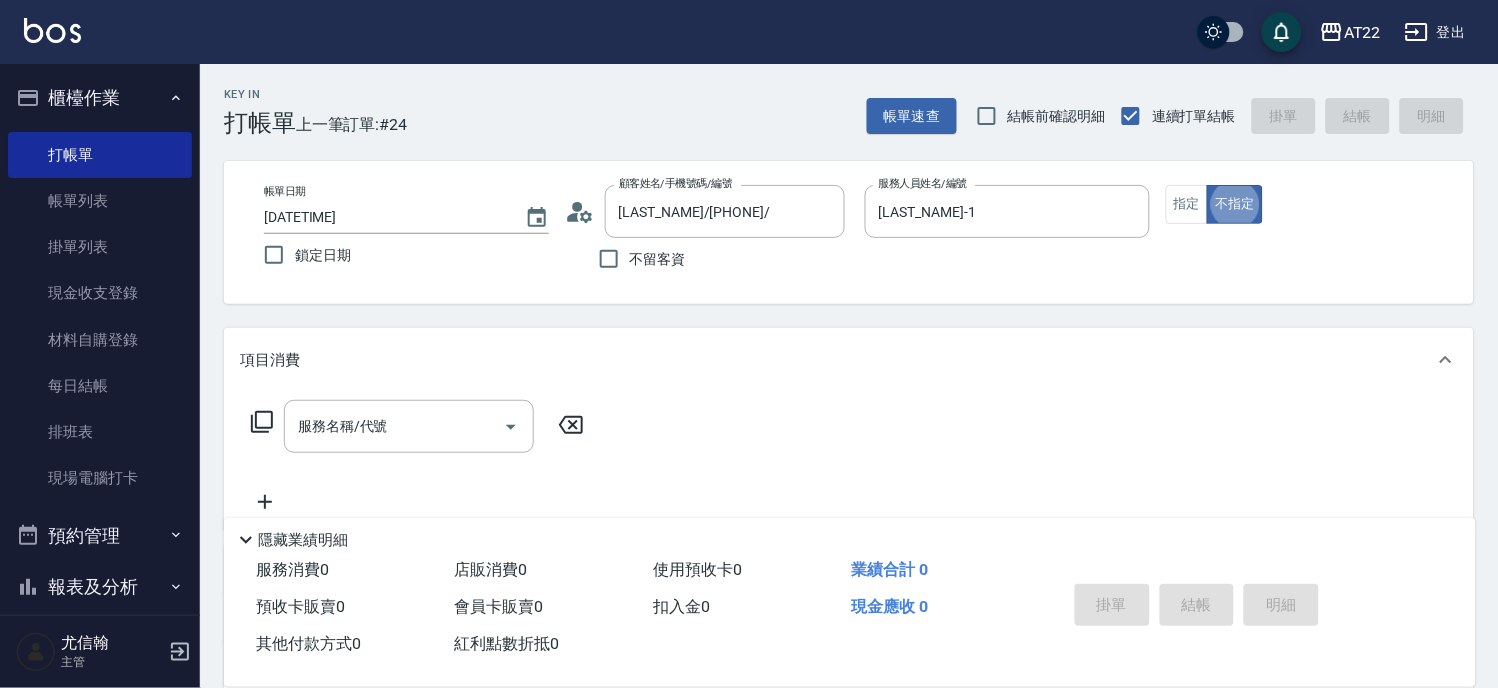 type on "false" 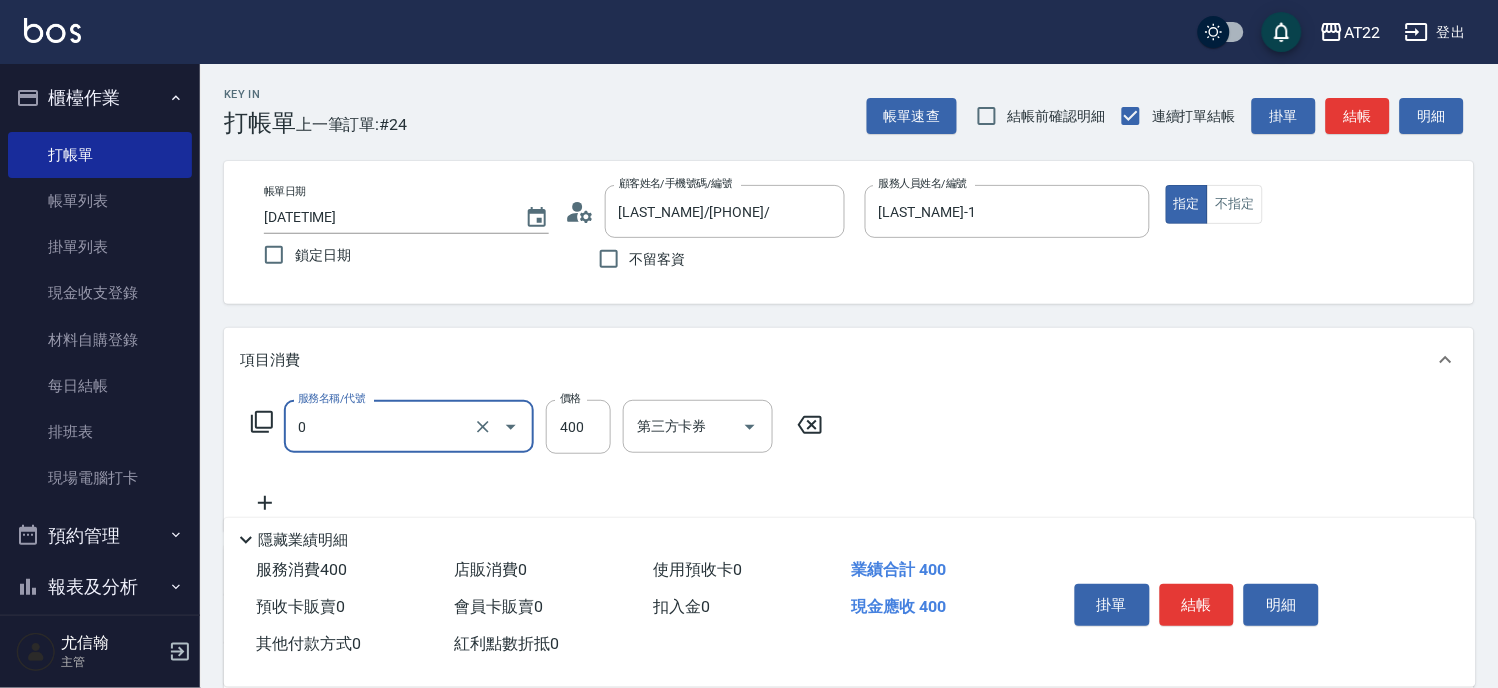 type on "有機洗髮(0)" 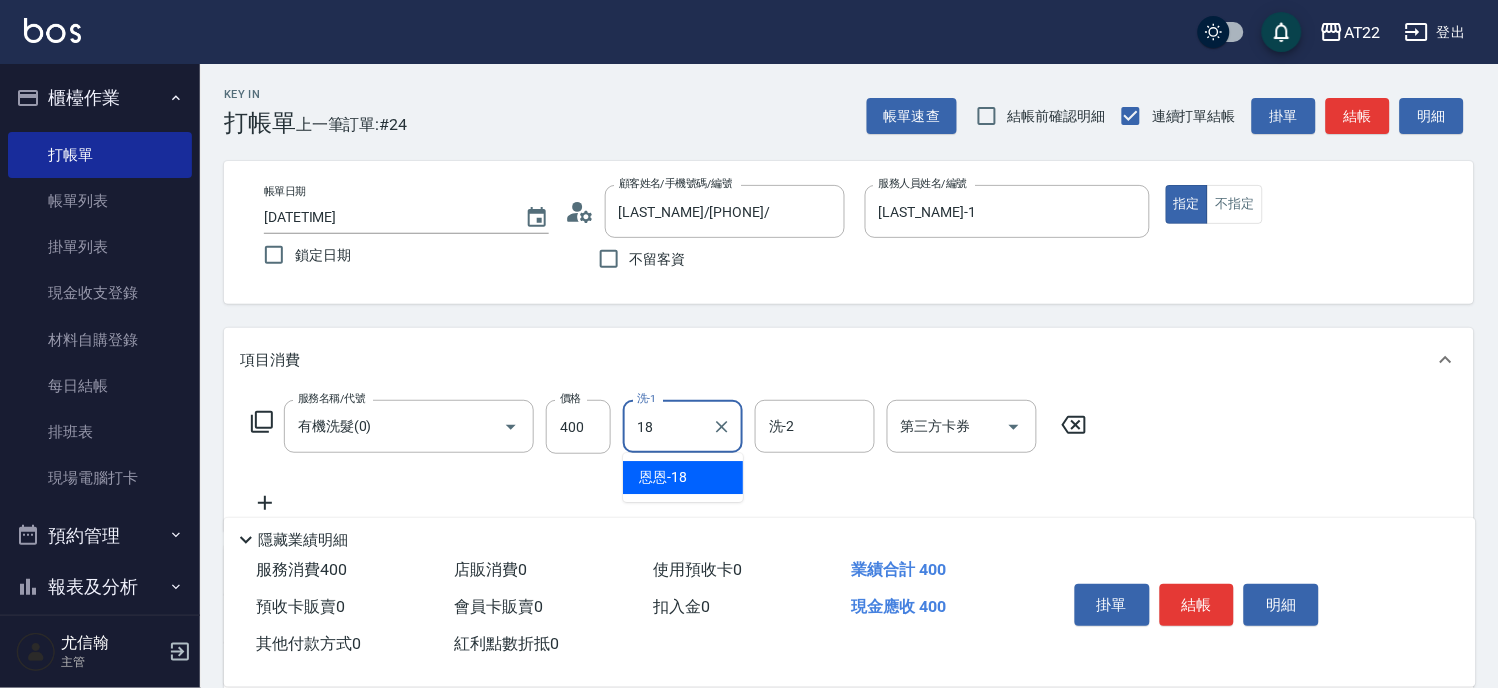 type on "恩恩-18" 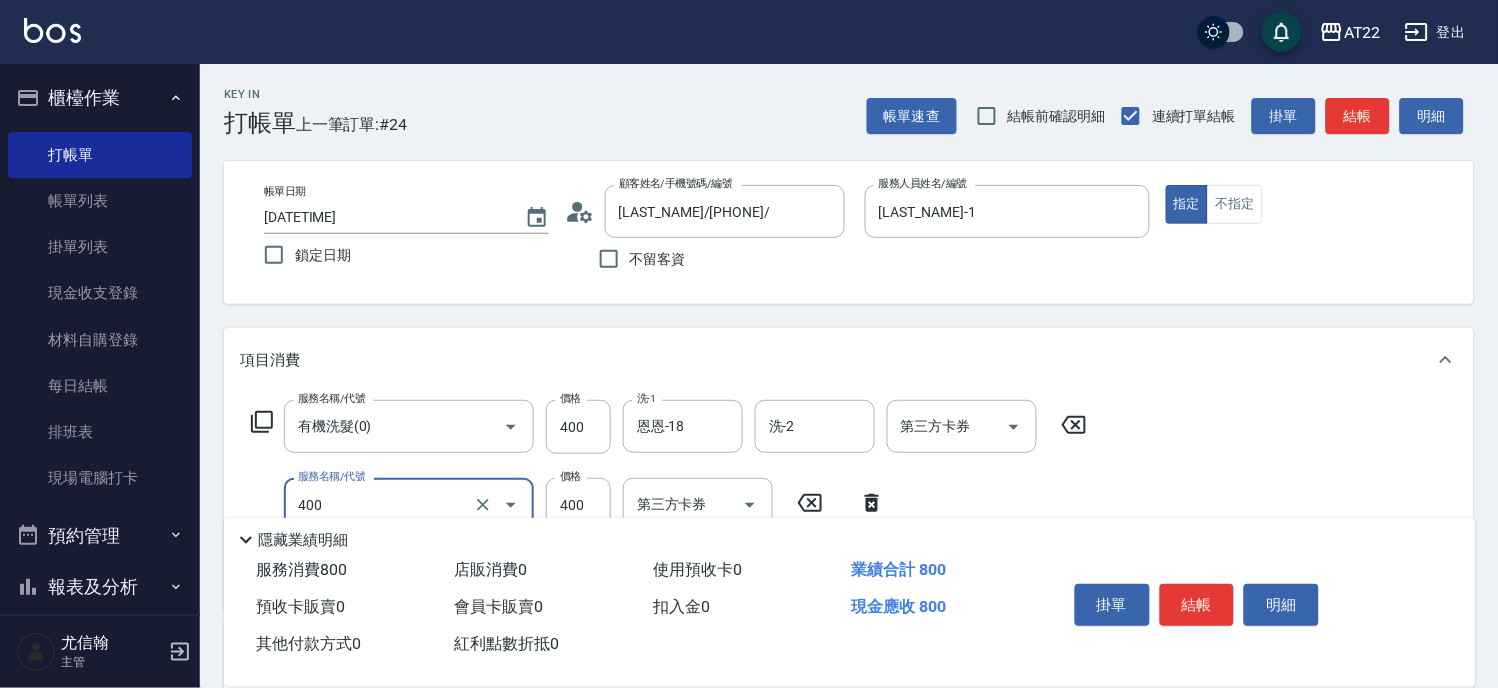 type on "剪髮(400)" 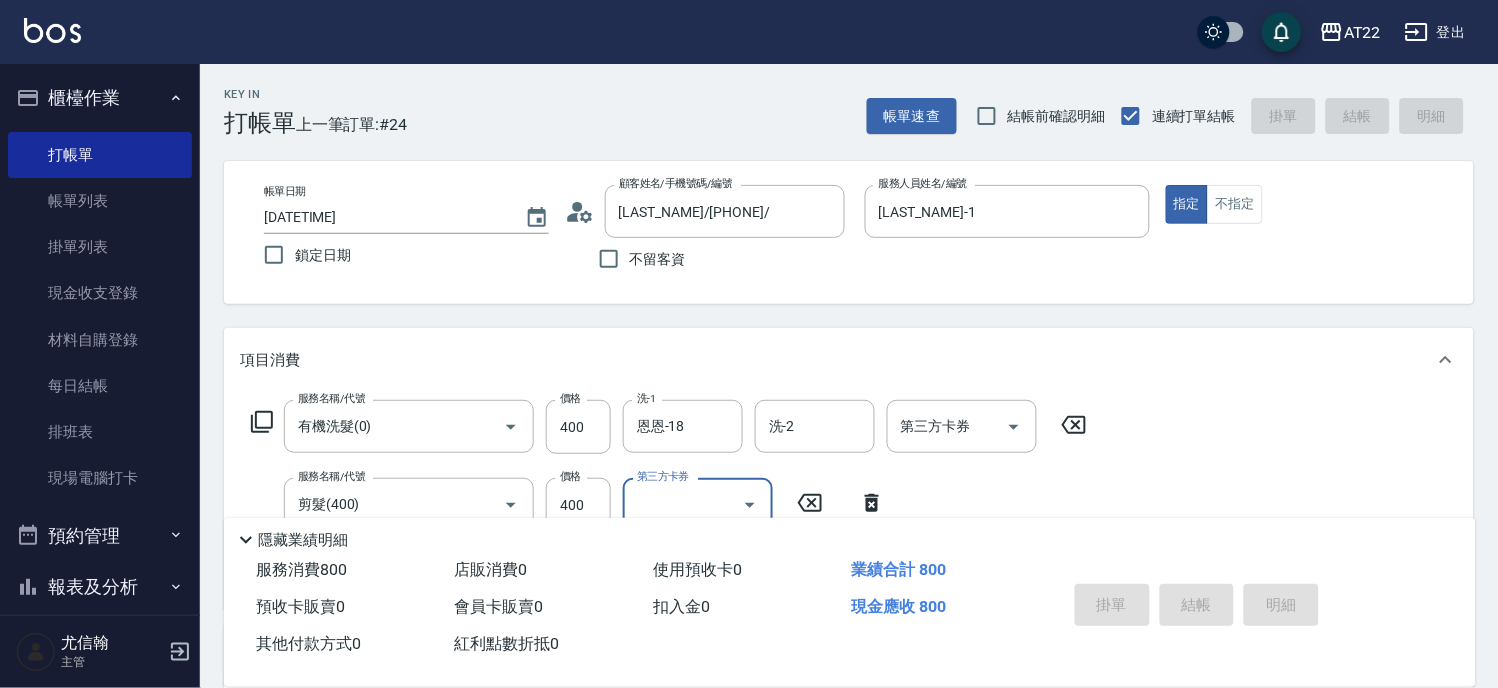 type on "[DATE] [TIME]" 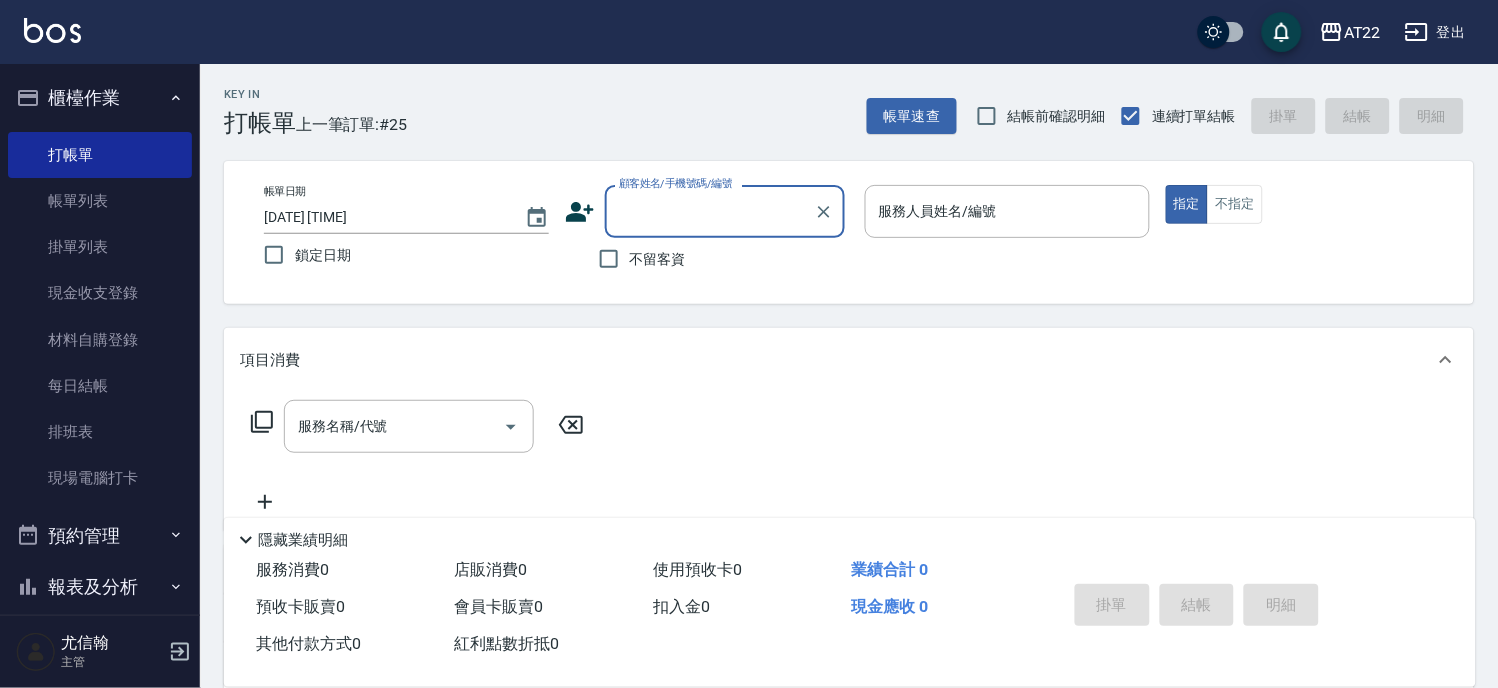scroll, scrollTop: 444, scrollLeft: 0, axis: vertical 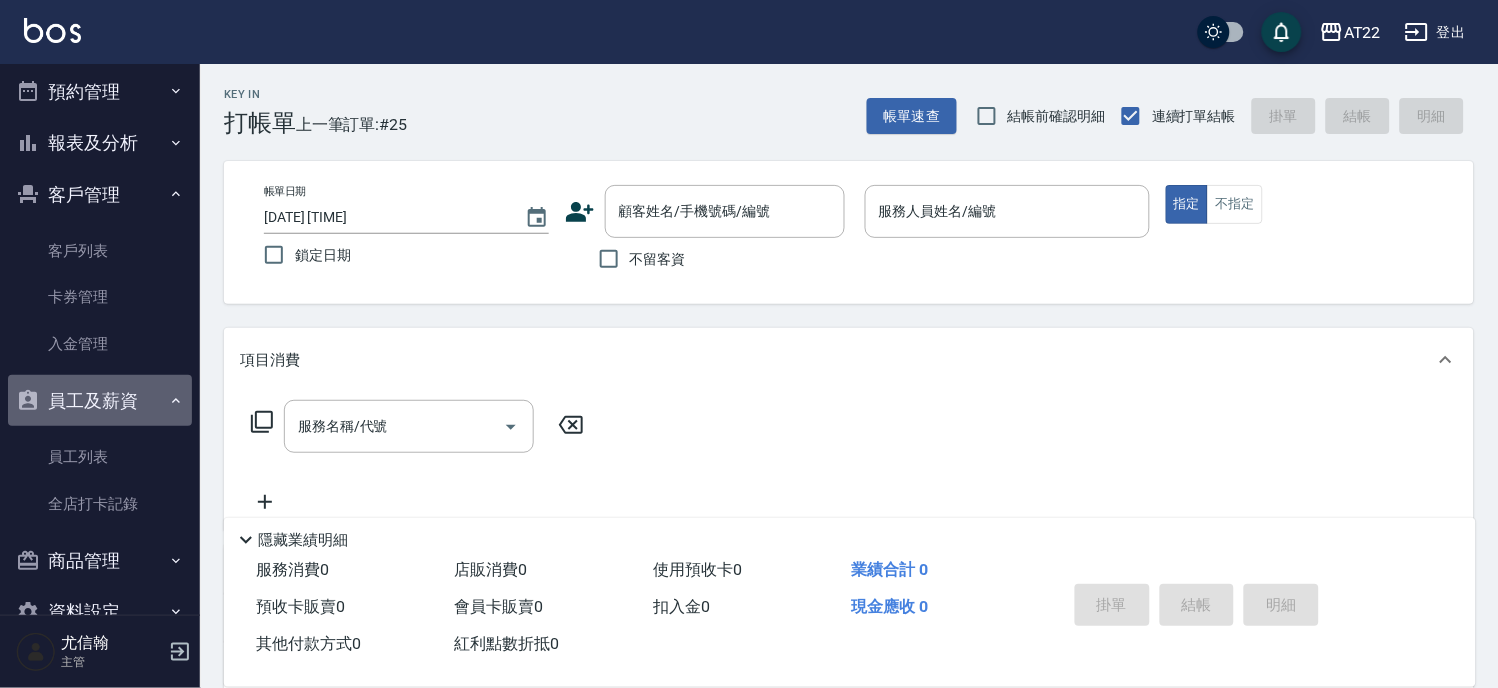 click on "員工及薪資" at bounding box center [100, 401] 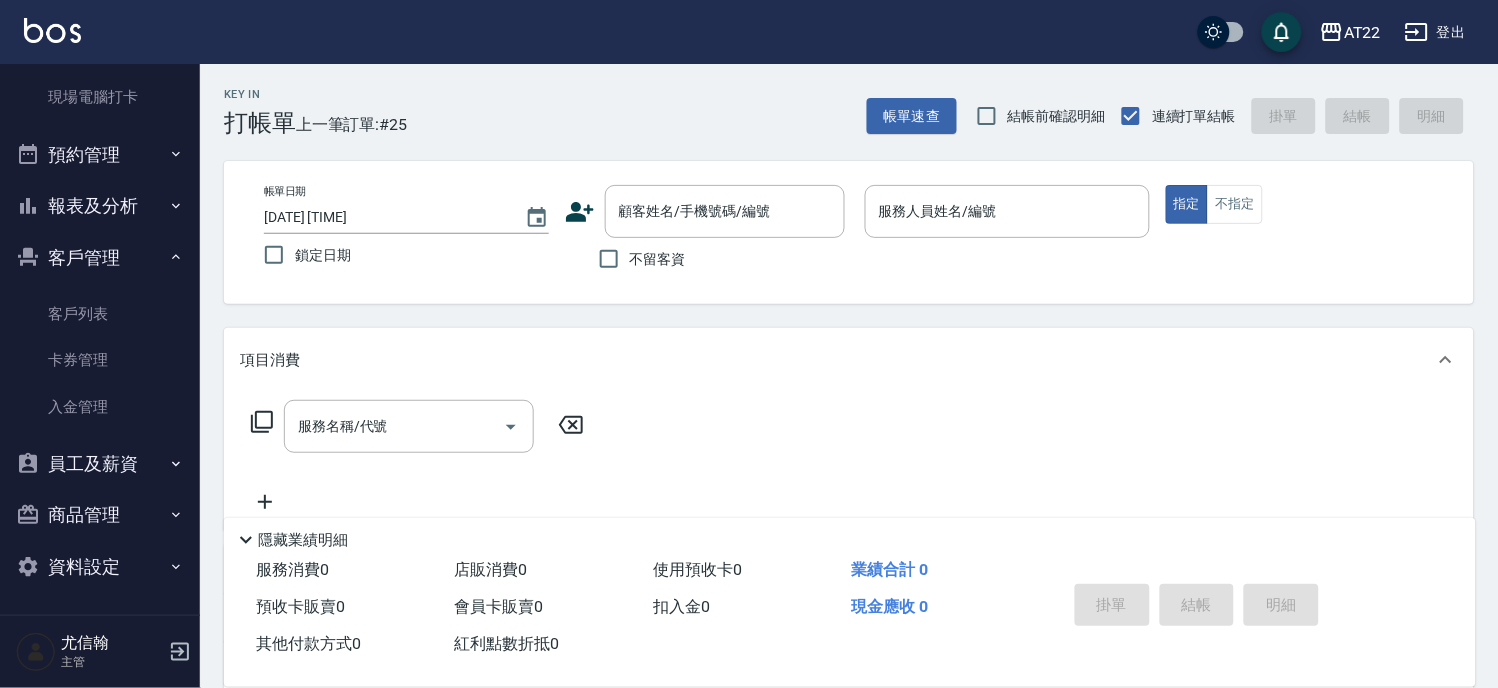 click on "客戶管理" at bounding box center [100, 258] 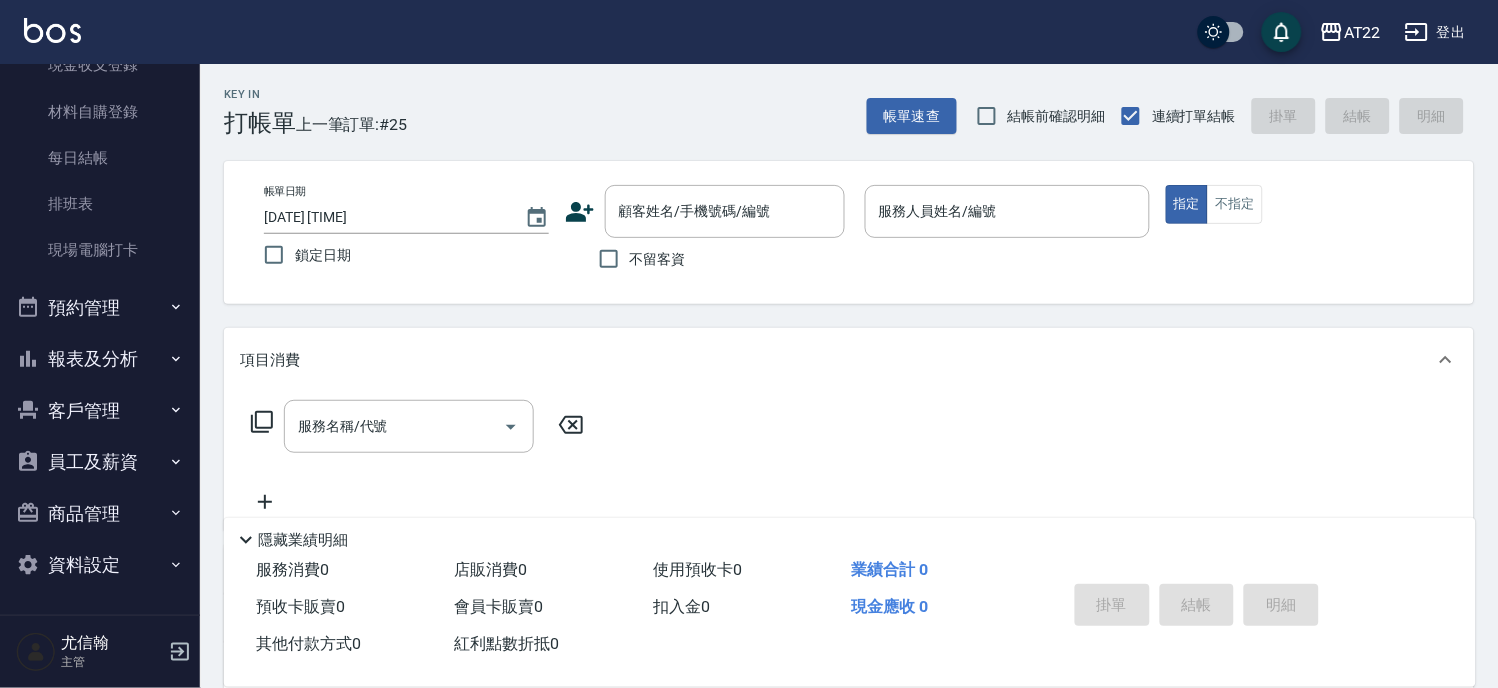 scroll, scrollTop: 226, scrollLeft: 0, axis: vertical 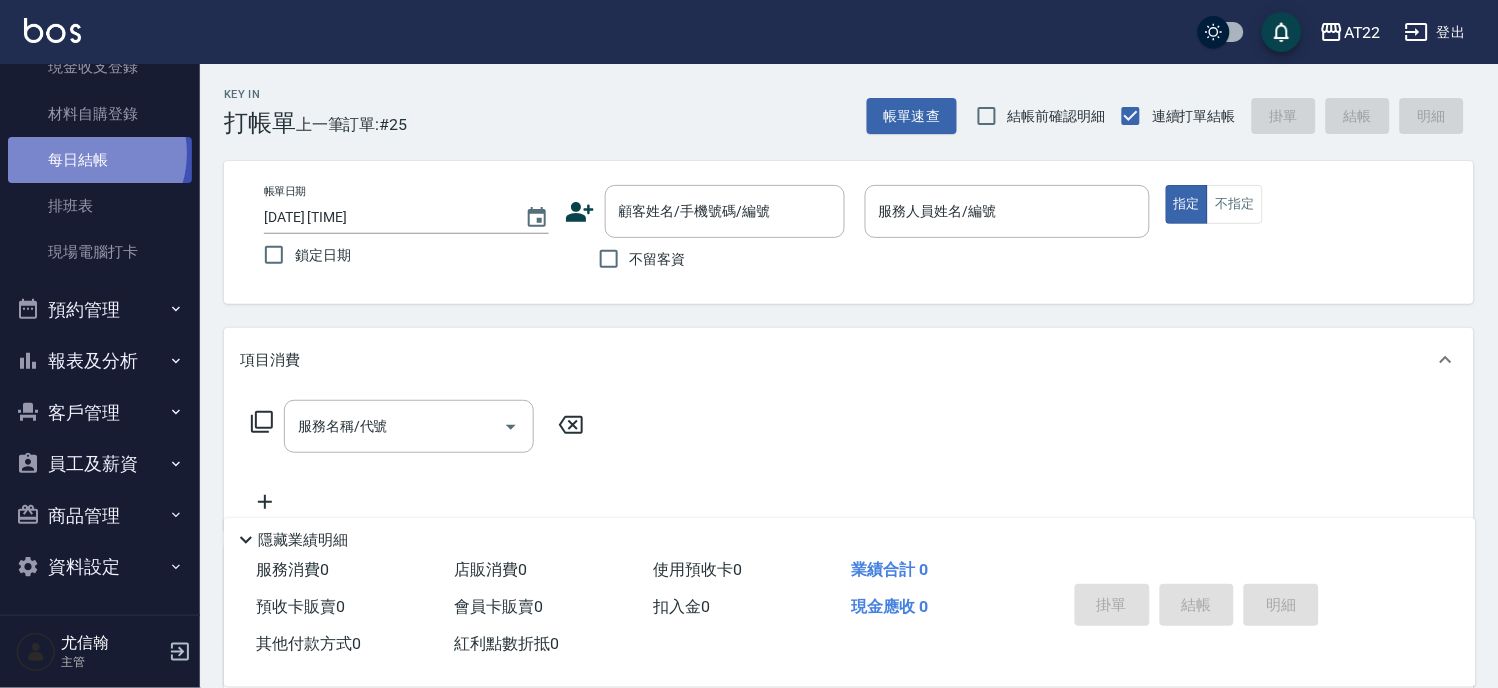 click on "每日結帳" at bounding box center (100, 160) 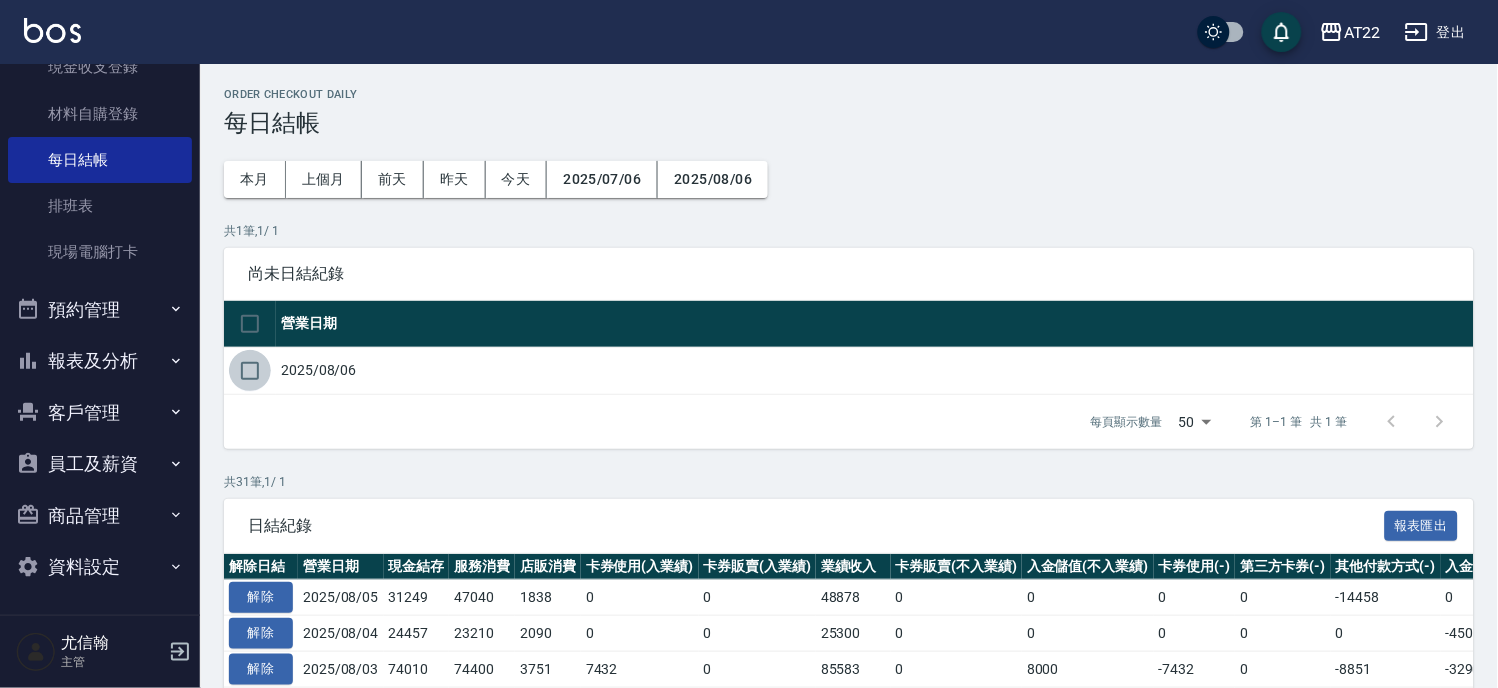 click at bounding box center (250, 371) 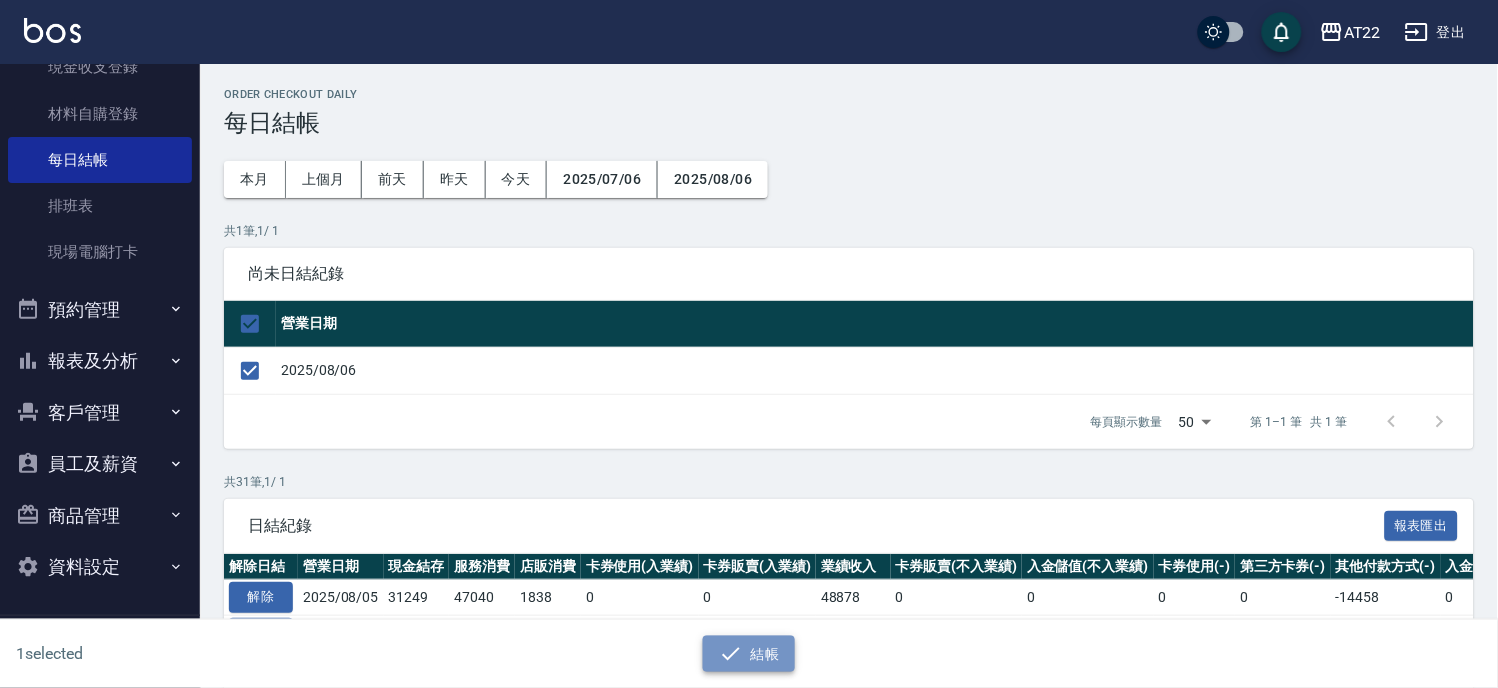 click 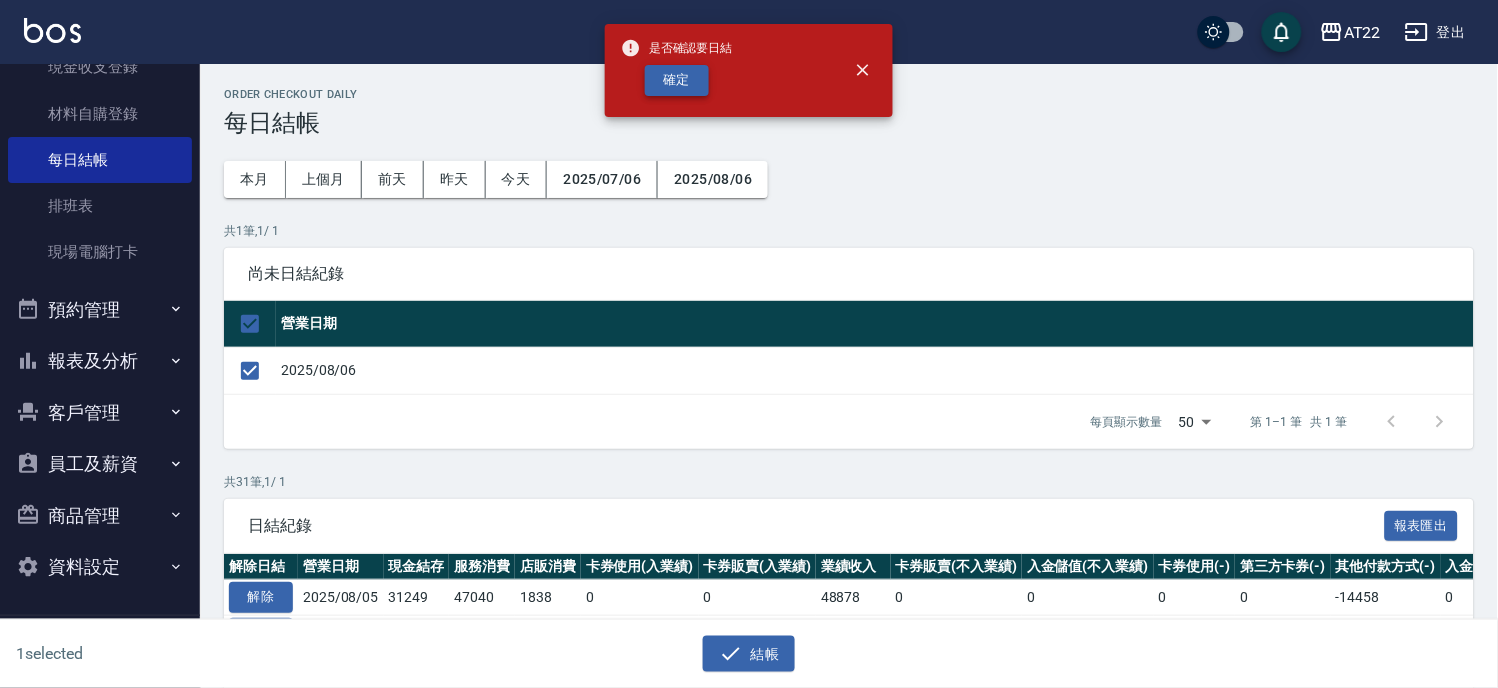click on "確定" at bounding box center (677, 80) 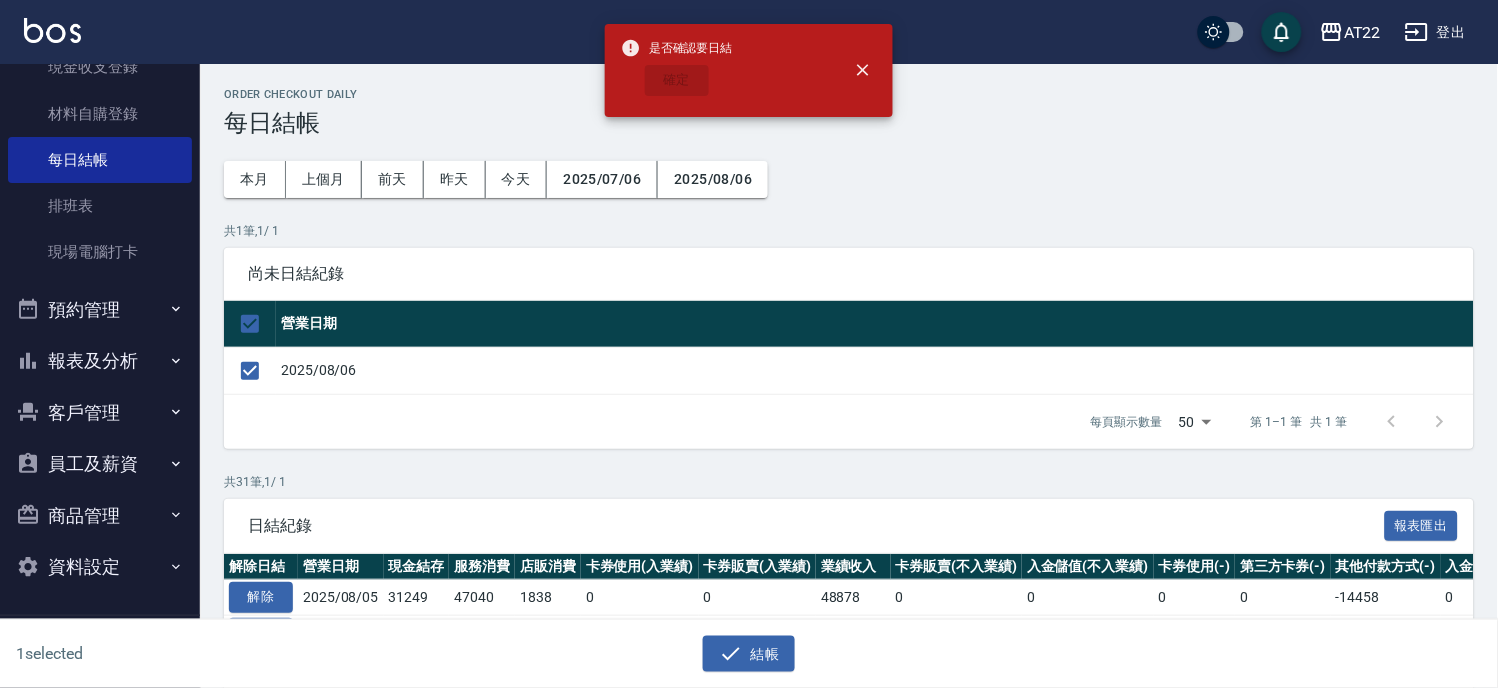 checkbox on "false" 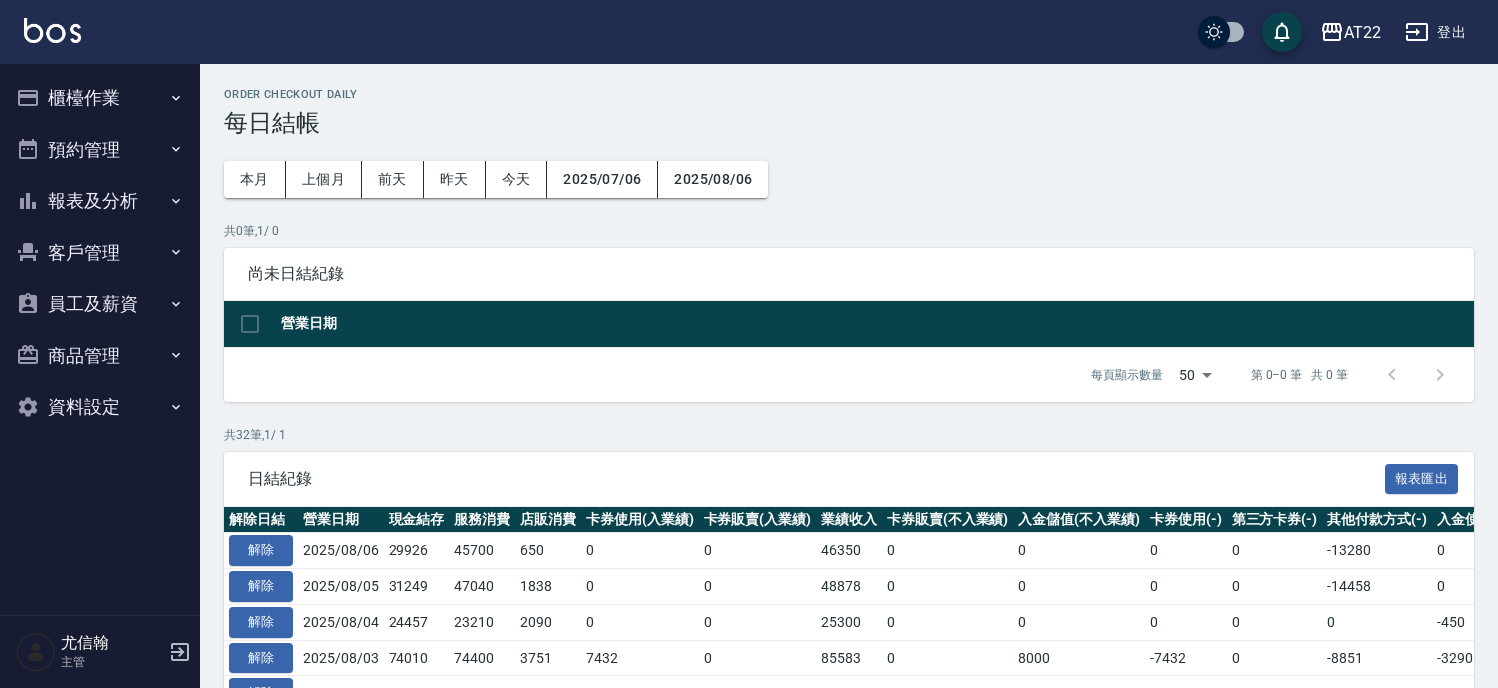 scroll, scrollTop: 0, scrollLeft: 0, axis: both 